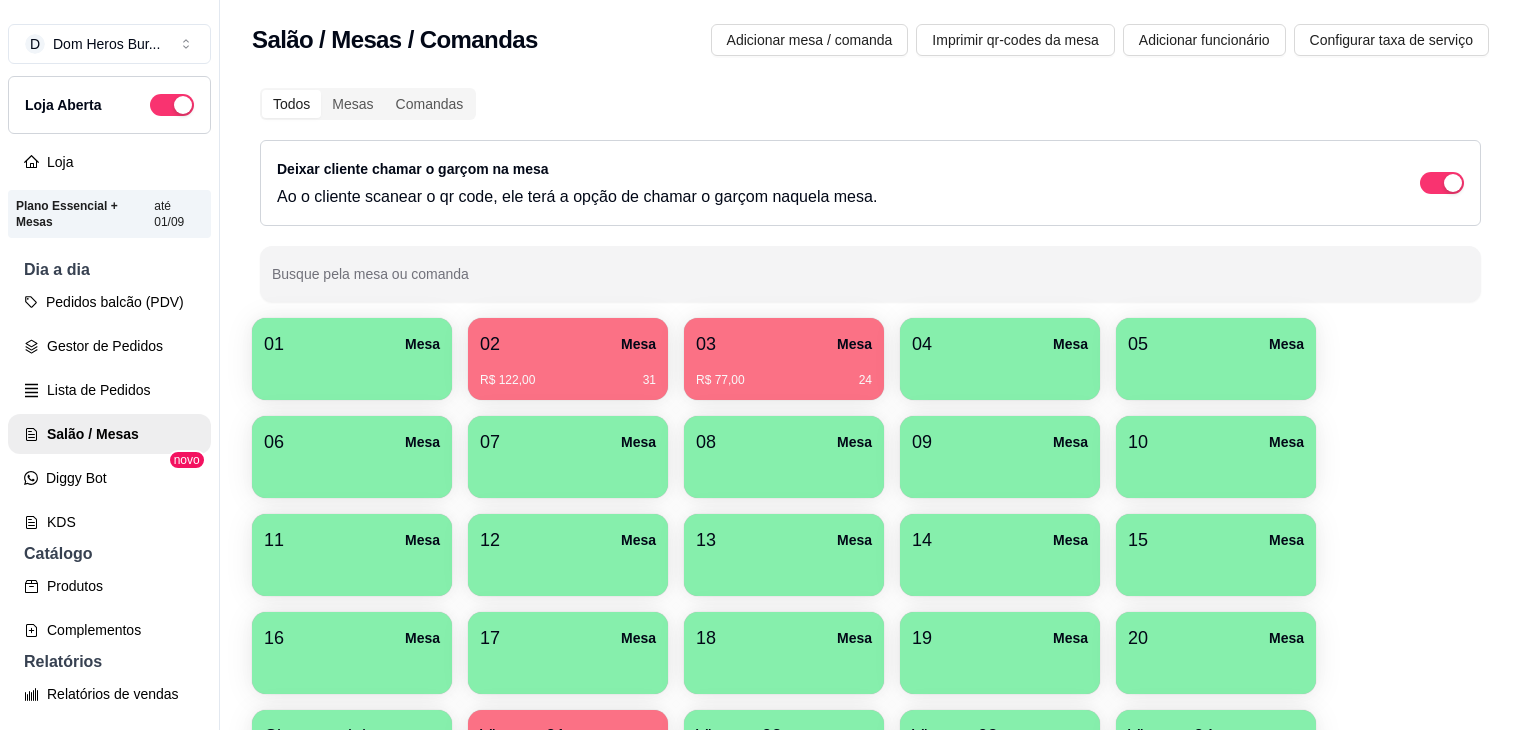 scroll, scrollTop: 0, scrollLeft: 0, axis: both 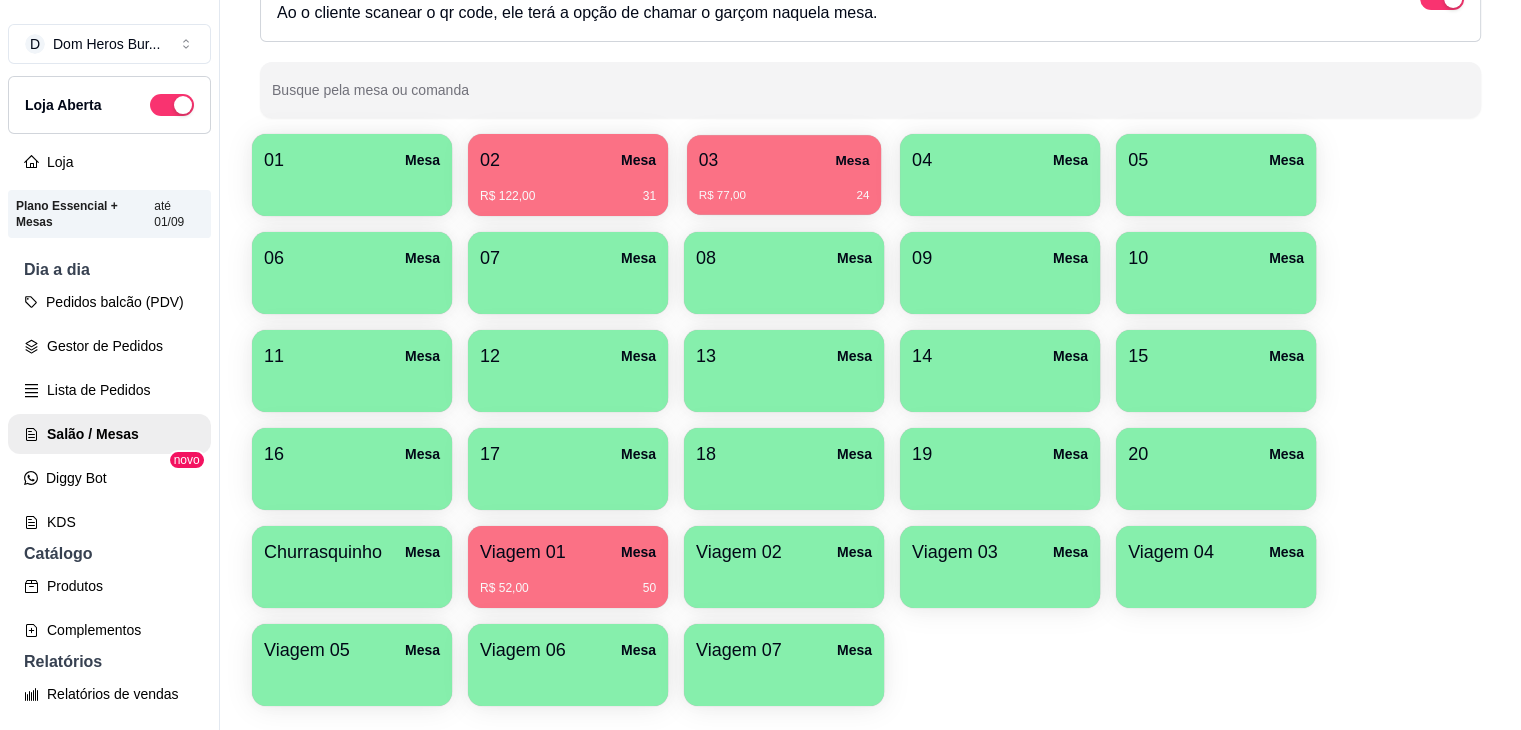 click on "R$ 77,00 24" at bounding box center [784, 188] 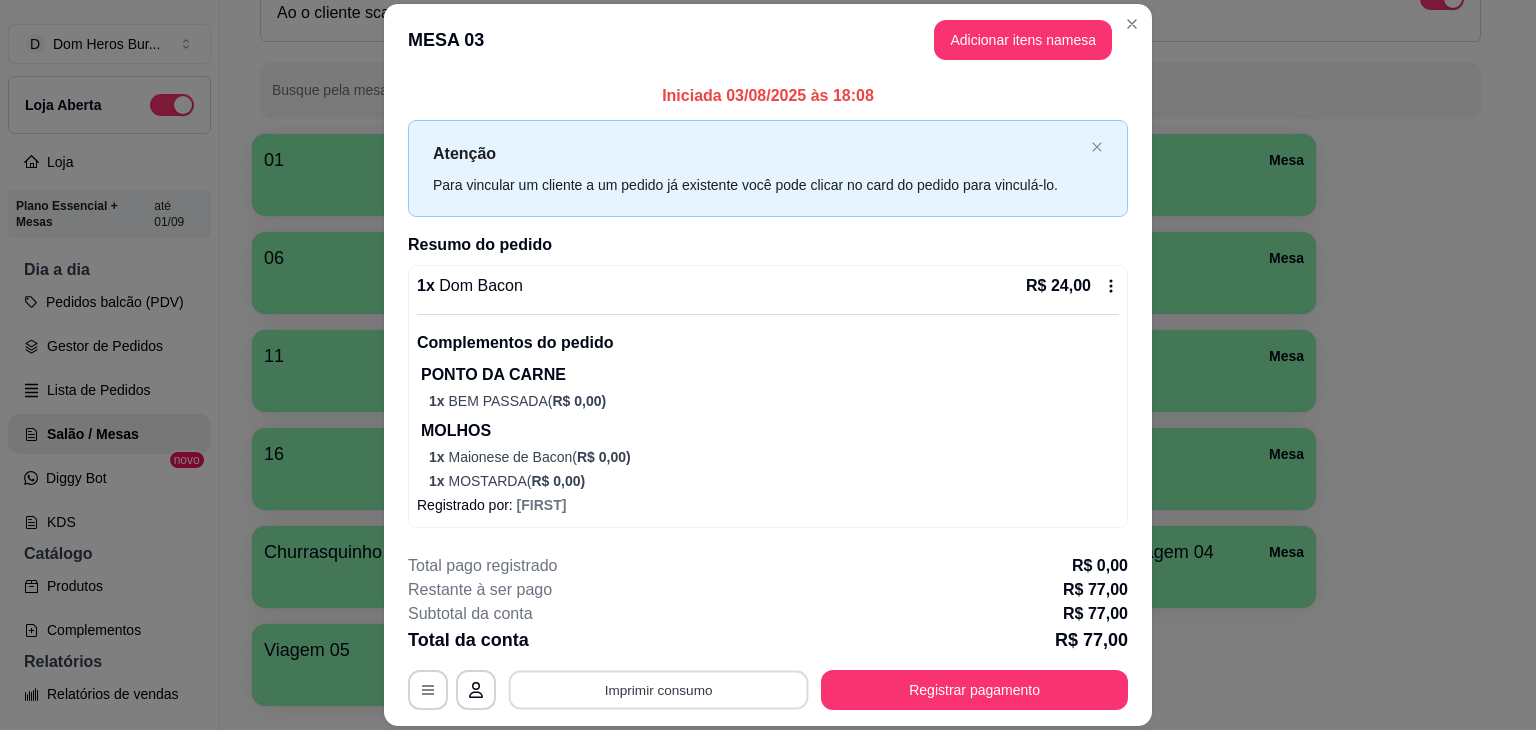 click on "Imprimir consumo" at bounding box center [659, 690] 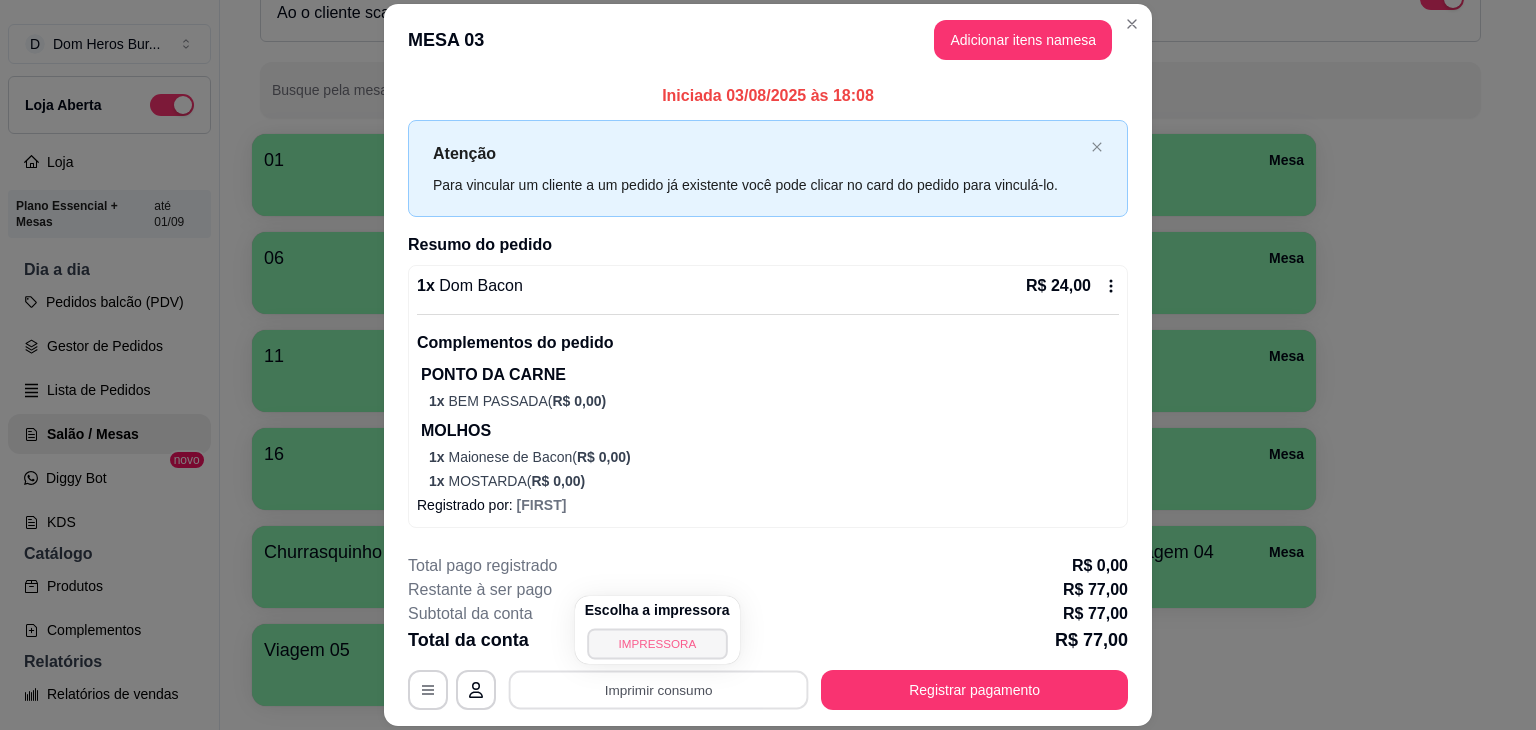 click on "IMPRESSORA" at bounding box center (657, 643) 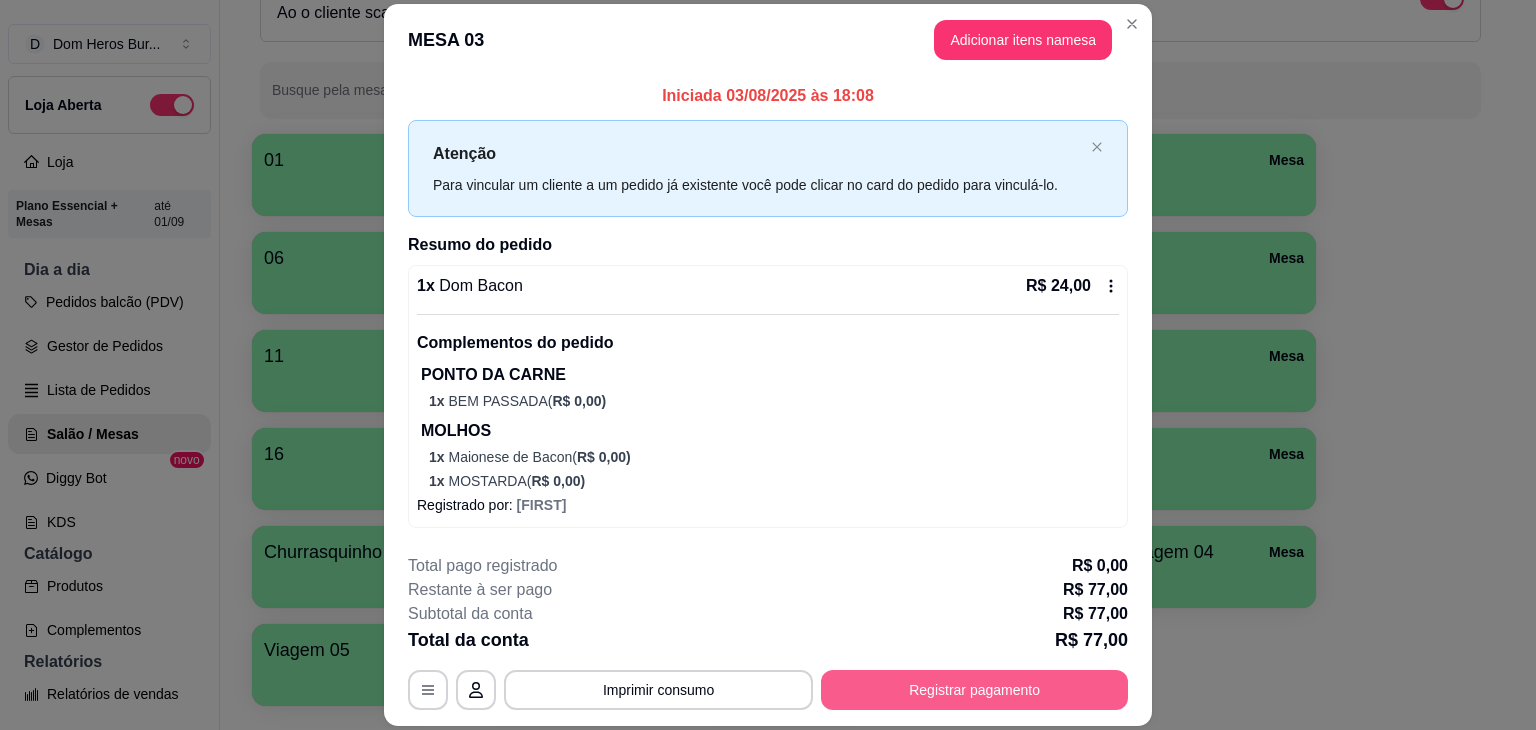 click on "Registrar pagamento" at bounding box center [974, 690] 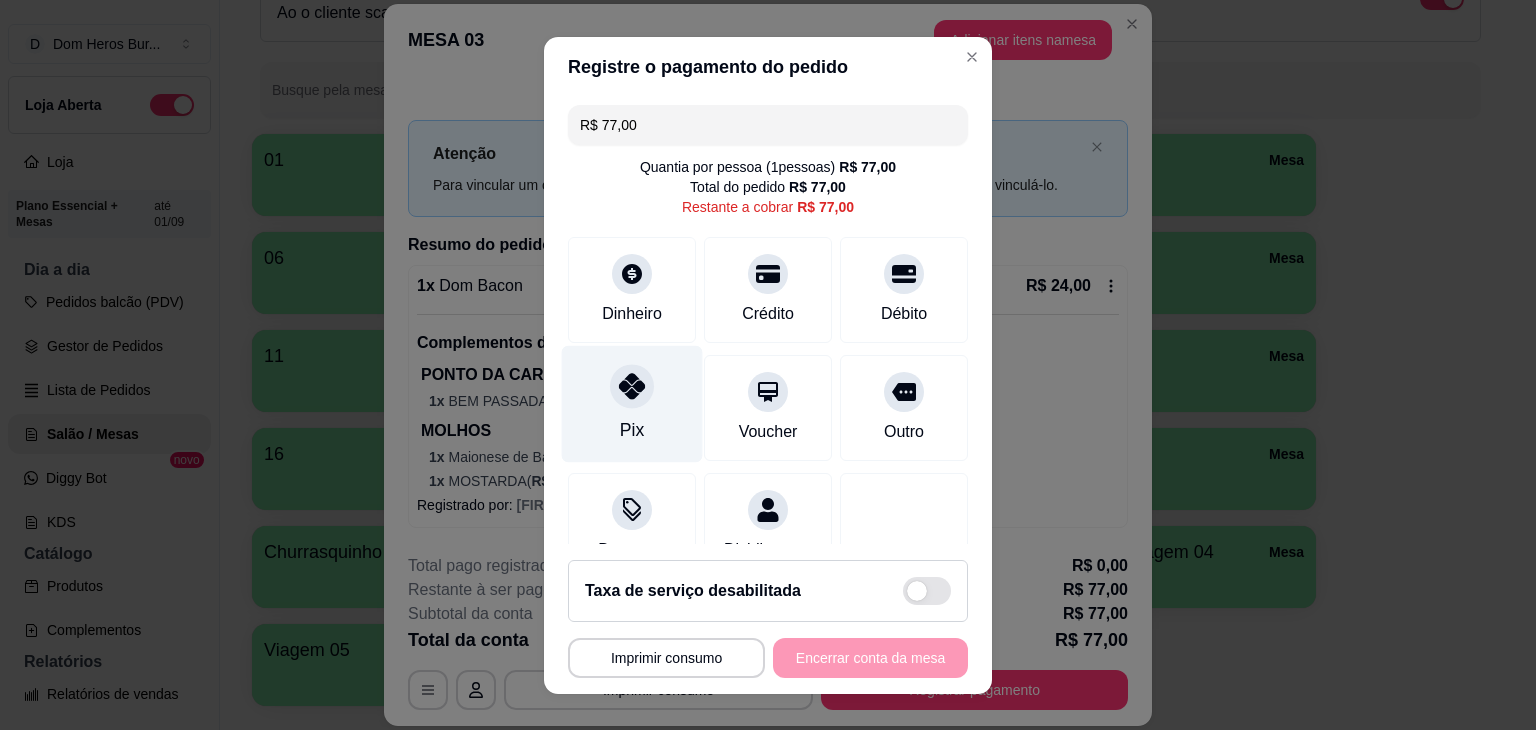 click on "Pix" at bounding box center [632, 403] 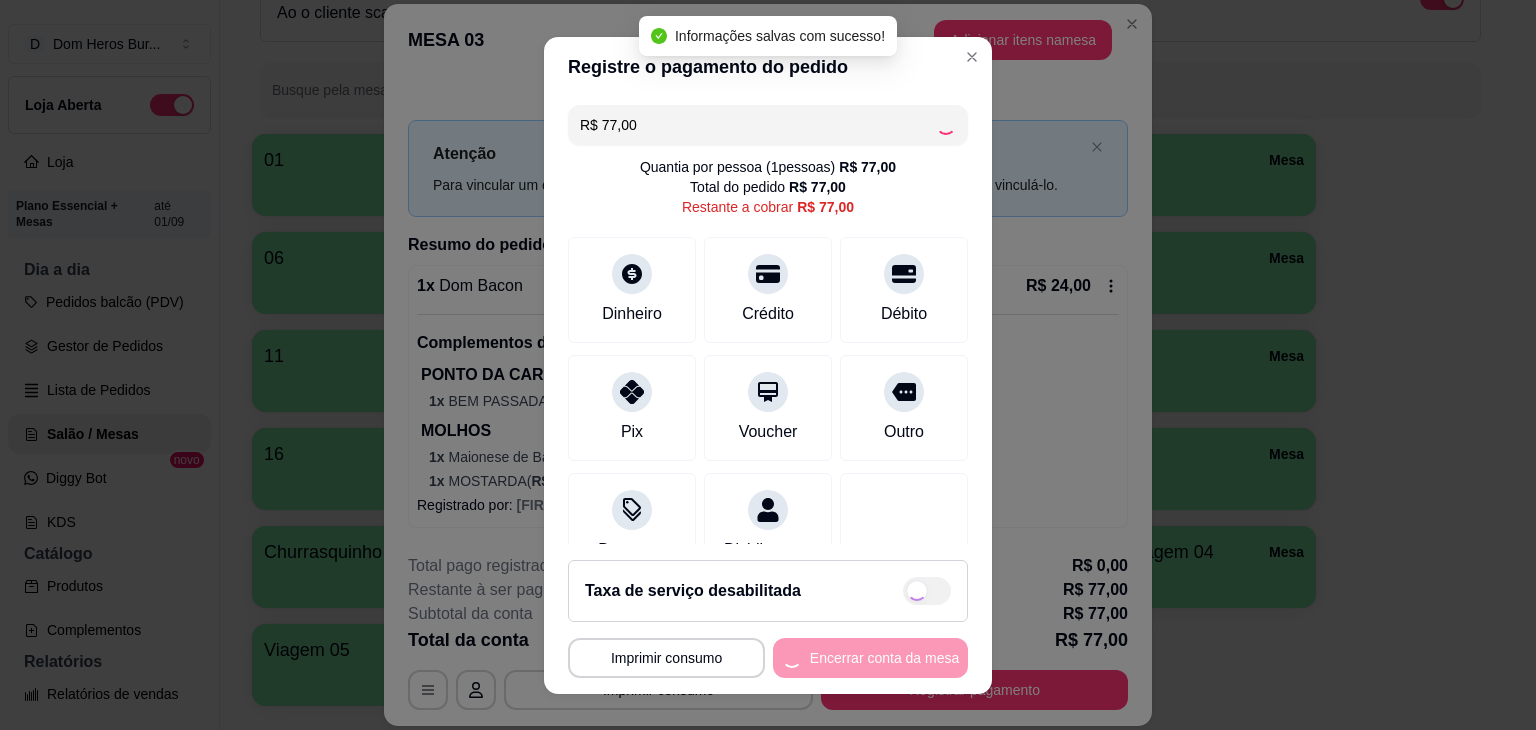 type on "R$ 0,00" 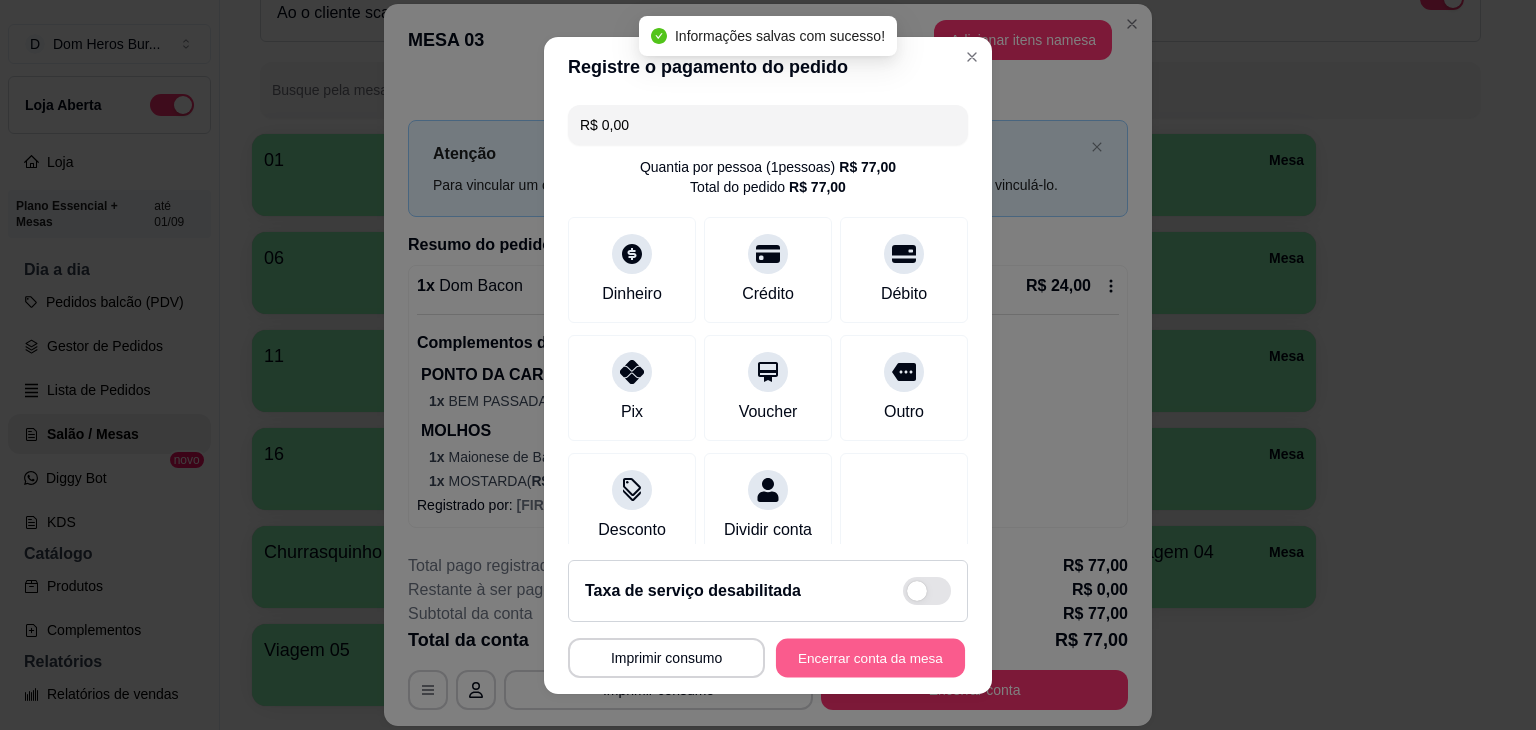 click on "Encerrar conta da mesa" at bounding box center [870, 657] 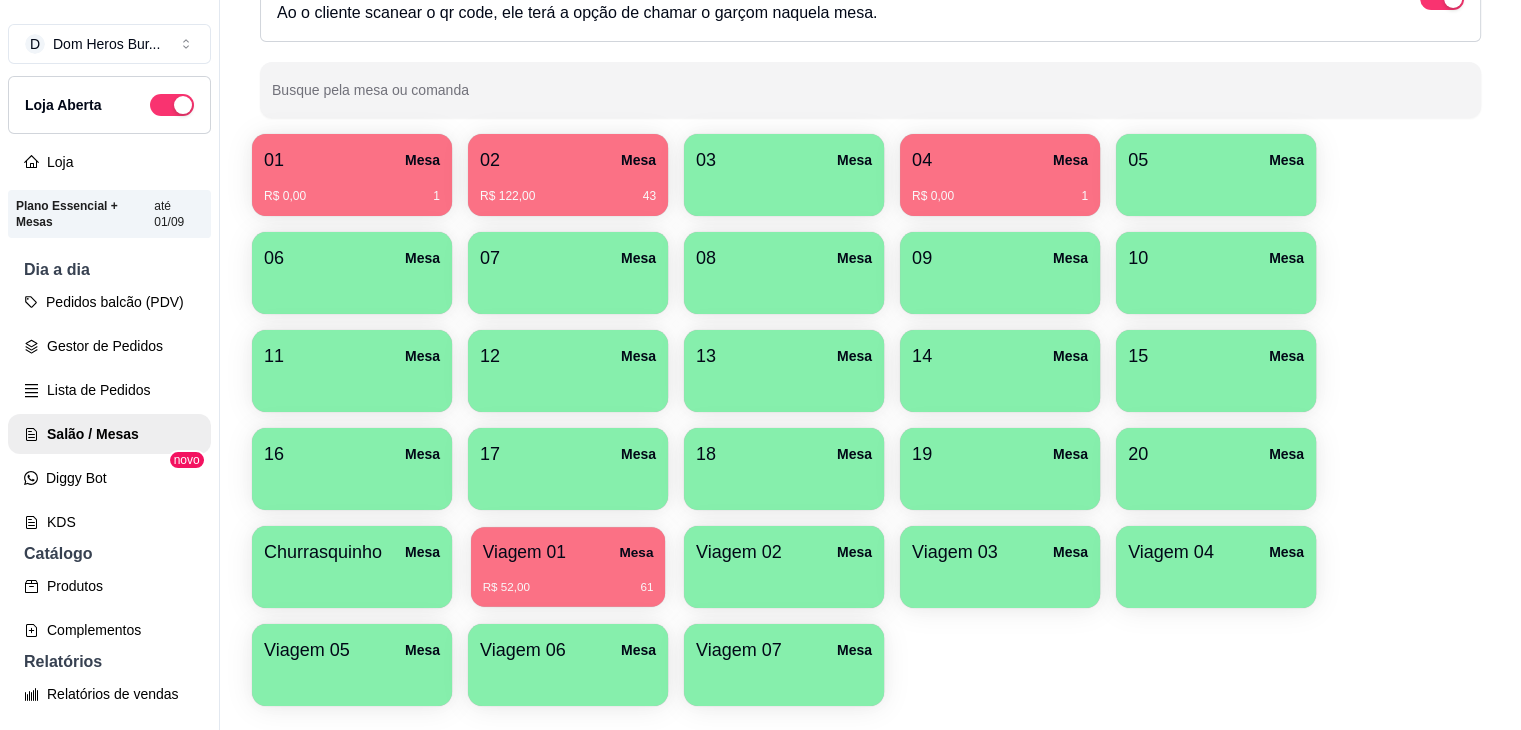 click on "R$ 52,00" at bounding box center (506, 588) 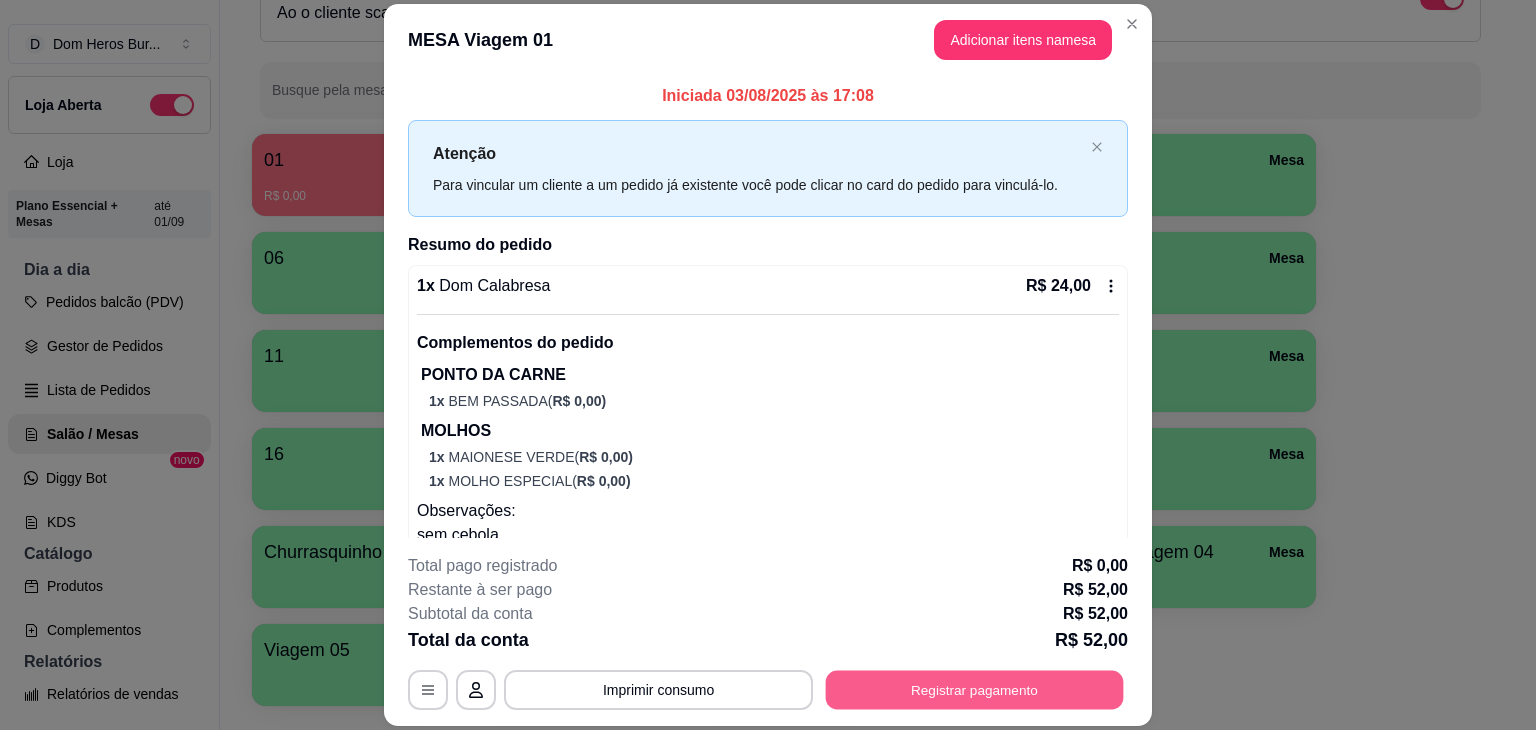 click on "Registrar pagamento" at bounding box center (975, 690) 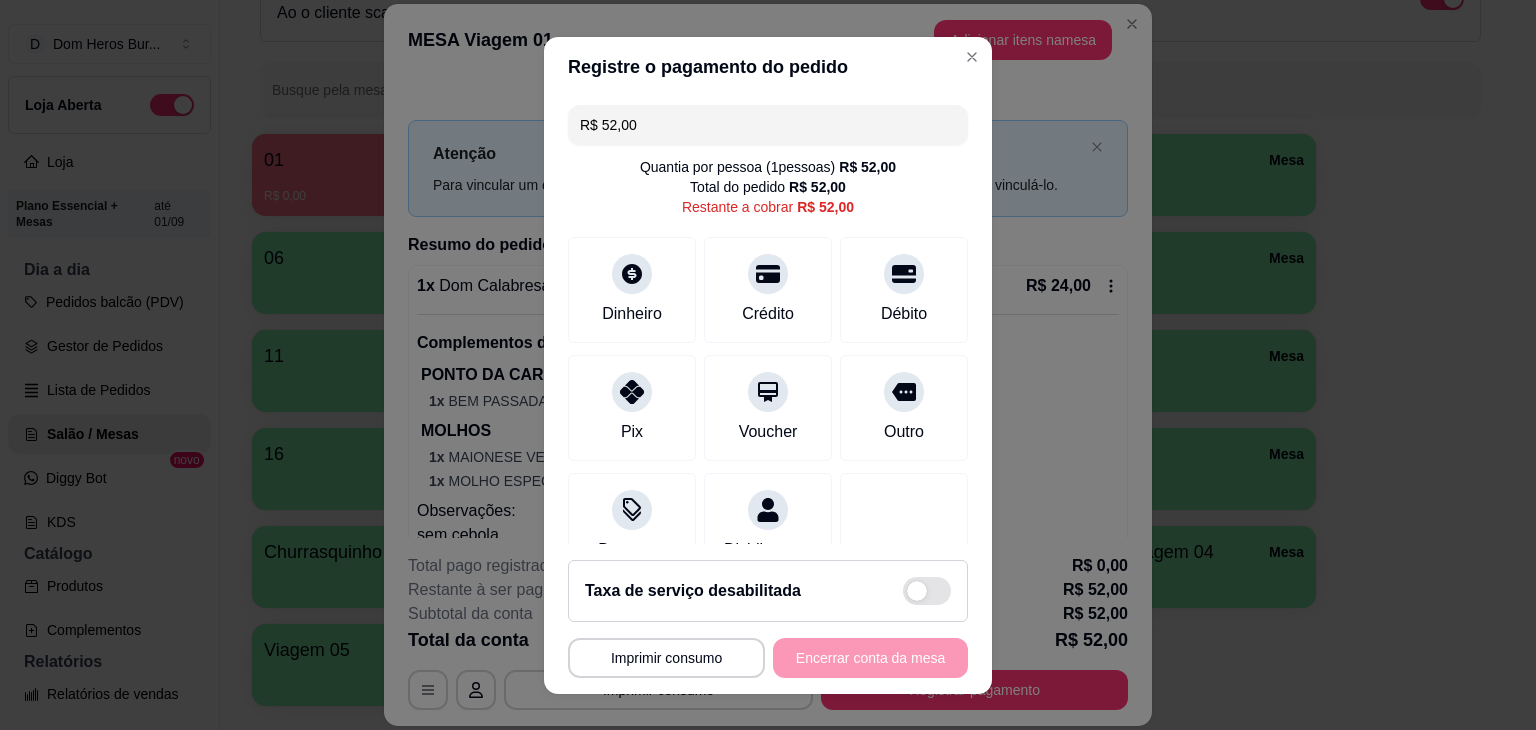 click on "**********" at bounding box center (768, 619) 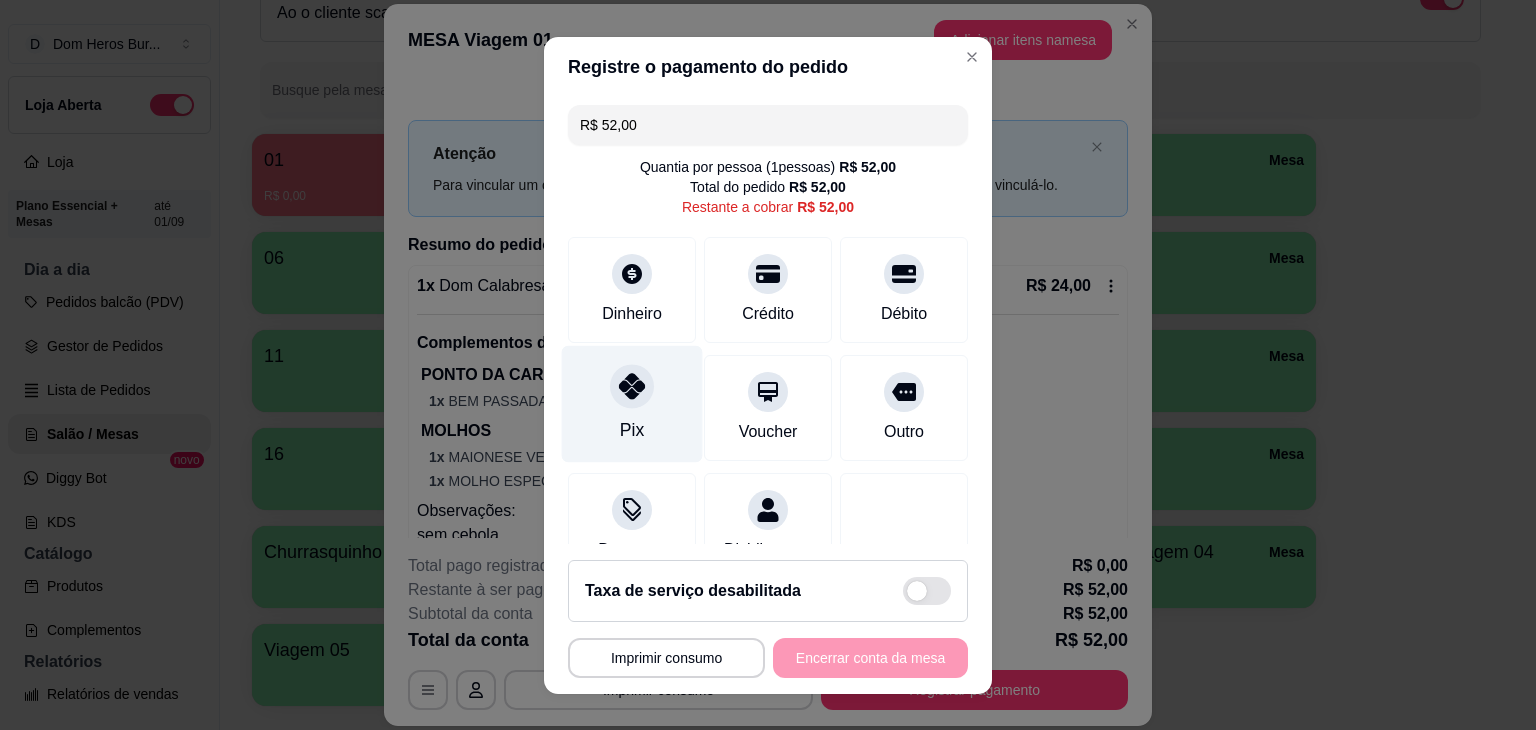 click on "Pix" at bounding box center [632, 403] 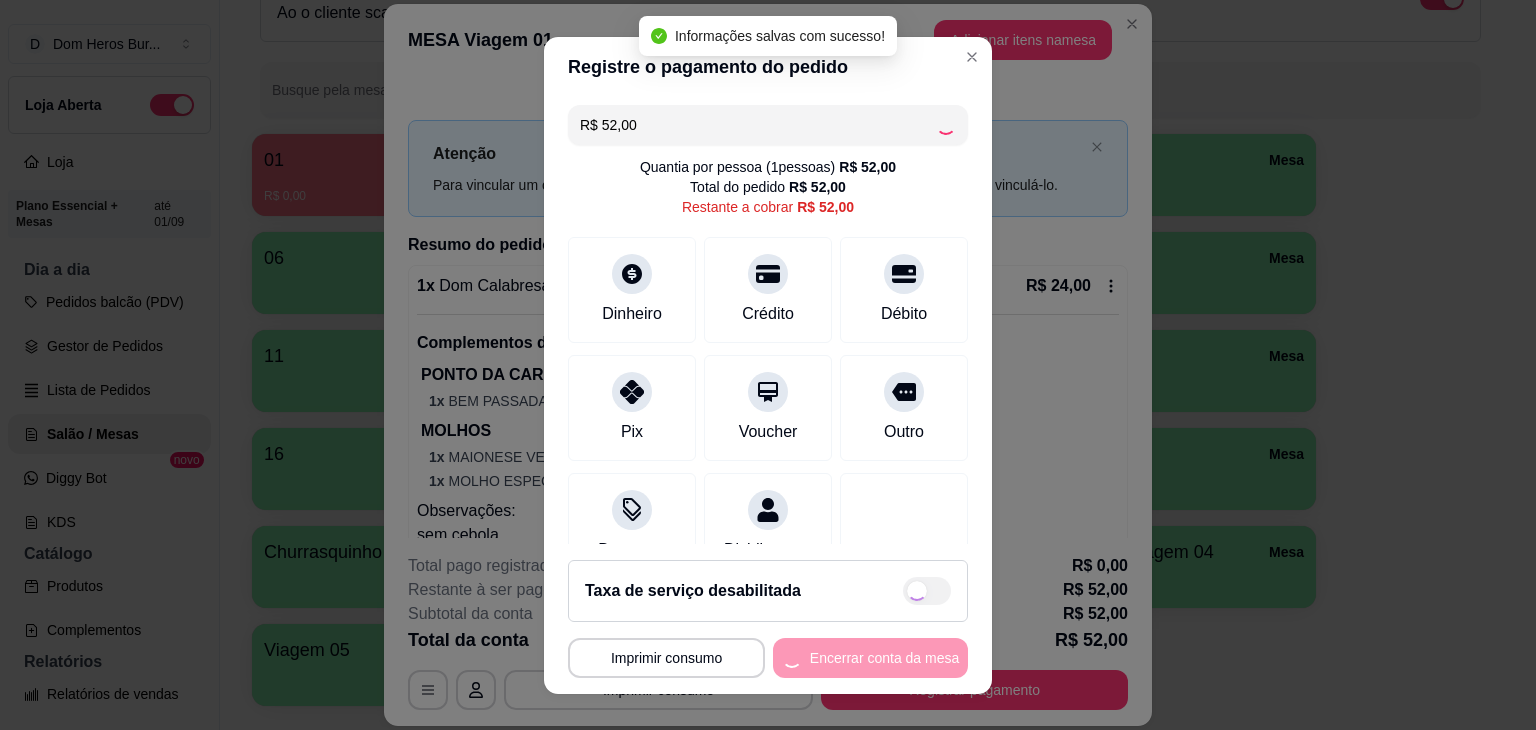 click on "**********" at bounding box center (768, 658) 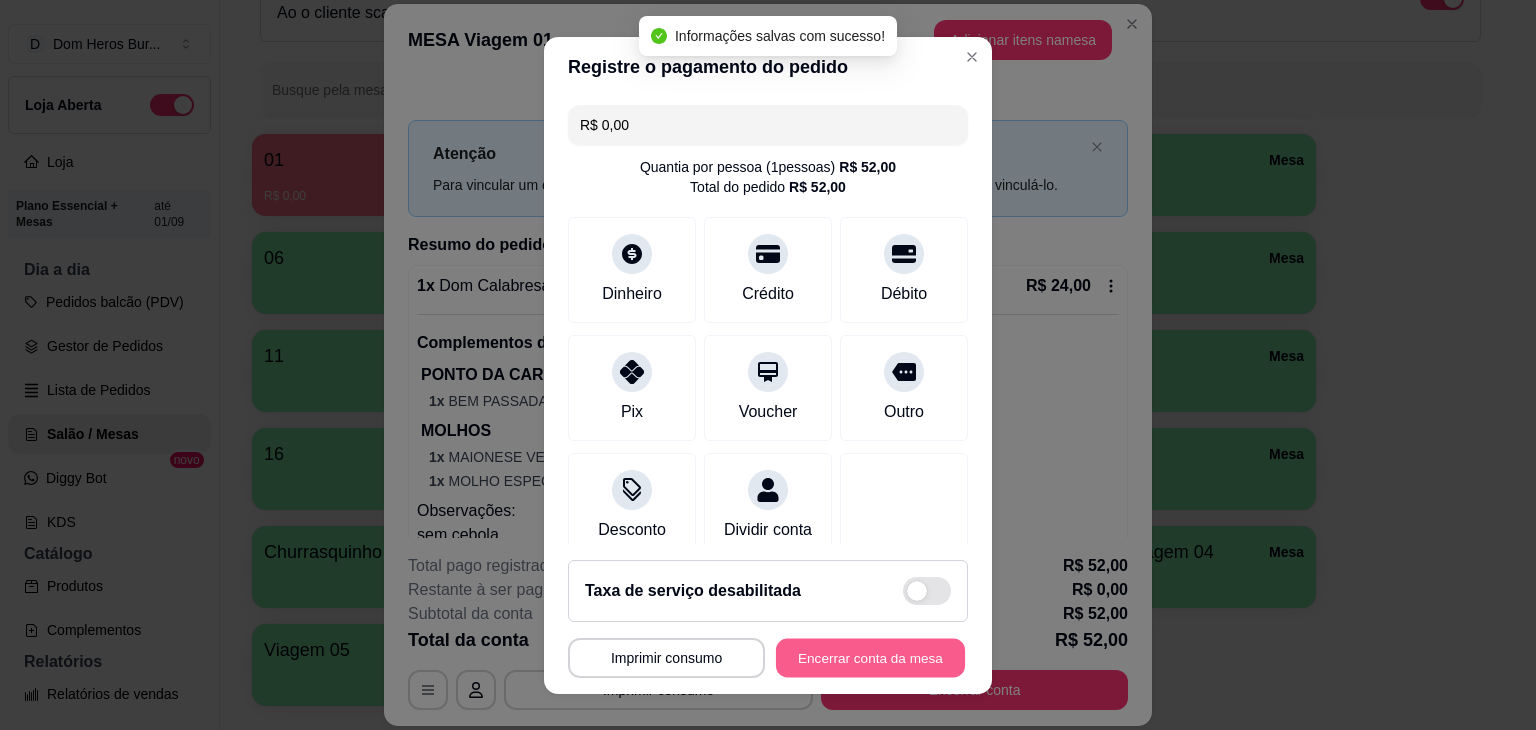 click on "Encerrar conta da mesa" at bounding box center (870, 657) 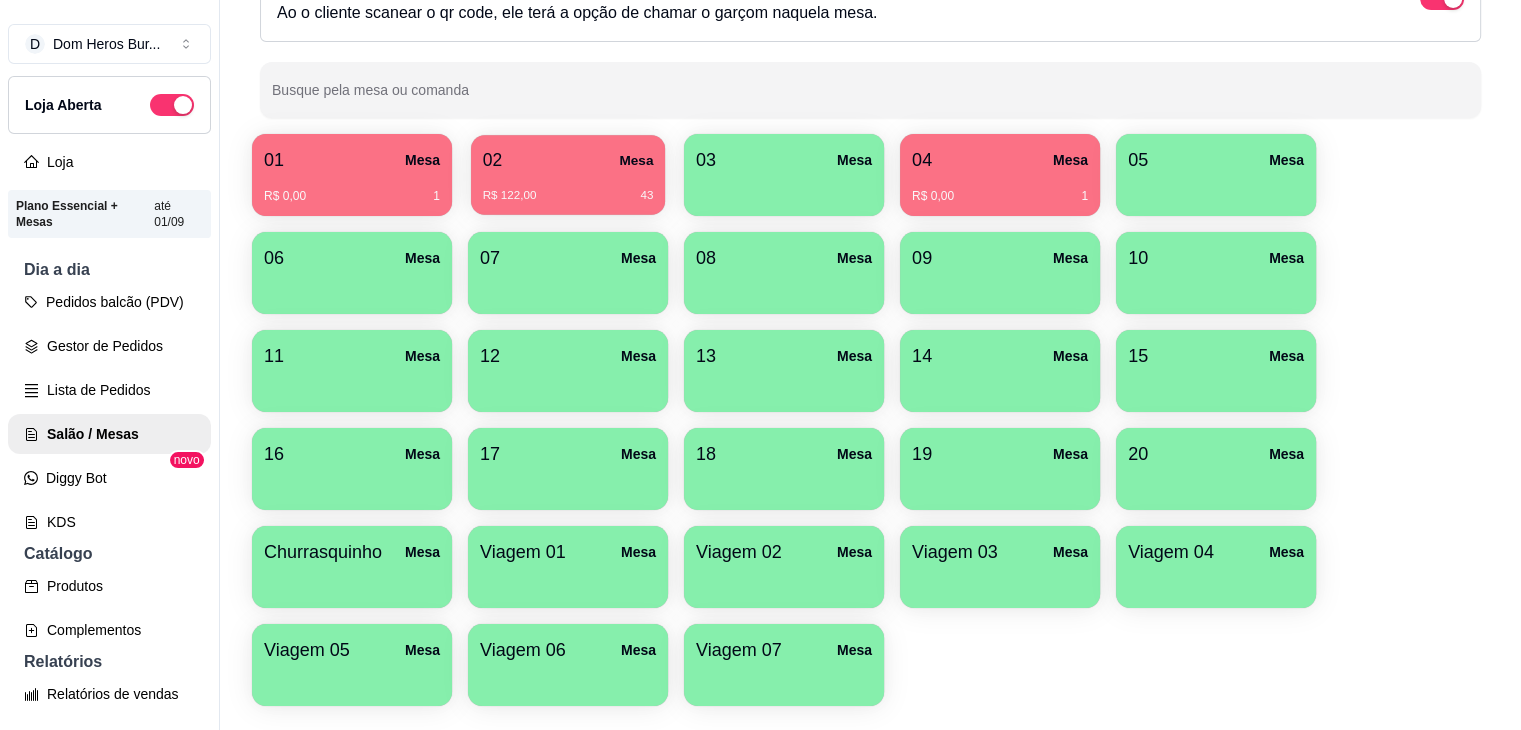 click on "02 Mesa R$ 122,00 43" at bounding box center [568, 175] 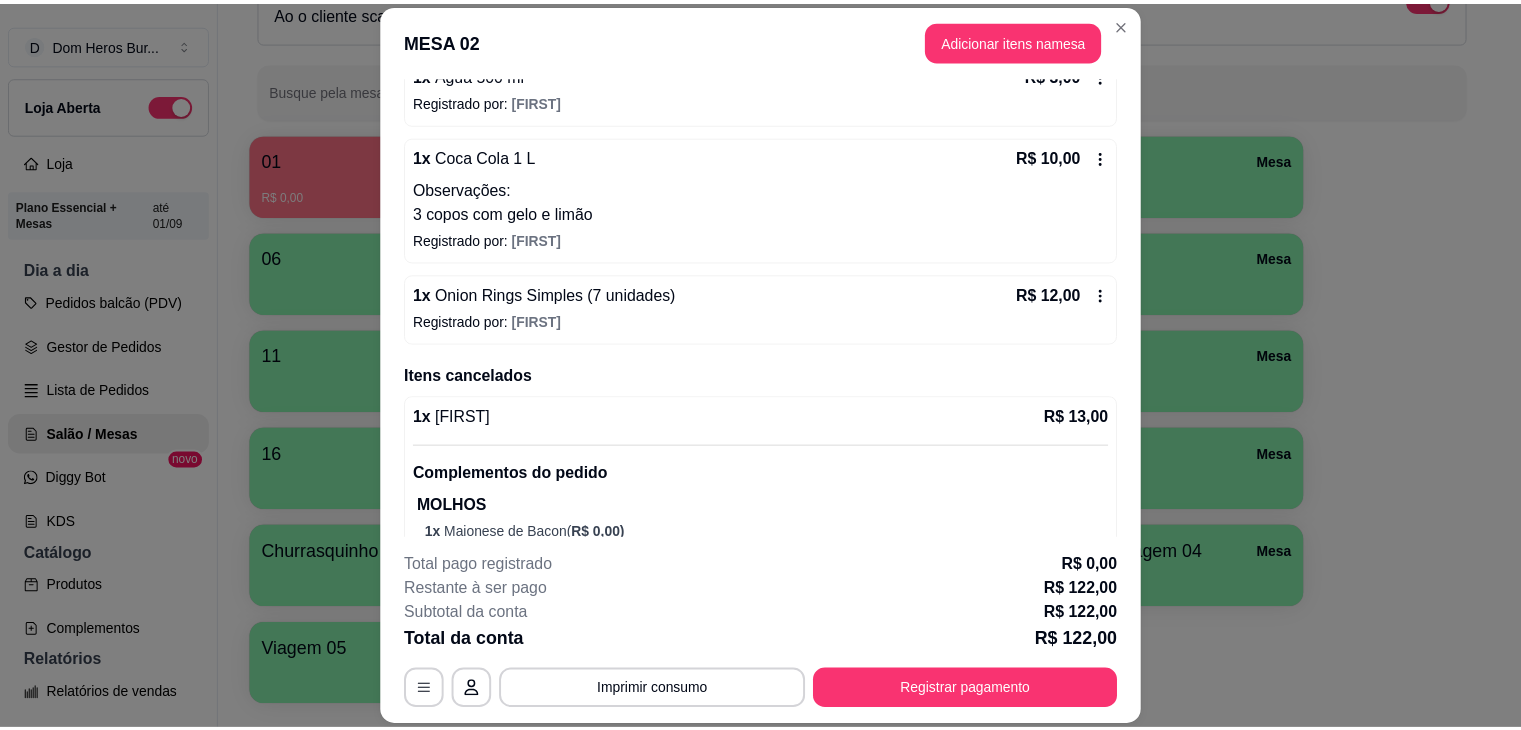scroll, scrollTop: 1444, scrollLeft: 0, axis: vertical 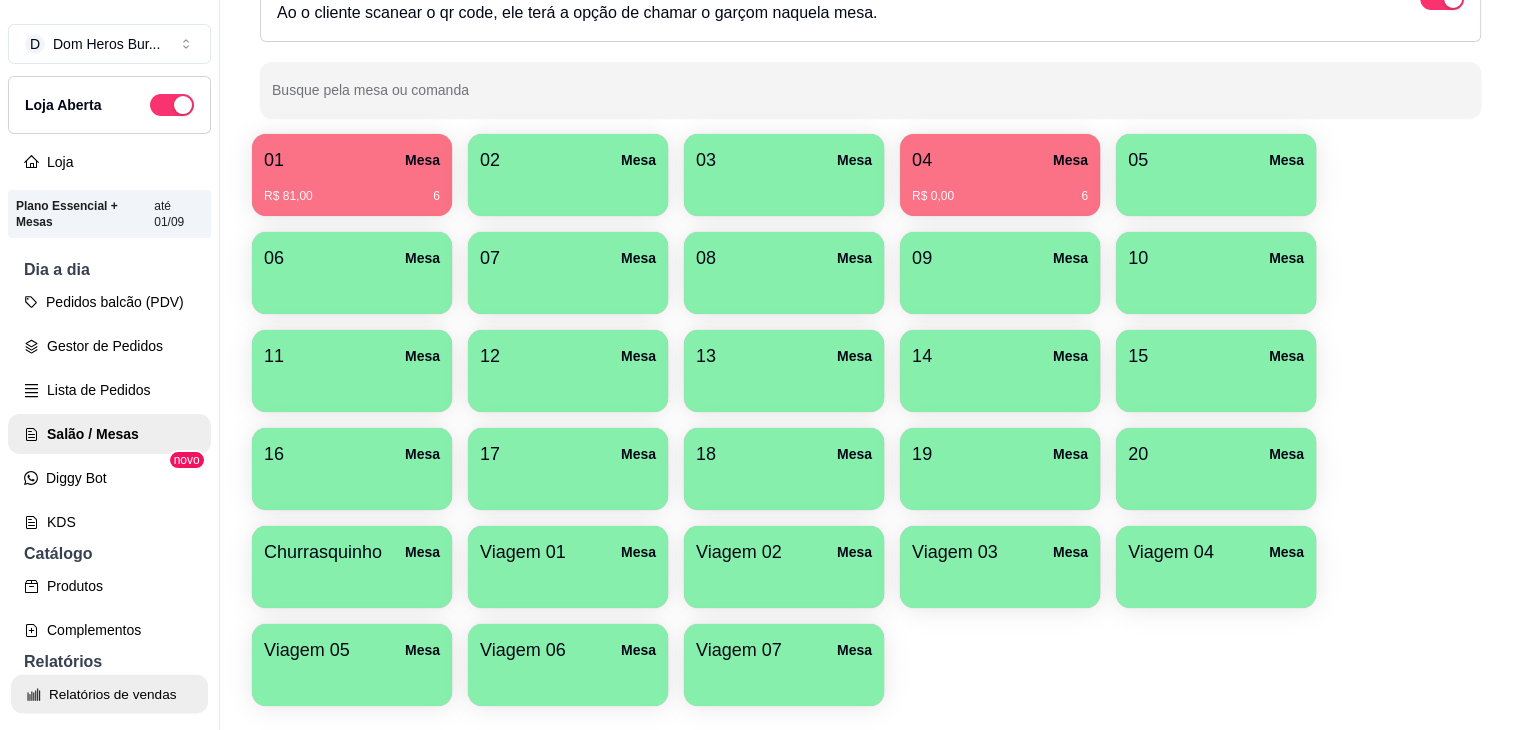 click on "Relatórios de vendas" at bounding box center [109, 694] 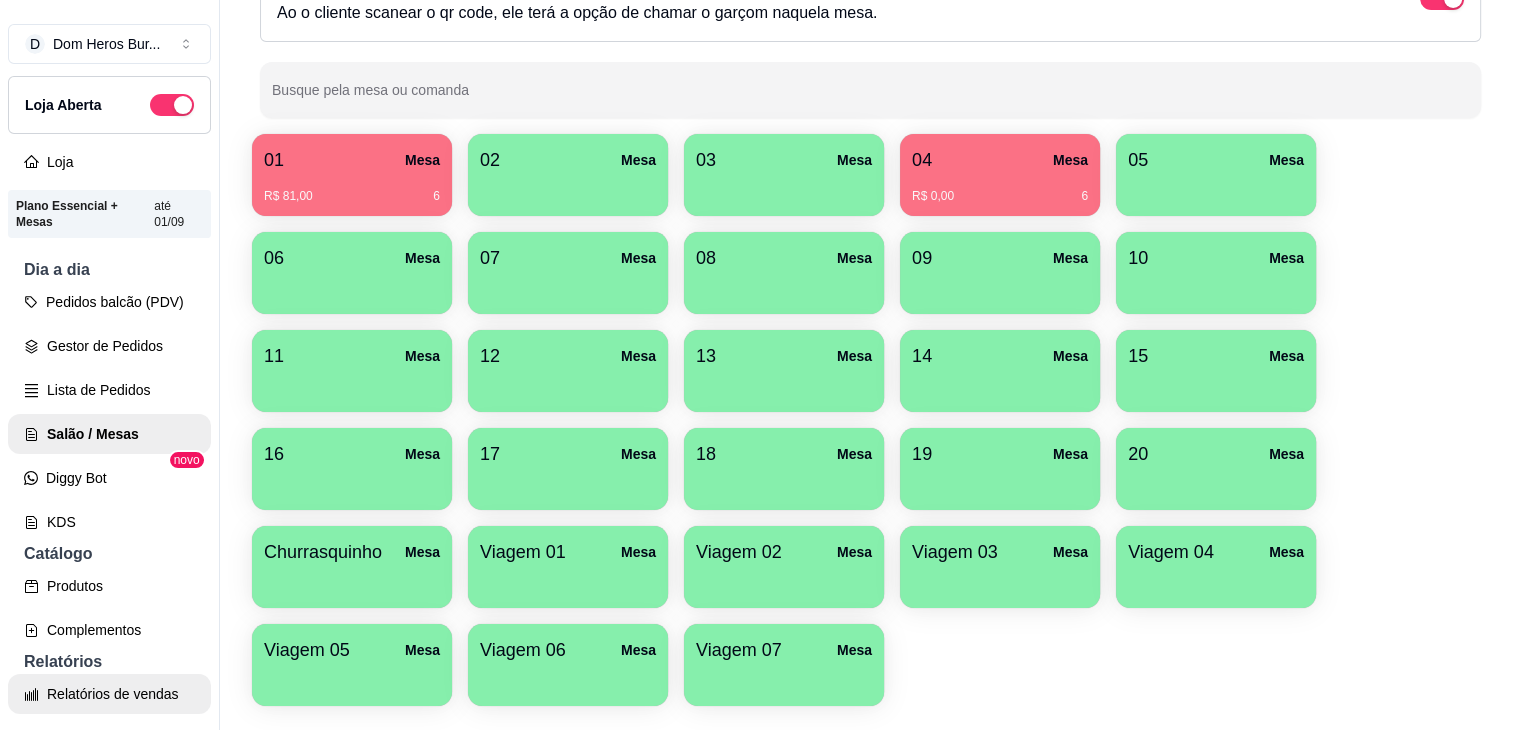 select on "ALL" 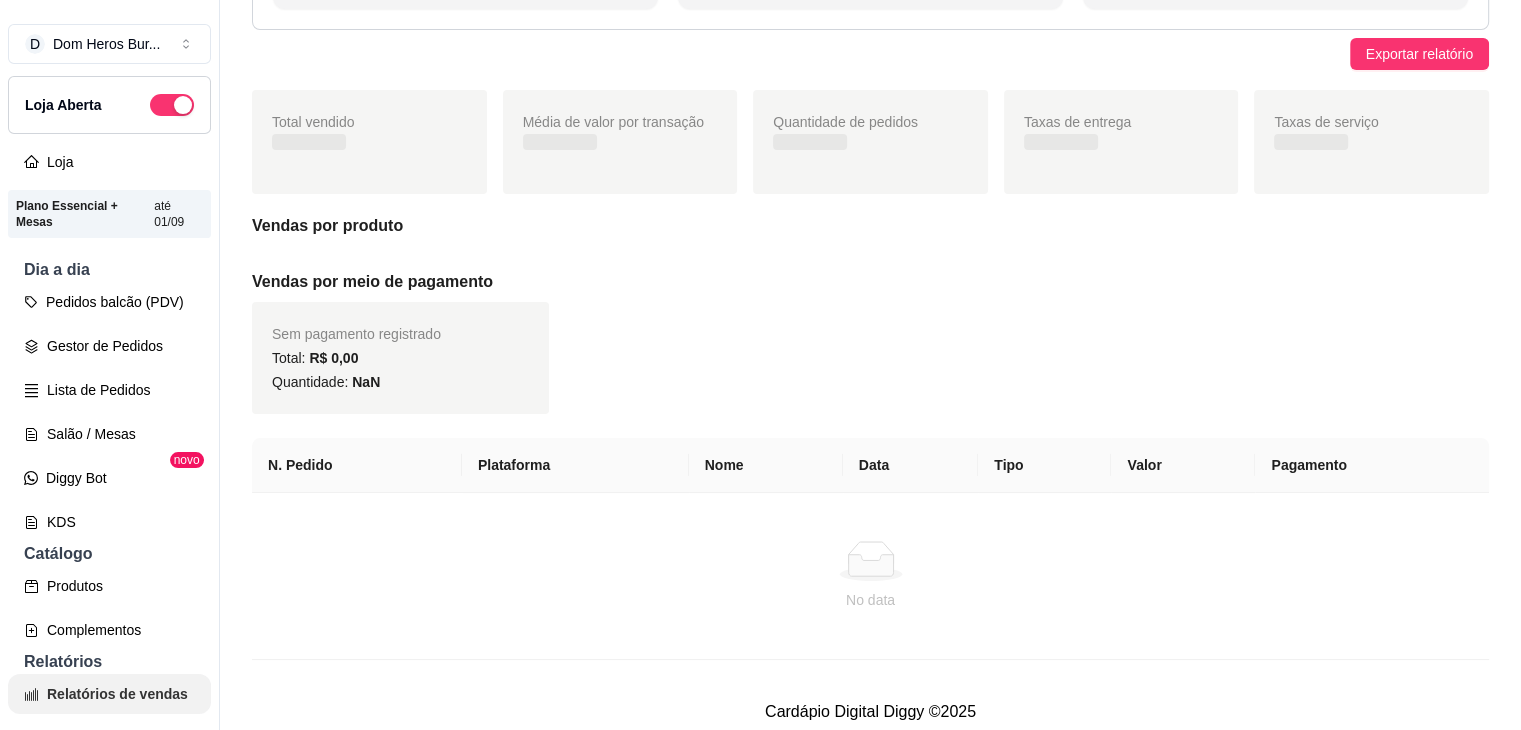 scroll, scrollTop: 0, scrollLeft: 0, axis: both 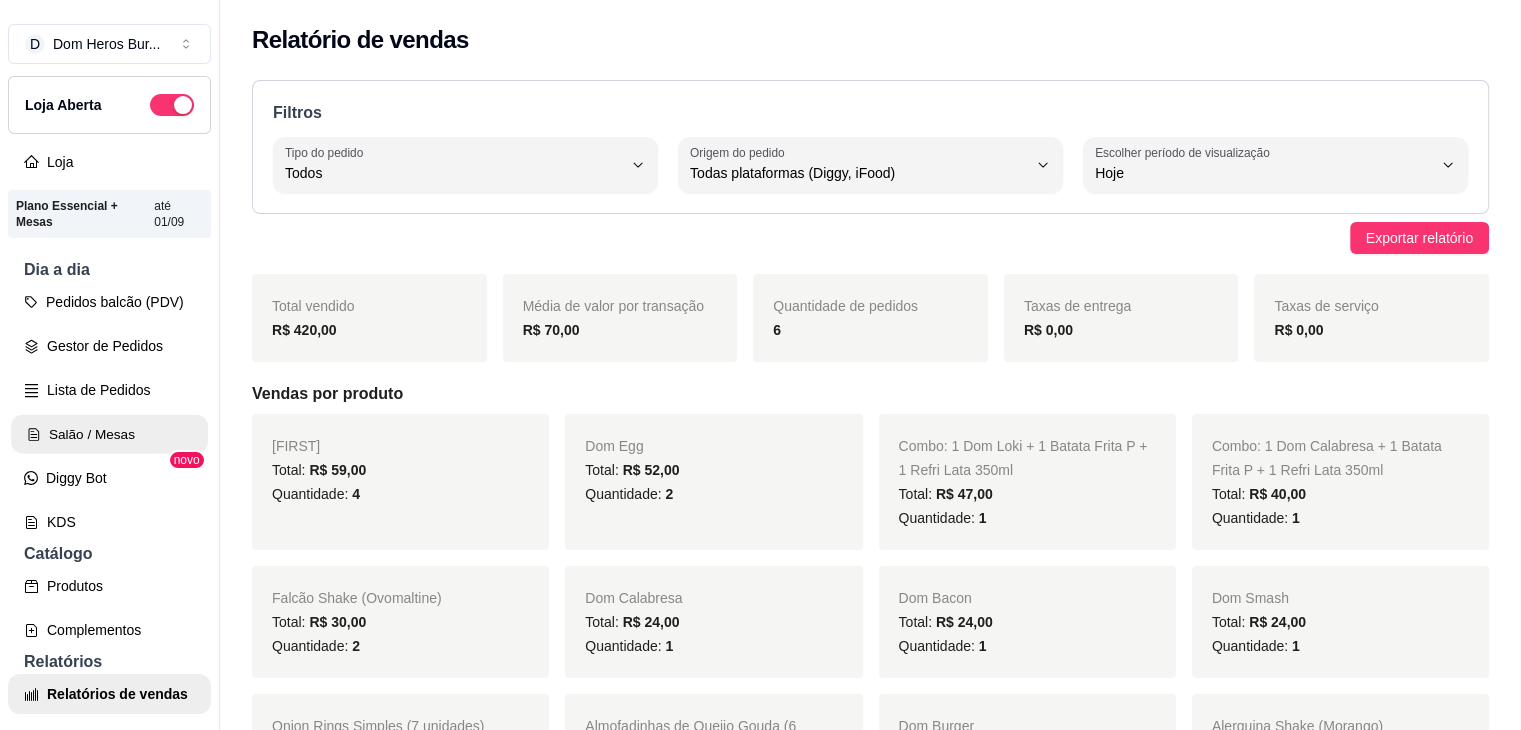 click on "Salão / Mesas" at bounding box center [109, 434] 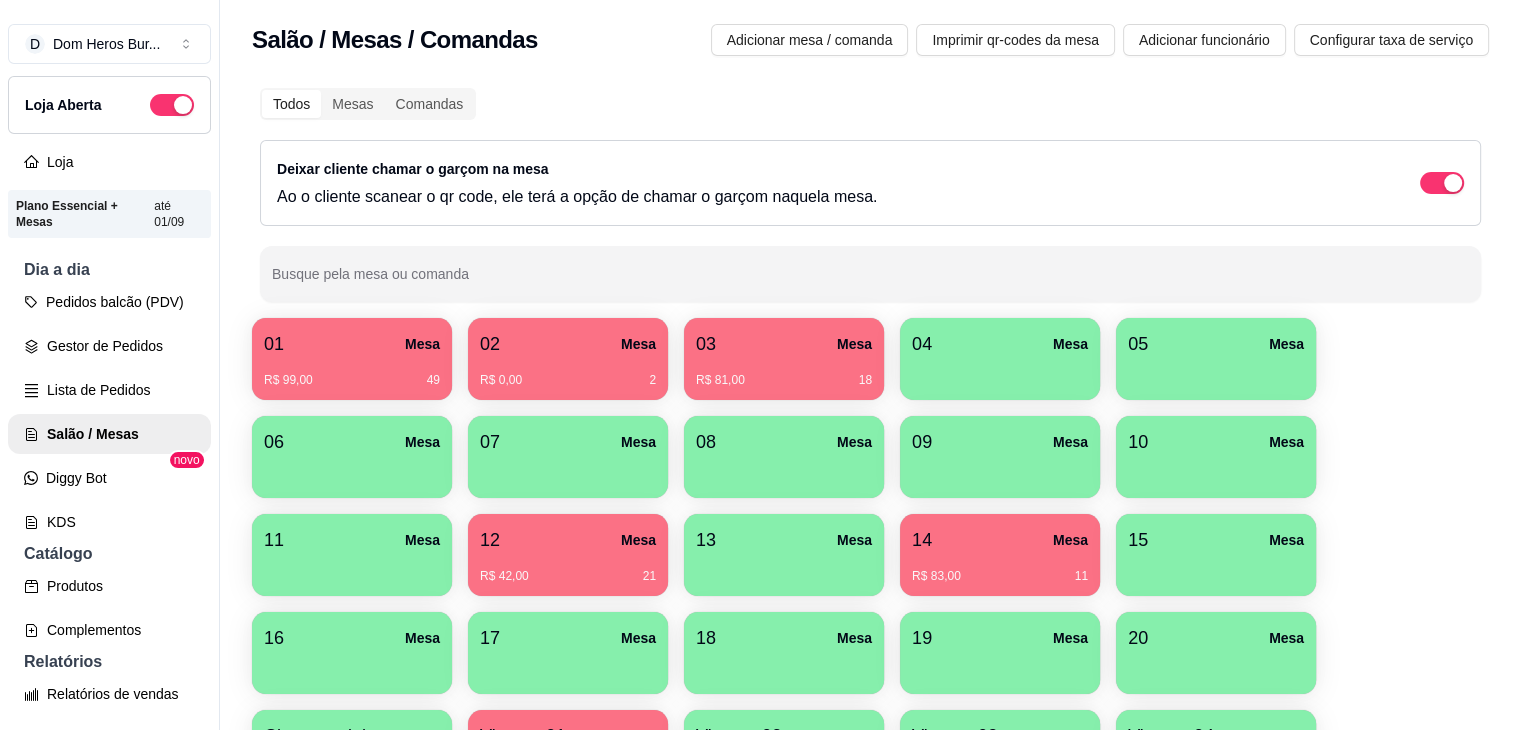 click on "Todos Mesas Comandas Deixar cliente chamar o garçom na mesa Ao o cliente scanear o qr code, ele terá a opção de chamar o garçom naquela mesa. Busque pela mesa ou comanda" at bounding box center (870, 195) 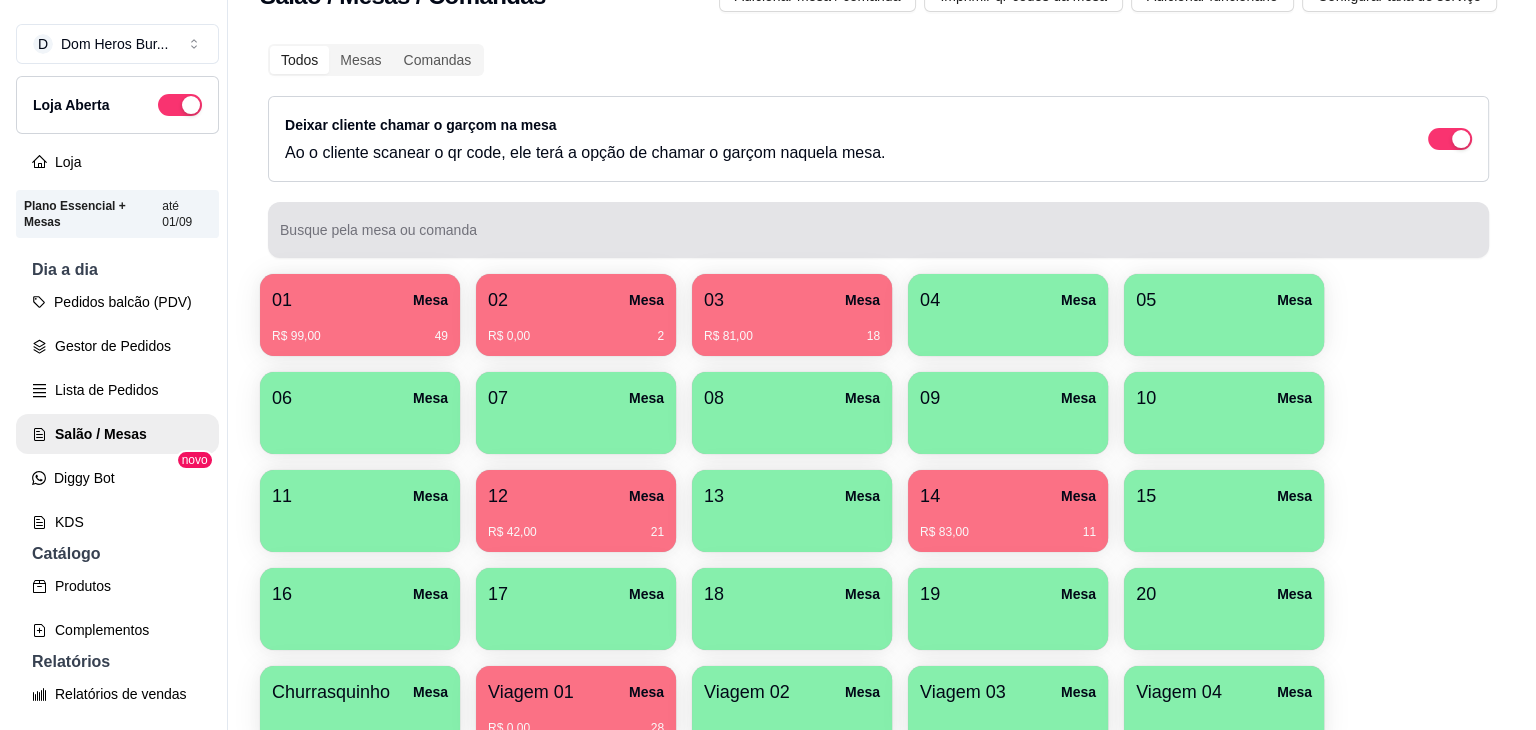 scroll, scrollTop: 120, scrollLeft: 0, axis: vertical 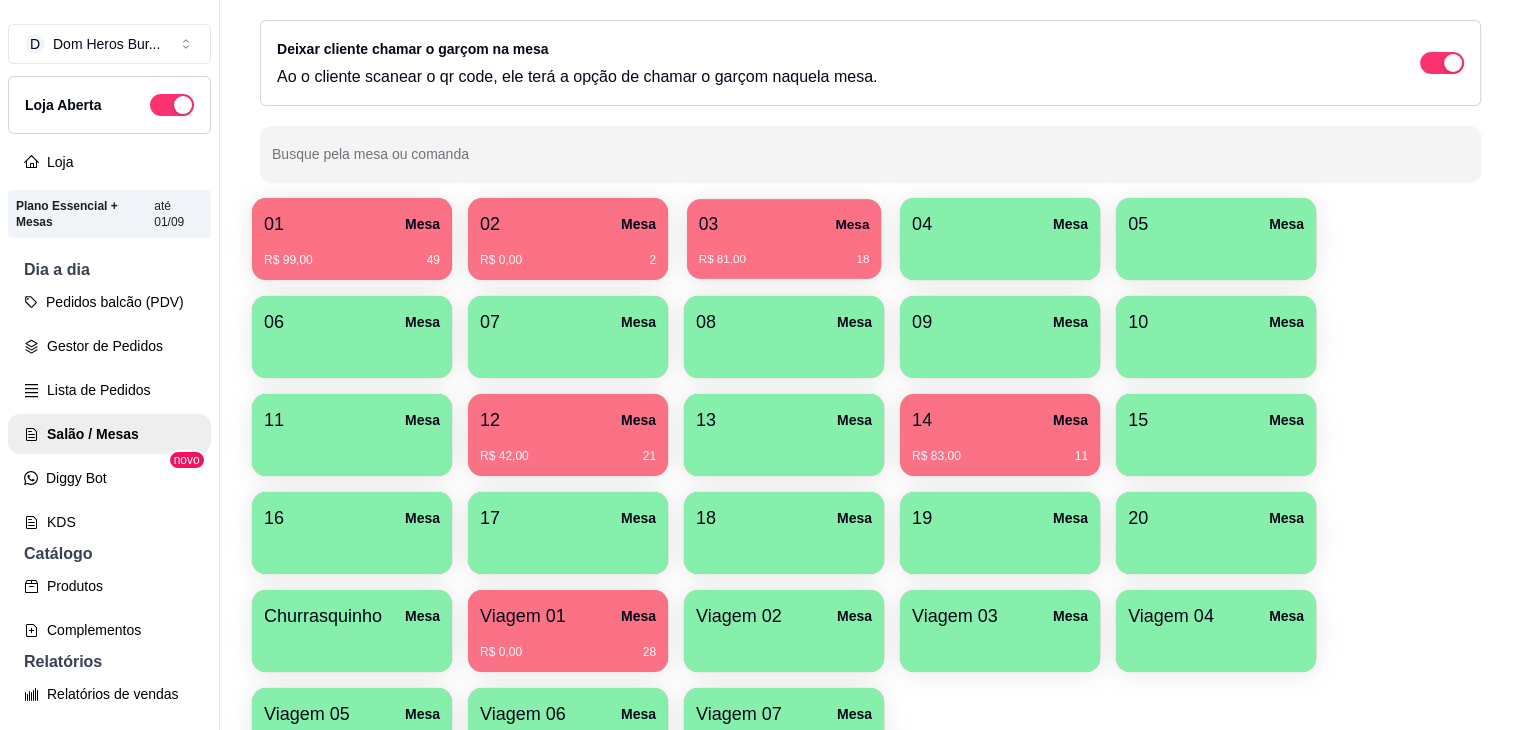 click on "R$ 81,00" at bounding box center [722, 260] 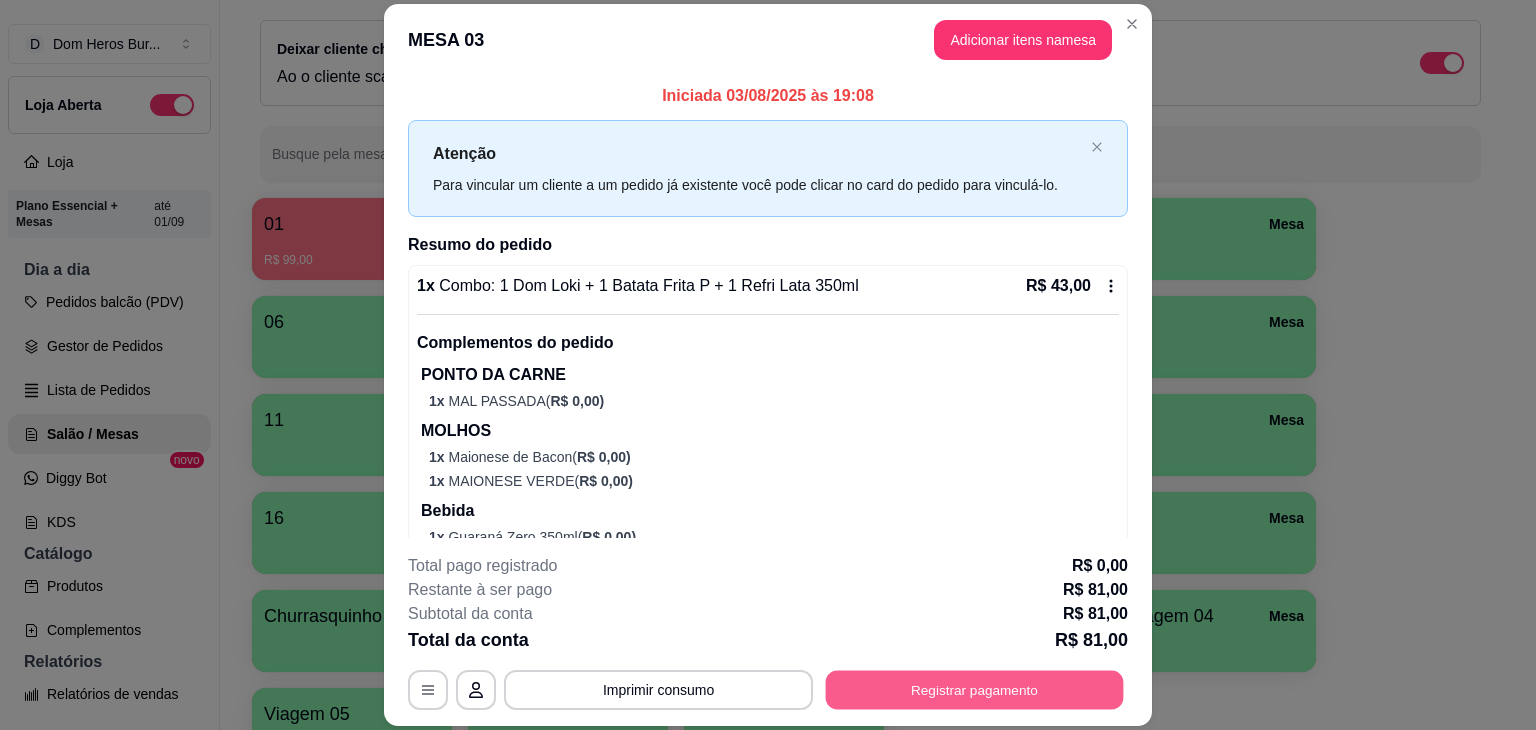 click on "Registrar pagamento" at bounding box center (975, 690) 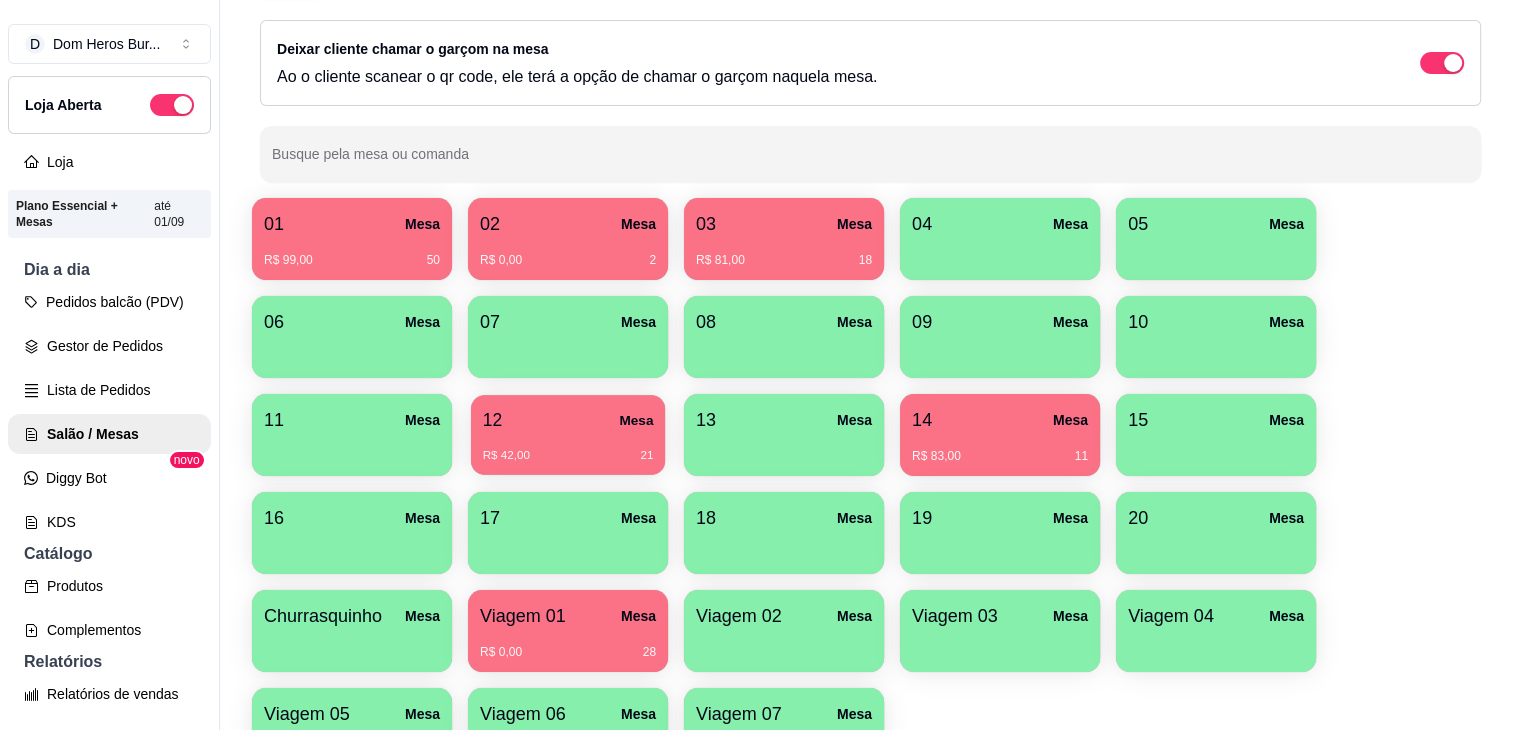 click on "12 Mesa R$ 42,00 21" at bounding box center (568, 435) 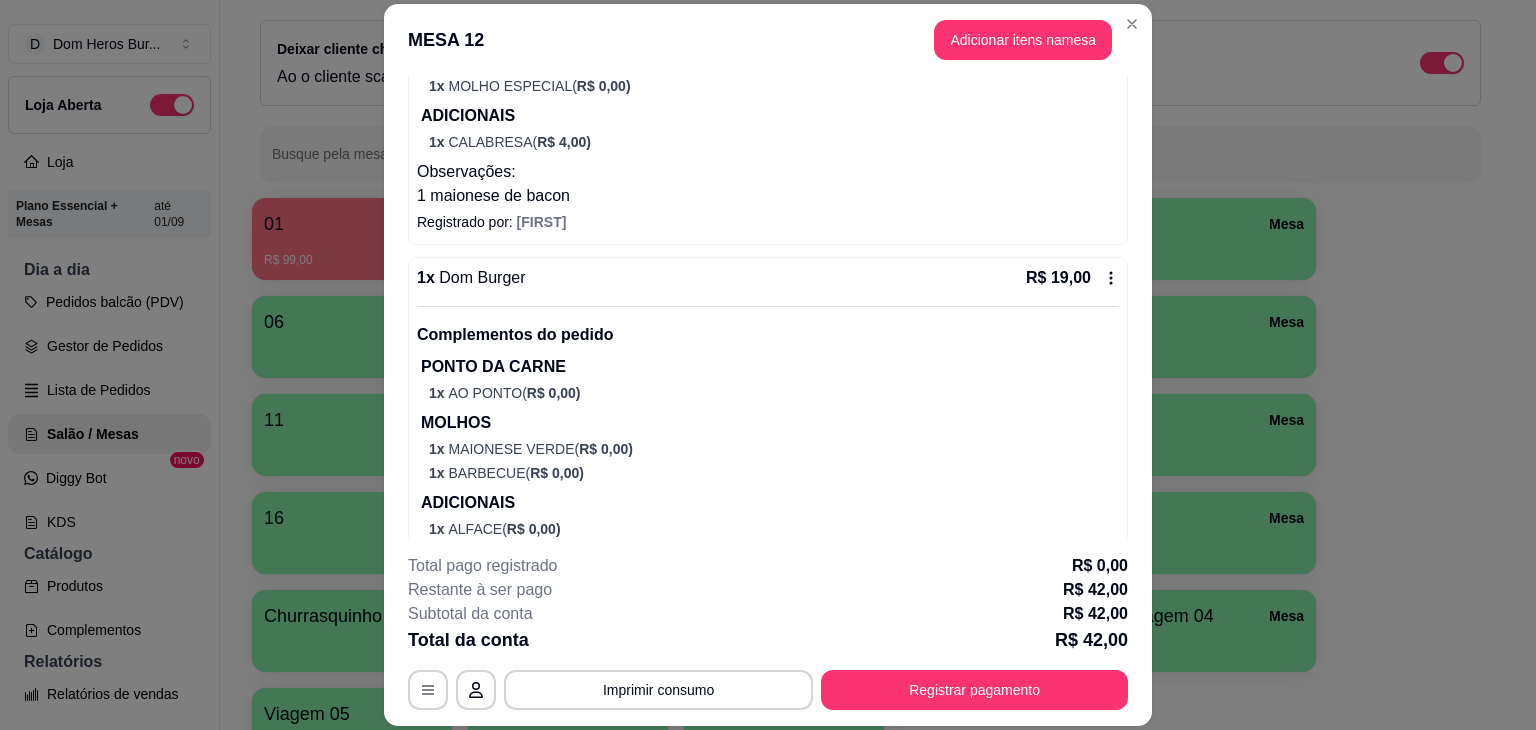 scroll, scrollTop: 400, scrollLeft: 0, axis: vertical 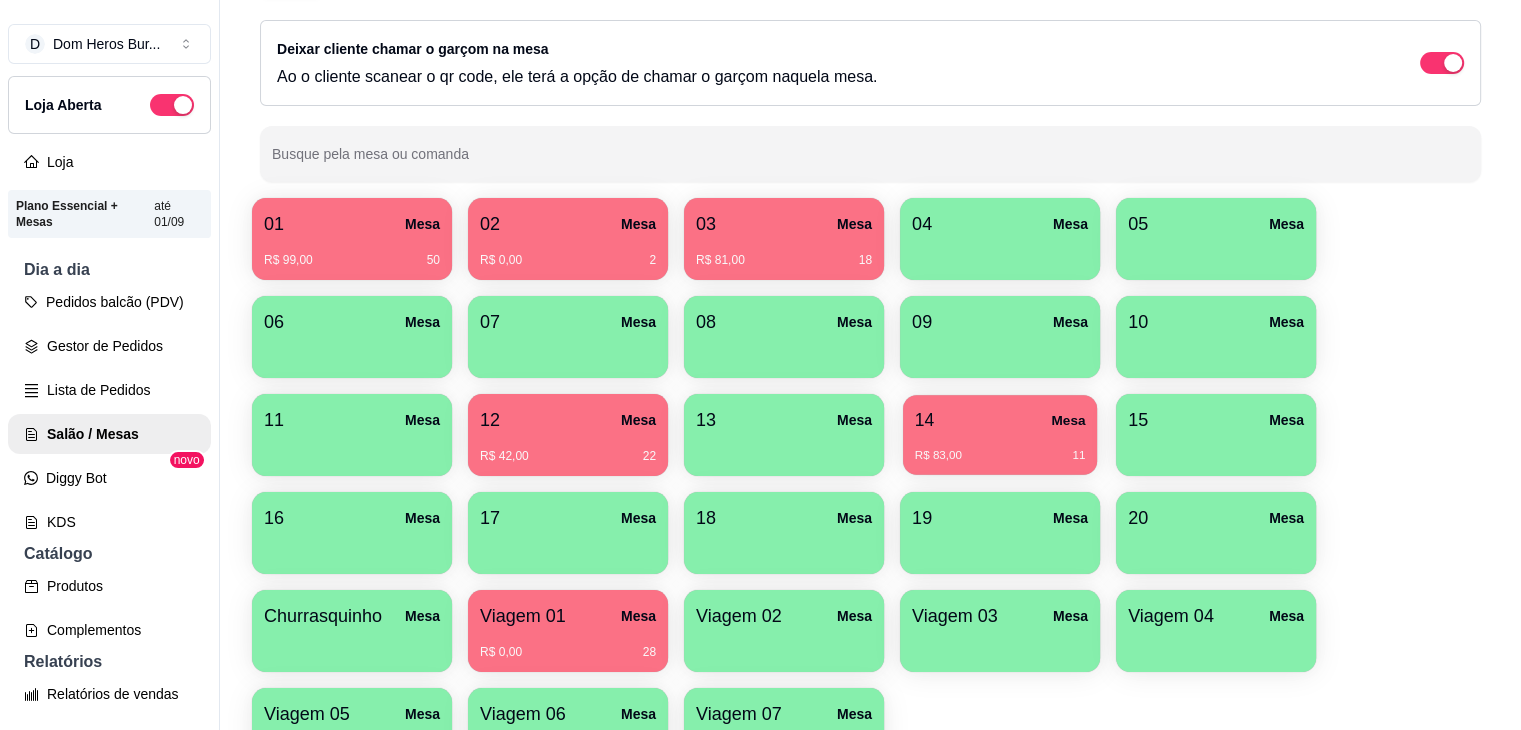 click on "14 Mesa R$ 83,00 11" at bounding box center [1000, 435] 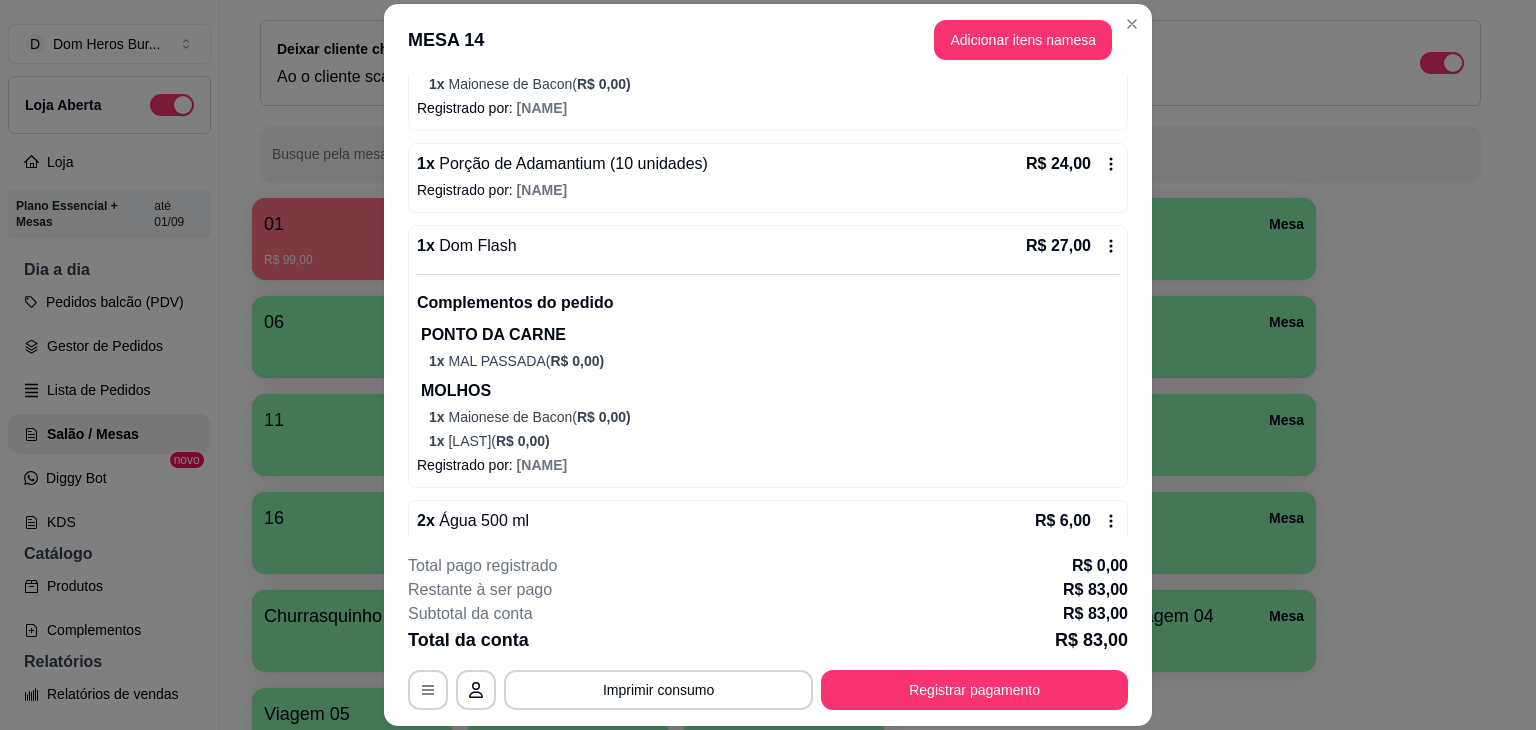 scroll, scrollTop: 434, scrollLeft: 0, axis: vertical 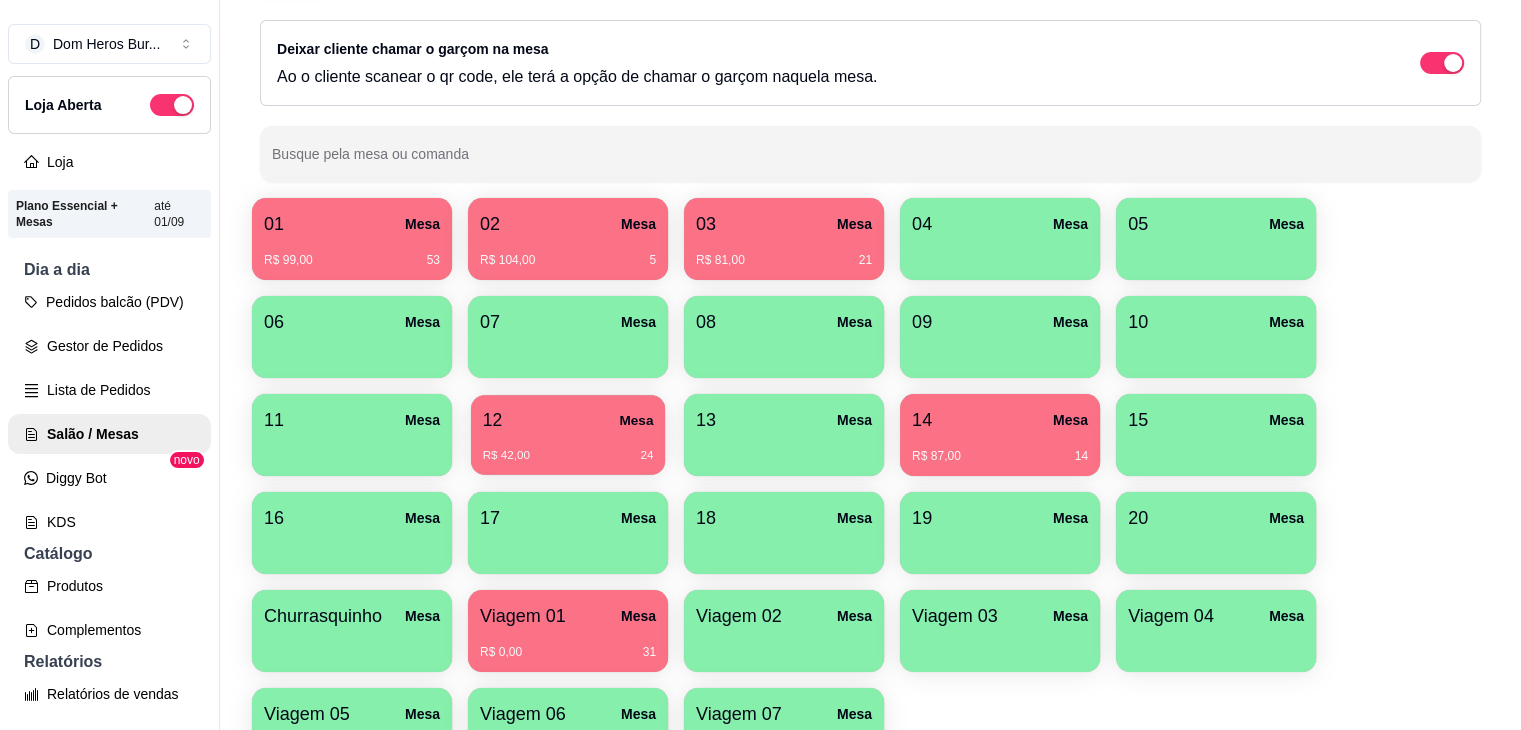 click on "R$ 42,00 24" at bounding box center (568, 456) 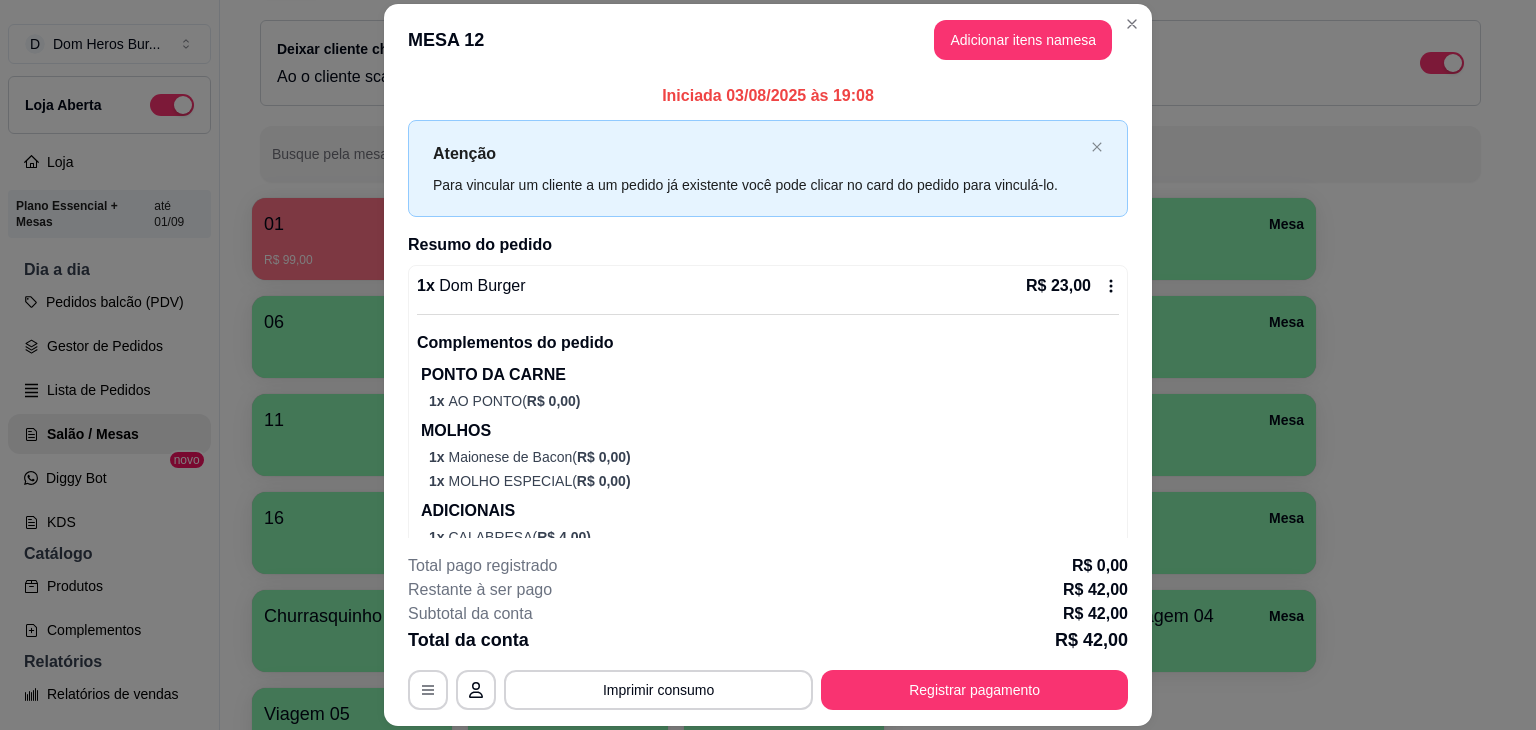 scroll, scrollTop: 463, scrollLeft: 0, axis: vertical 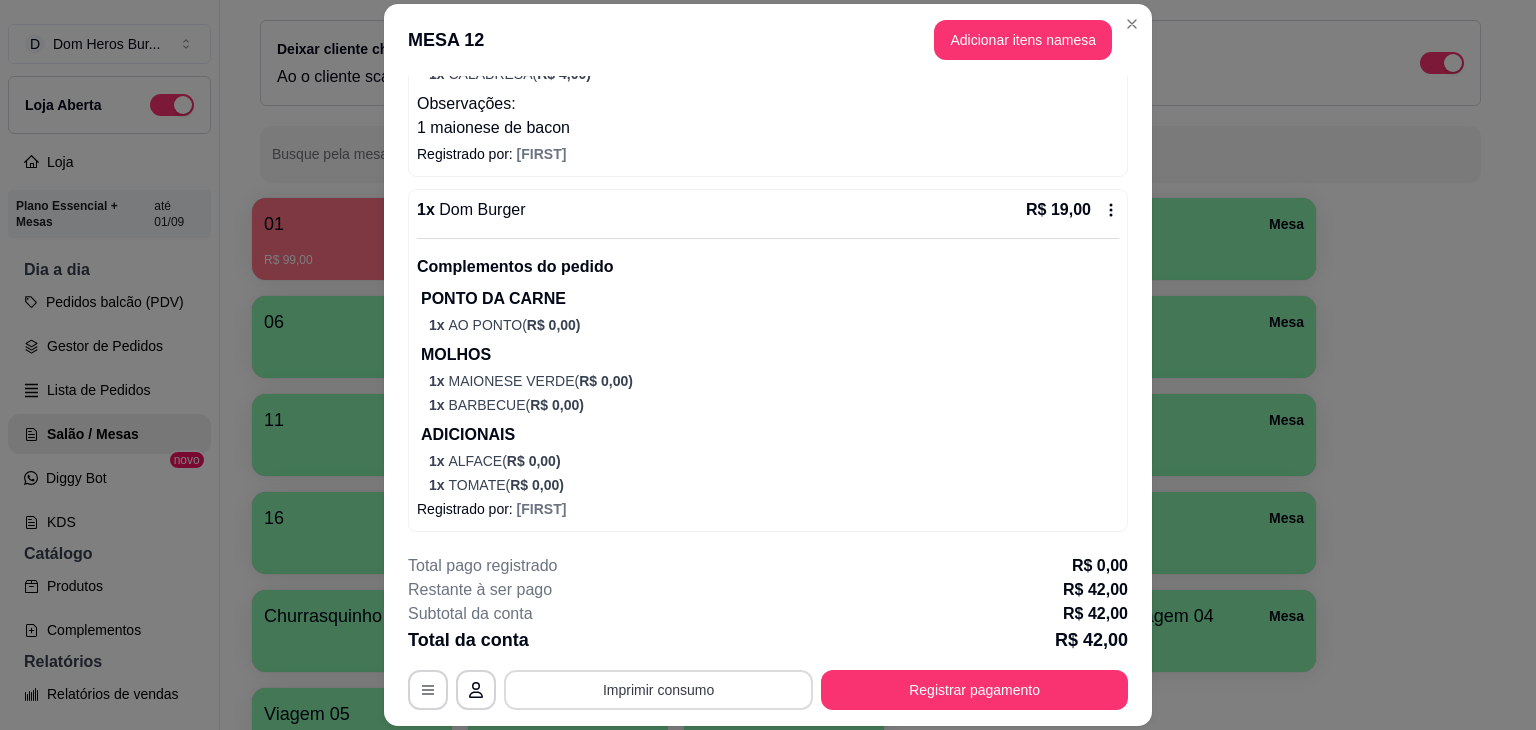 click on "Imprimir consumo" at bounding box center (658, 690) 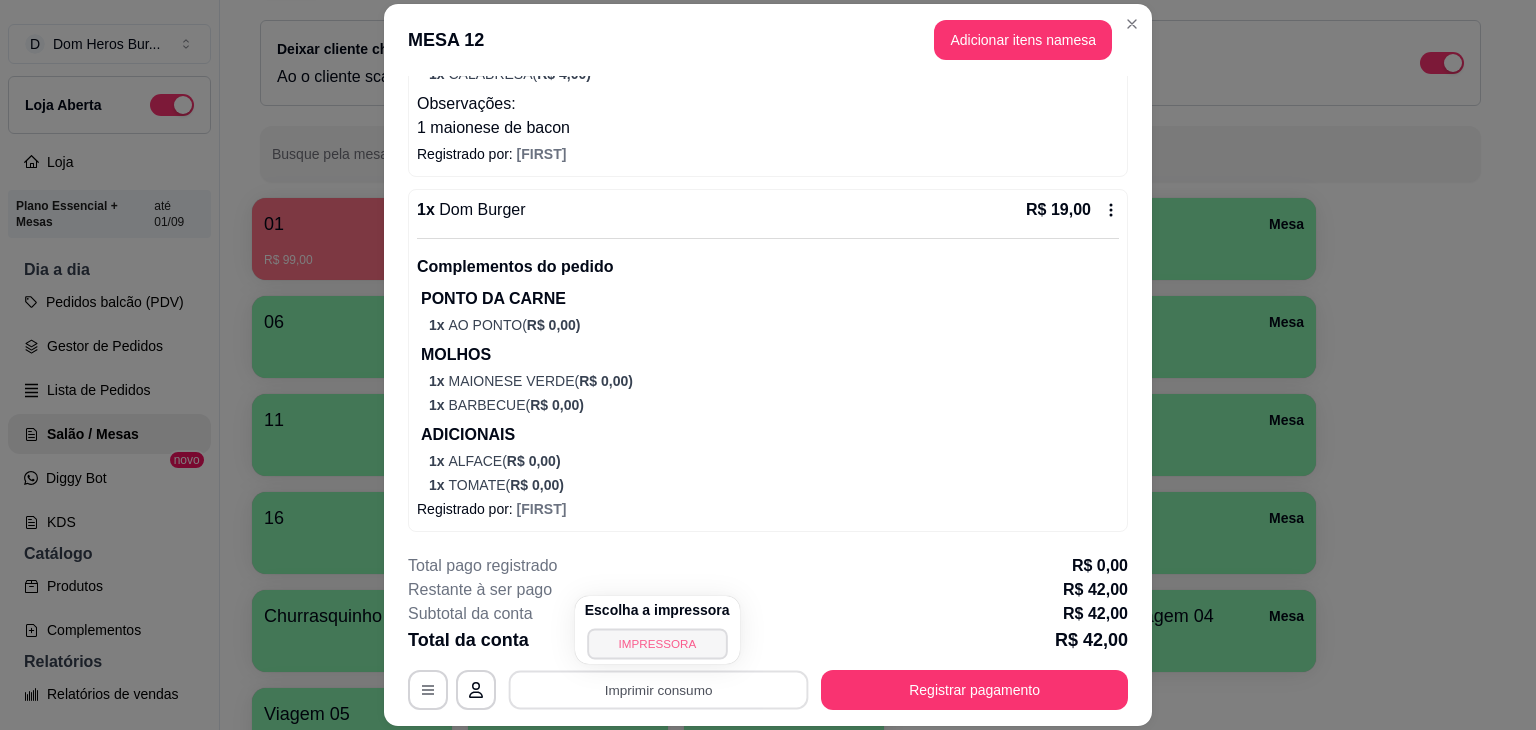 click on "IMPRESSORA" at bounding box center (657, 643) 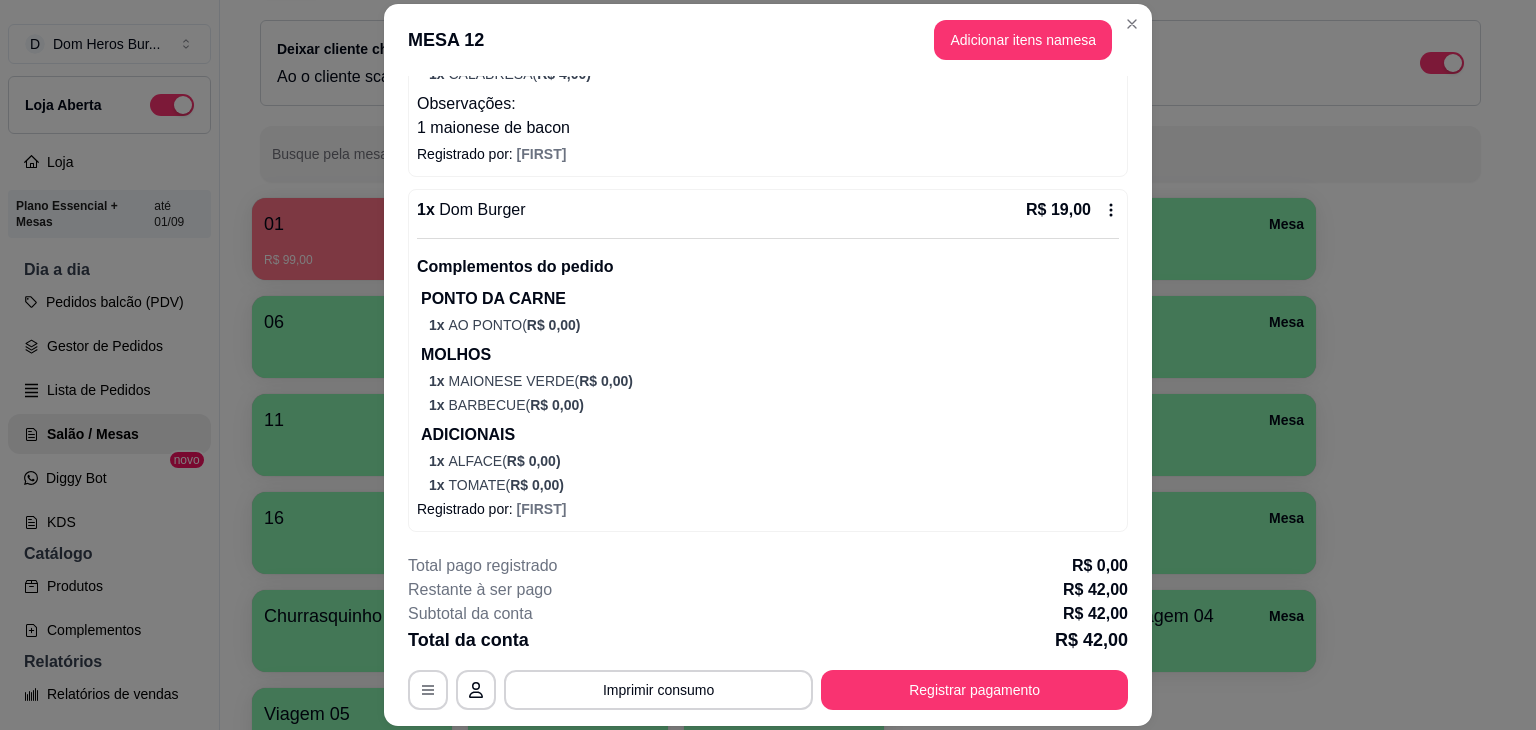 click on "Total da conta R$ 42,00" at bounding box center [768, 640] 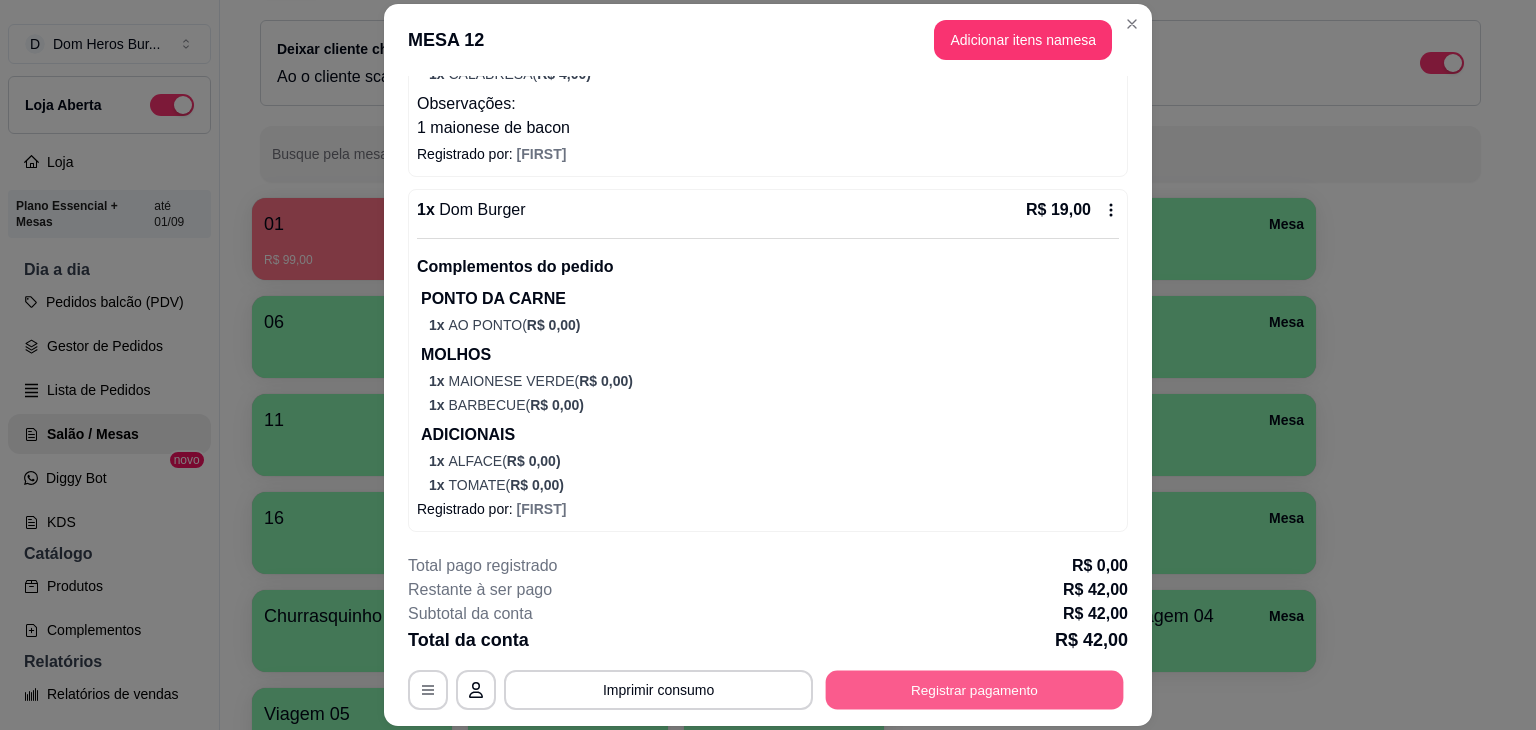 click on "Registrar pagamento" at bounding box center (975, 690) 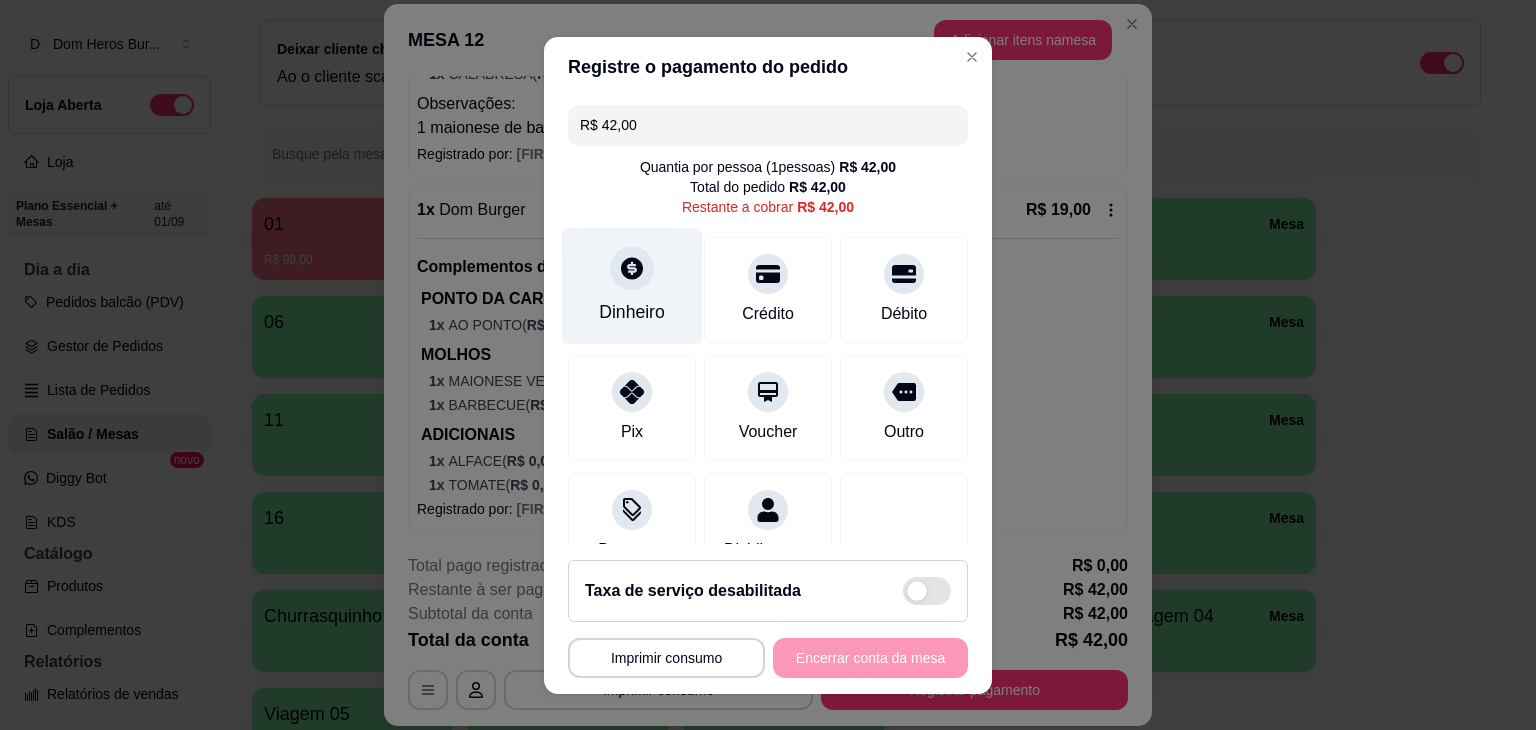 click at bounding box center (632, 268) 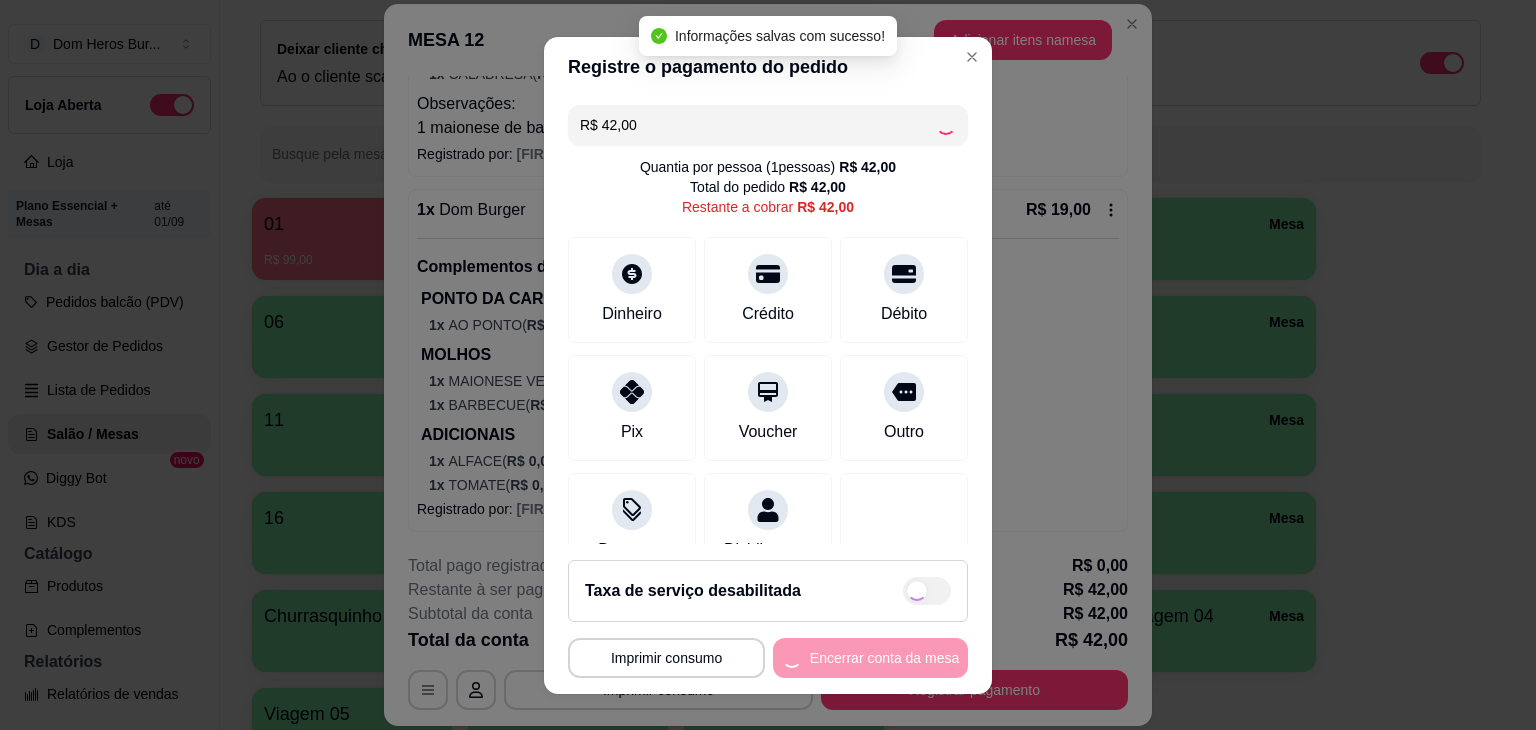 type on "R$ 0,00" 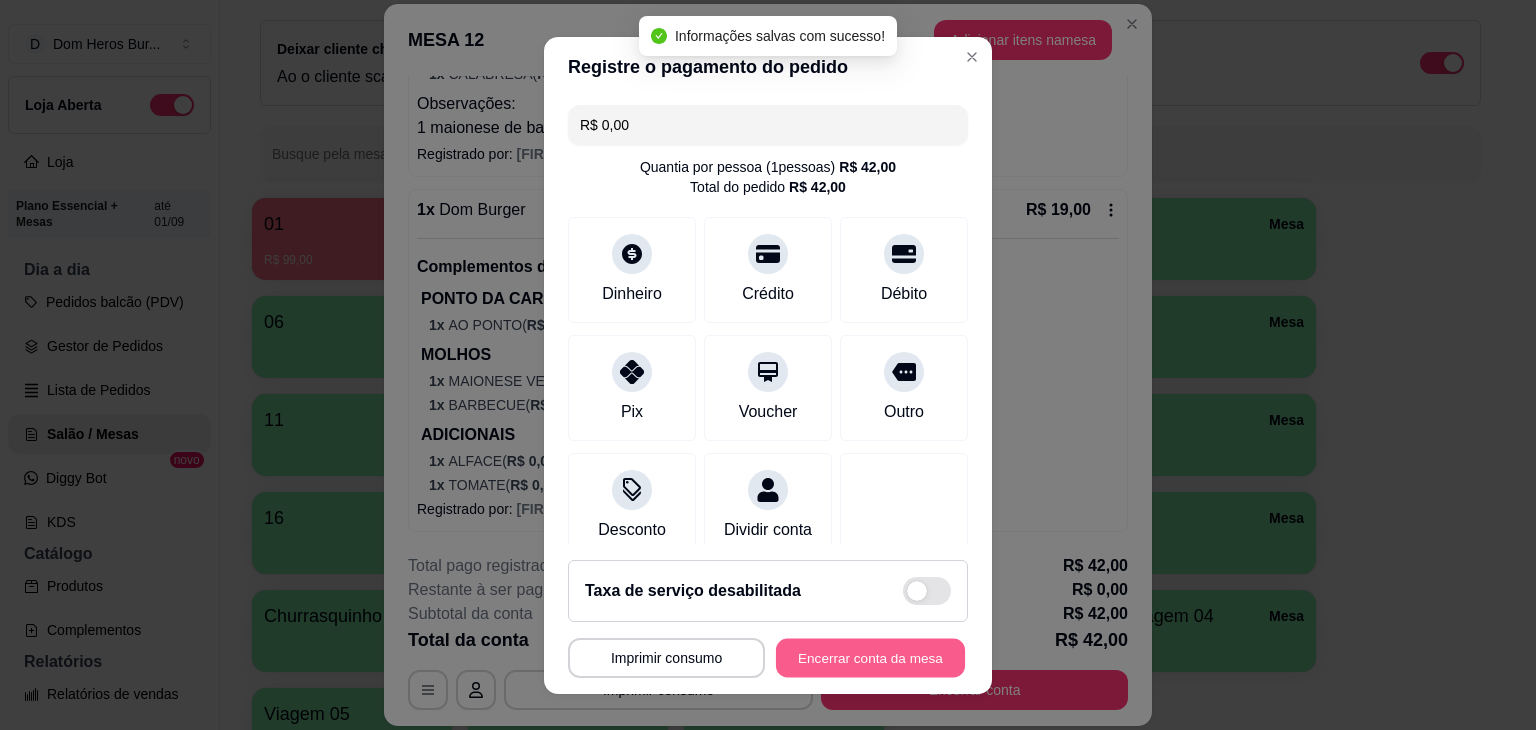 click on "Encerrar conta da mesa" at bounding box center (870, 657) 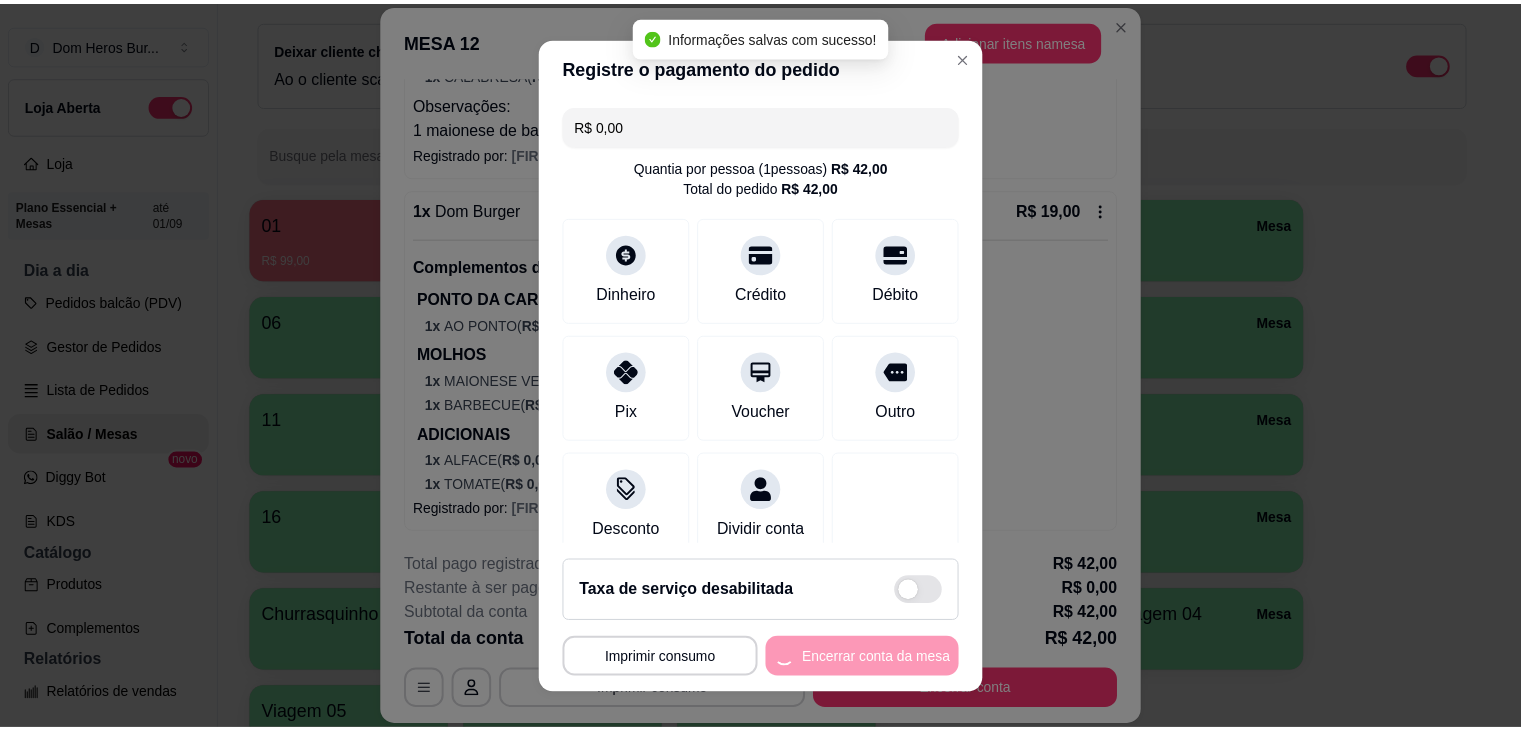 scroll, scrollTop: 0, scrollLeft: 0, axis: both 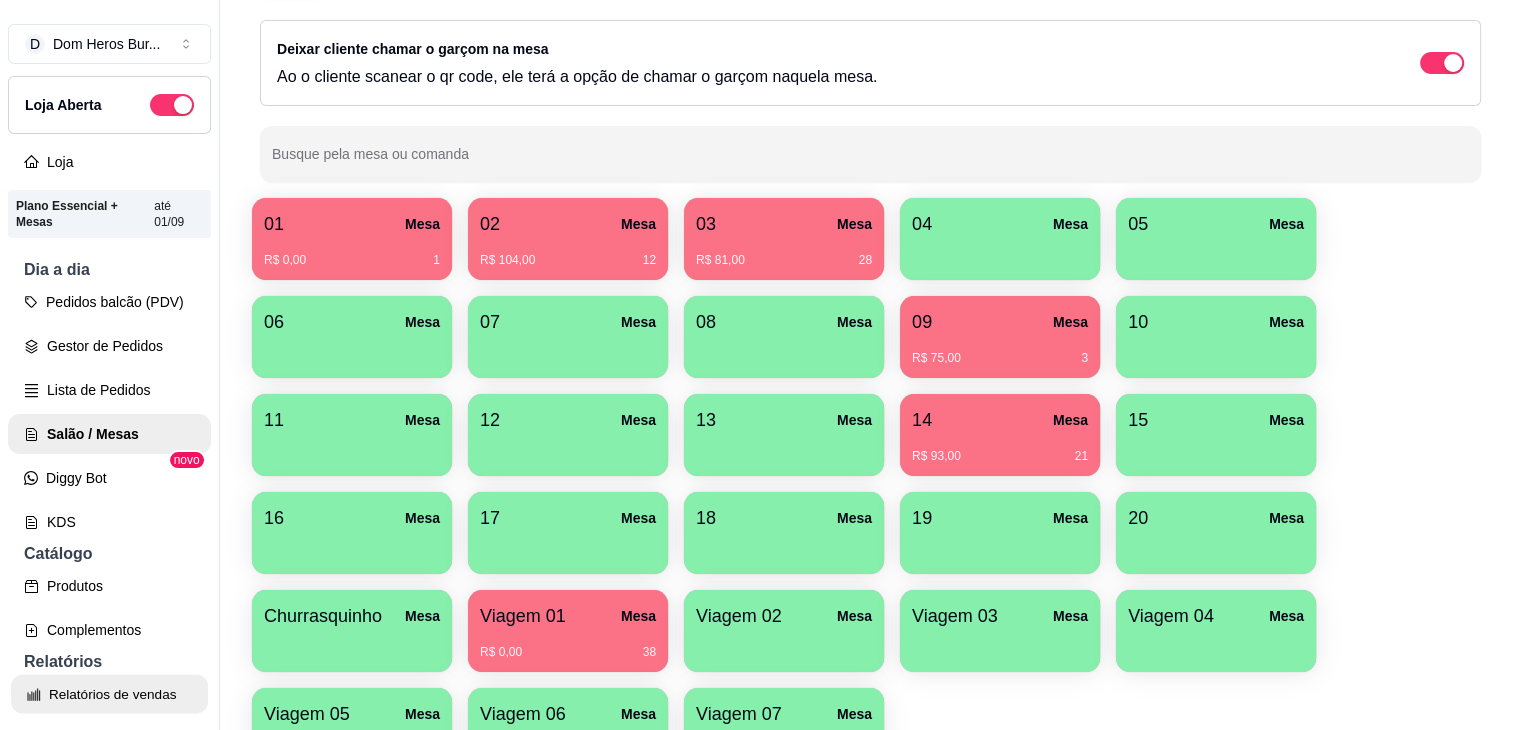 click on "Relatórios de vendas" at bounding box center [109, 694] 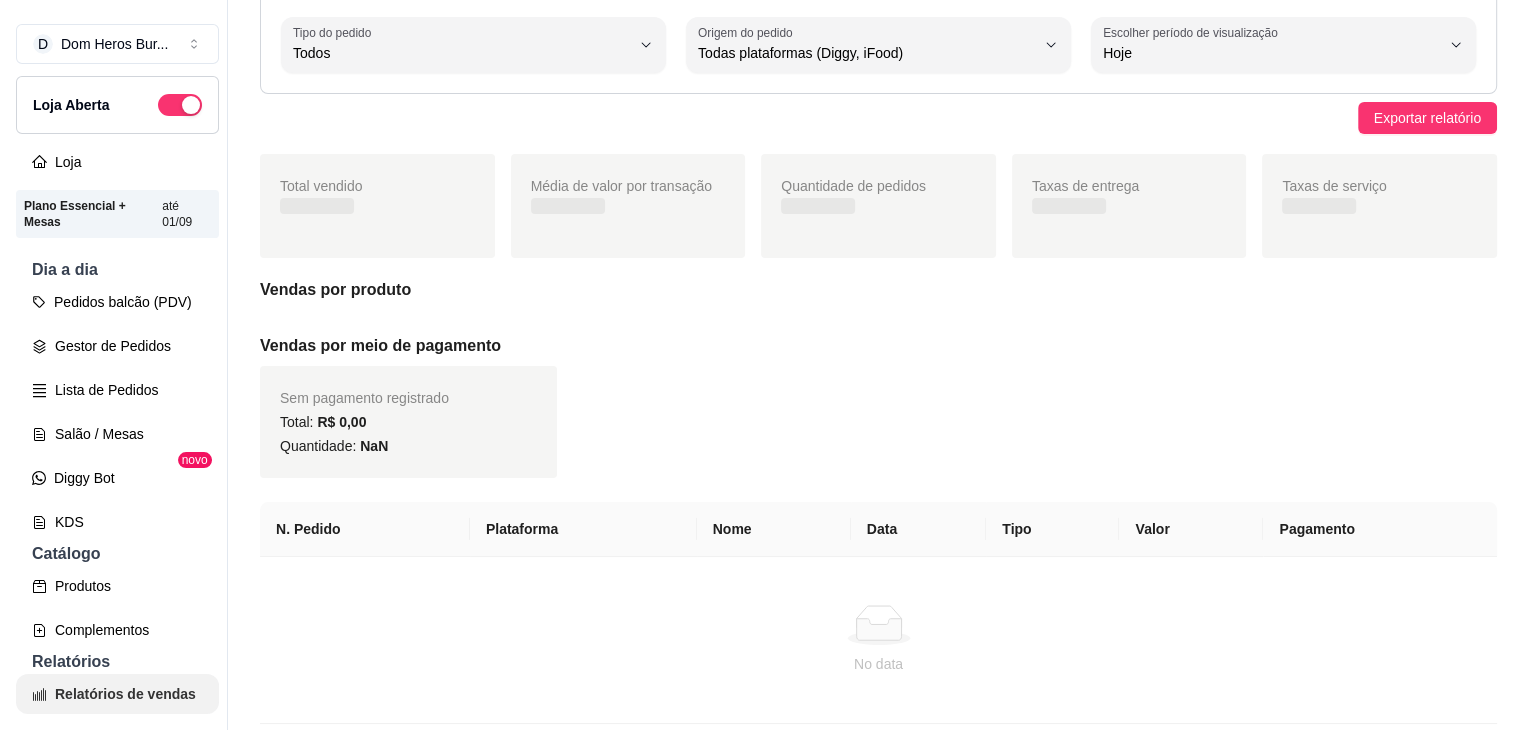 scroll, scrollTop: 0, scrollLeft: 0, axis: both 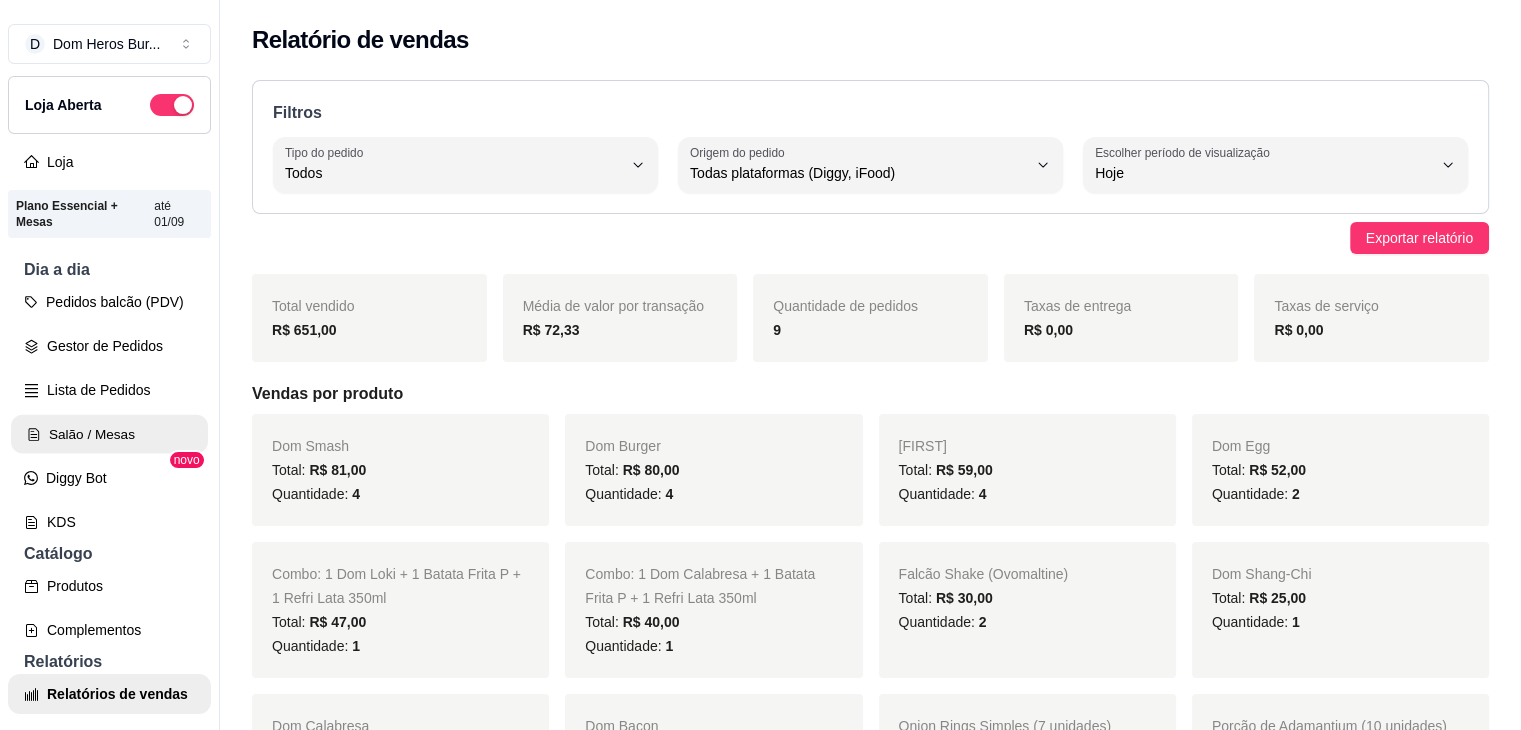 click on "Salão / Mesas" at bounding box center (109, 434) 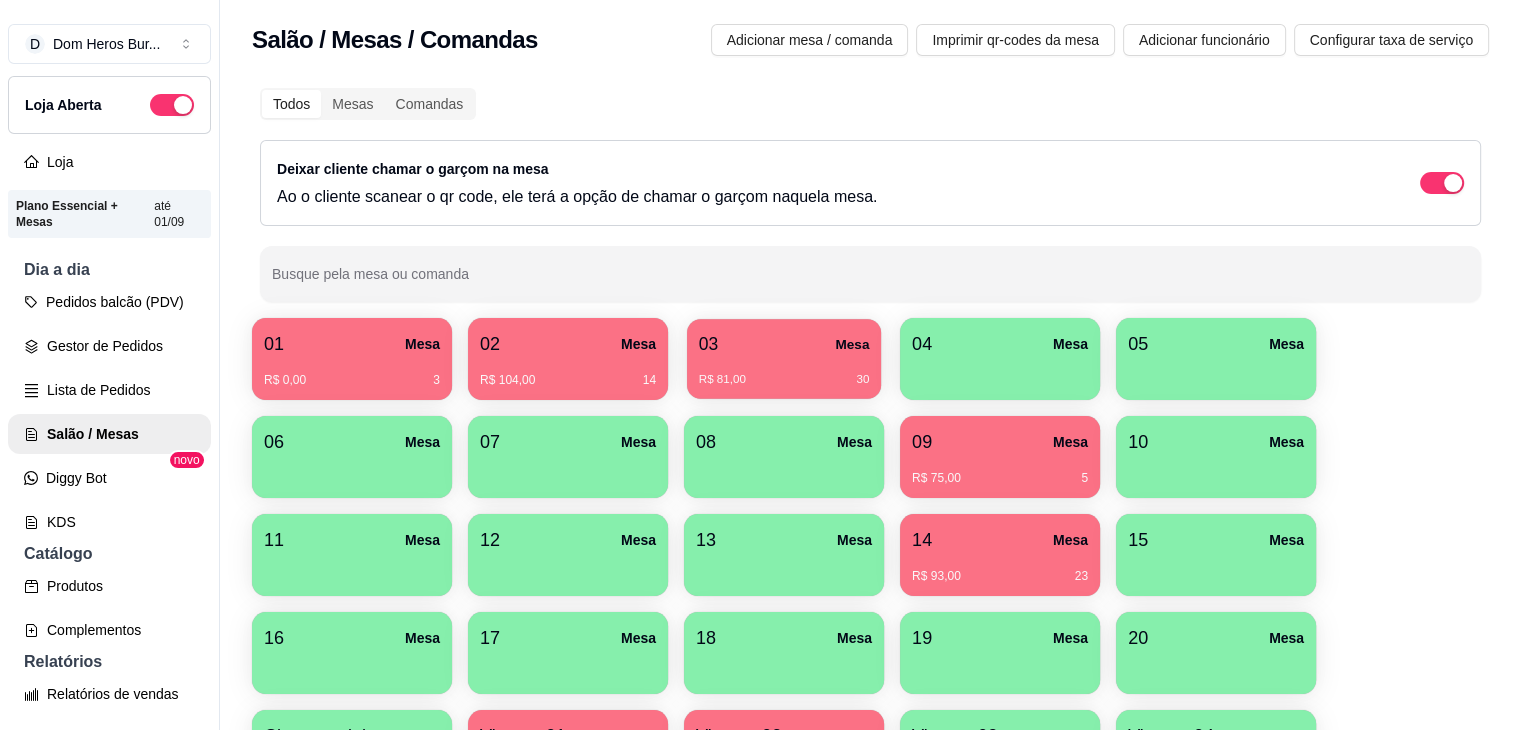 click on "03 Mesa R$ 81,00 30" at bounding box center [784, 359] 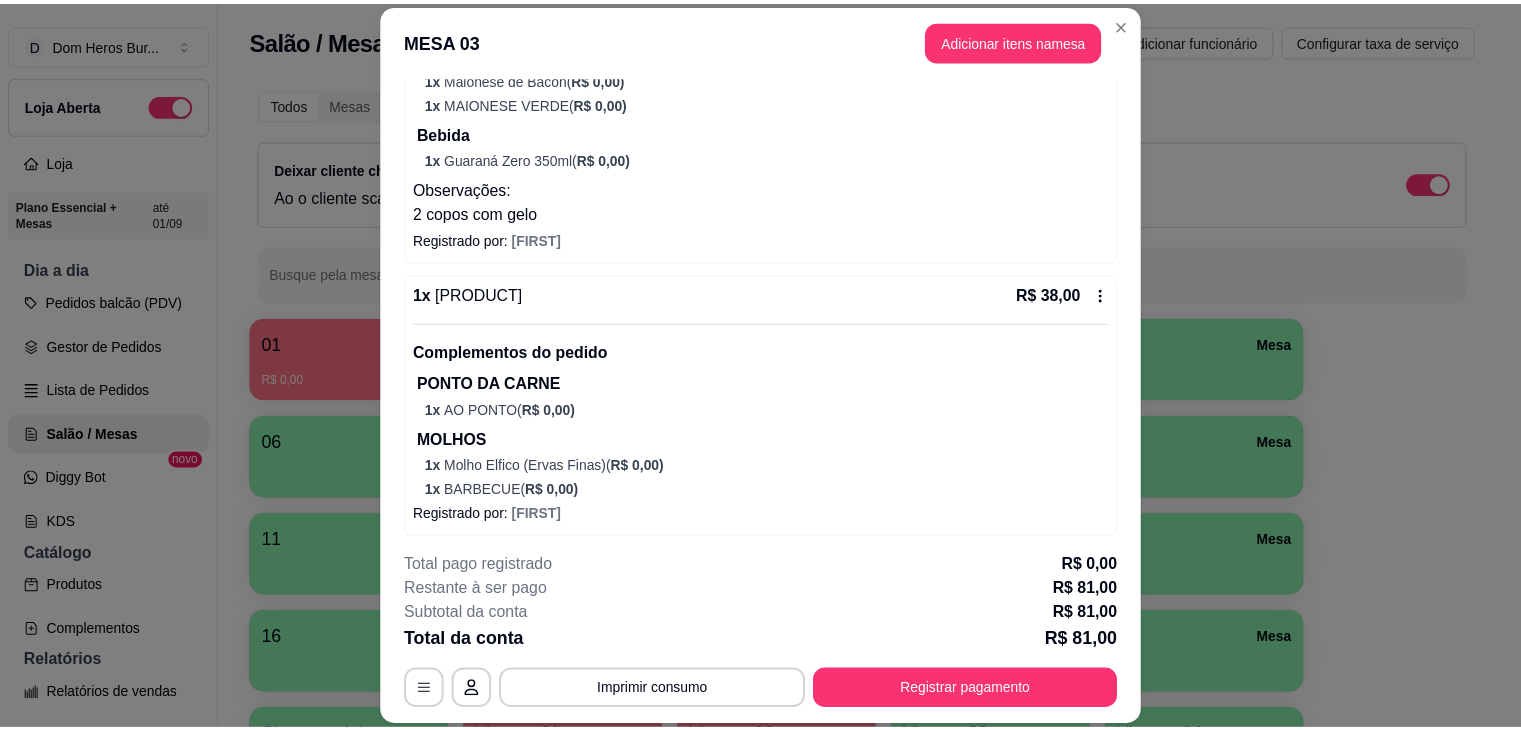 scroll, scrollTop: 383, scrollLeft: 0, axis: vertical 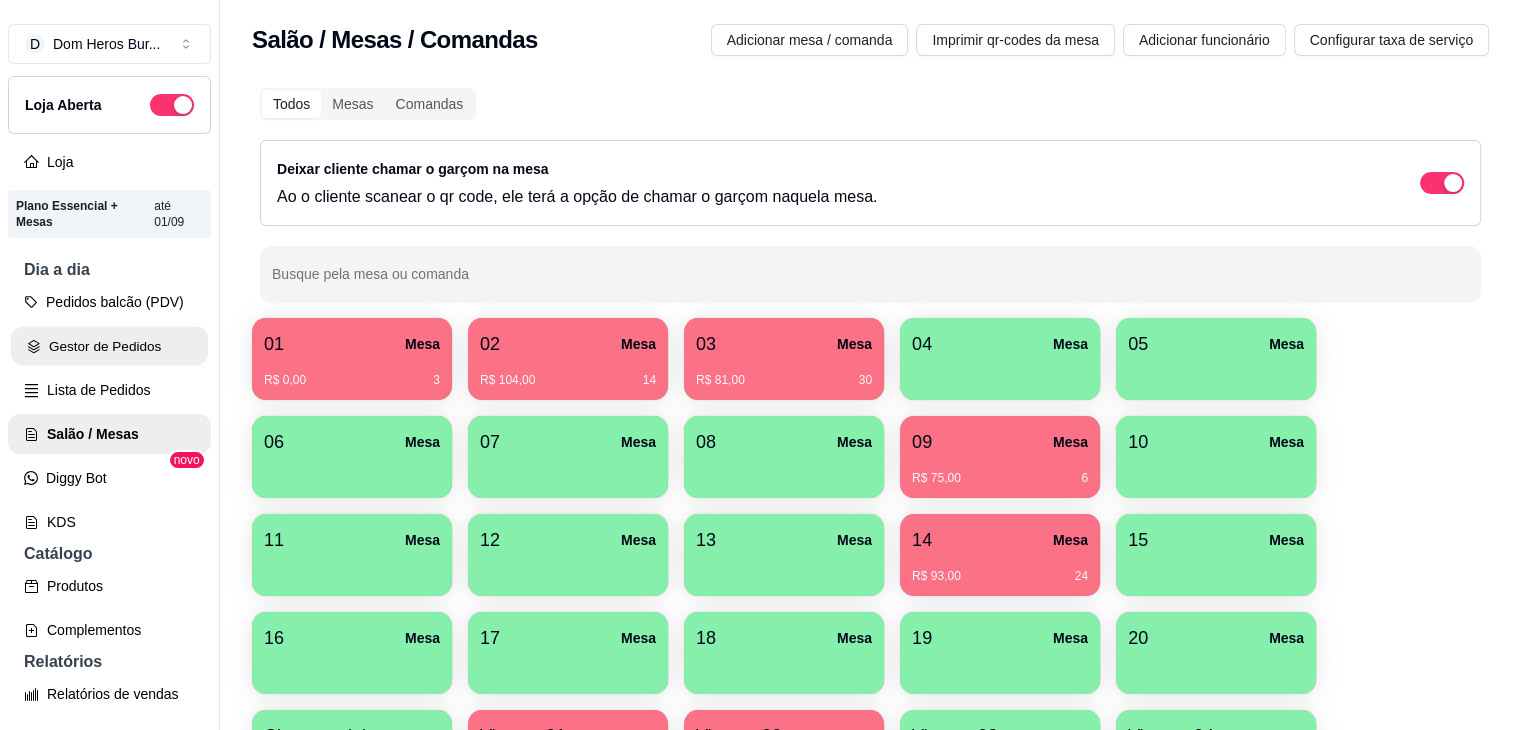 click on "Gestor de Pedidos" at bounding box center (109, 346) 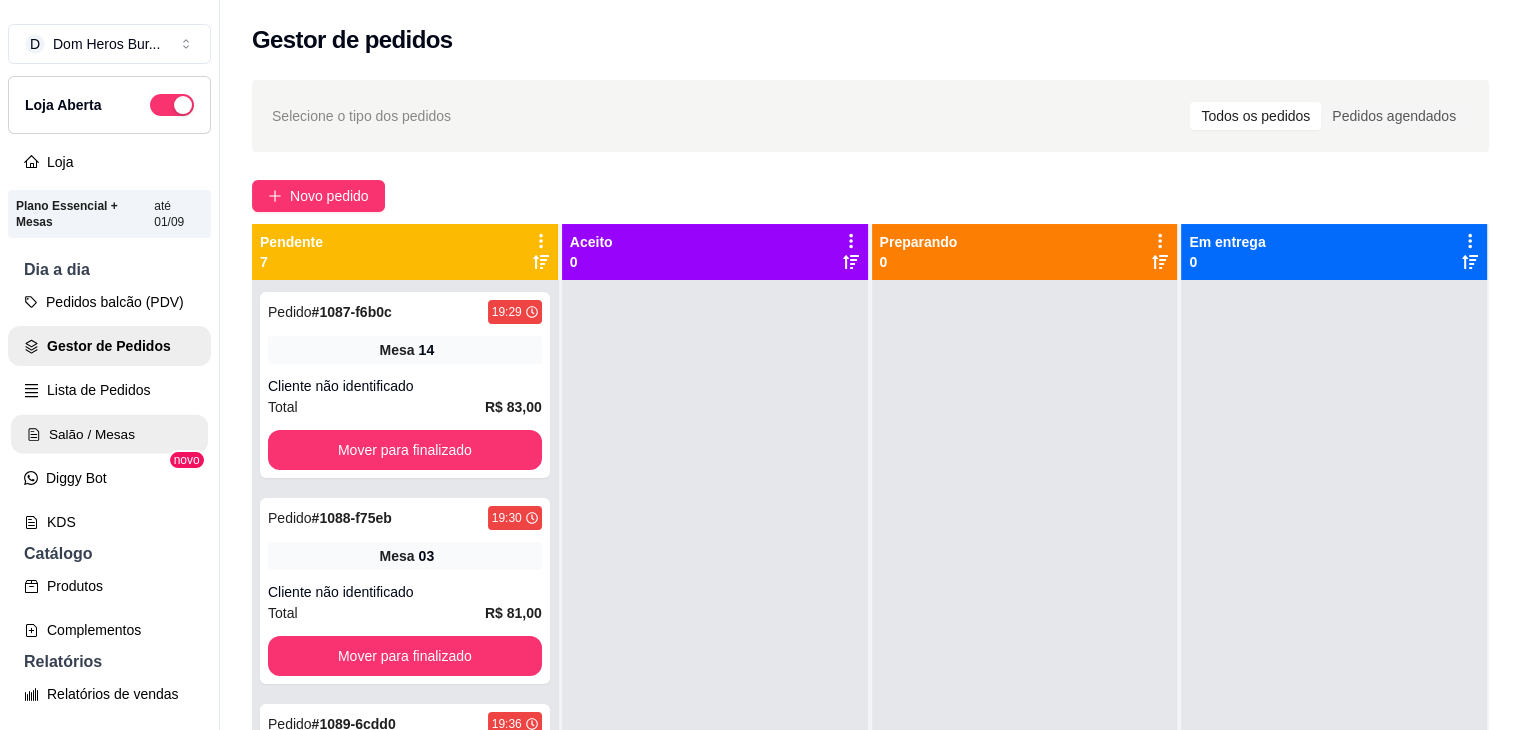 click on "Salão / Mesas" at bounding box center [109, 434] 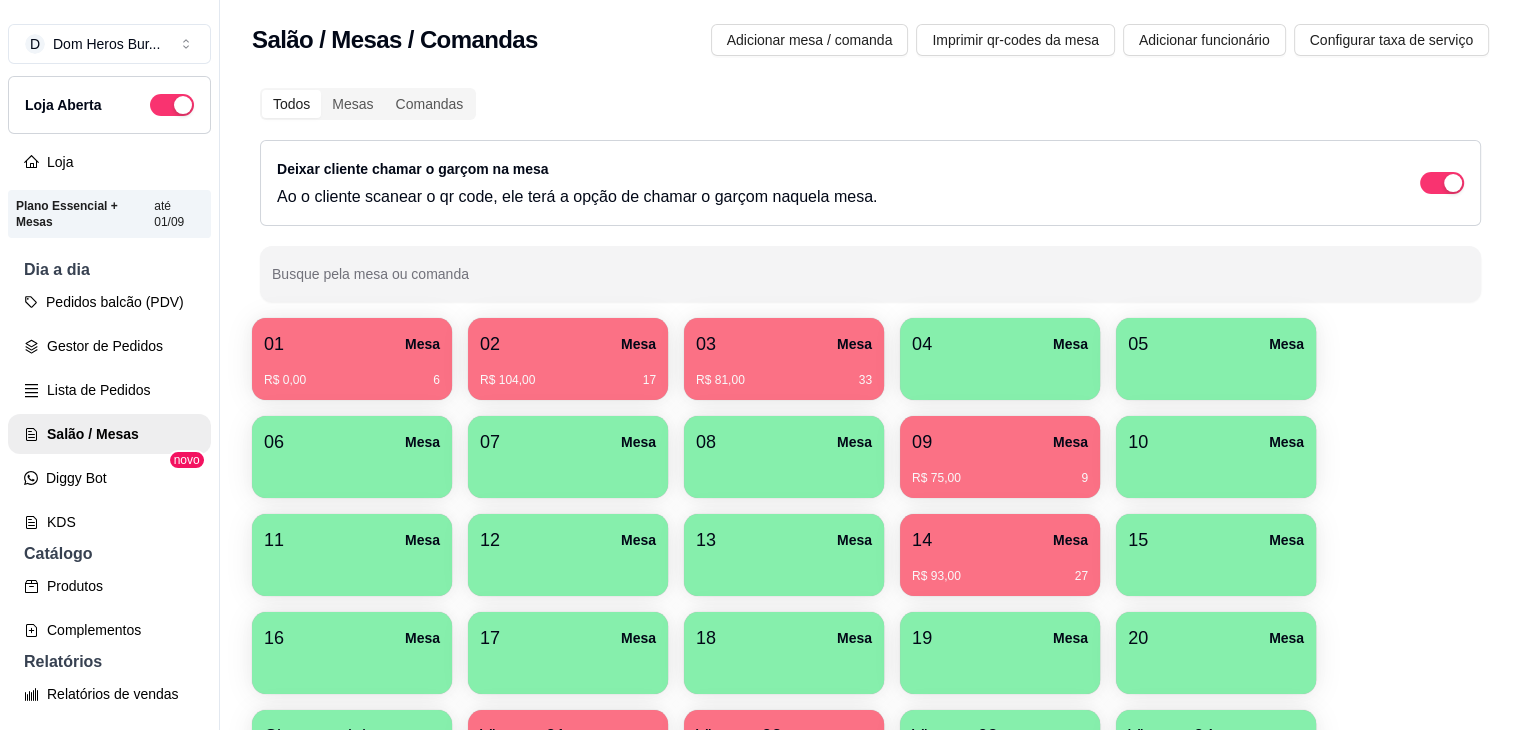 click on "Deixar cliente chamar o garçom na mesa" at bounding box center [413, 169] 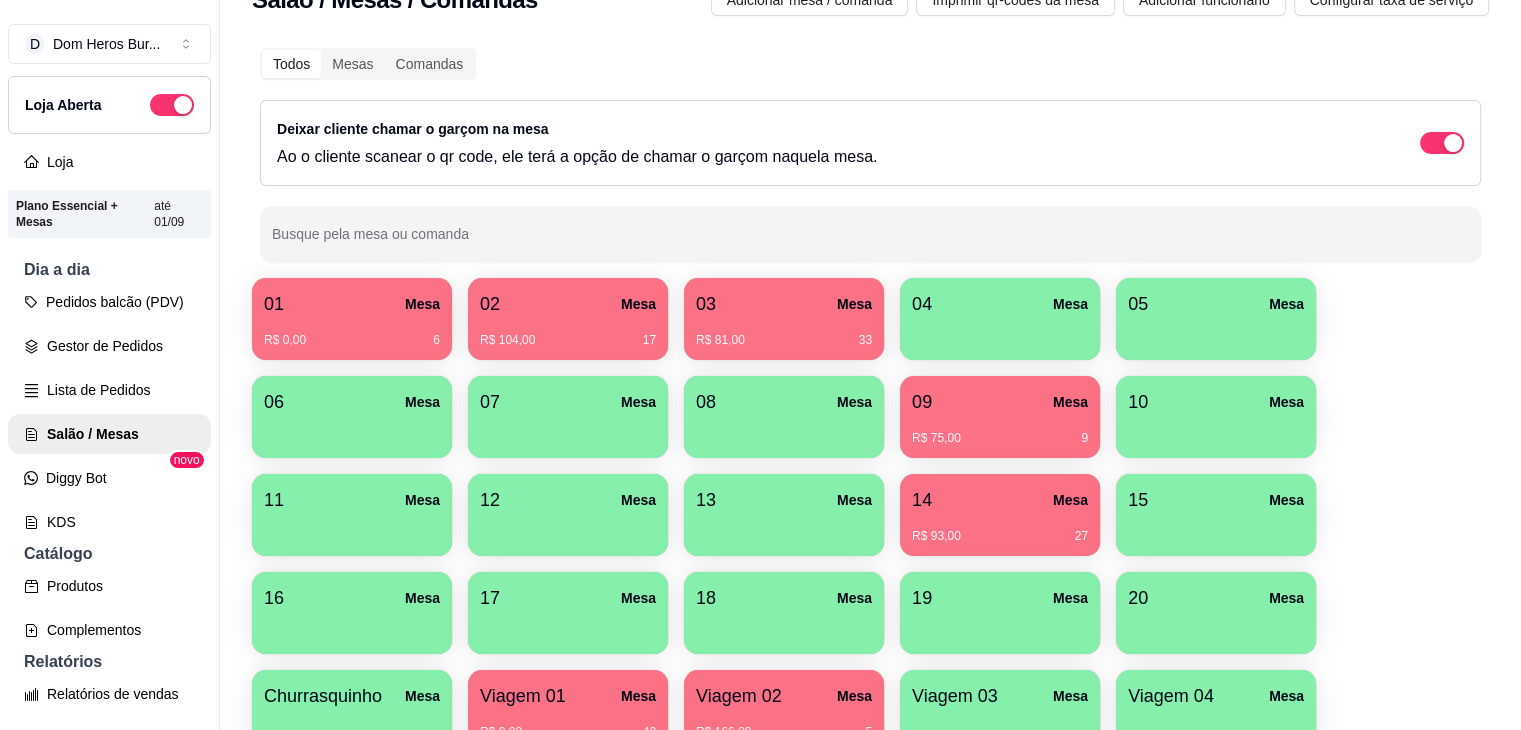 scroll, scrollTop: 80, scrollLeft: 0, axis: vertical 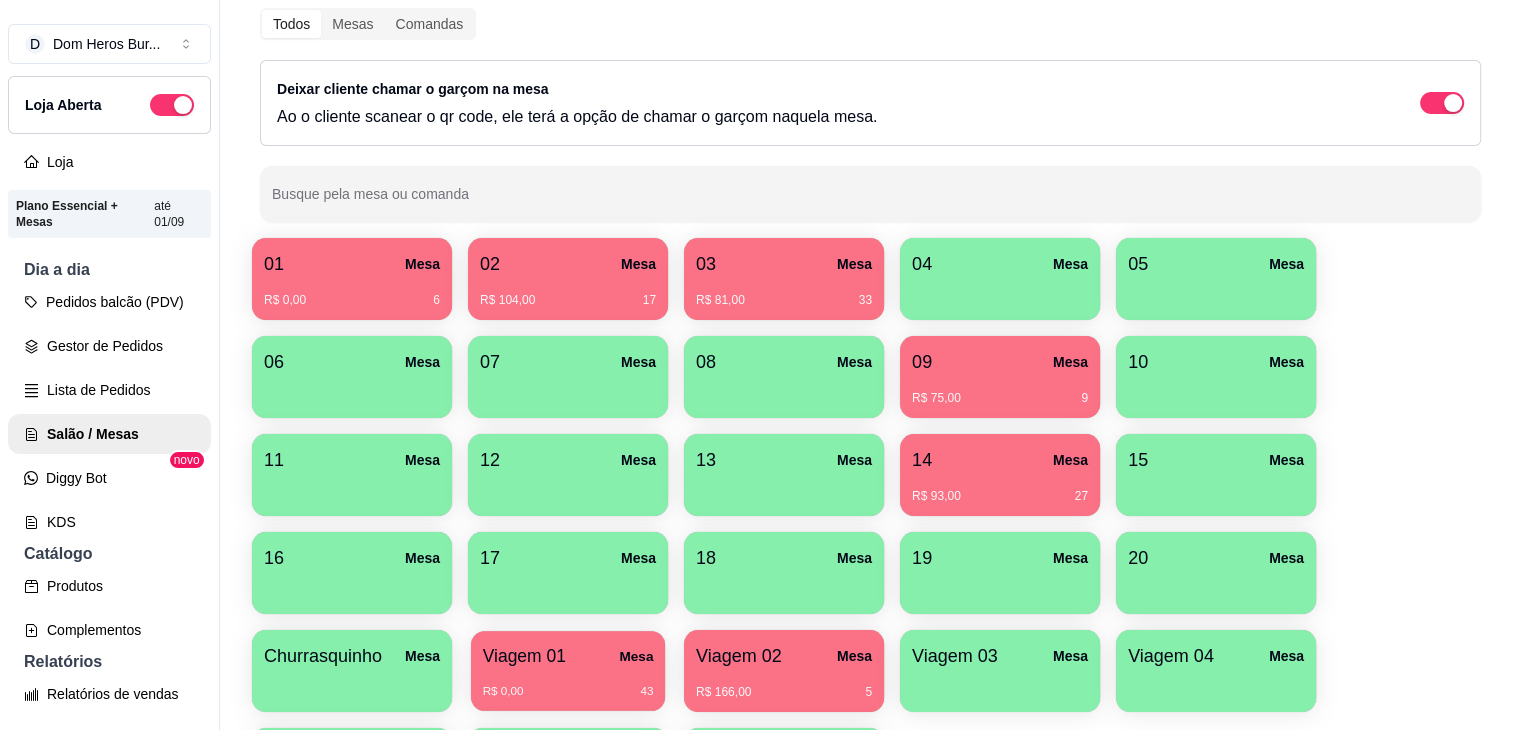 click on "R$ 0,00 43" at bounding box center (568, 692) 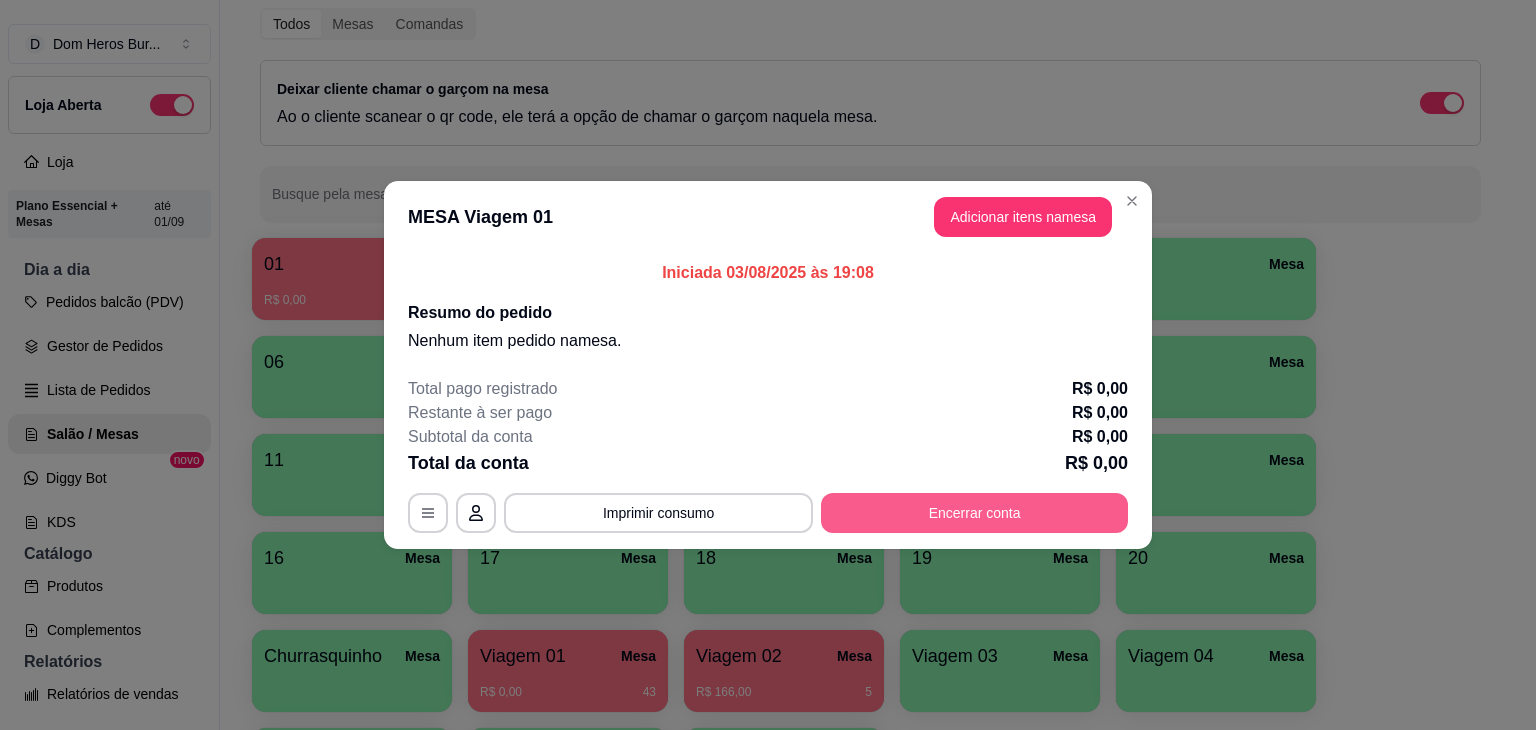 click on "Total pago registrado R$ 0,00 Restante à ser pago R$ 0,00 Subtotal da conta R$ 0,00 Total da conta R$ 0,00 MESA Viagem 01 Tempo de permanência: 43 minutos Cod. Segurança: 1278 Qtd. de Pedidos: 0 Clientes da mesa: ** CONSUMO ** ** TOTAL ** Subtotal 0,00 Total 0,00 Imprimir consumo Encerrar conta" at bounding box center (768, 455) 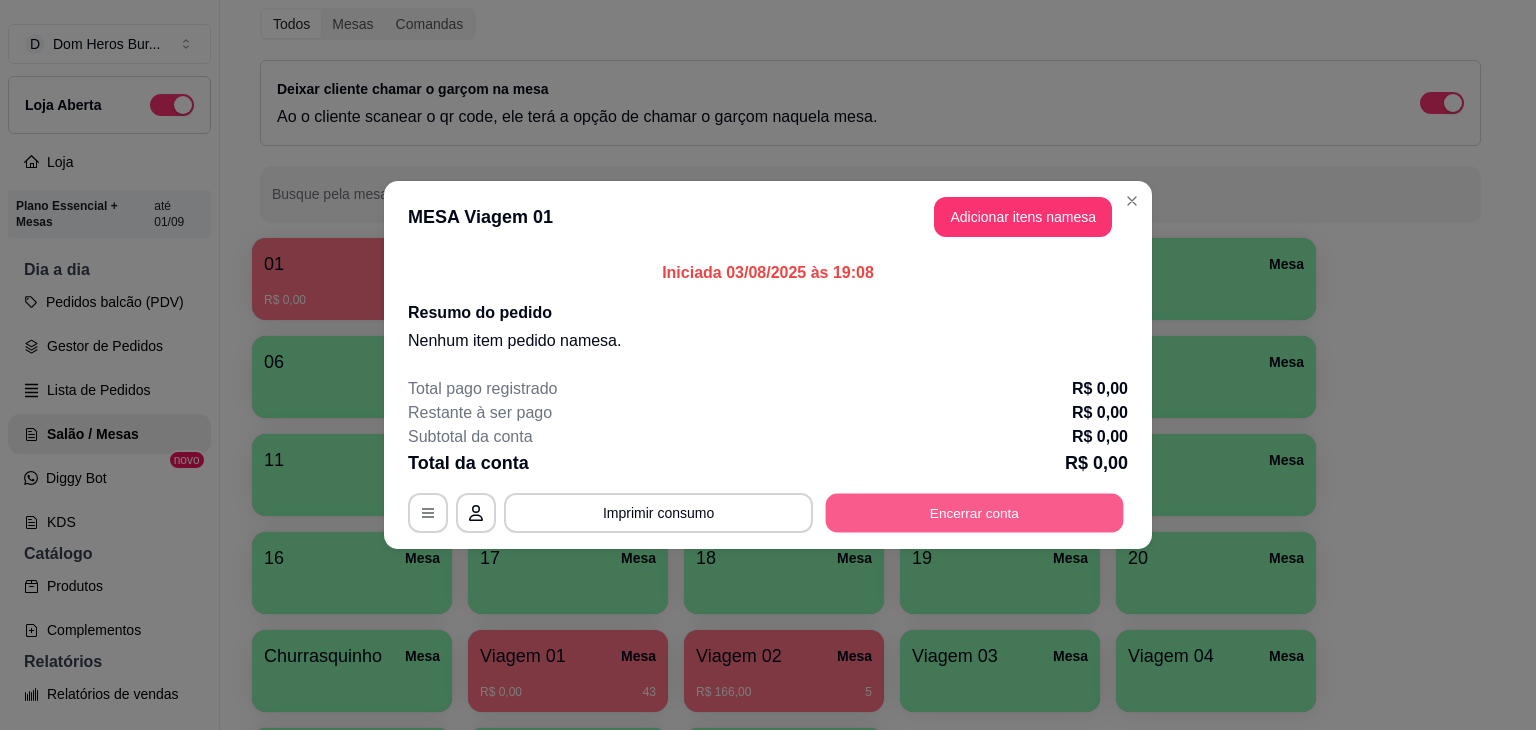 click on "Encerrar conta" at bounding box center [975, 513] 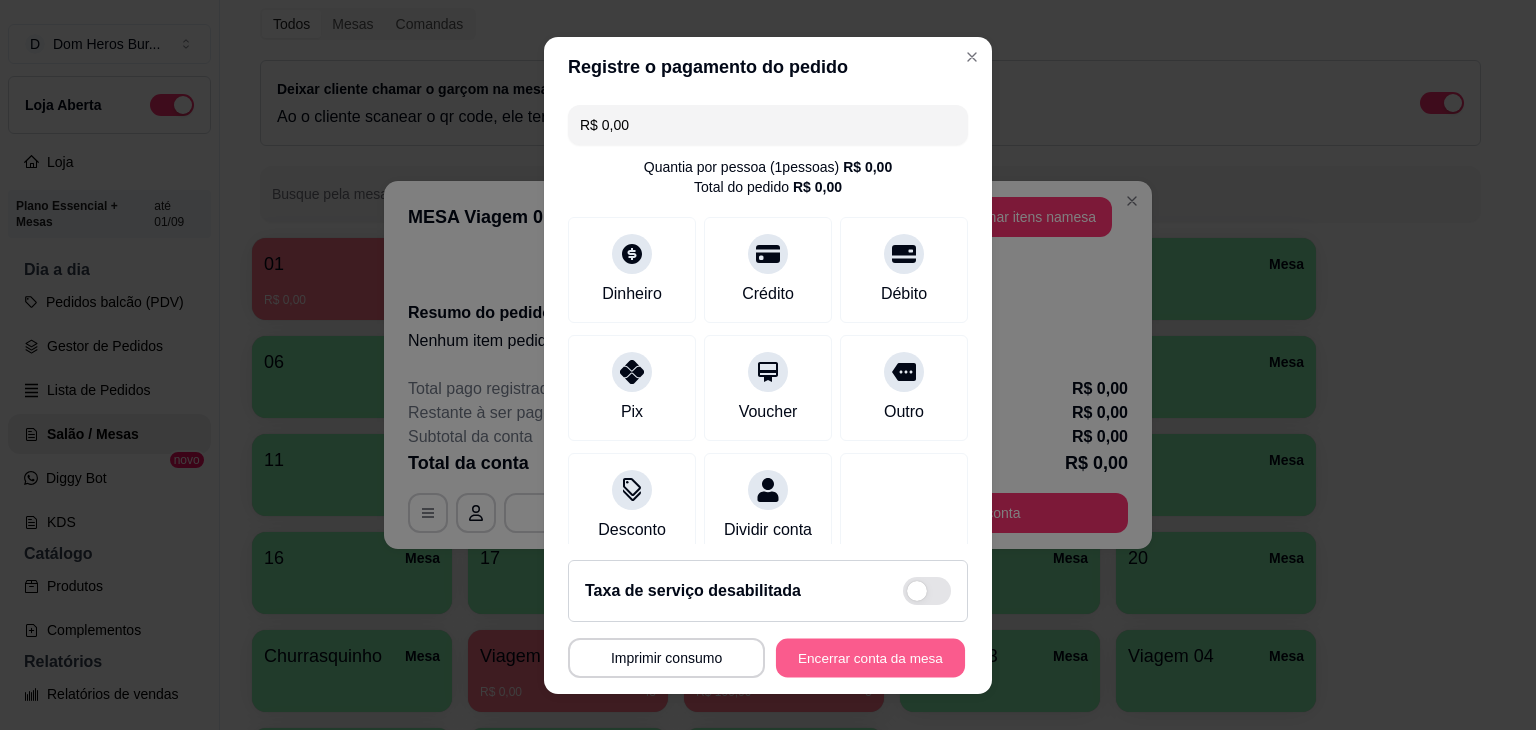 click on "Encerrar conta da mesa" at bounding box center [870, 657] 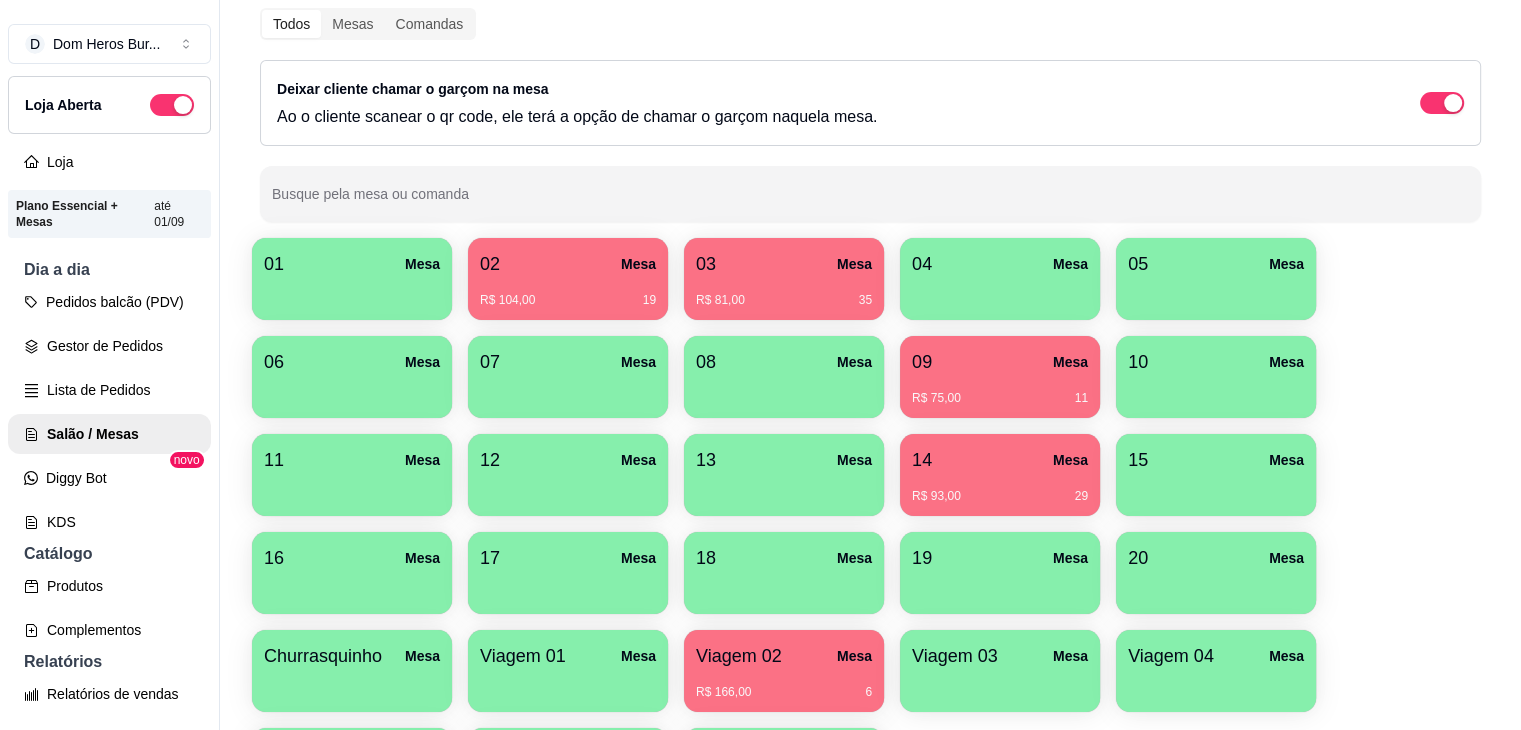 click on "Deixar cliente chamar o garçom na mesa" at bounding box center (413, 89) 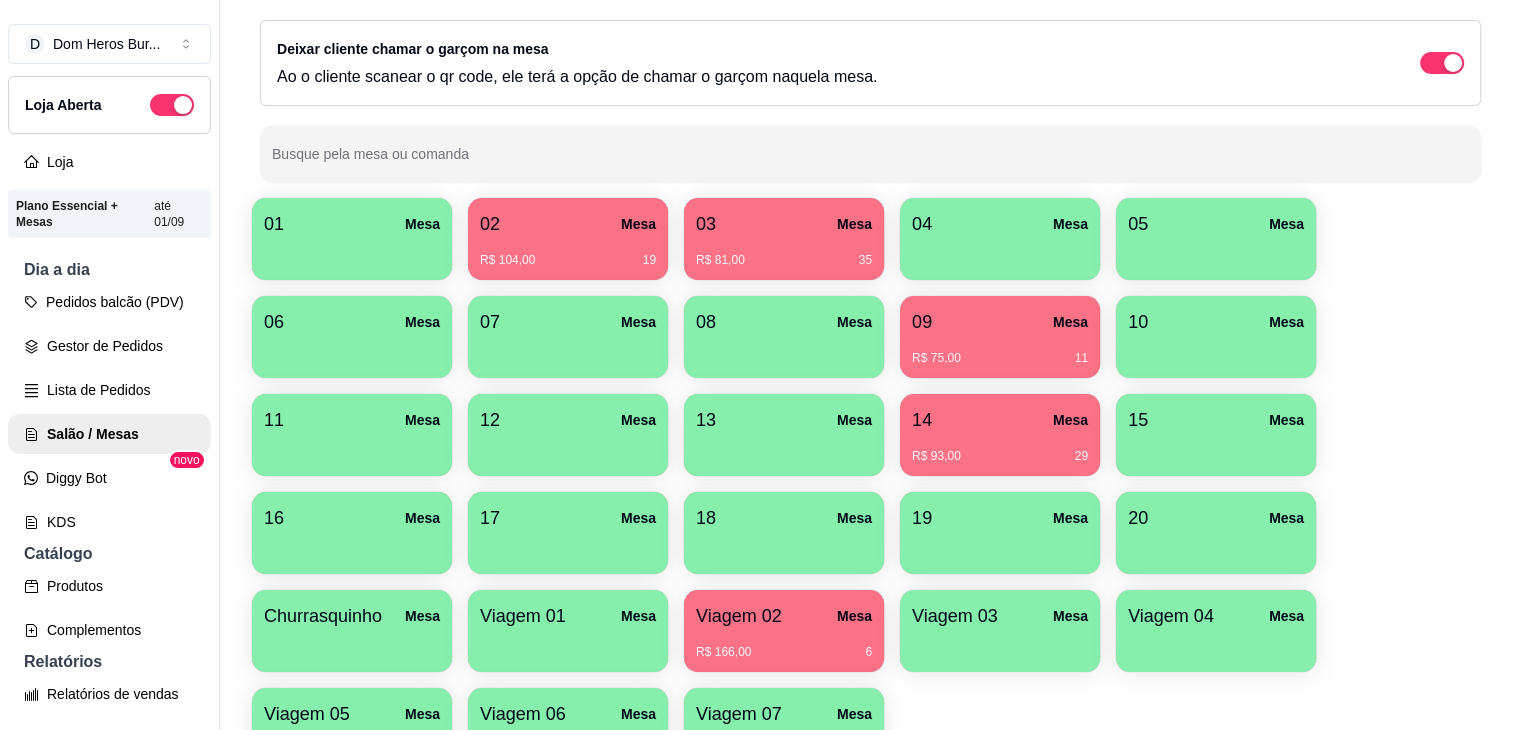 scroll, scrollTop: 251, scrollLeft: 0, axis: vertical 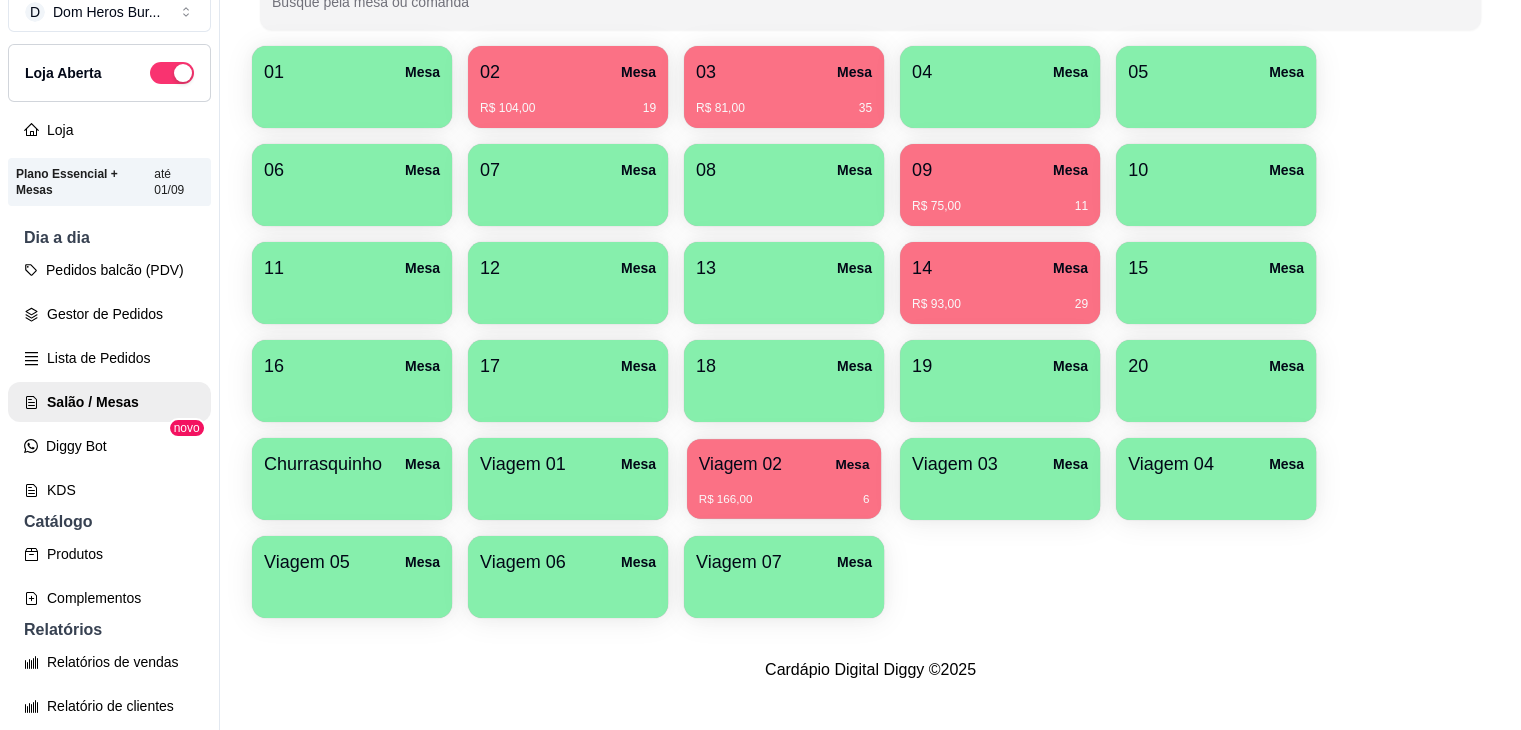 click on "Viagem 02" at bounding box center [740, 464] 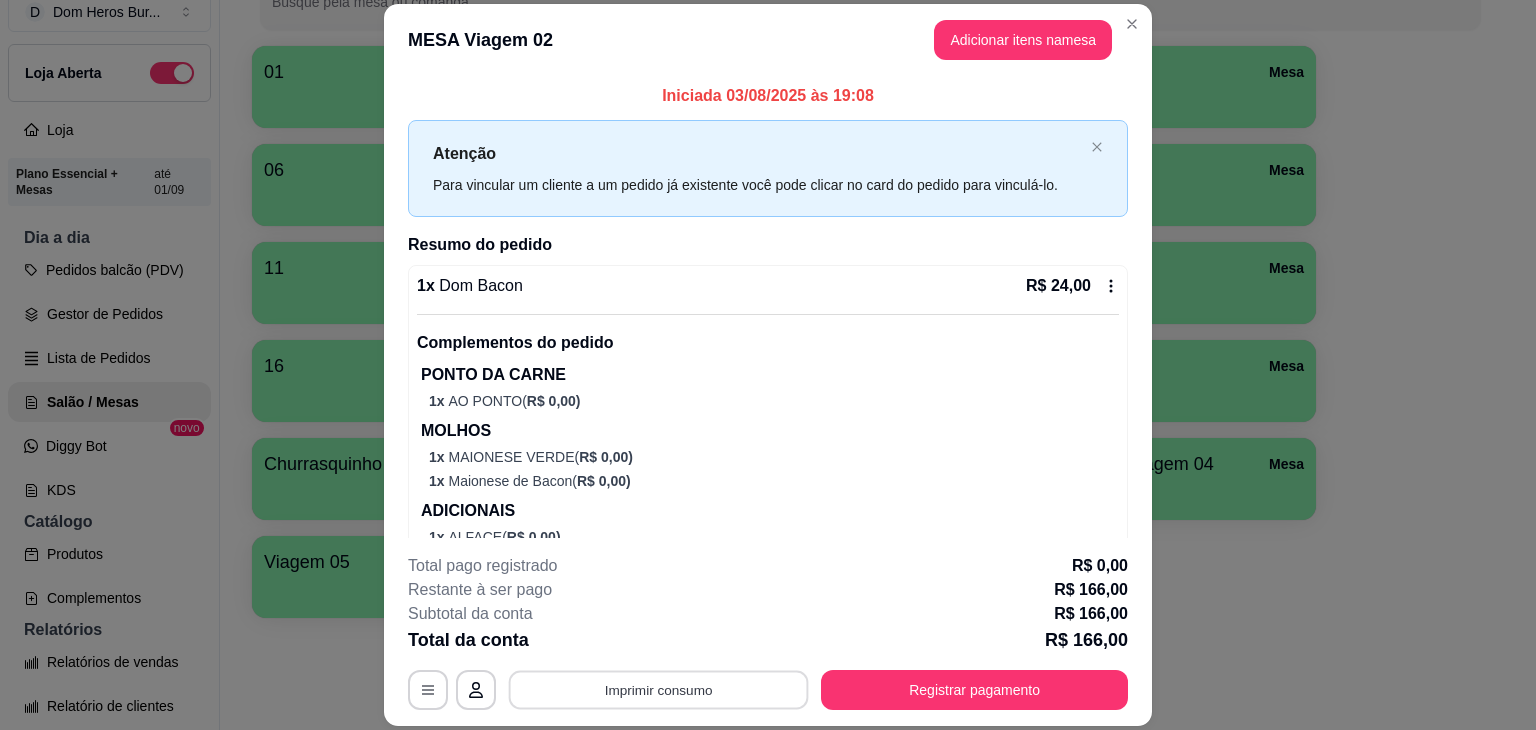 click on "Imprimir consumo" at bounding box center (659, 690) 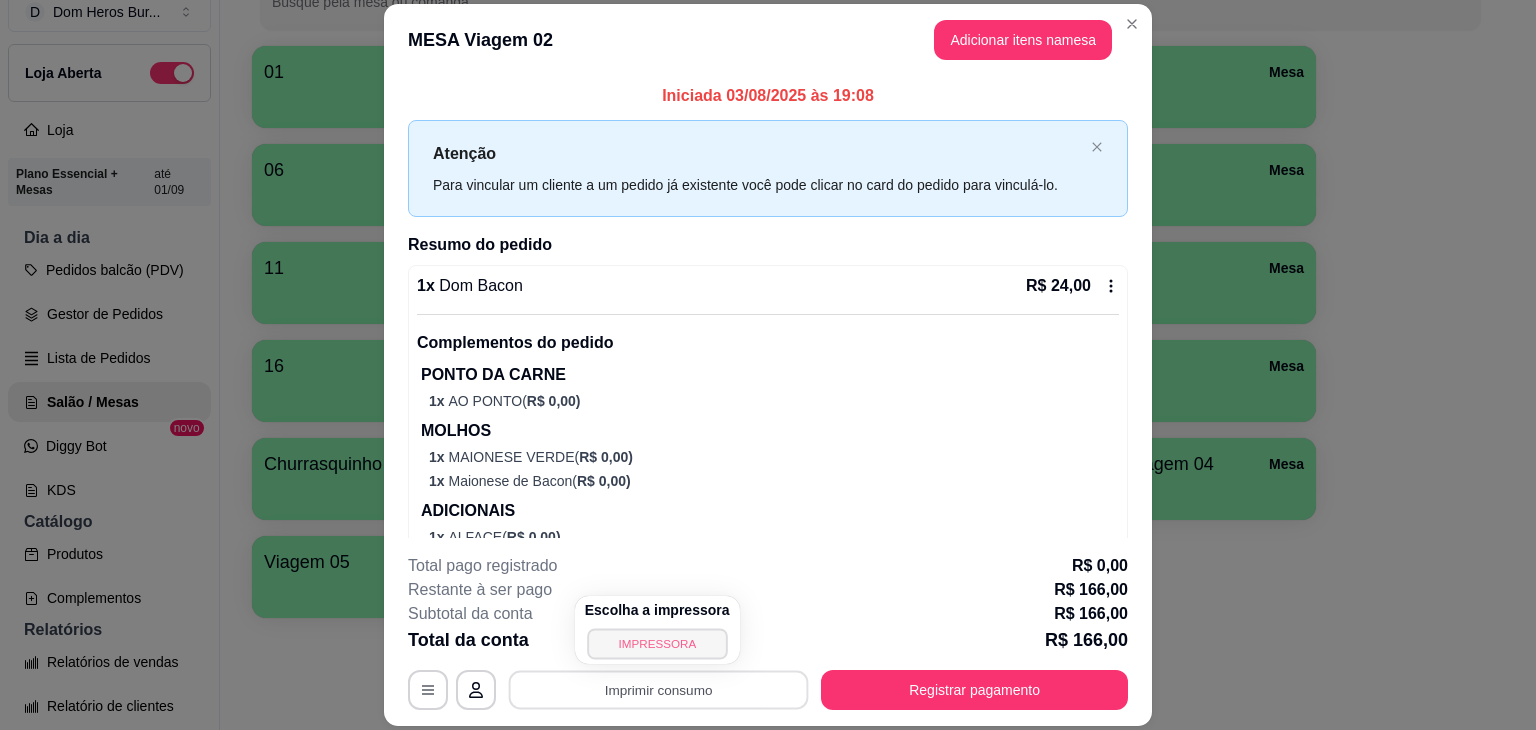 click on "IMPRESSORA" at bounding box center (657, 643) 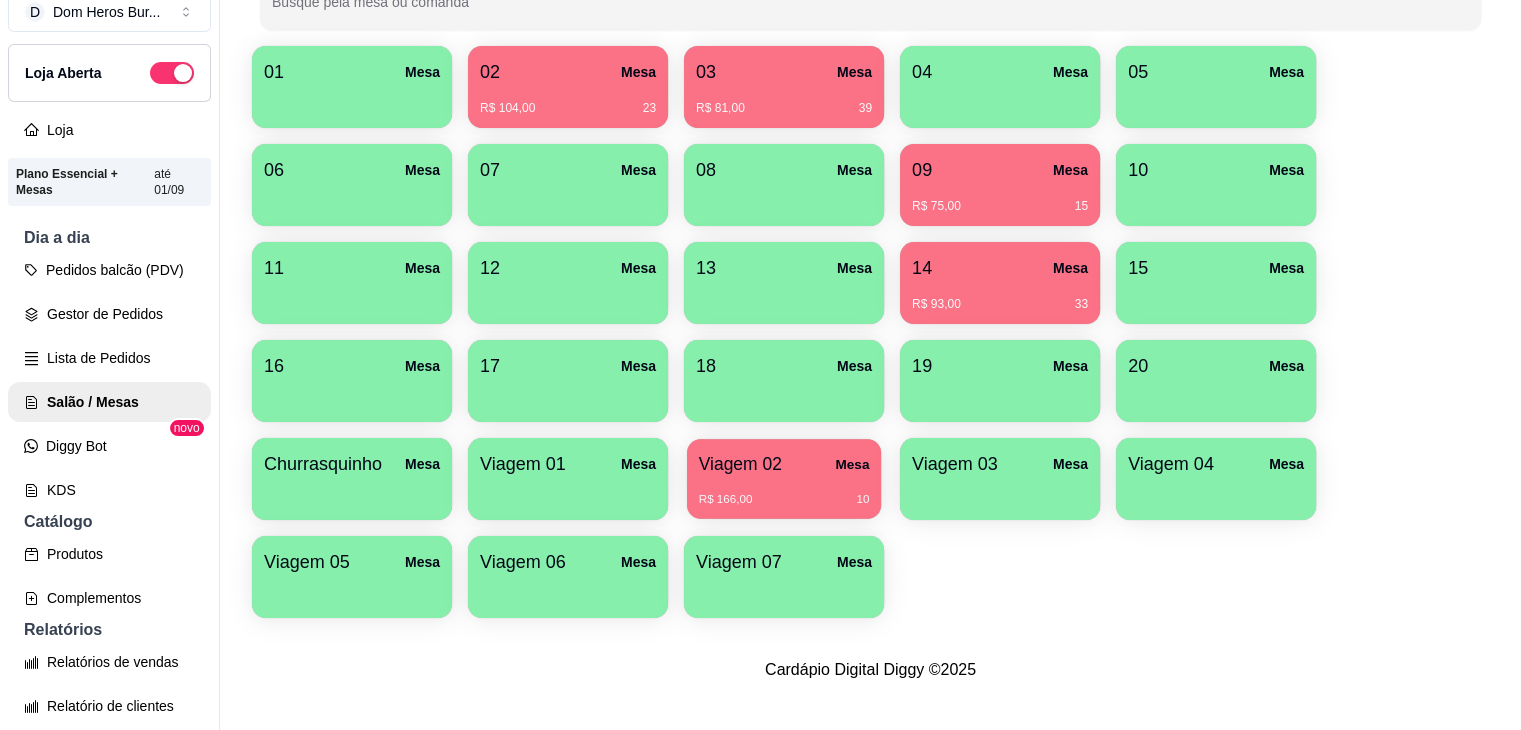 click on "R$ 166,00 10" at bounding box center [784, 492] 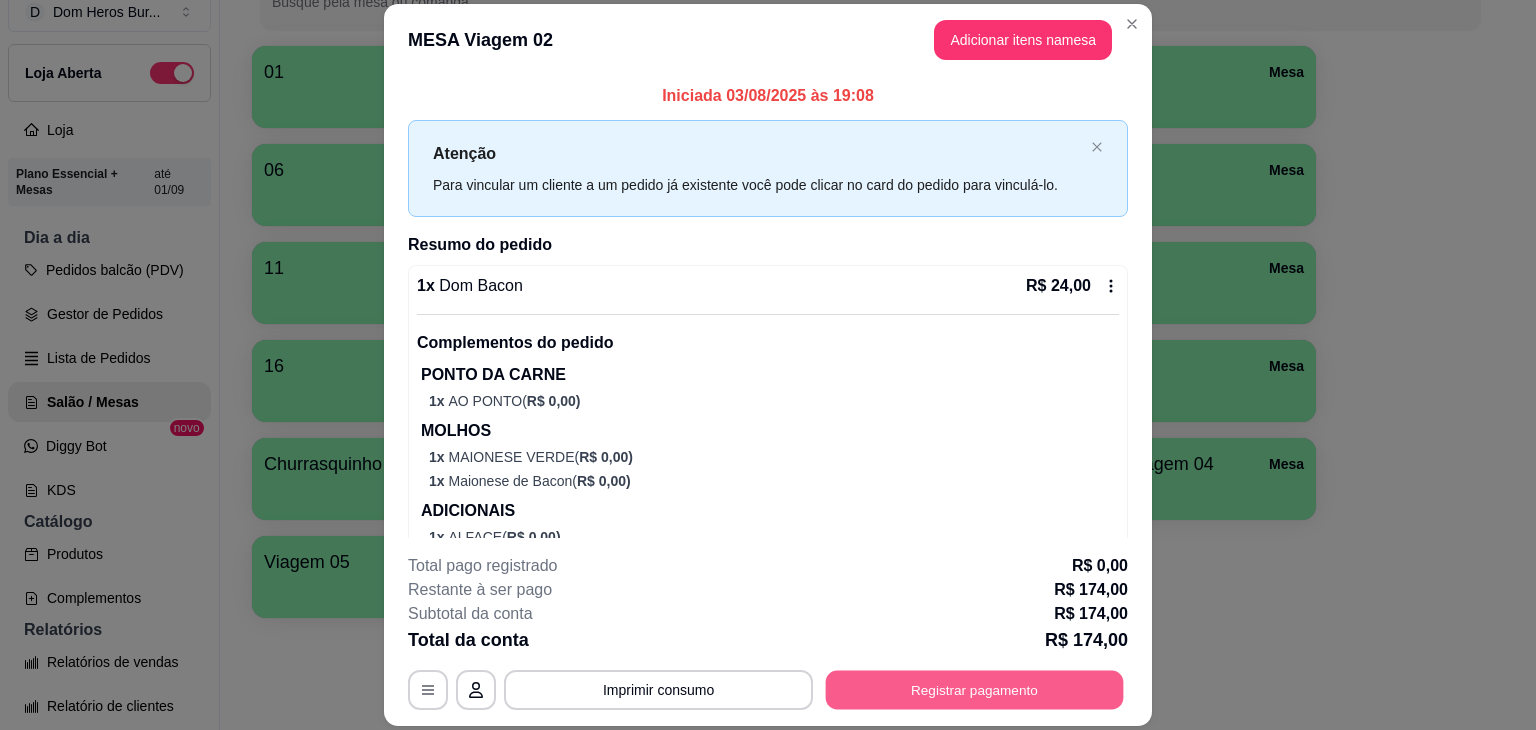 click on "Registrar pagamento" at bounding box center [975, 690] 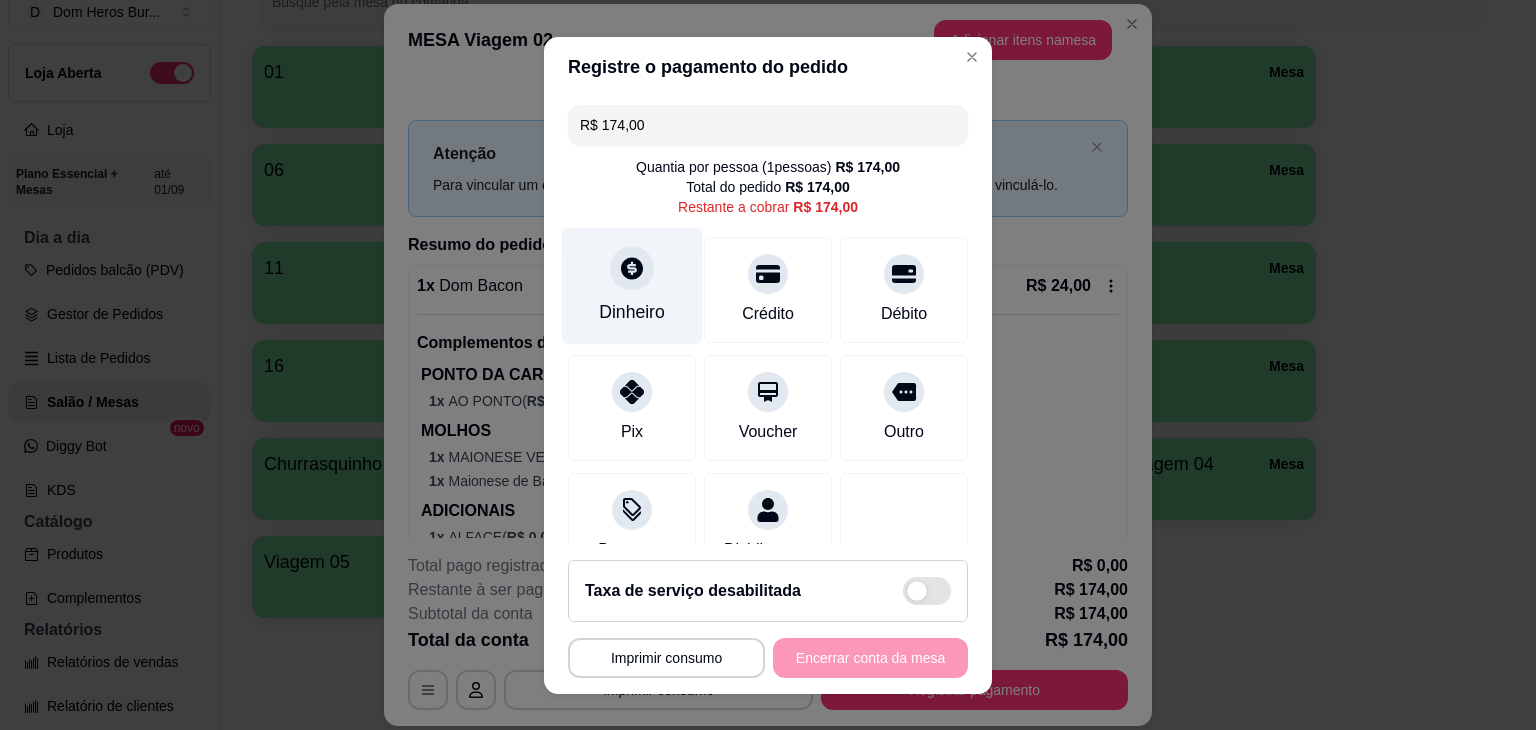 click 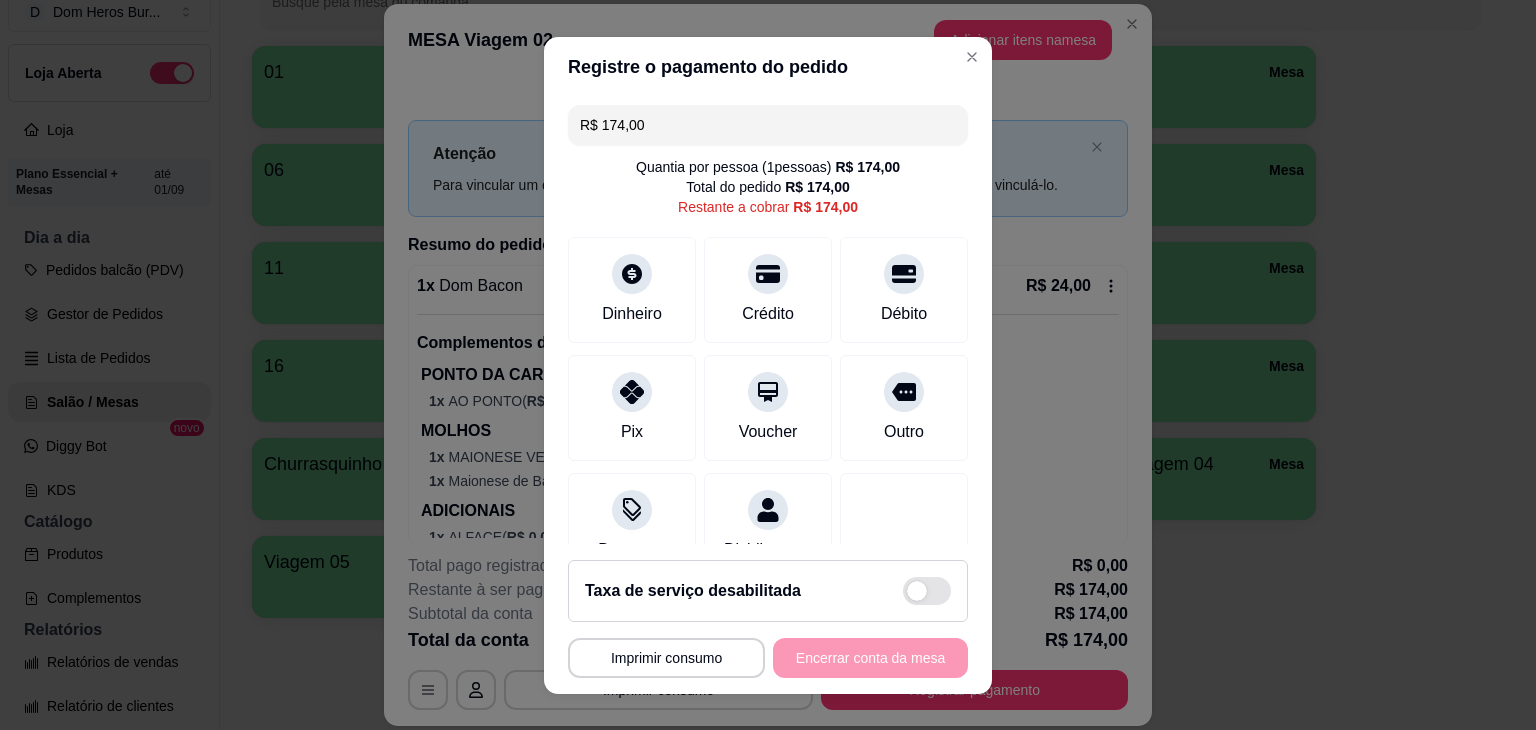 click on "R$ 174,00" at bounding box center [768, 125] 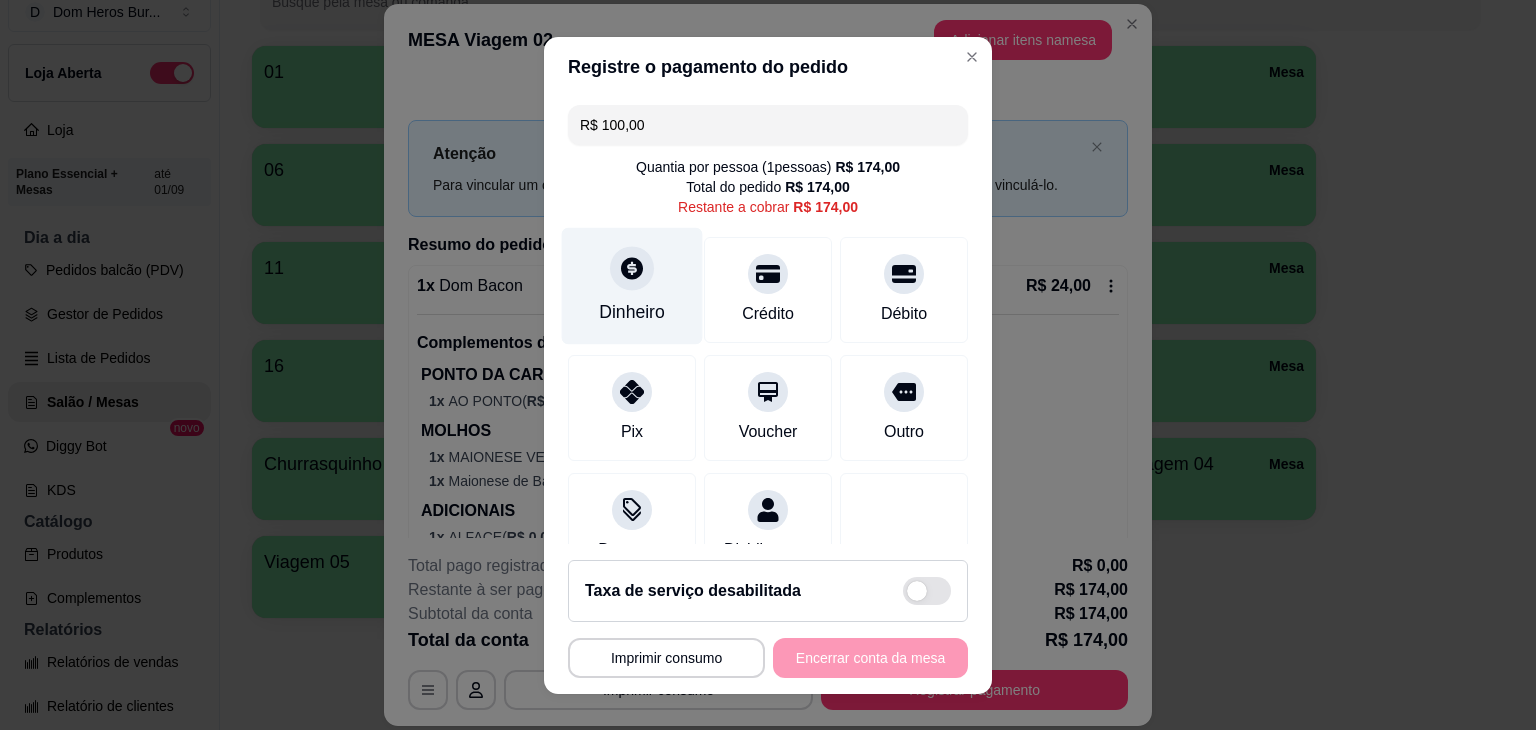 click on "Dinheiro" at bounding box center (632, 285) 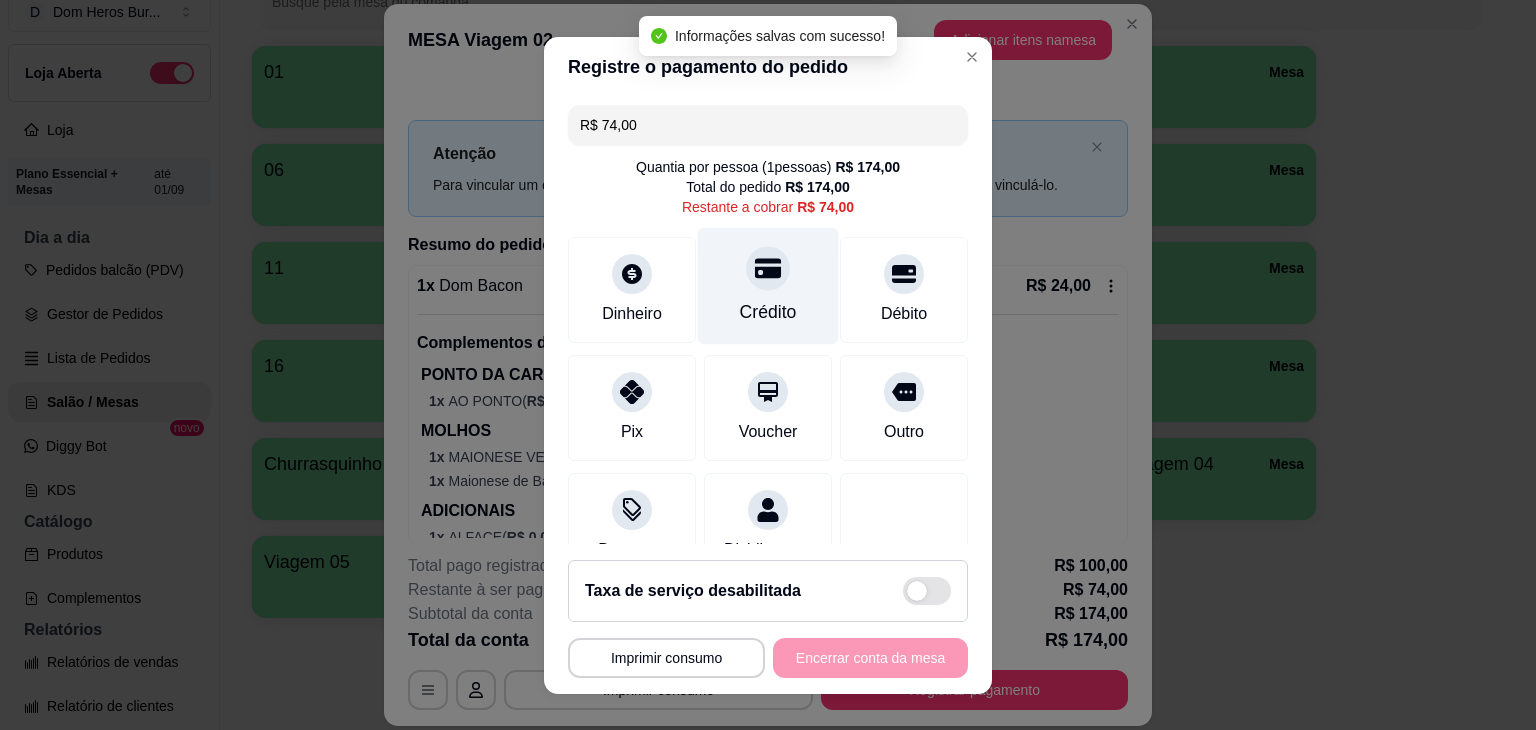 click 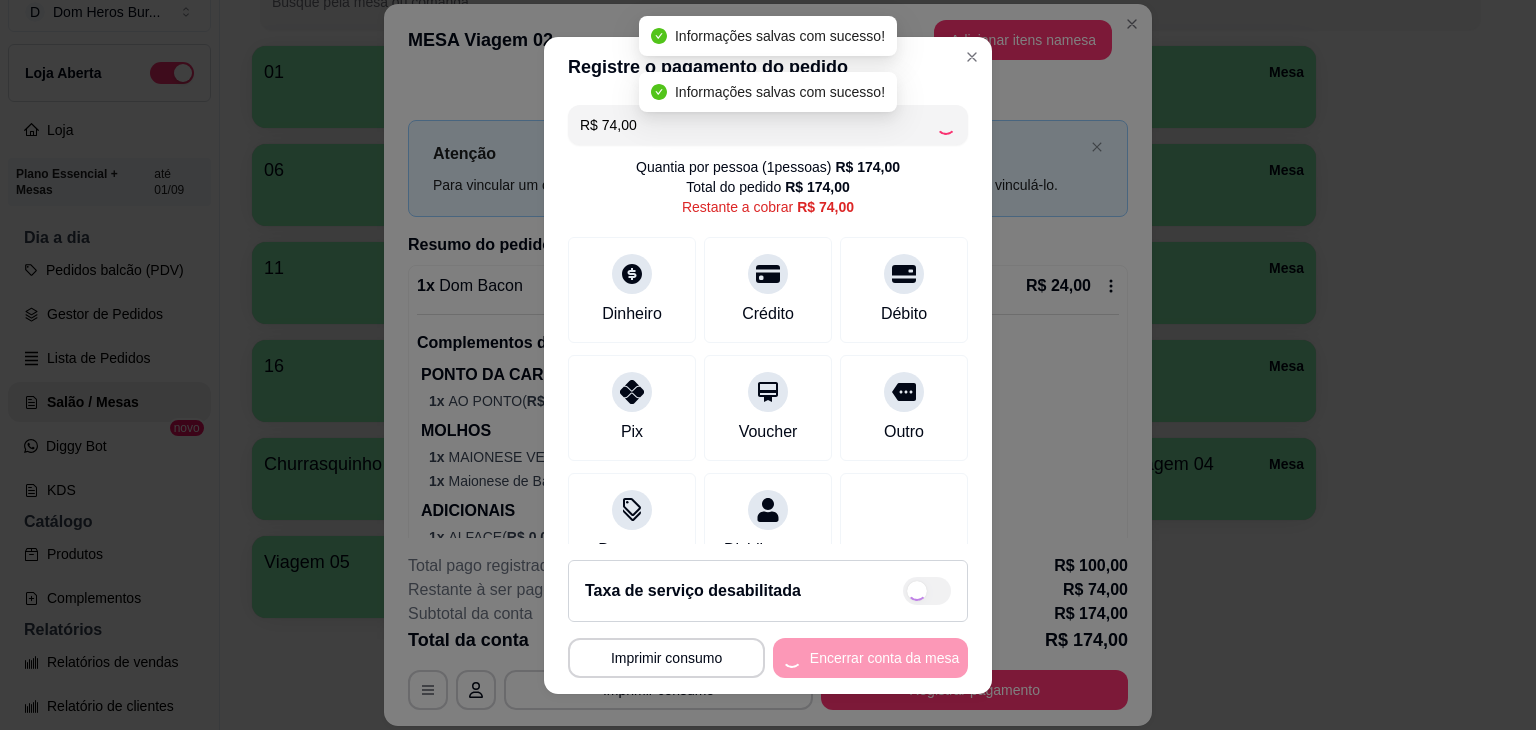 type on "R$ 0,00" 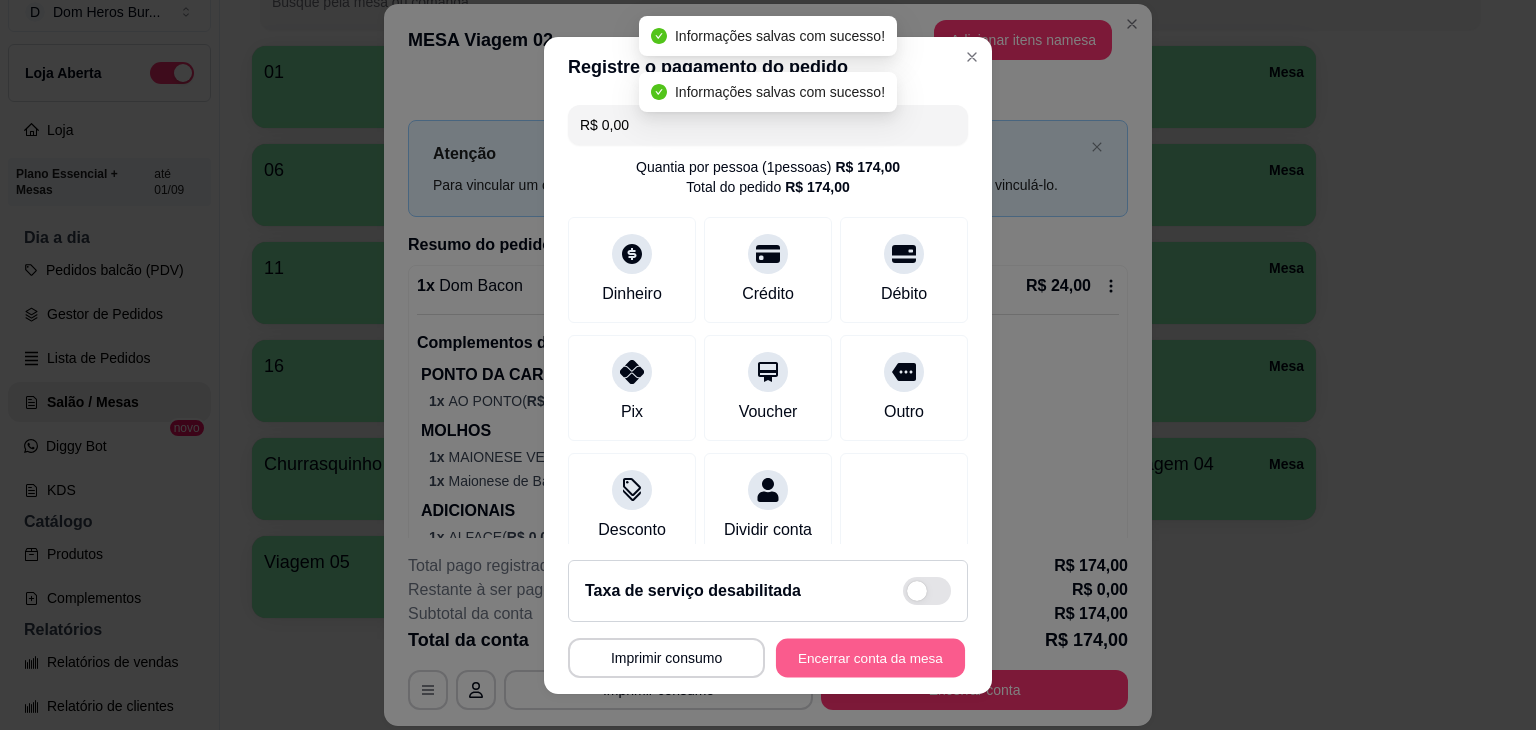 click on "Encerrar conta da mesa" at bounding box center [870, 657] 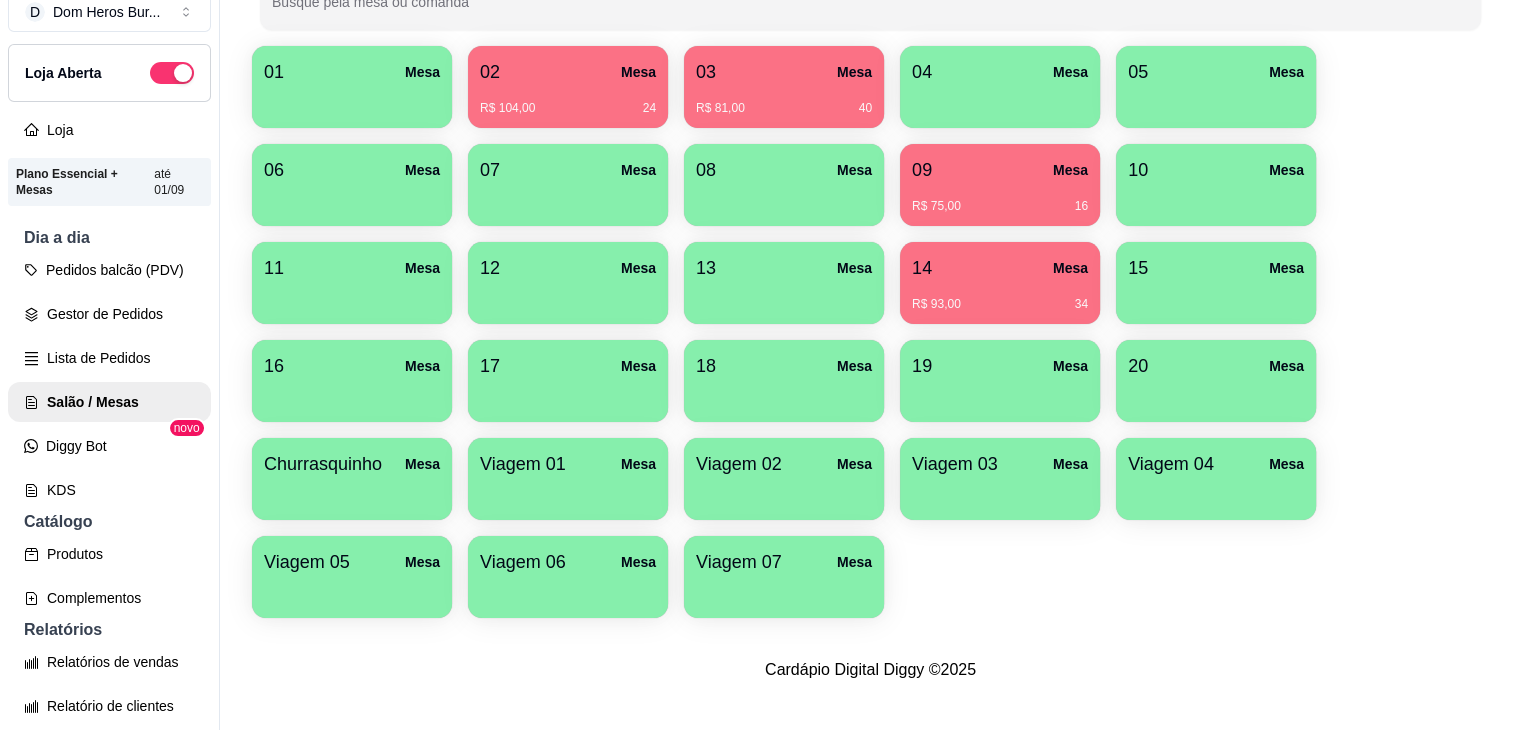 type 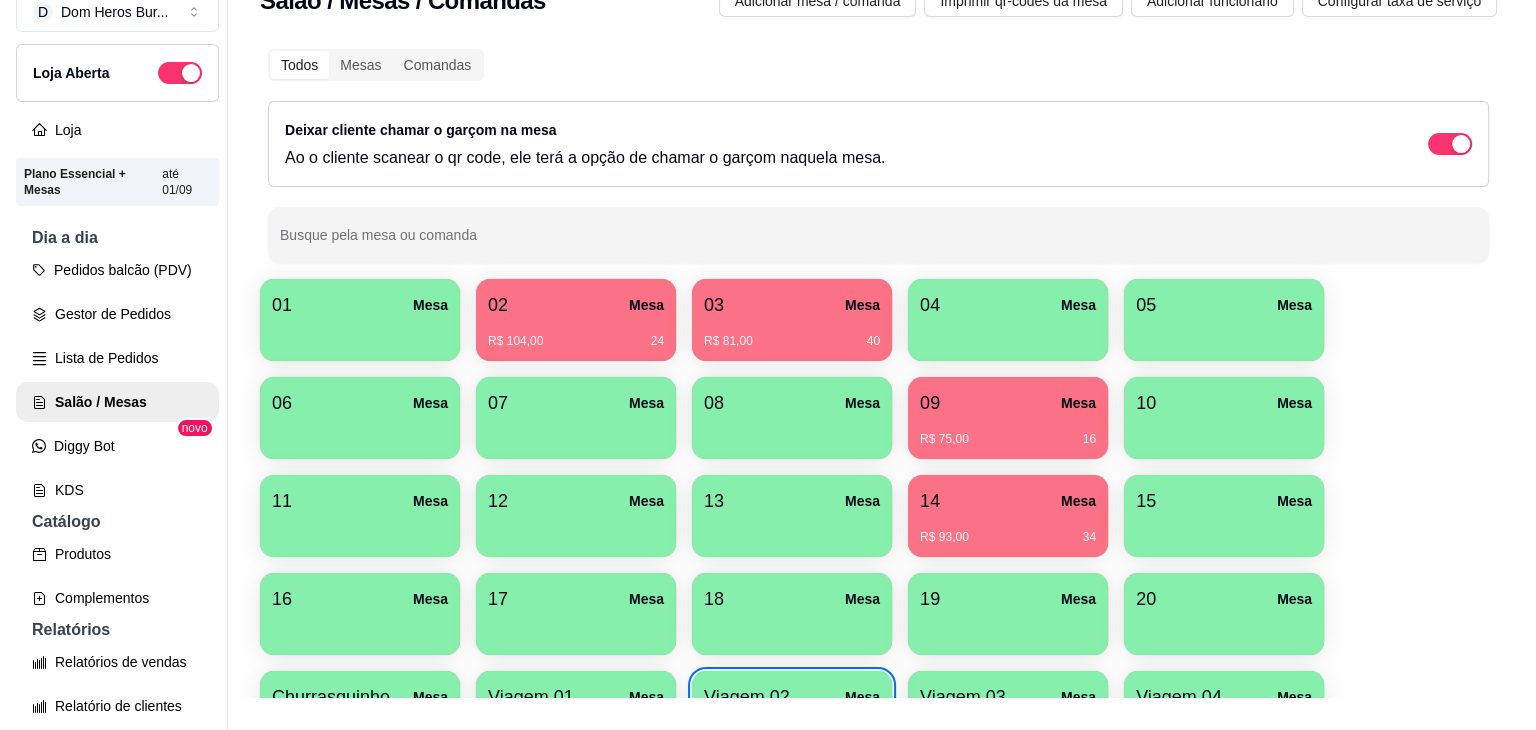 scroll, scrollTop: 0, scrollLeft: 0, axis: both 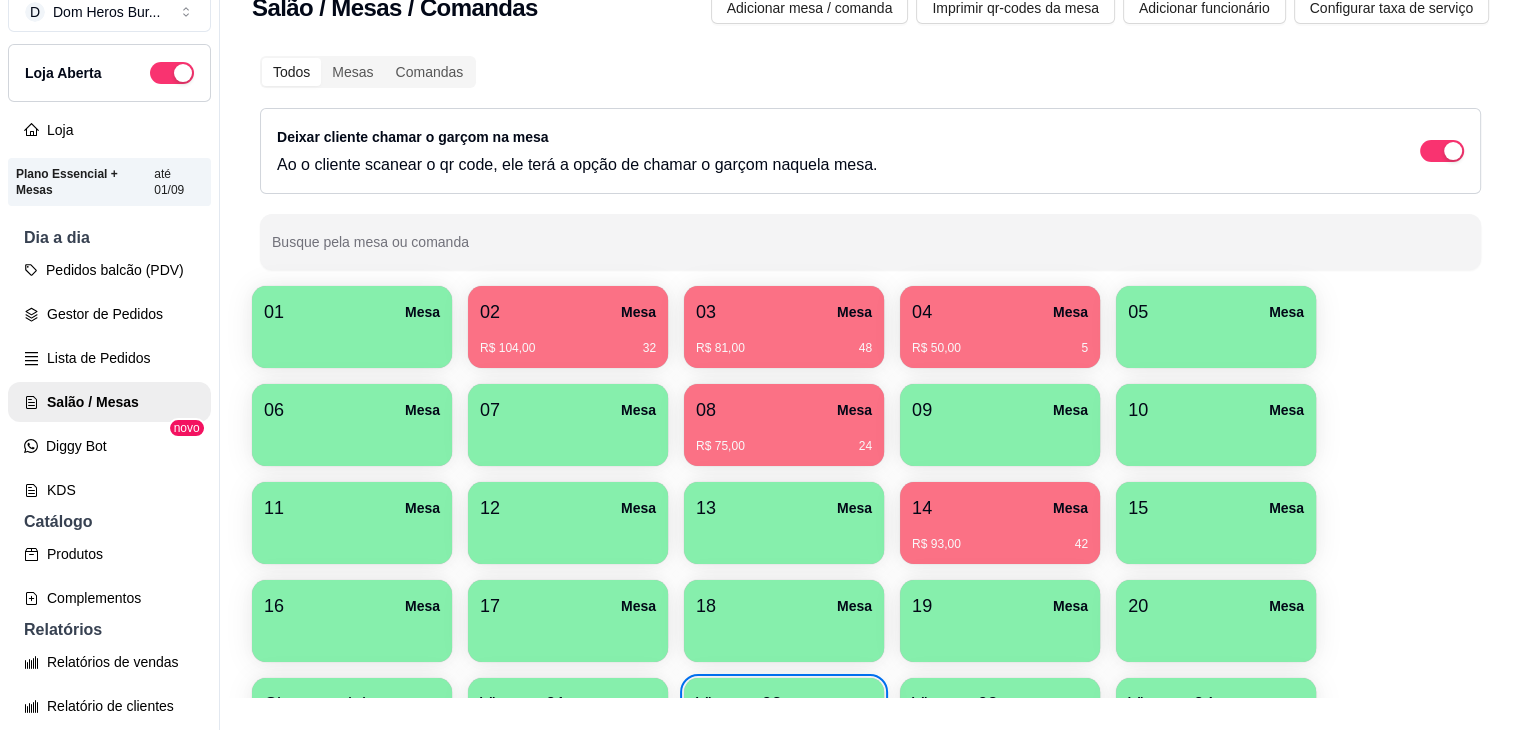 click on "R$ 93,00 42" at bounding box center [1000, 537] 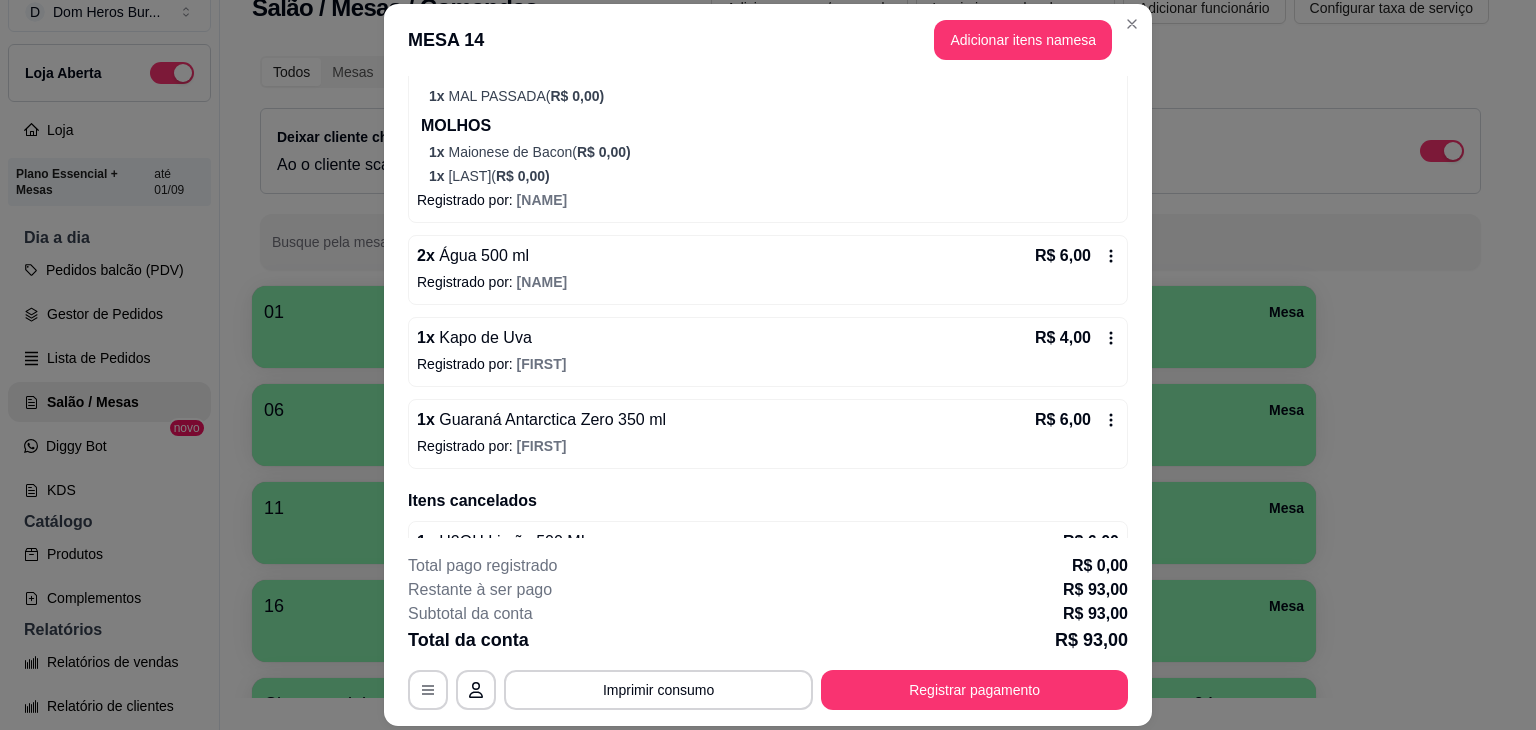 scroll, scrollTop: 711, scrollLeft: 0, axis: vertical 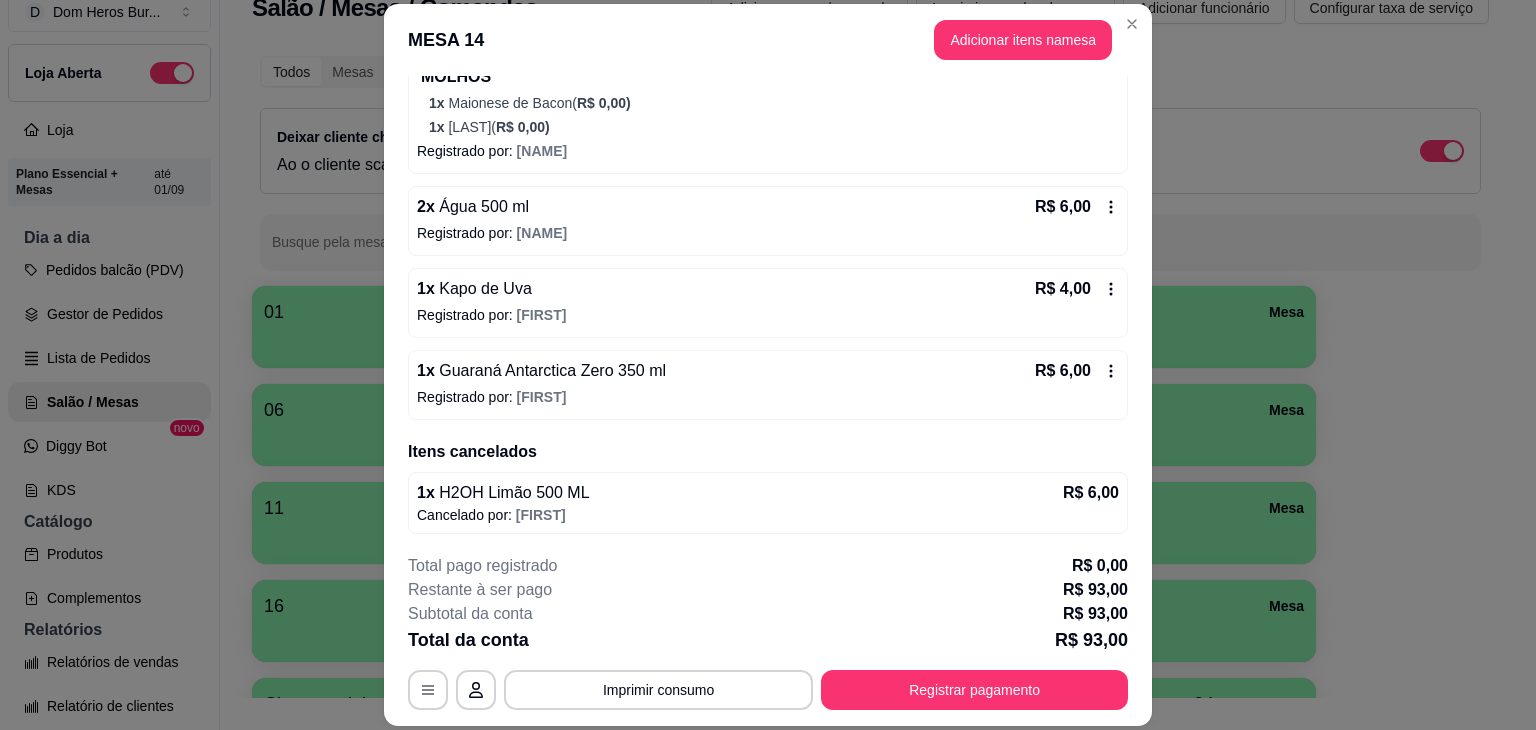 click on "2 x   Água 500 ml R$ 6,00" at bounding box center [768, 207] 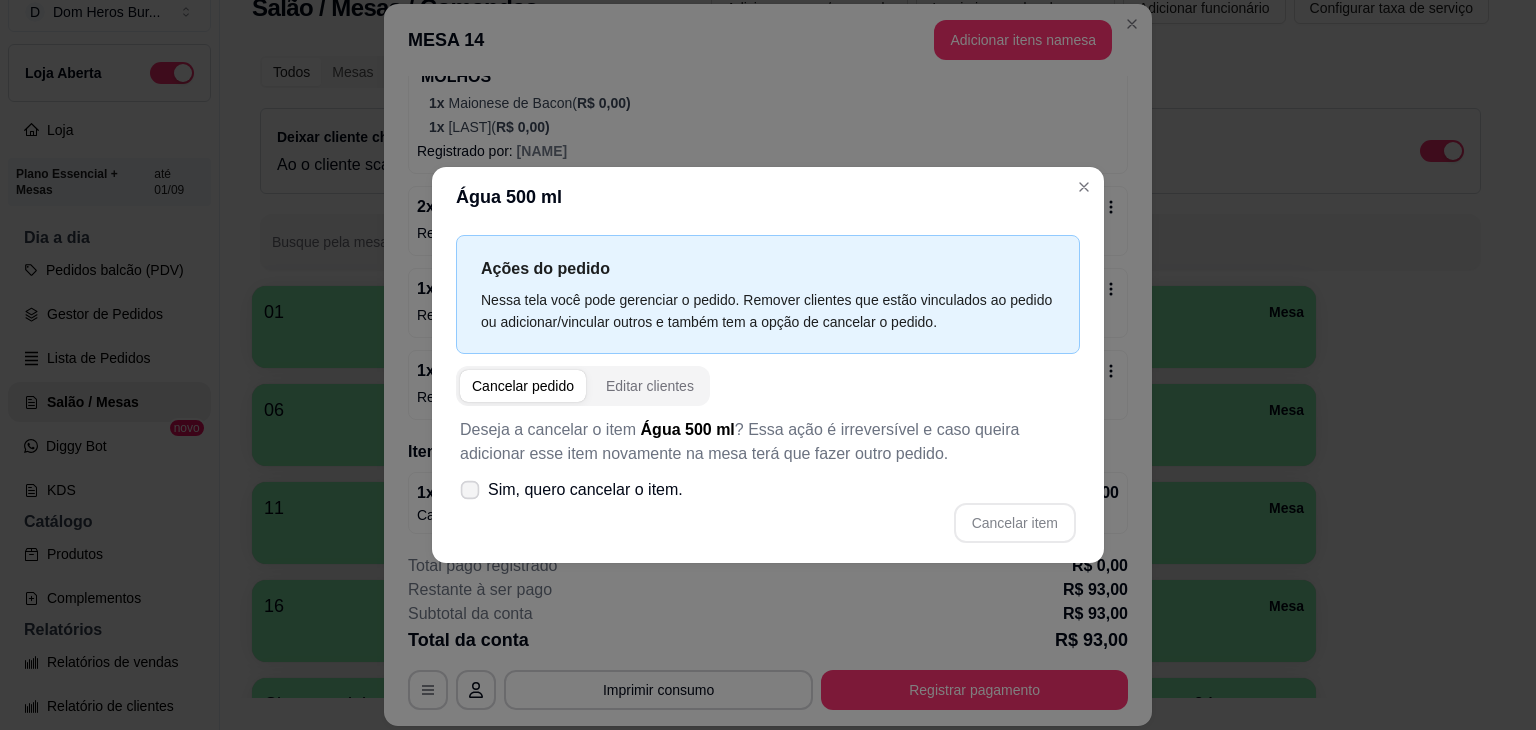 click on "Sim, quero cancelar o item." at bounding box center (585, 490) 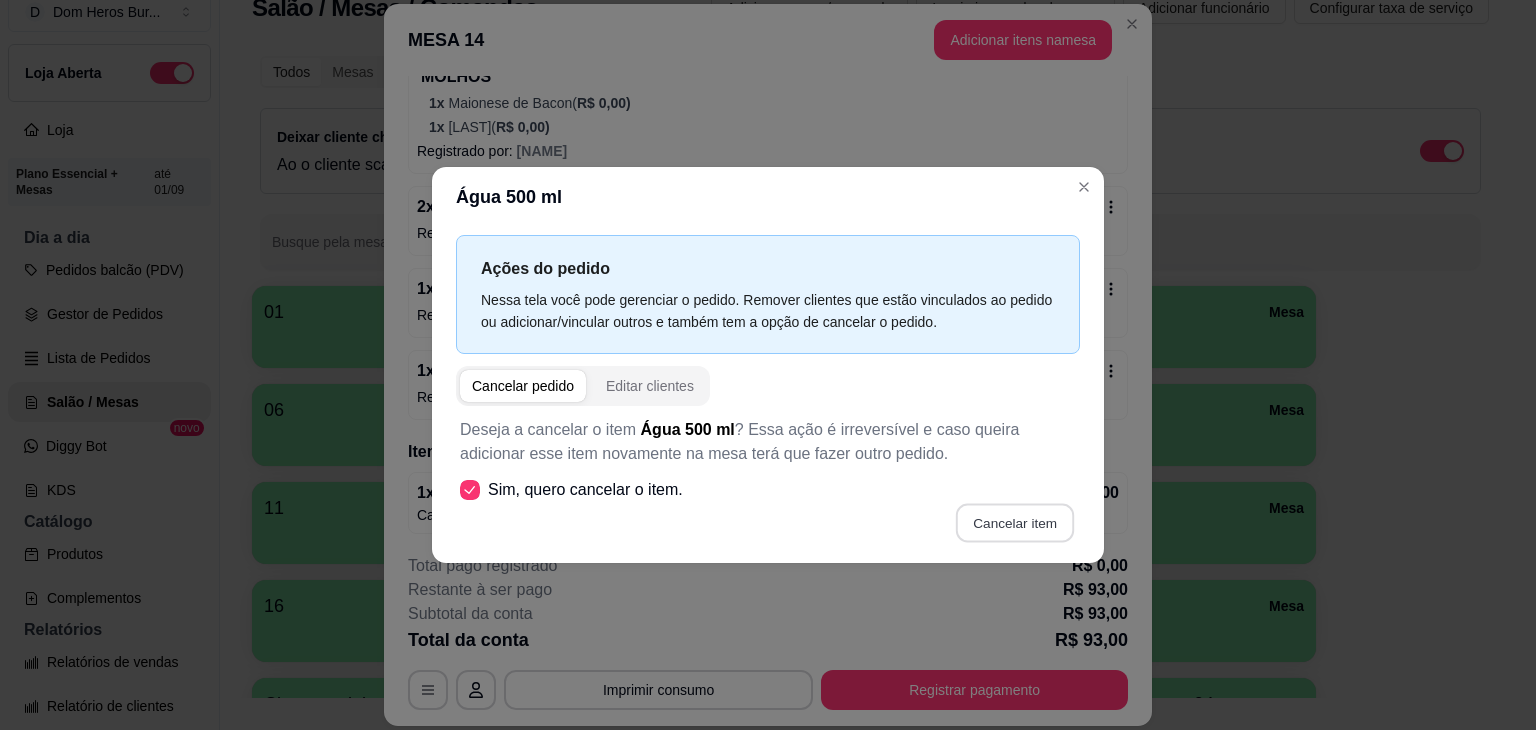 click on "Cancelar item" at bounding box center [1014, 523] 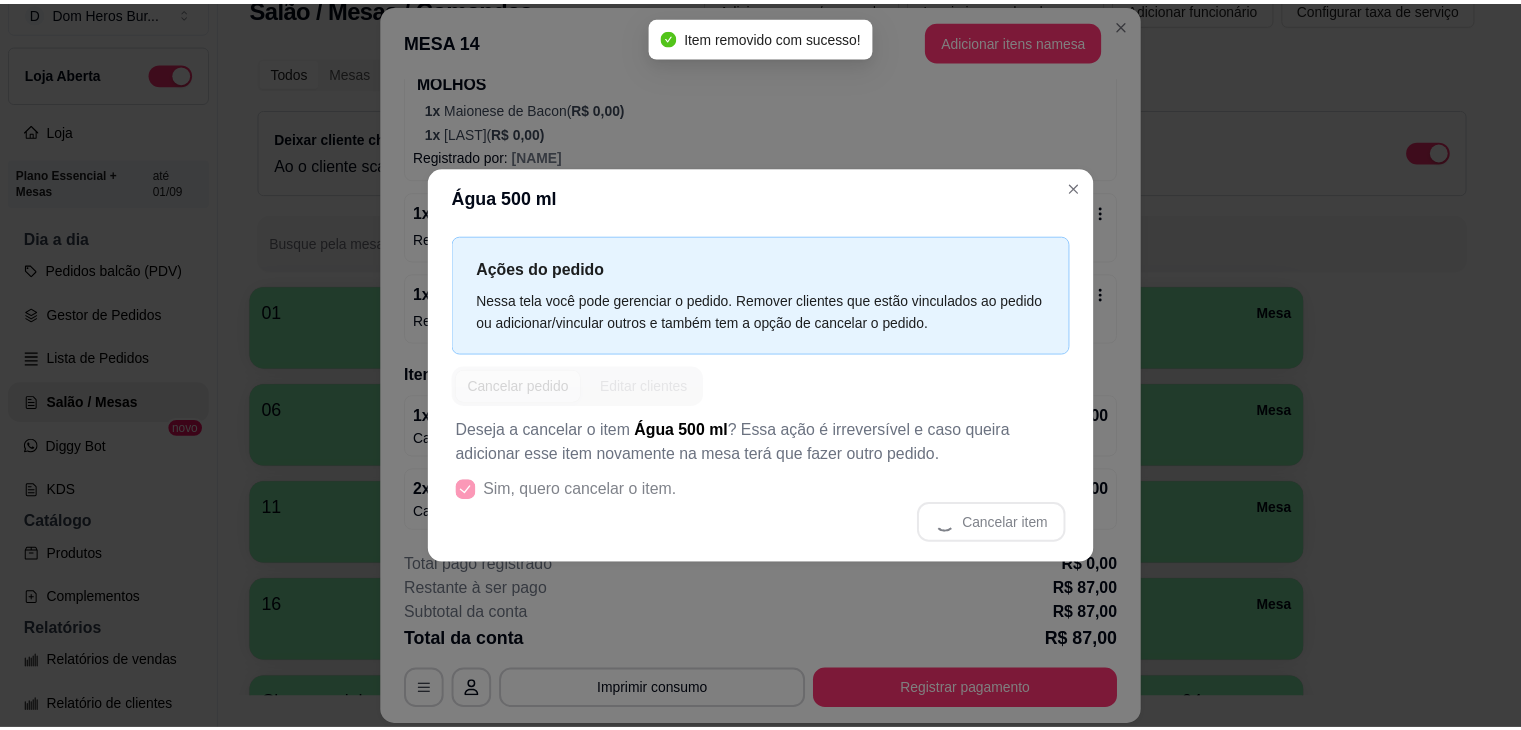 scroll, scrollTop: 703, scrollLeft: 0, axis: vertical 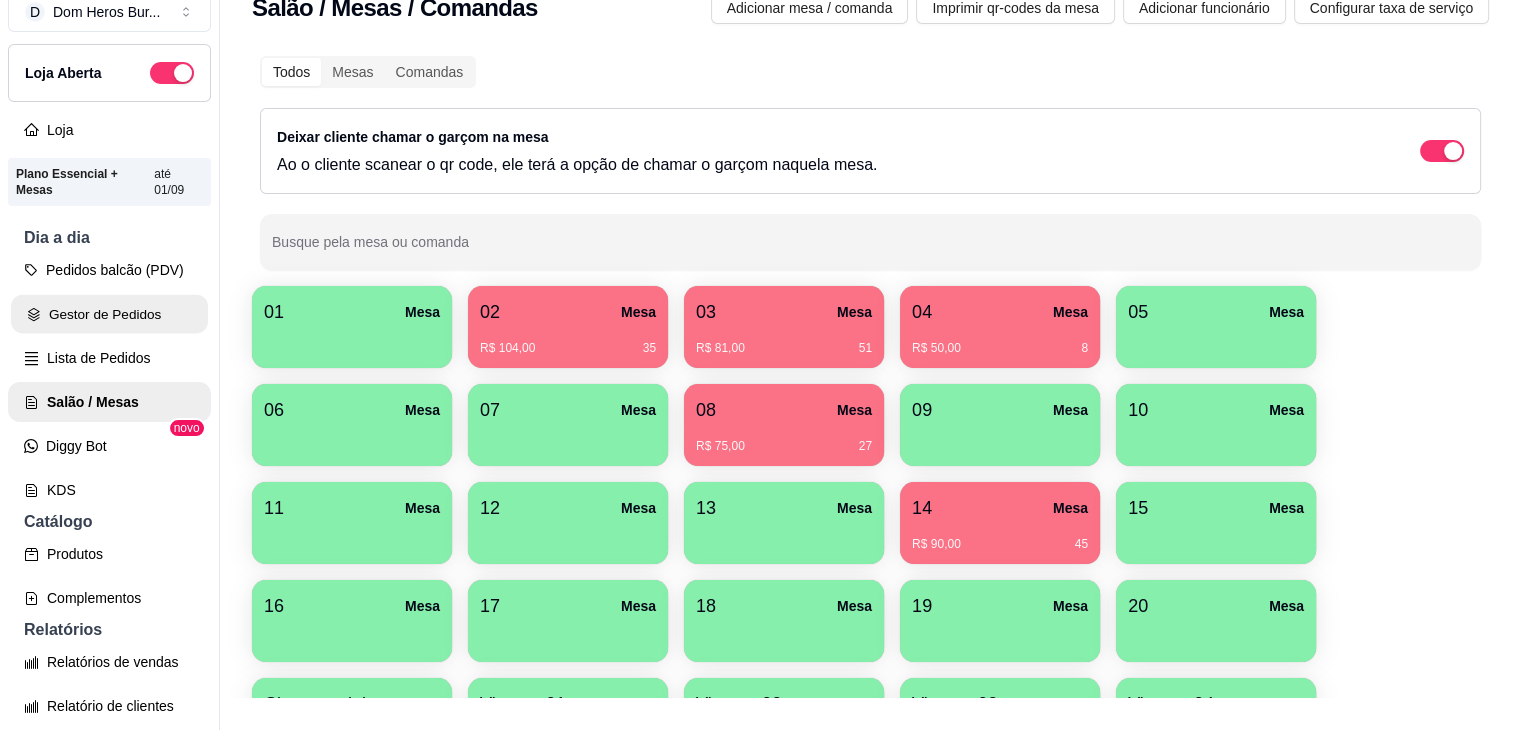 click on "Gestor de Pedidos" at bounding box center [109, 314] 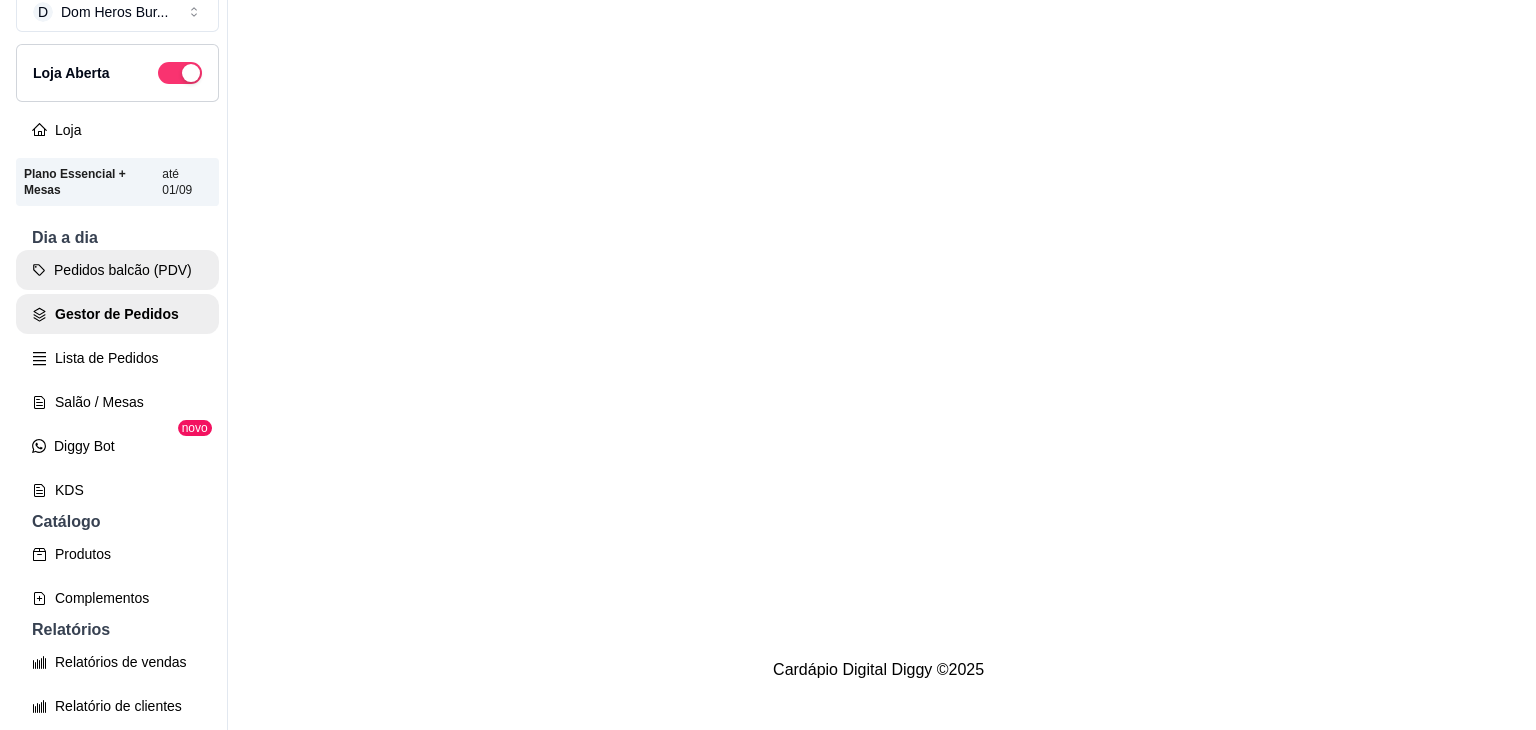 scroll, scrollTop: 0, scrollLeft: 0, axis: both 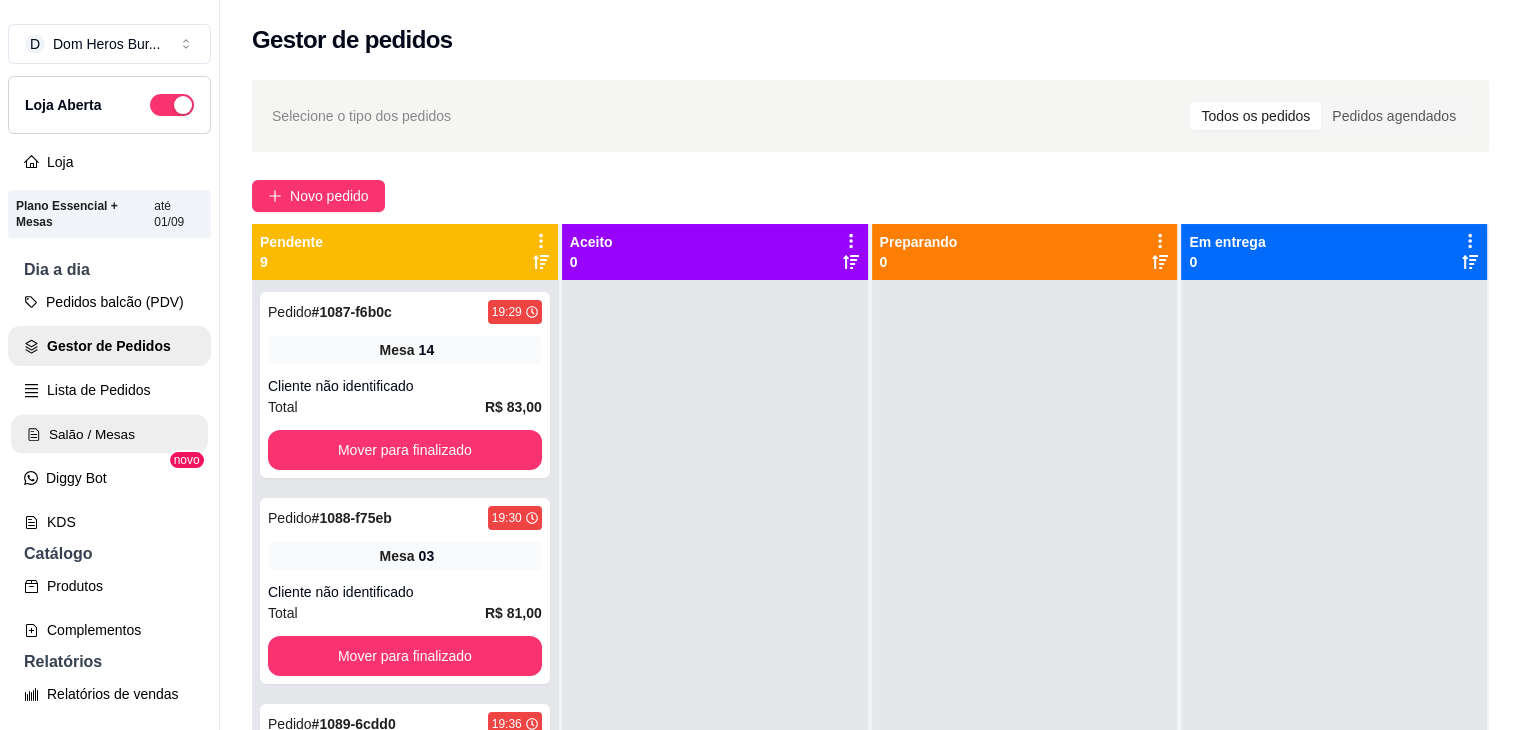 click on "Salão / Mesas" at bounding box center (109, 434) 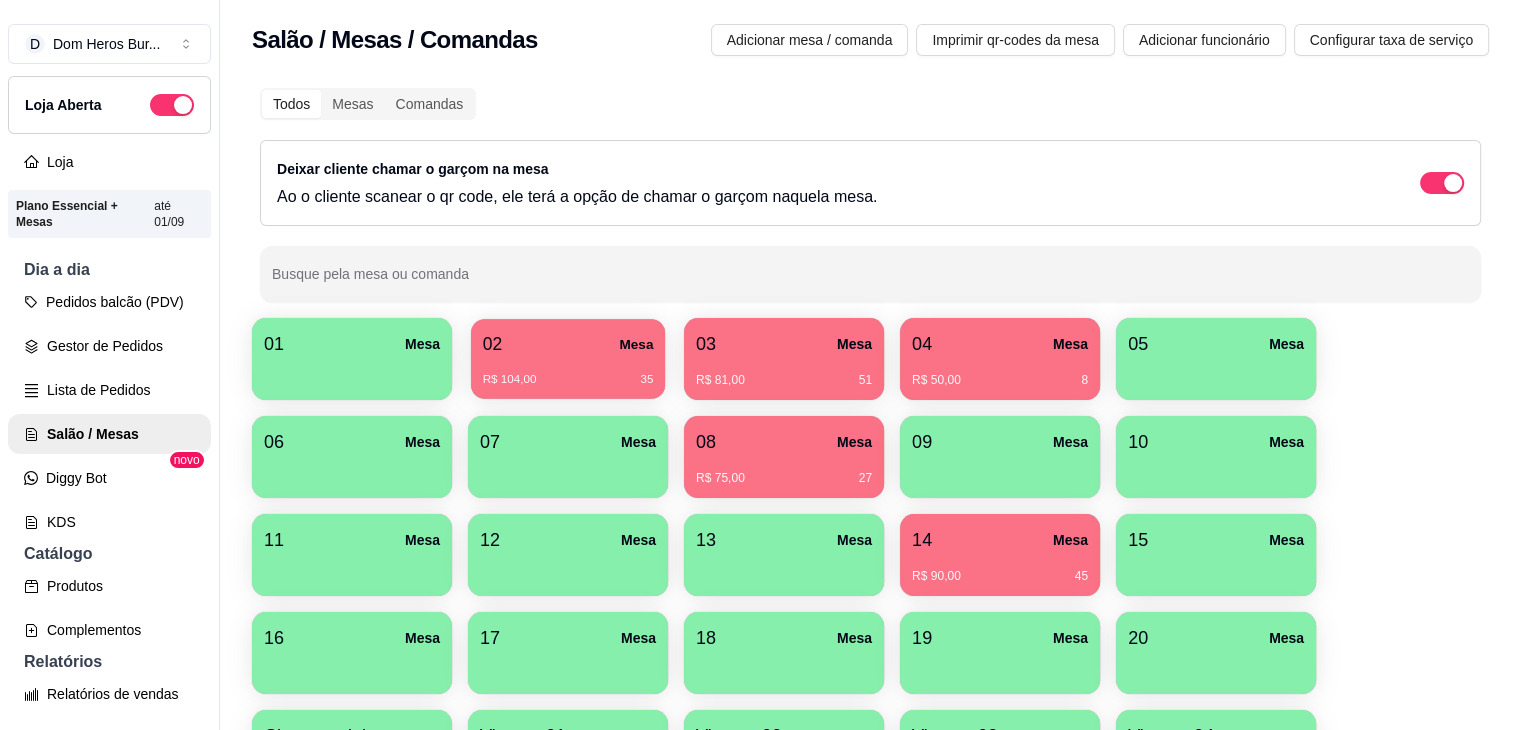 click on "R$ 104,00 35" at bounding box center (568, 372) 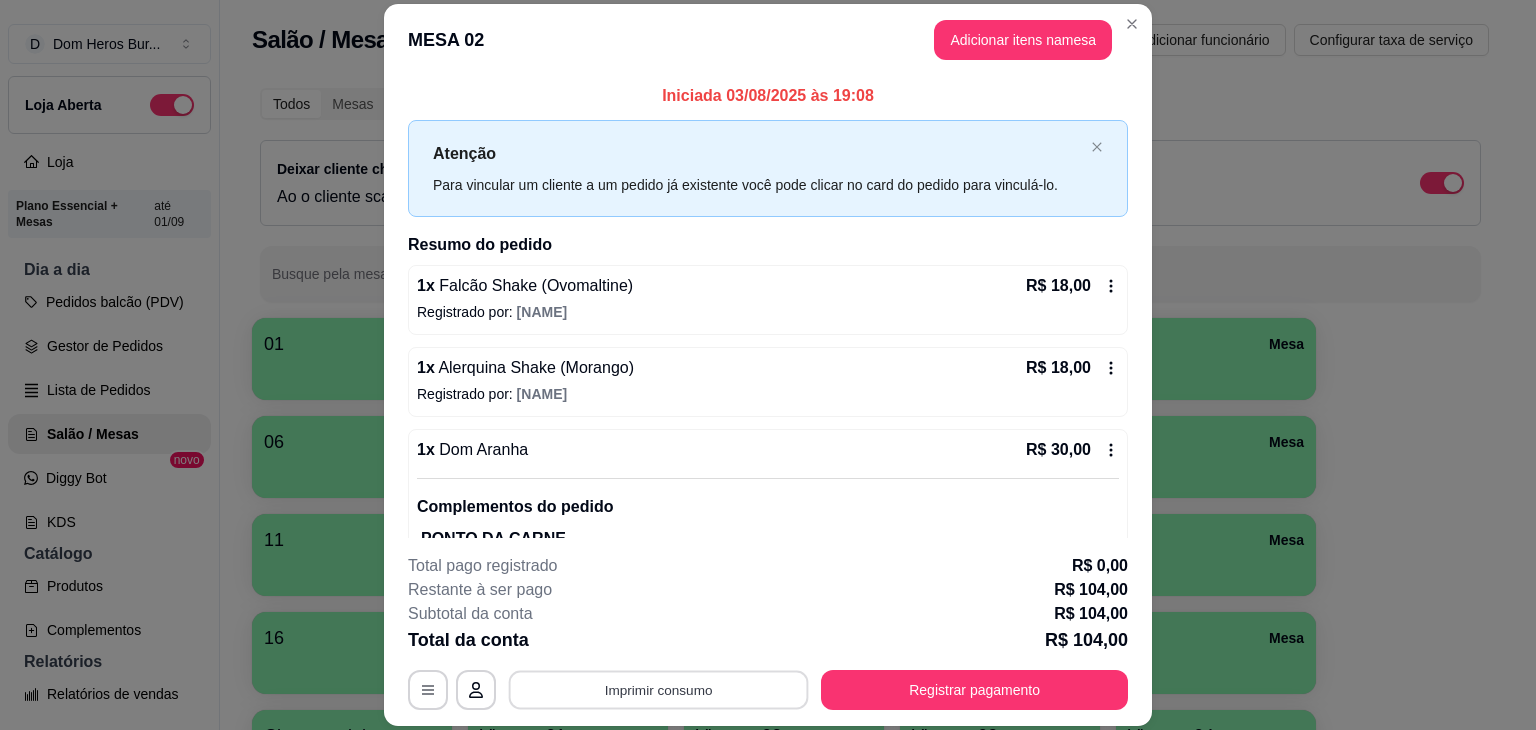 click on "Imprimir consumo" at bounding box center [659, 690] 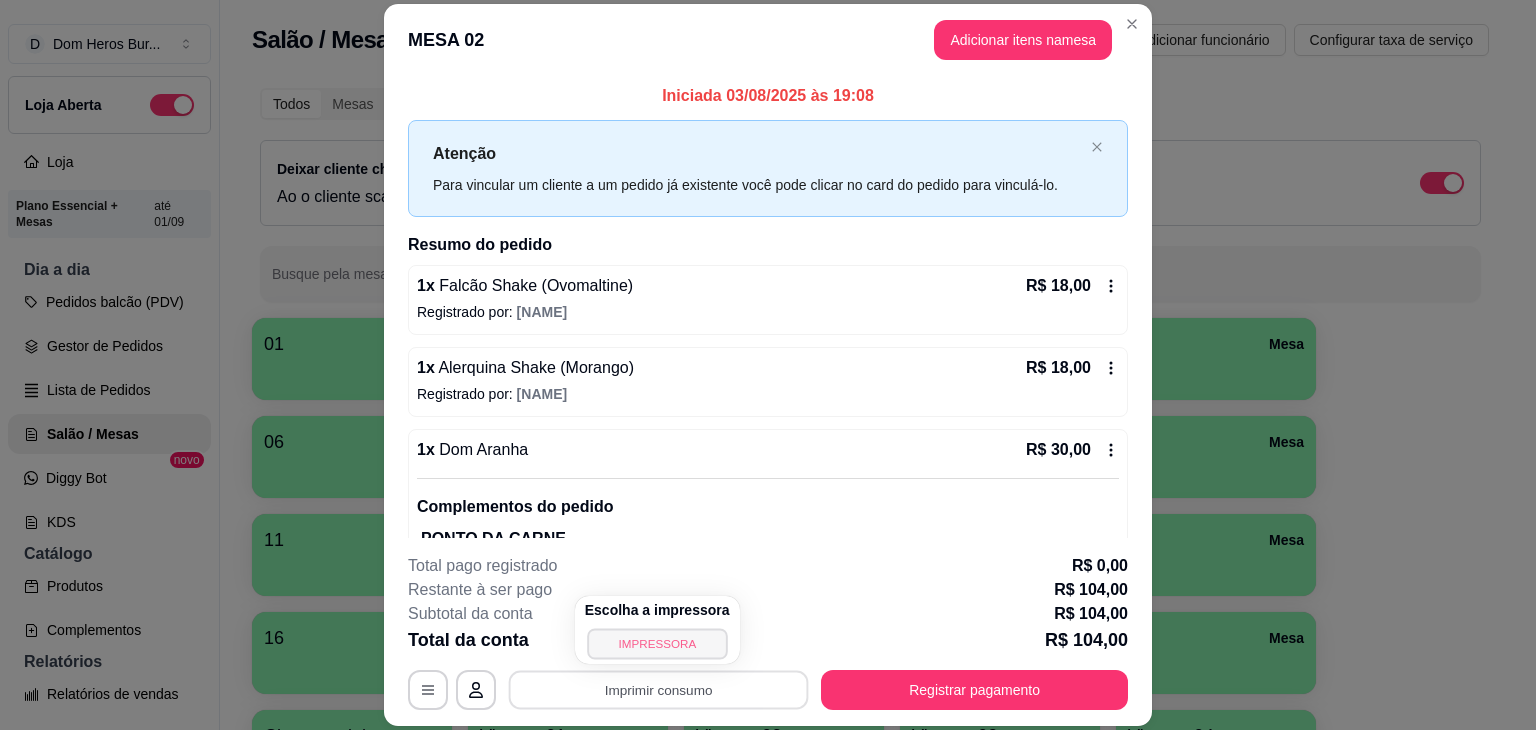 click on "IMPRESSORA" at bounding box center (657, 643) 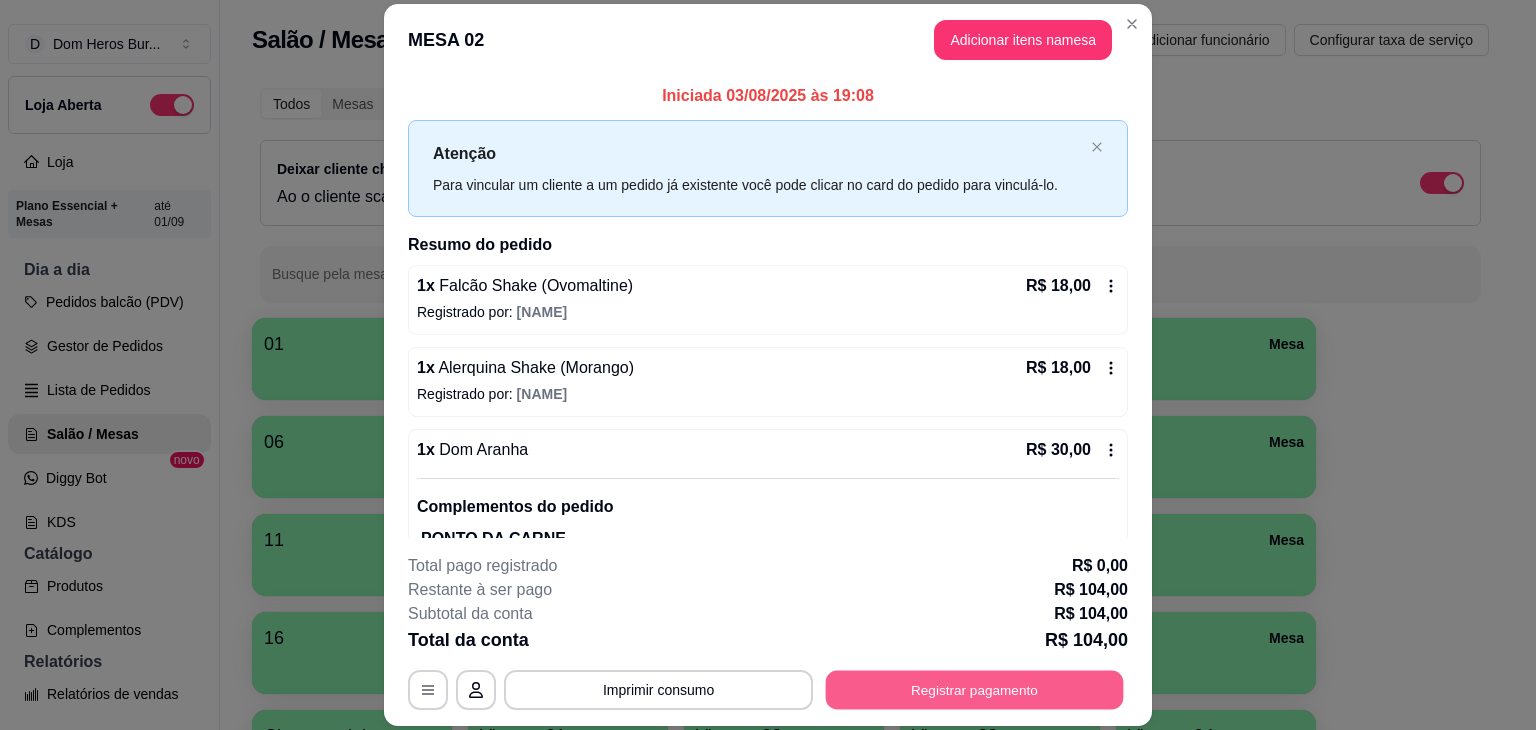 click on "Registrar pagamento" at bounding box center [975, 690] 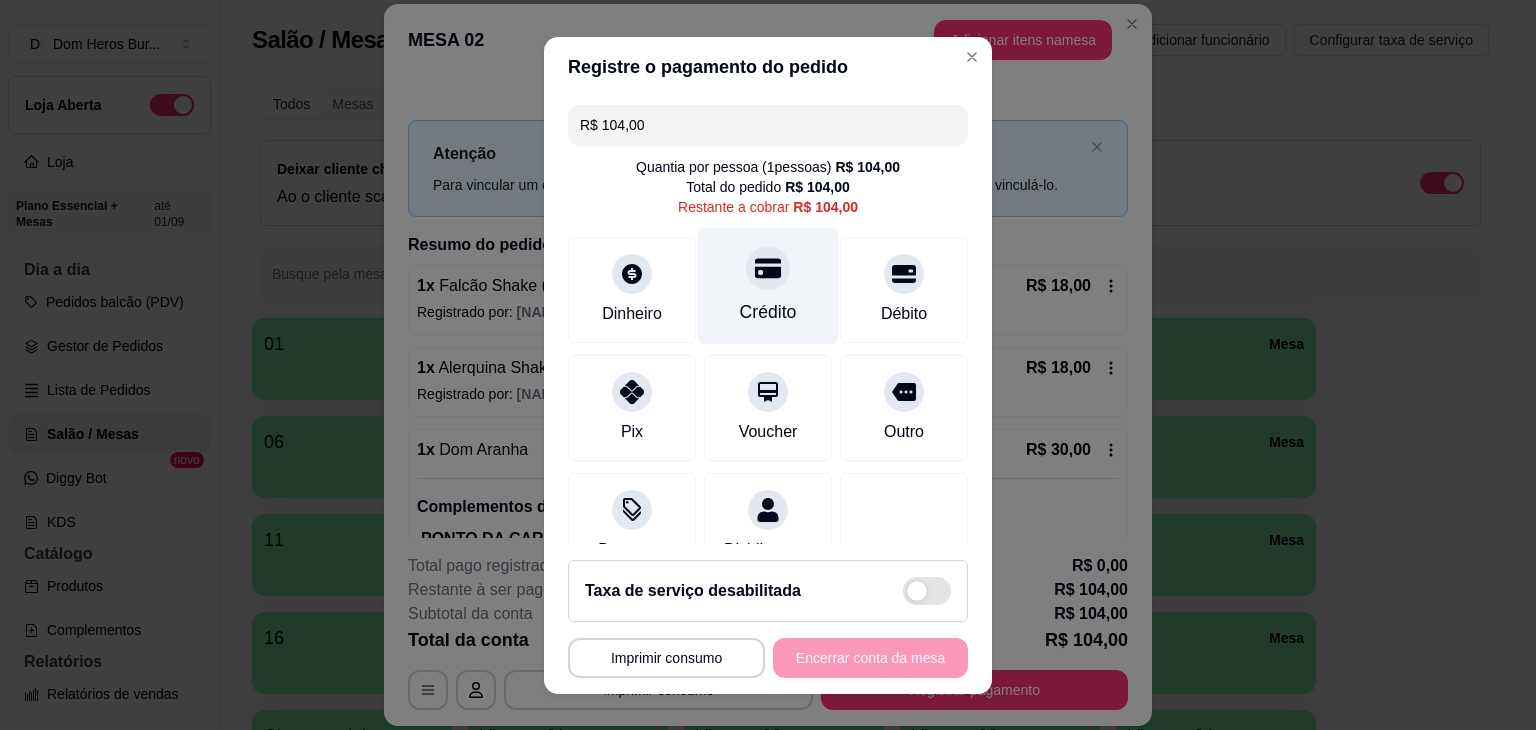 click at bounding box center [768, 268] 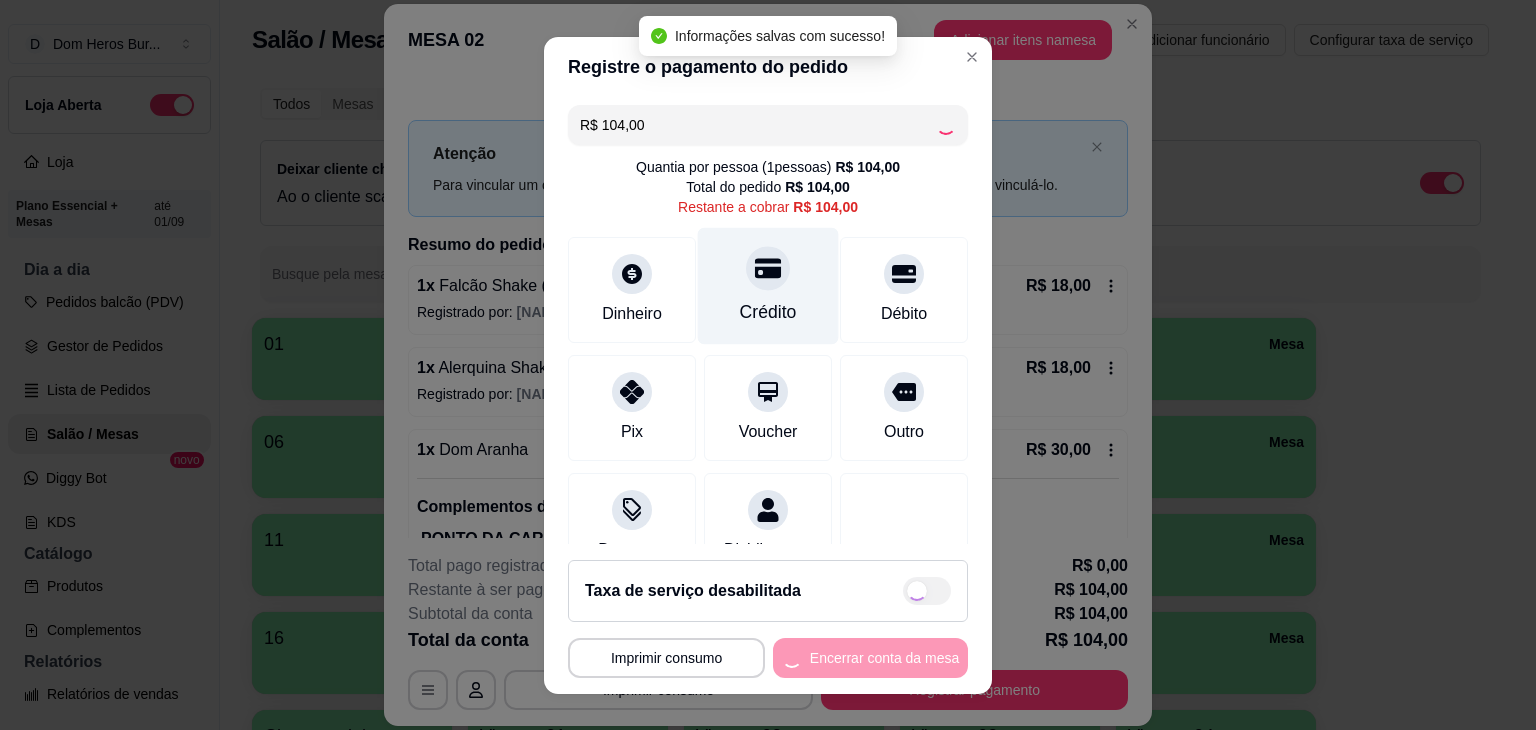 type on "R$ 0,00" 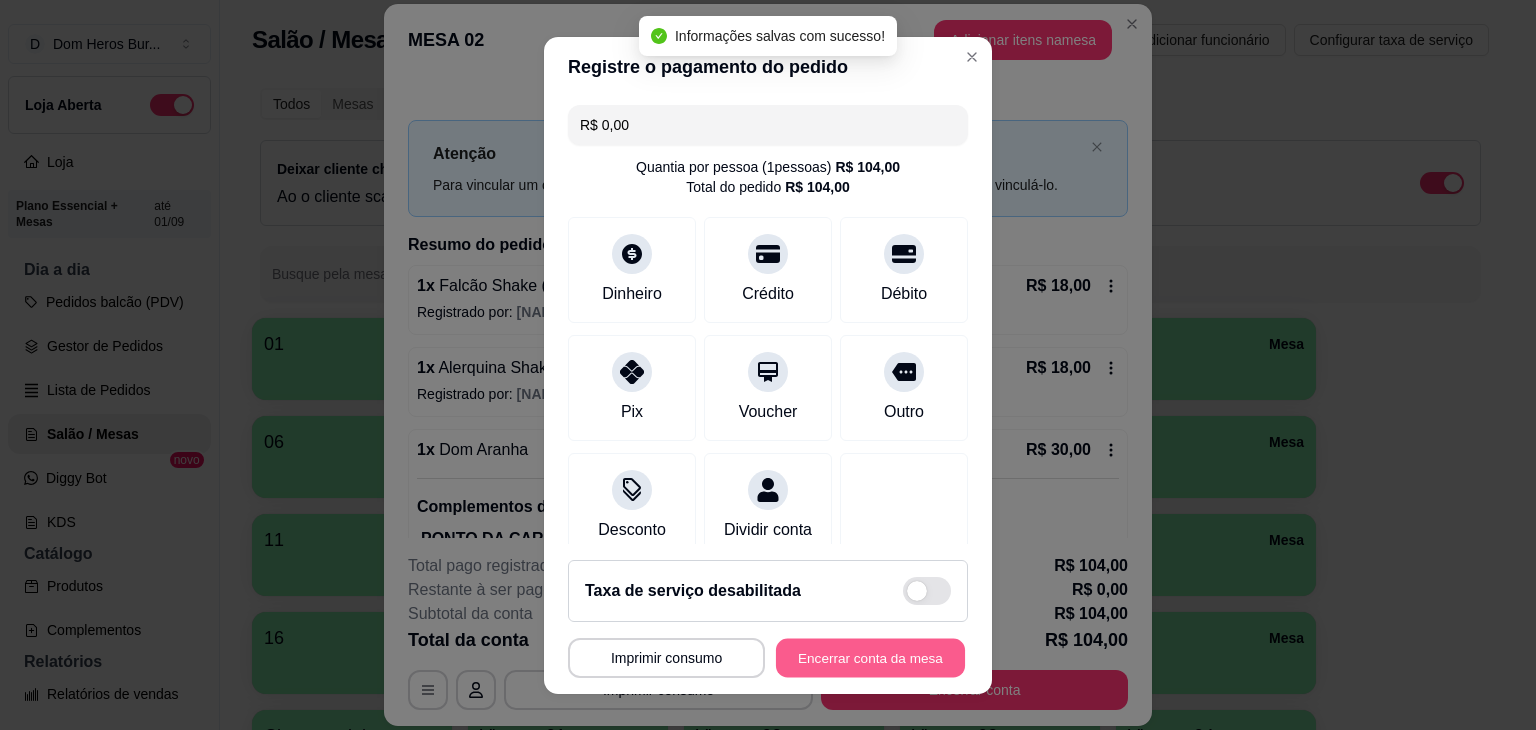 click on "Encerrar conta da mesa" at bounding box center (870, 657) 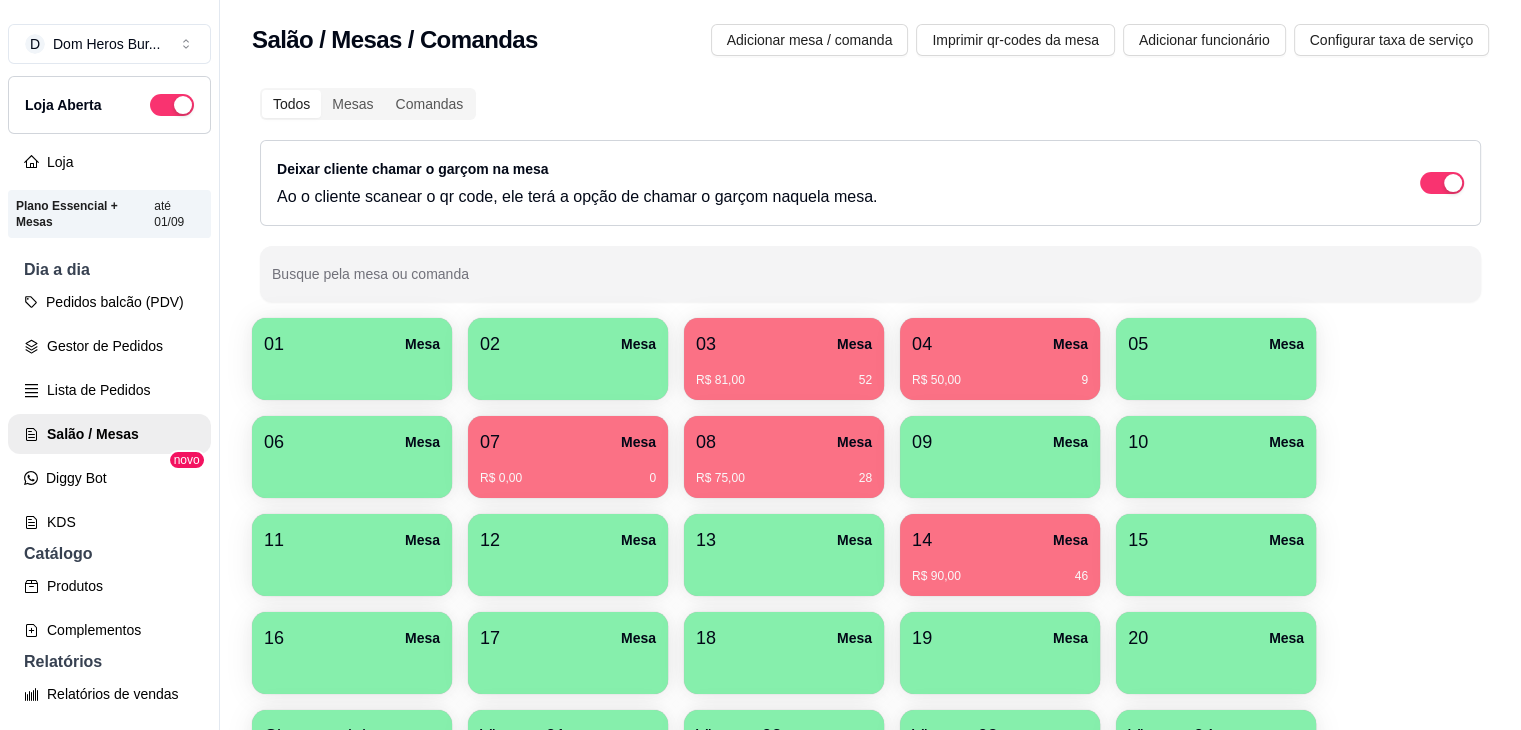 click on "03 Mesa" at bounding box center (784, 344) 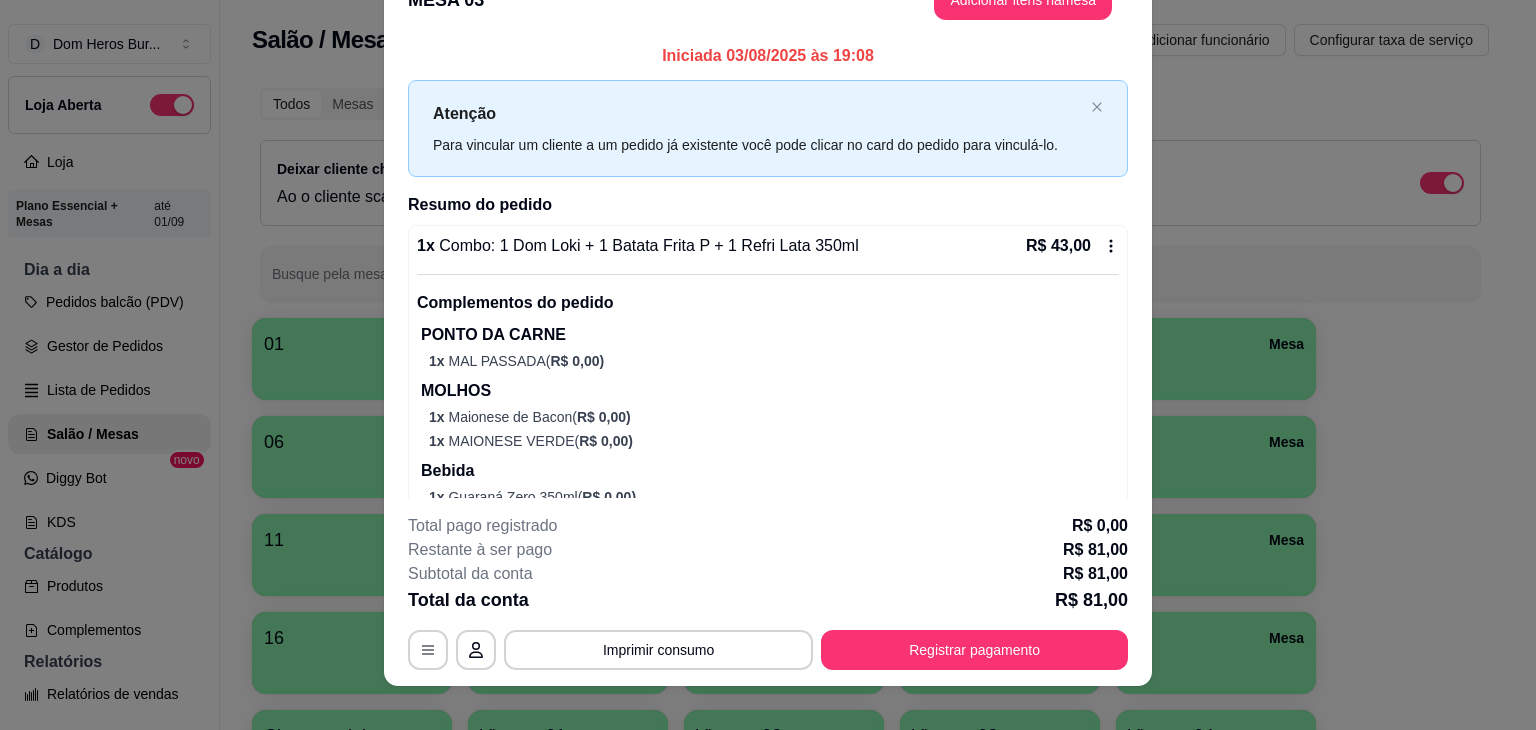 scroll, scrollTop: 60, scrollLeft: 0, axis: vertical 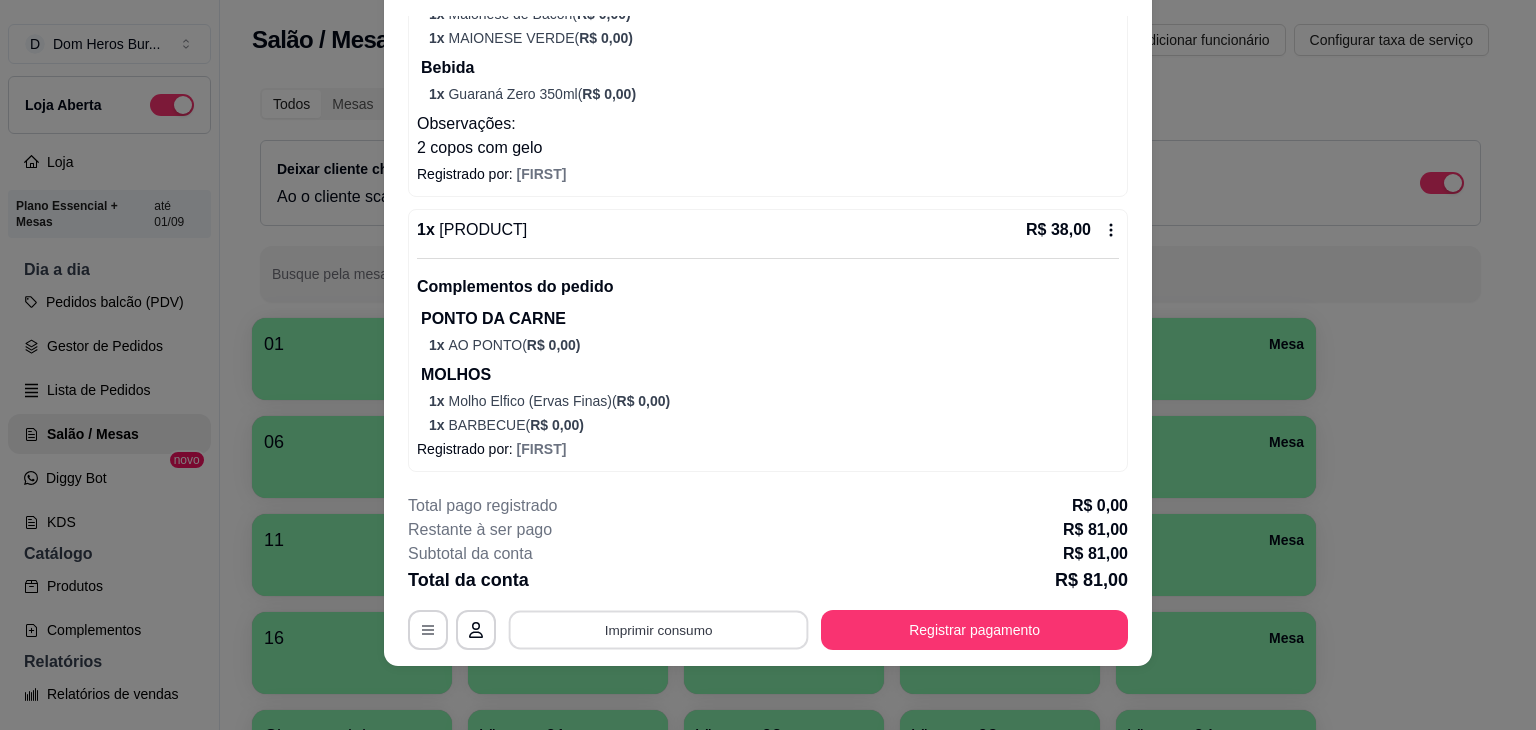 click on "Imprimir consumo" at bounding box center [659, 630] 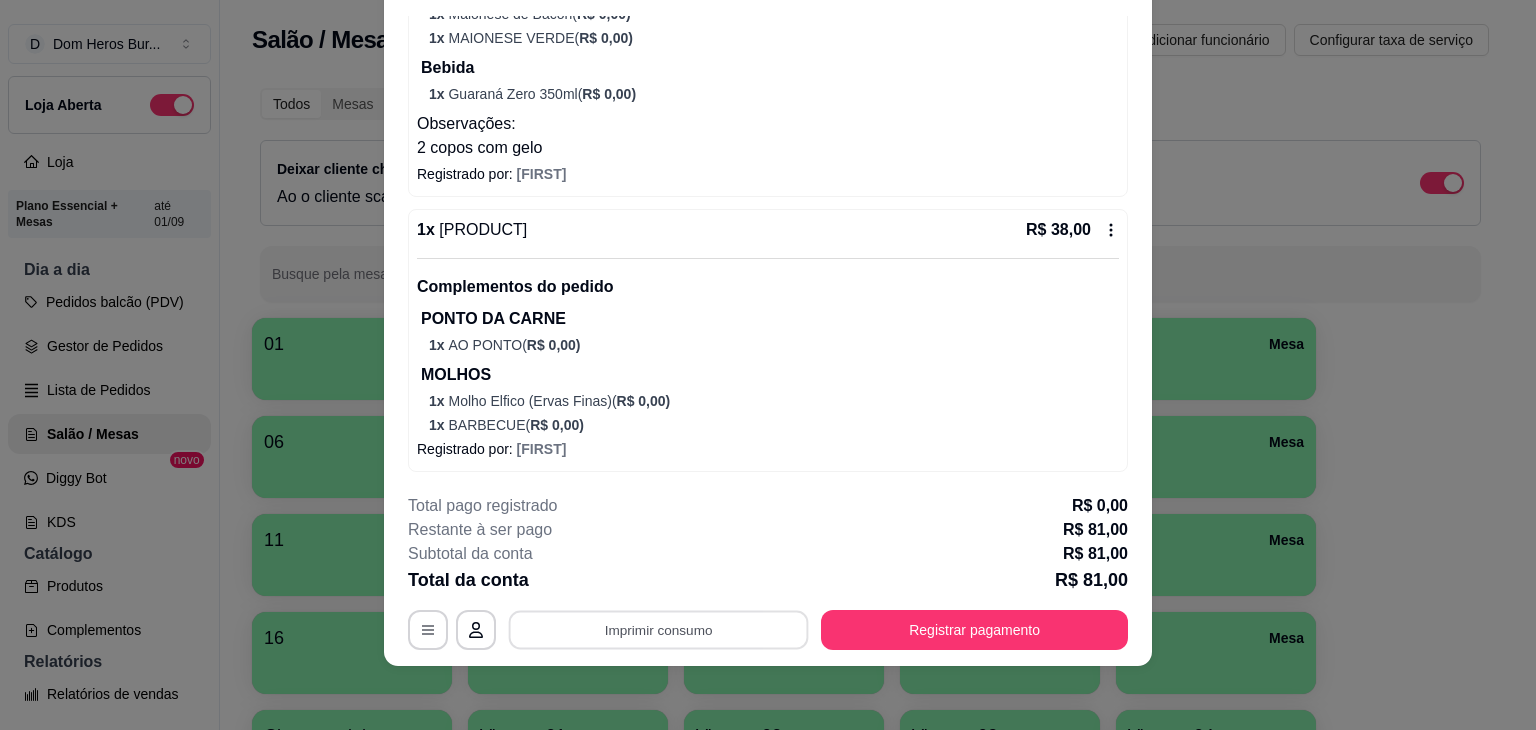 click on "MESA 03 Adicionar itens na mesa Iniciada 03/08/2025 às 19:08 Atenção Para vincular um cliente a um pedido já existente você pode clicar no card do pedido para vinculá-lo. Resumo do pedido 1 x Combo: 1 Dom Loki + 1 Batata Frita P + 1 Refri Lata 350ml R$ 43,00 Complementos do pedido PONTO DA CARNE 1 x MAL PASSADA ( R$ 0,00 ) MOLHOS 1 x Maionese de Bacon ( R$ 0,00 ) 1 x MAIONESE VERDE ( R$ 0,00 ) Bebida 1 x Guaraná Zero 350ml ( R$ 0,00 ) Observações: 2 copos com gelo Registrado por: [FIRST] 1 x Stark Burger R$ 38,00 Complementos do pedido PONTO DA CARNE 1 x AO PONTO ( R$ 0,00 ) MOLHOS 1 x Molho Elfico (Ervas Finas) ( R$ 0,00 ) 1 x BARBECUE ( R$ 0,00 ) Registrado por: [FIRST] Total pago registrado R$ 0,00 Restante à ser pago R$ 81,00 Subtotal da conta R$ 81,00 Total da conta R$ 81,00 MESA 03 Tempo de permanência: 52 minutos Cod. Segurança: 5454 Qtd. de Pedidos: 1 Clientes da mesa: ** CONSUMO ** Produto Qtd Preco 1 R$ 43,00 * MAL PASSADA 1 R$ 0,00 1" at bounding box center [768, 365] 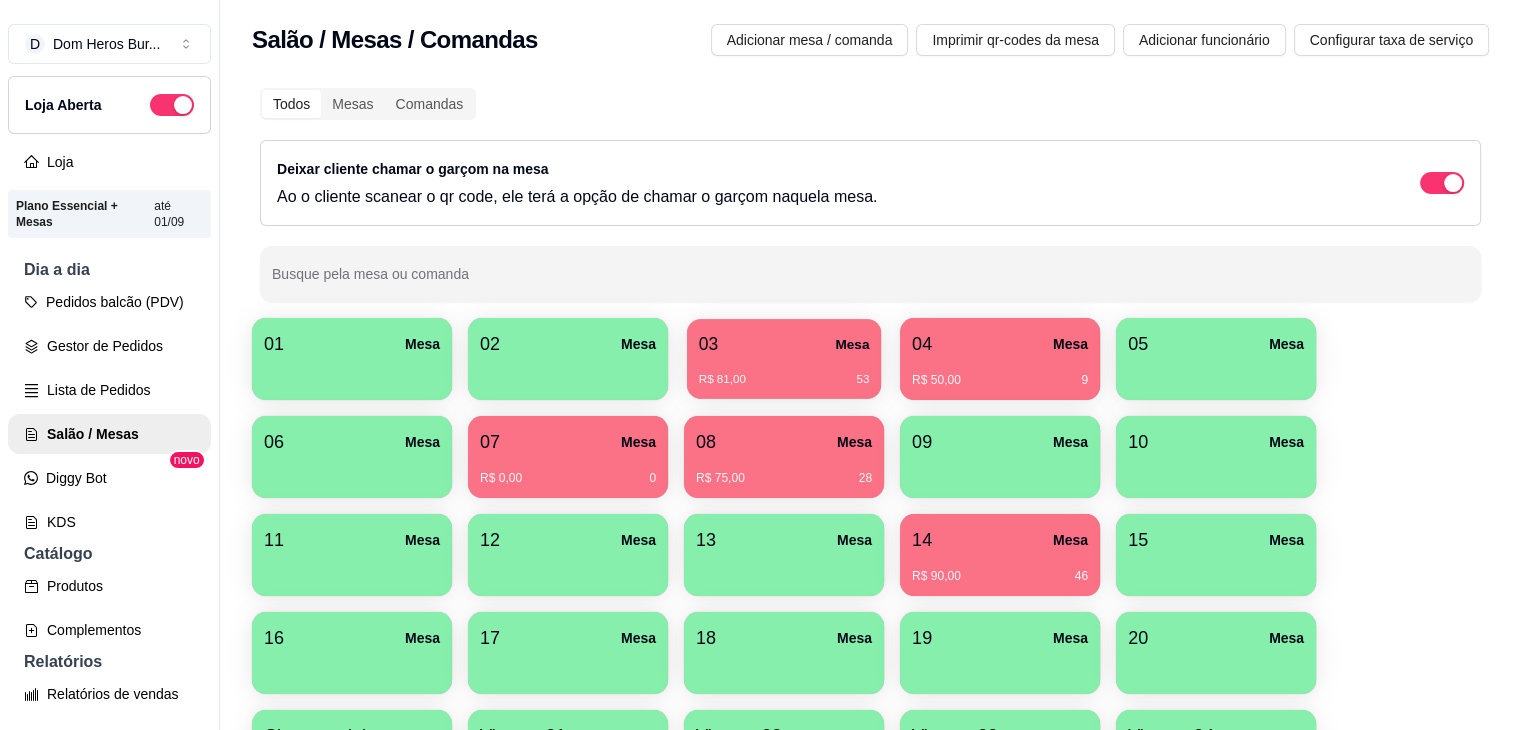 click on "R$ 81,00 53" at bounding box center (784, 372) 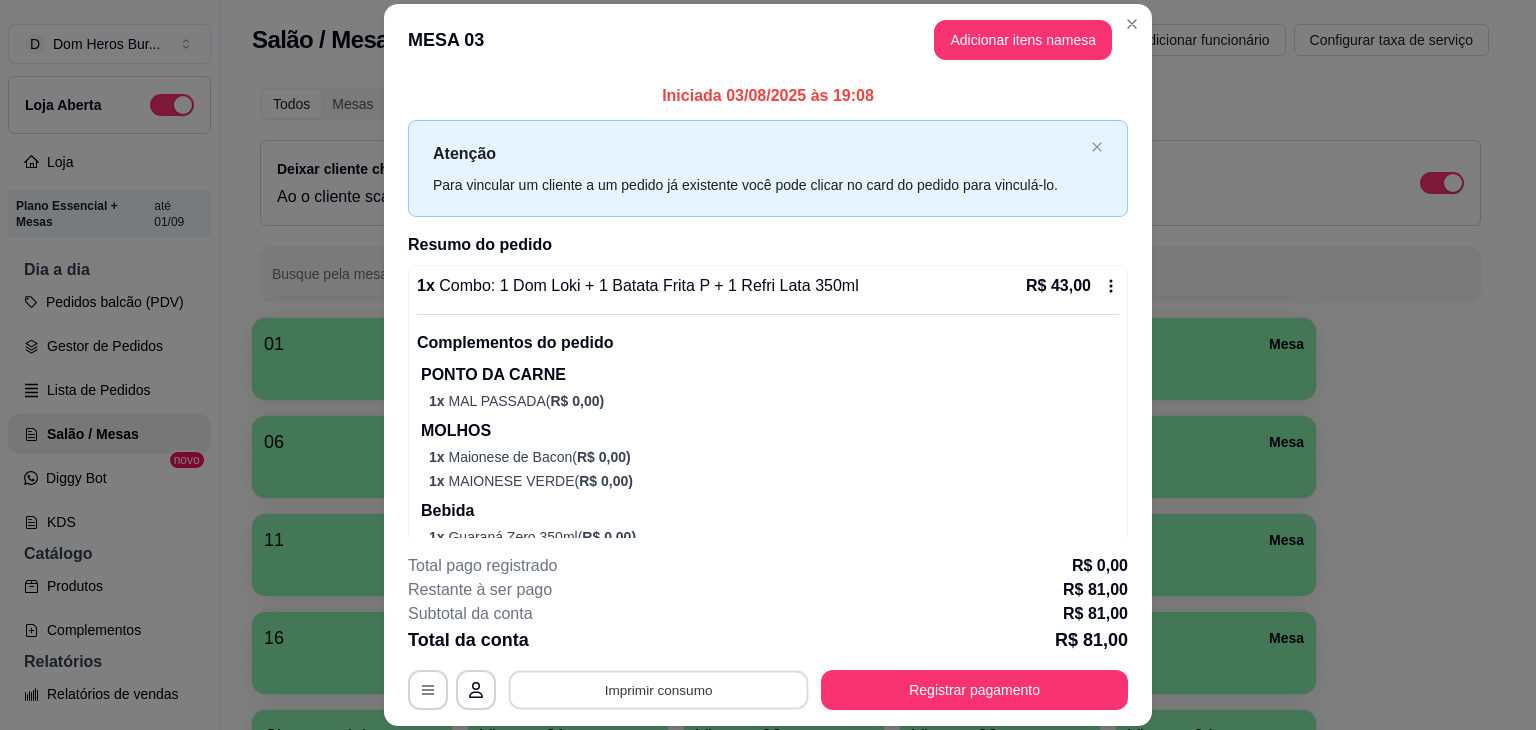 click on "Imprimir consumo" at bounding box center (659, 690) 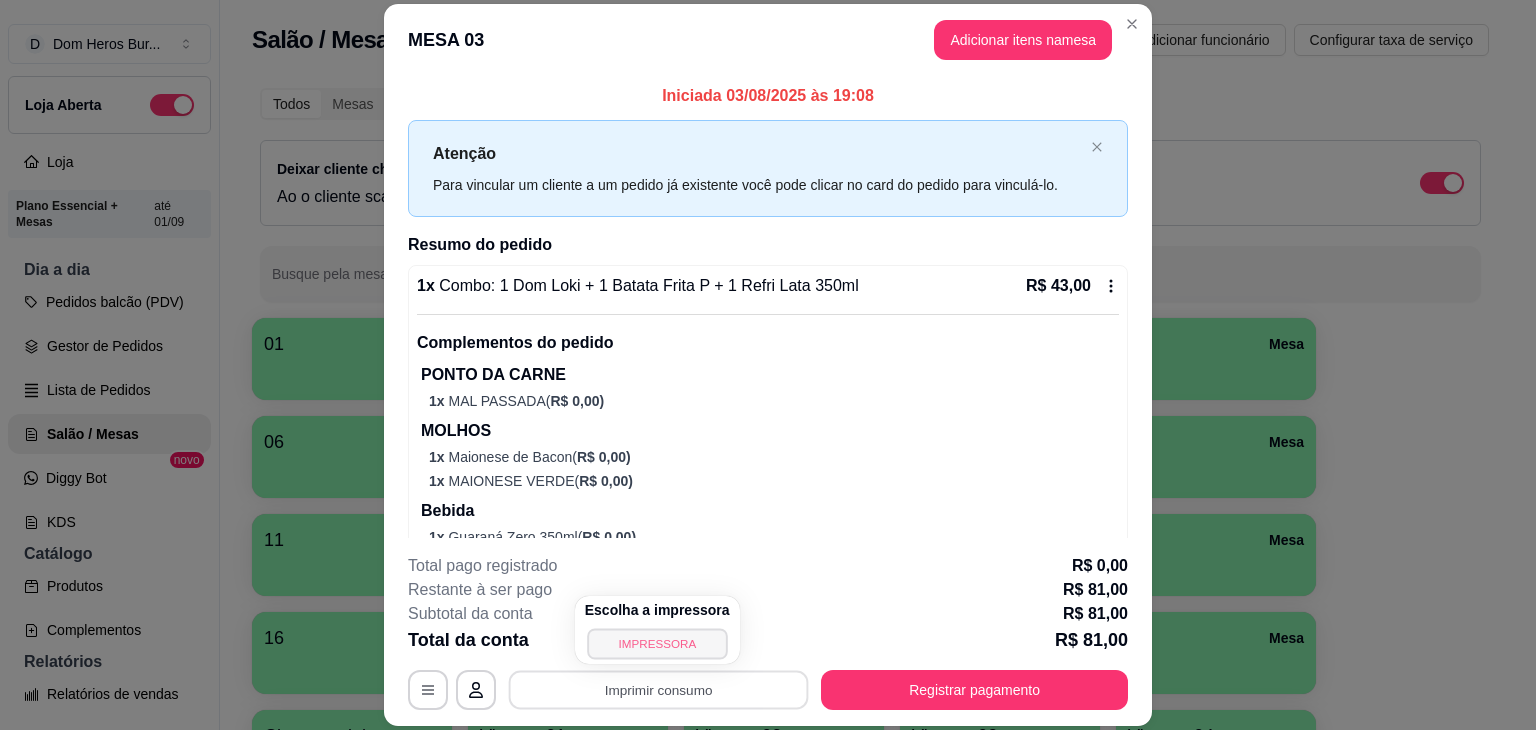 click on "IMPRESSORA" at bounding box center (657, 643) 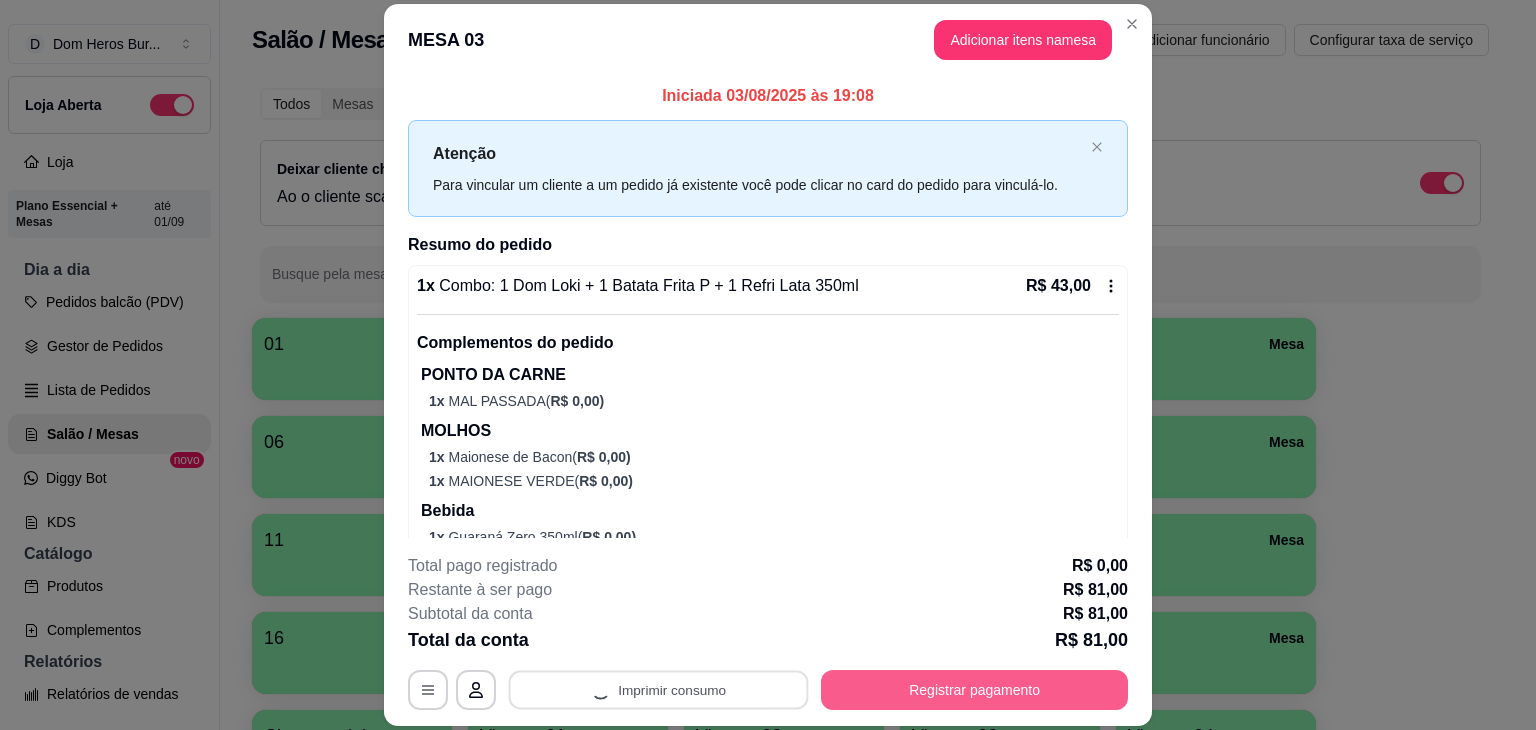 click on "Registrar pagamento" at bounding box center (974, 690) 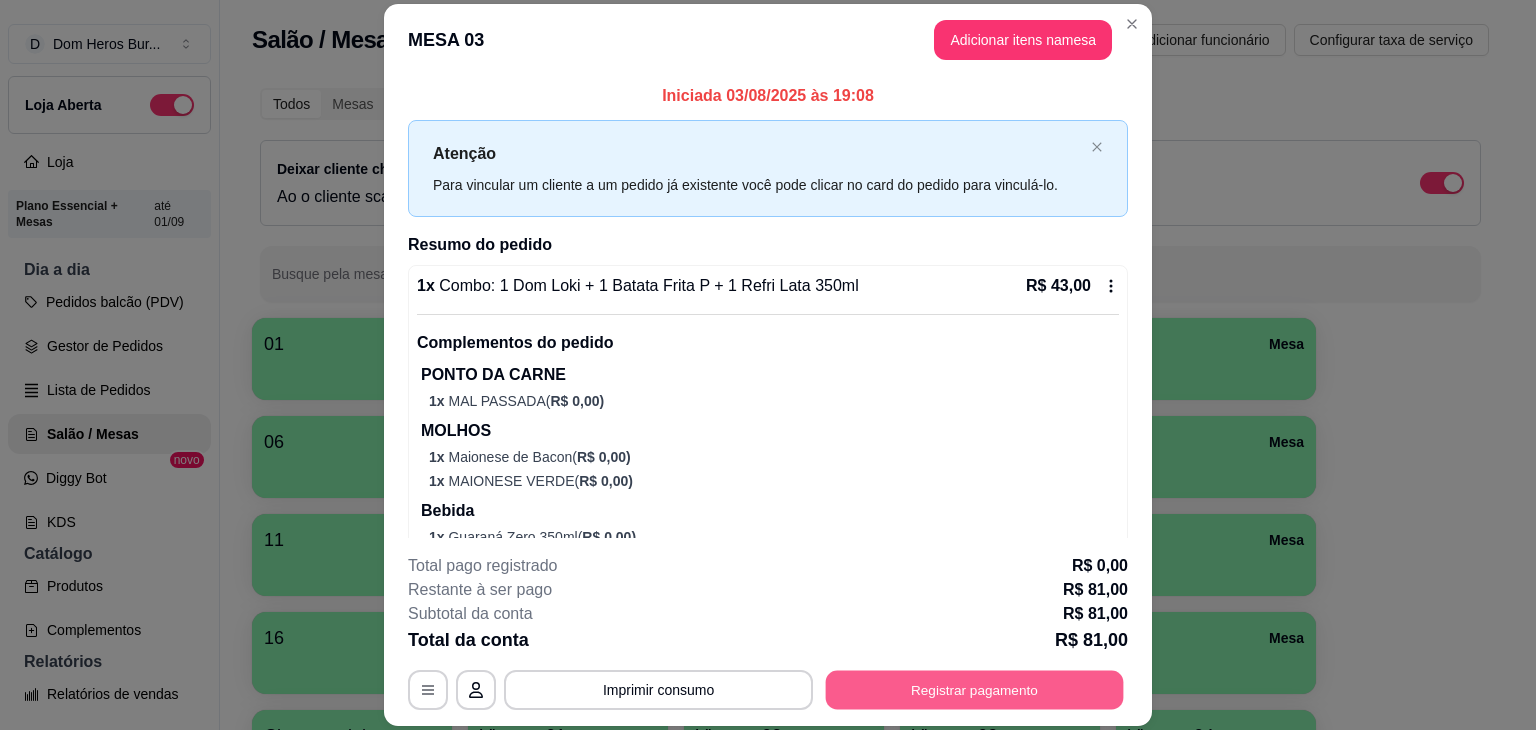 click on "Registrar pagamento" at bounding box center [975, 690] 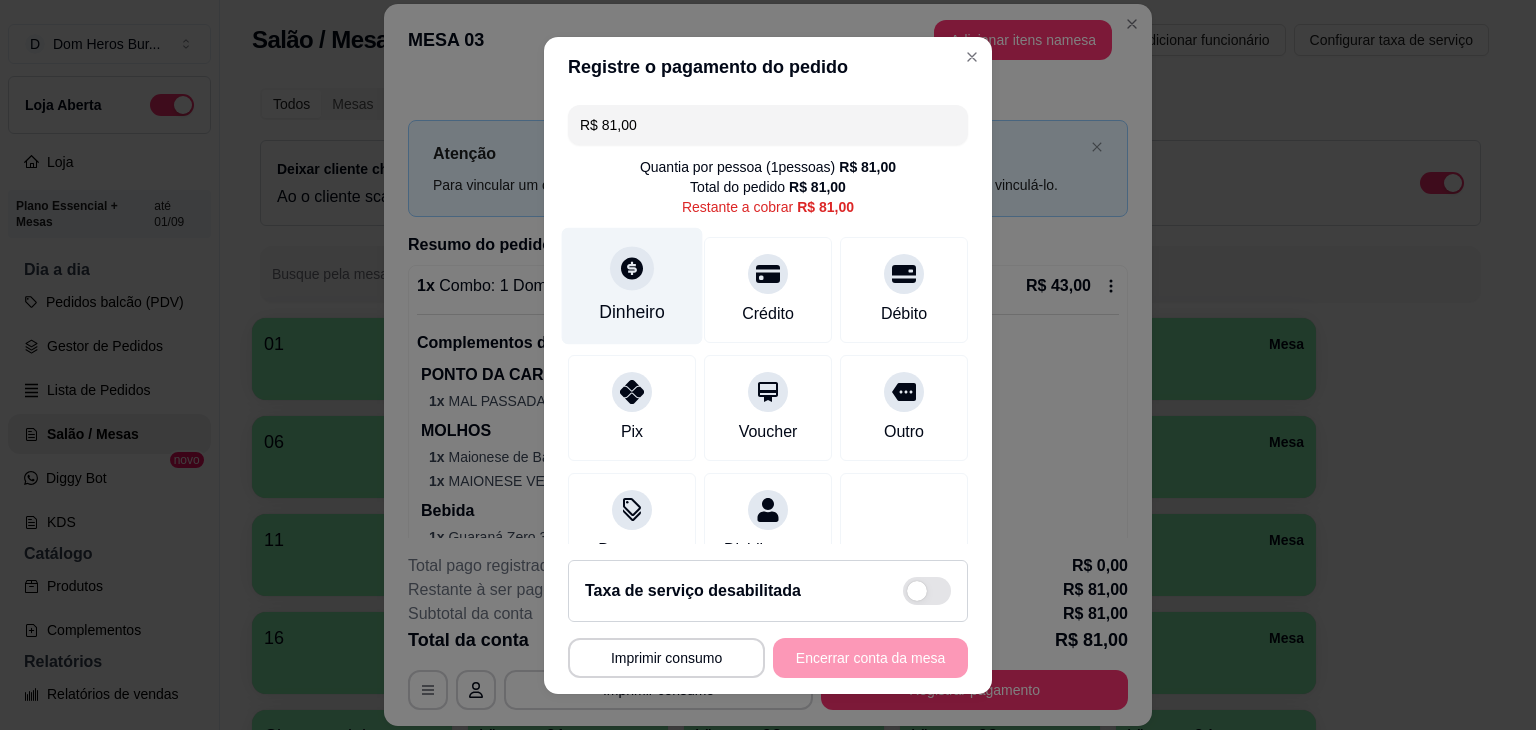 click on "Dinheiro" at bounding box center (632, 285) 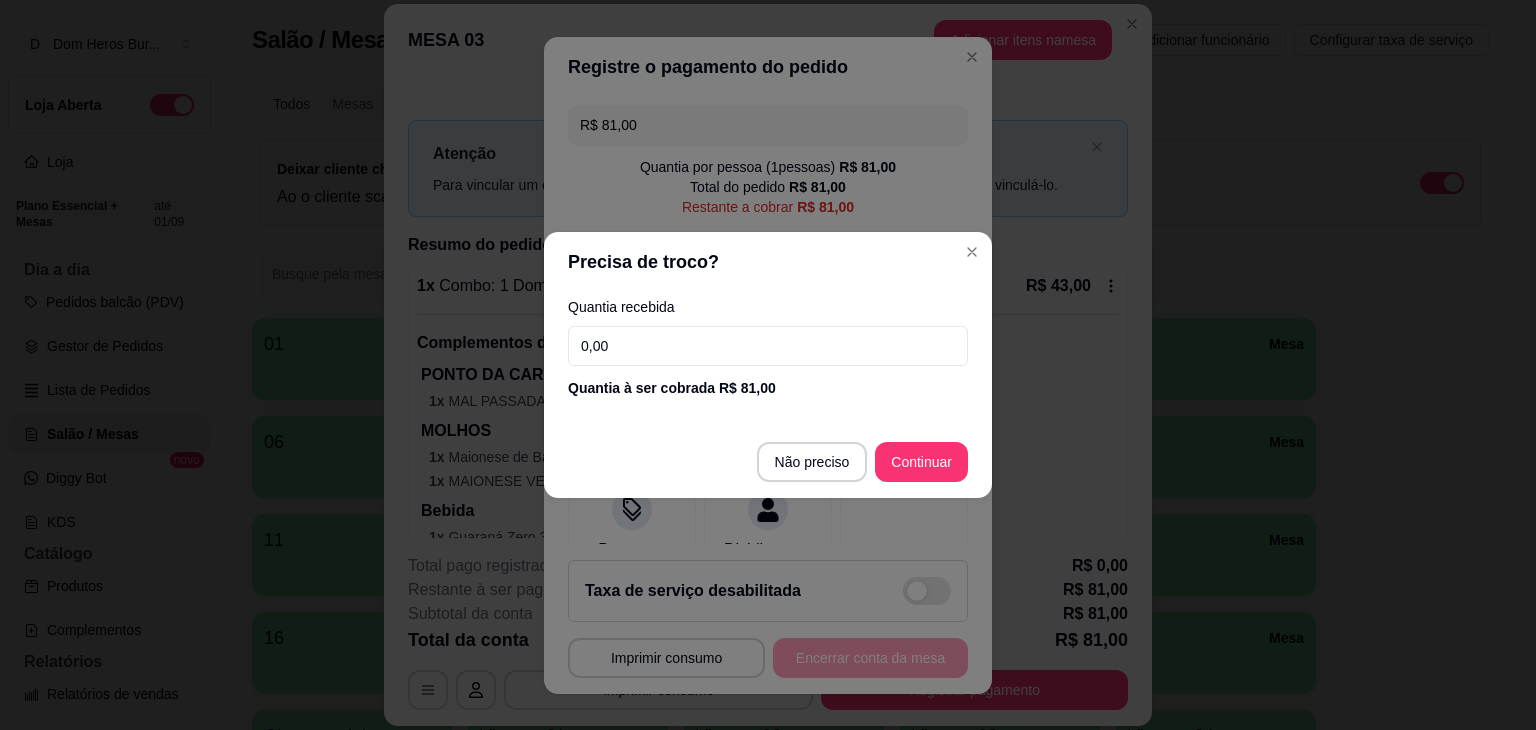 click on "0,00" at bounding box center (768, 346) 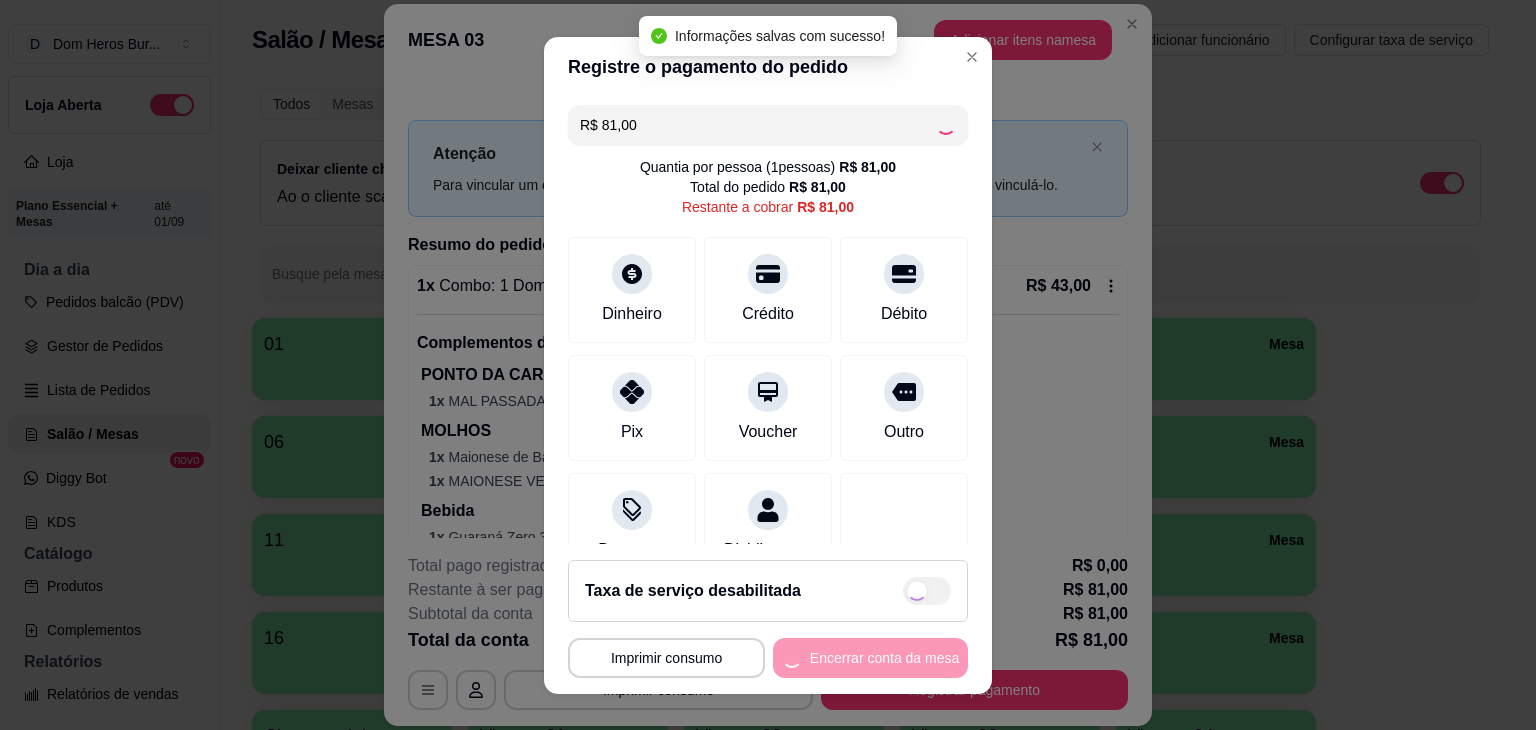 type on "R$ 0,00" 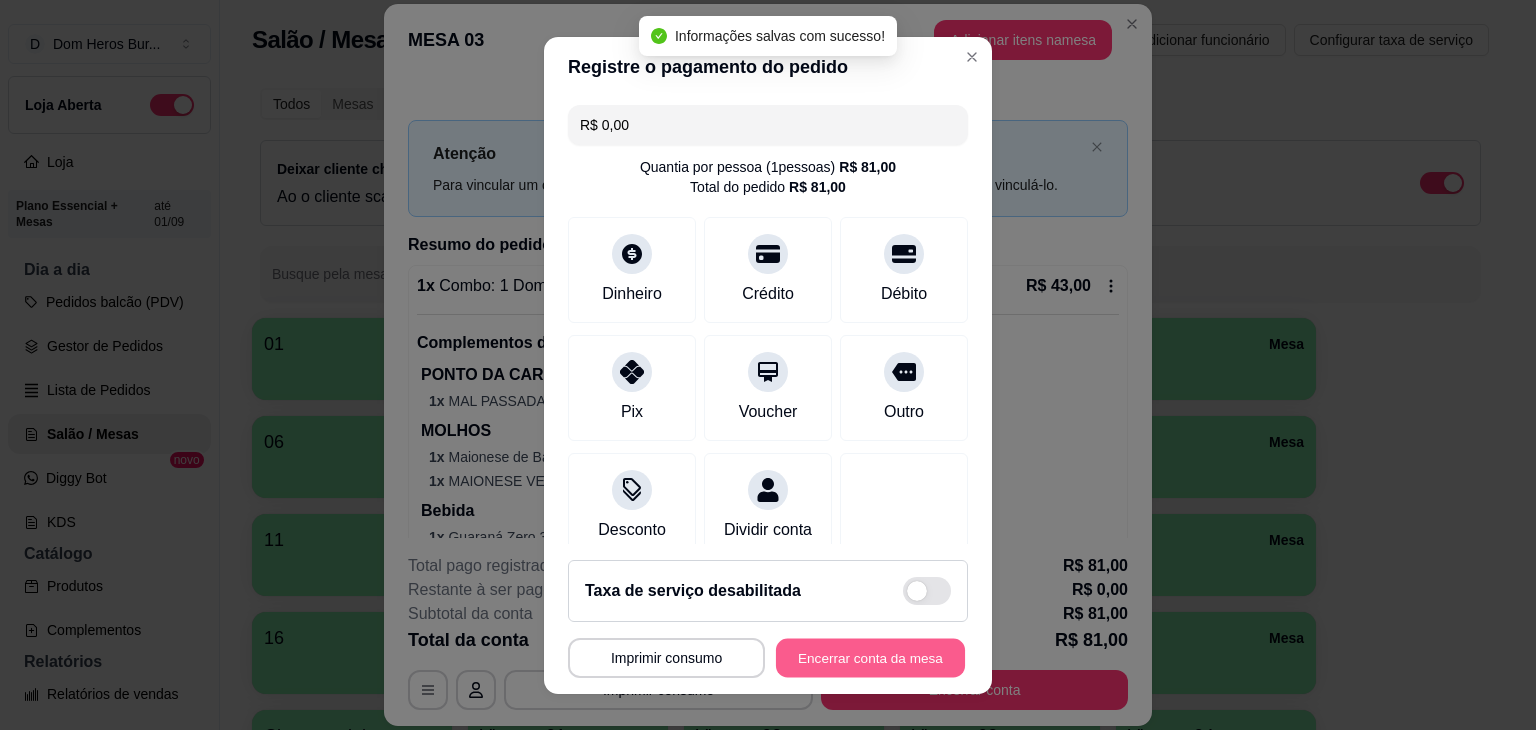 click on "Encerrar conta da mesa" at bounding box center (870, 657) 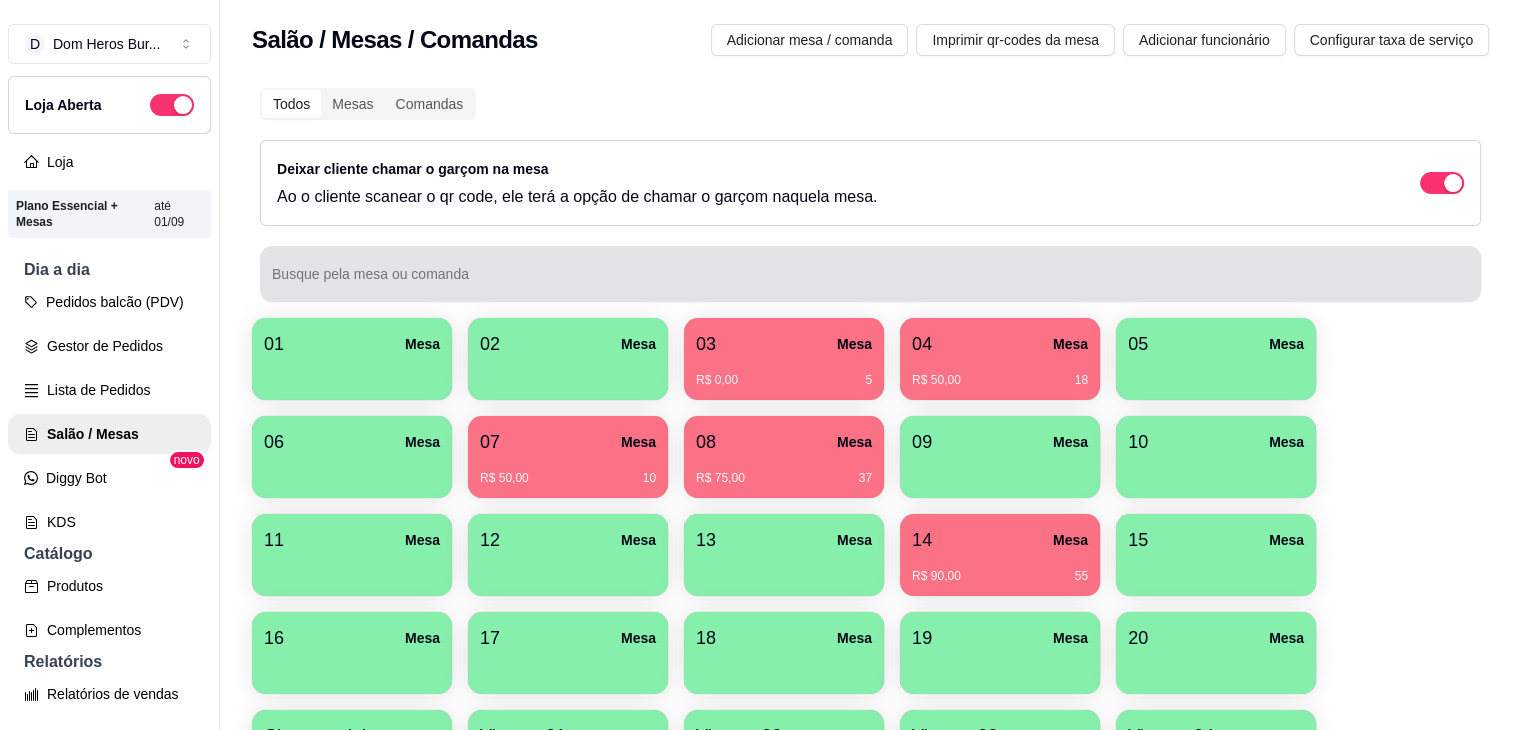 click on "Busque pela mesa ou comanda" at bounding box center (870, 274) 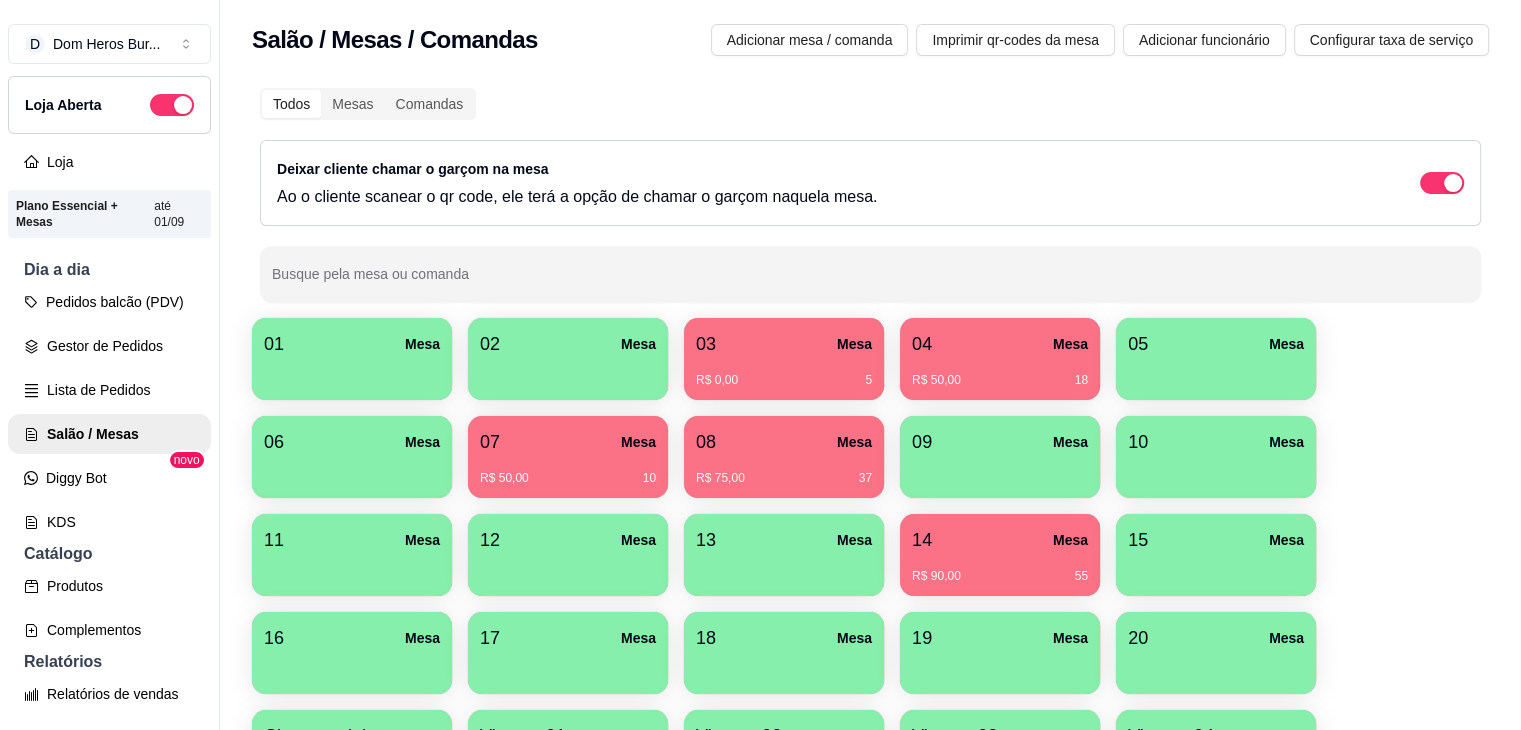 click on "Ao o cliente scanear o qr code, ele terá a opção de chamar o garçom naquela mesa." at bounding box center [577, 197] 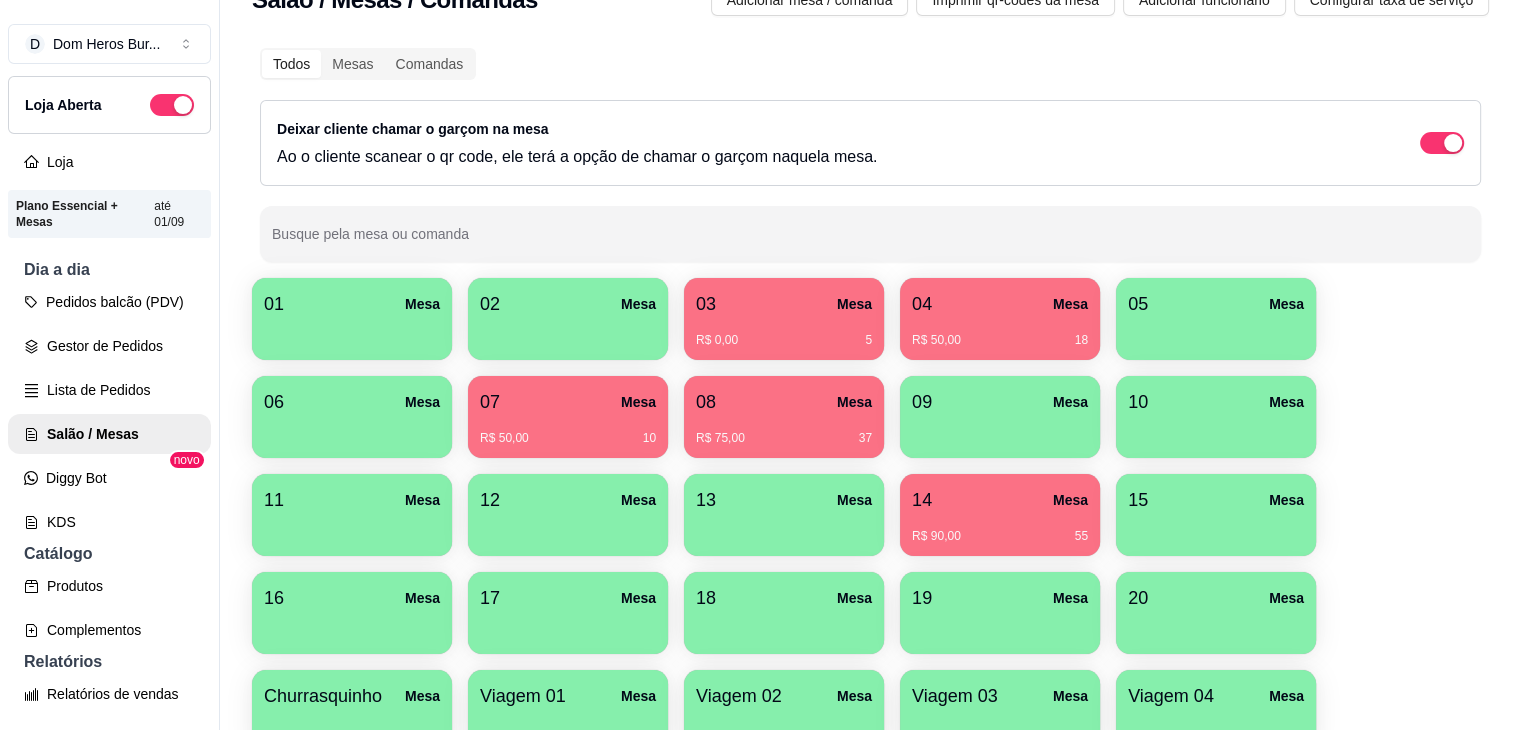 scroll, scrollTop: 105, scrollLeft: 0, axis: vertical 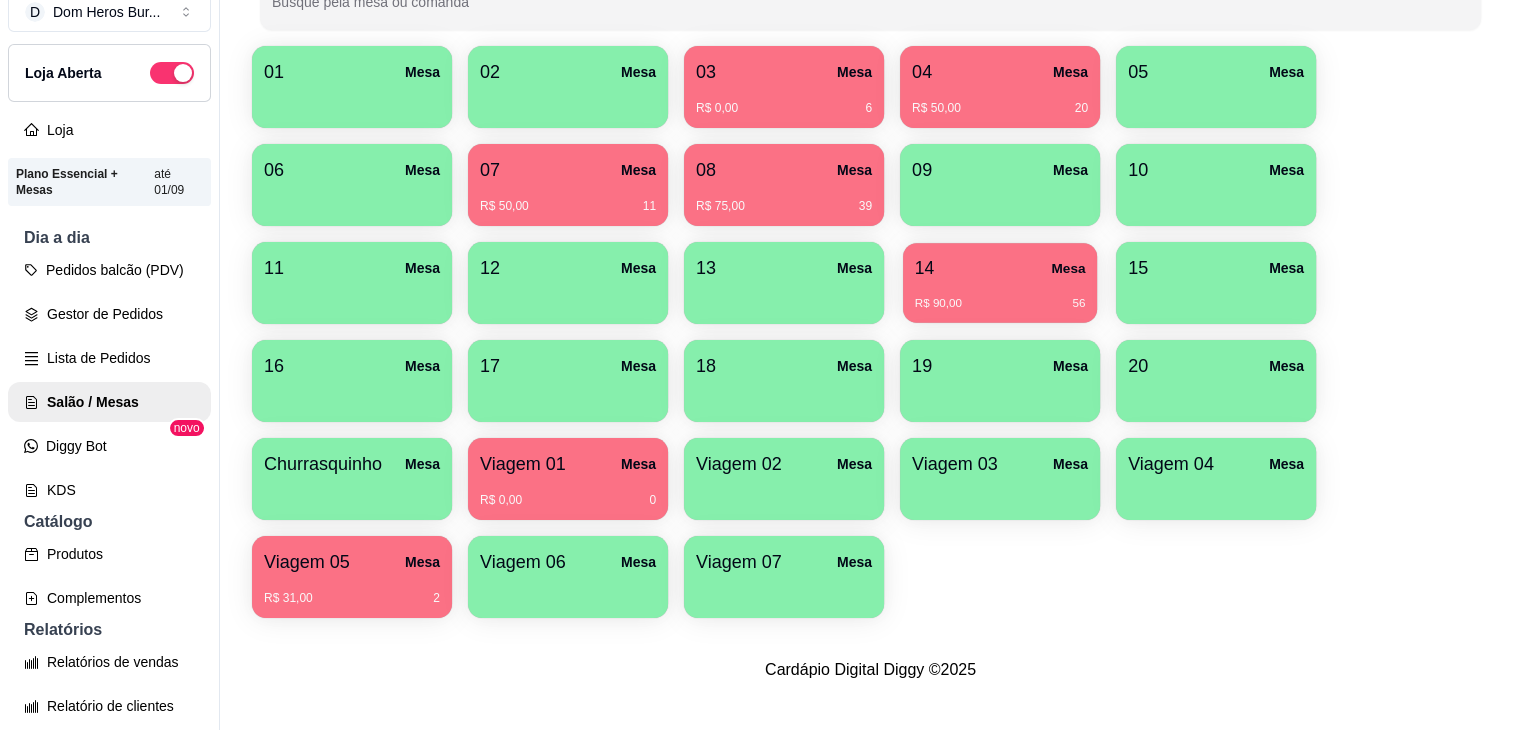 click on "14 Mesa" at bounding box center [1000, 268] 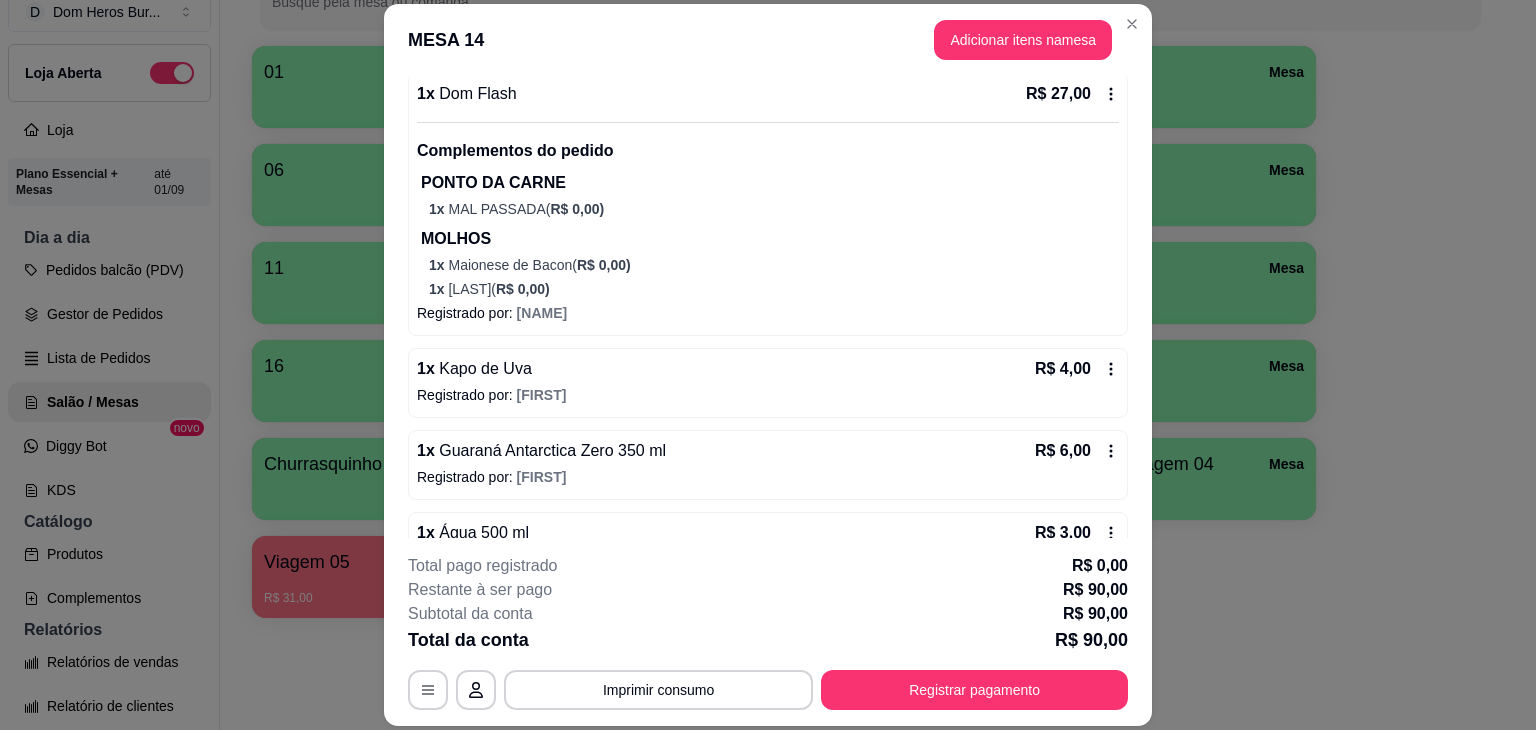 scroll, scrollTop: 728, scrollLeft: 0, axis: vertical 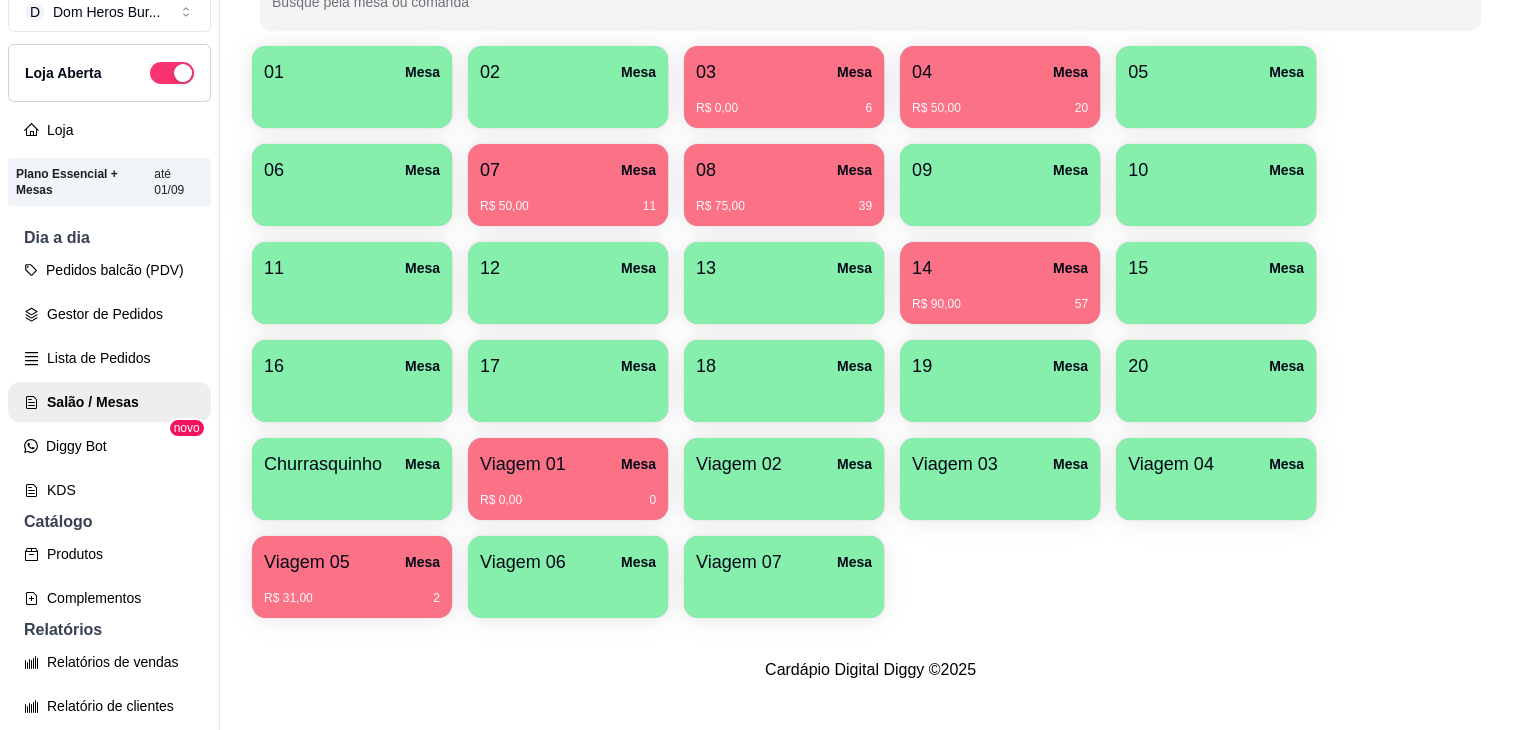 click on "R$ 90,00 57" at bounding box center [1000, 304] 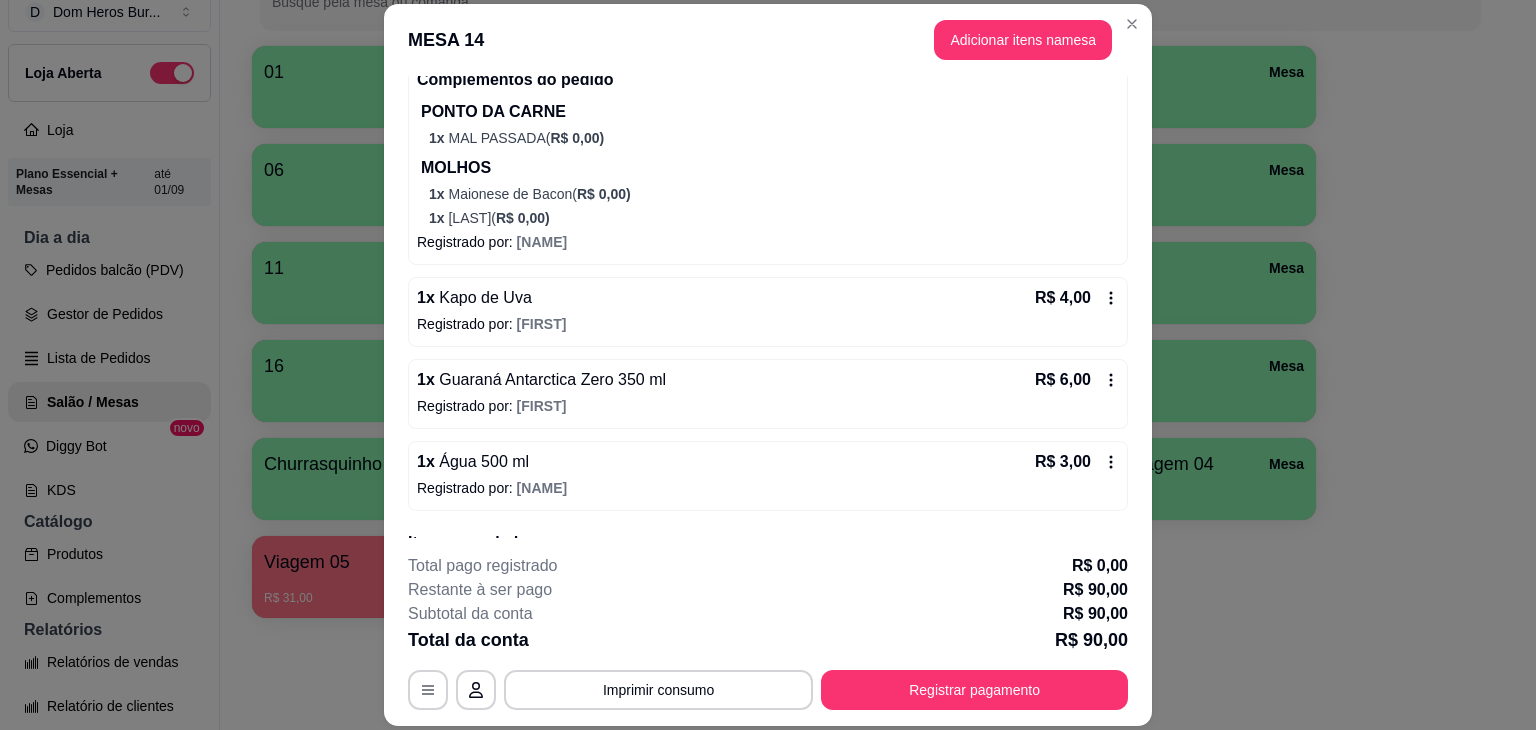 scroll, scrollTop: 622, scrollLeft: 0, axis: vertical 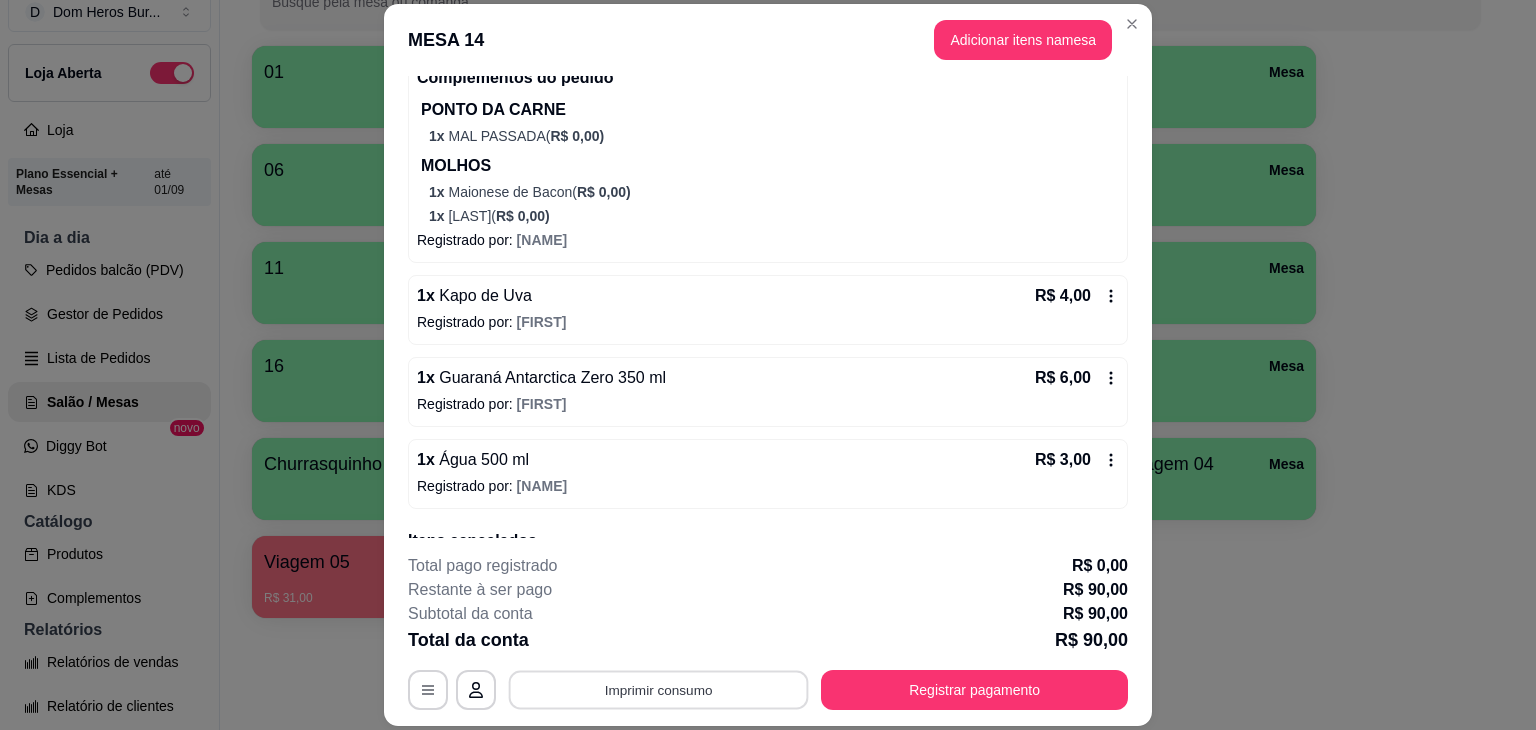 click on "Imprimir consumo" at bounding box center (659, 690) 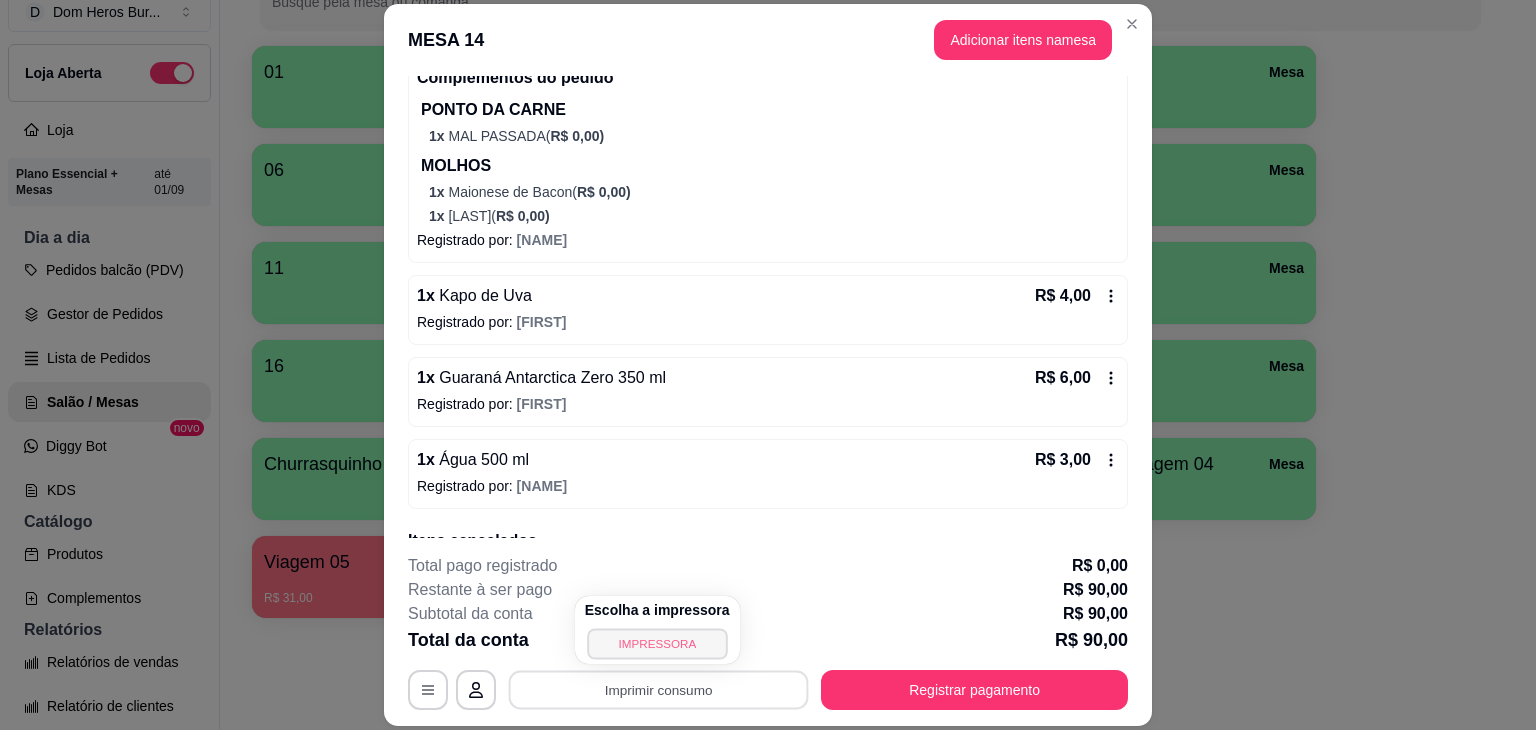 click on "IMPRESSORA" at bounding box center (657, 643) 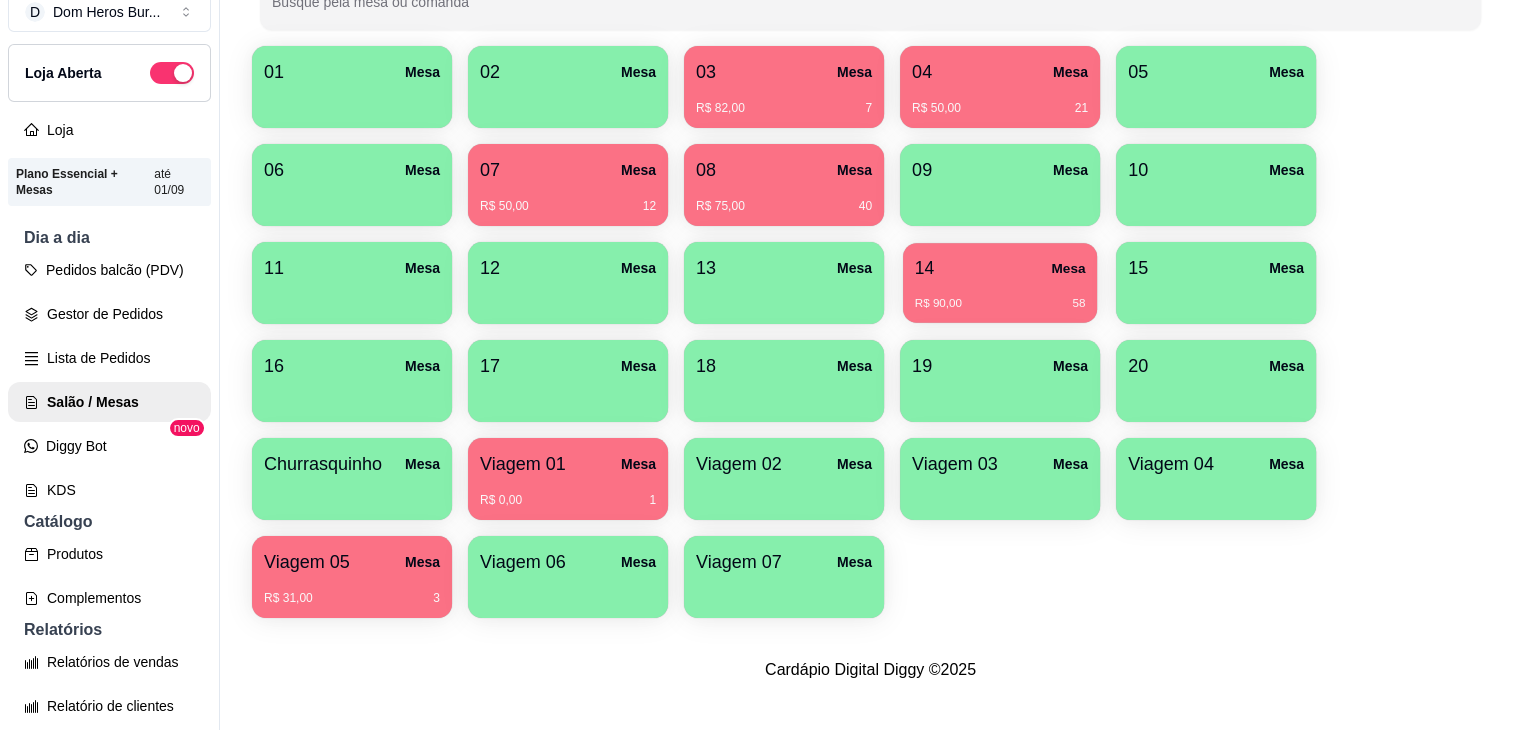 click on "R$ 90,00 58" at bounding box center (1000, 304) 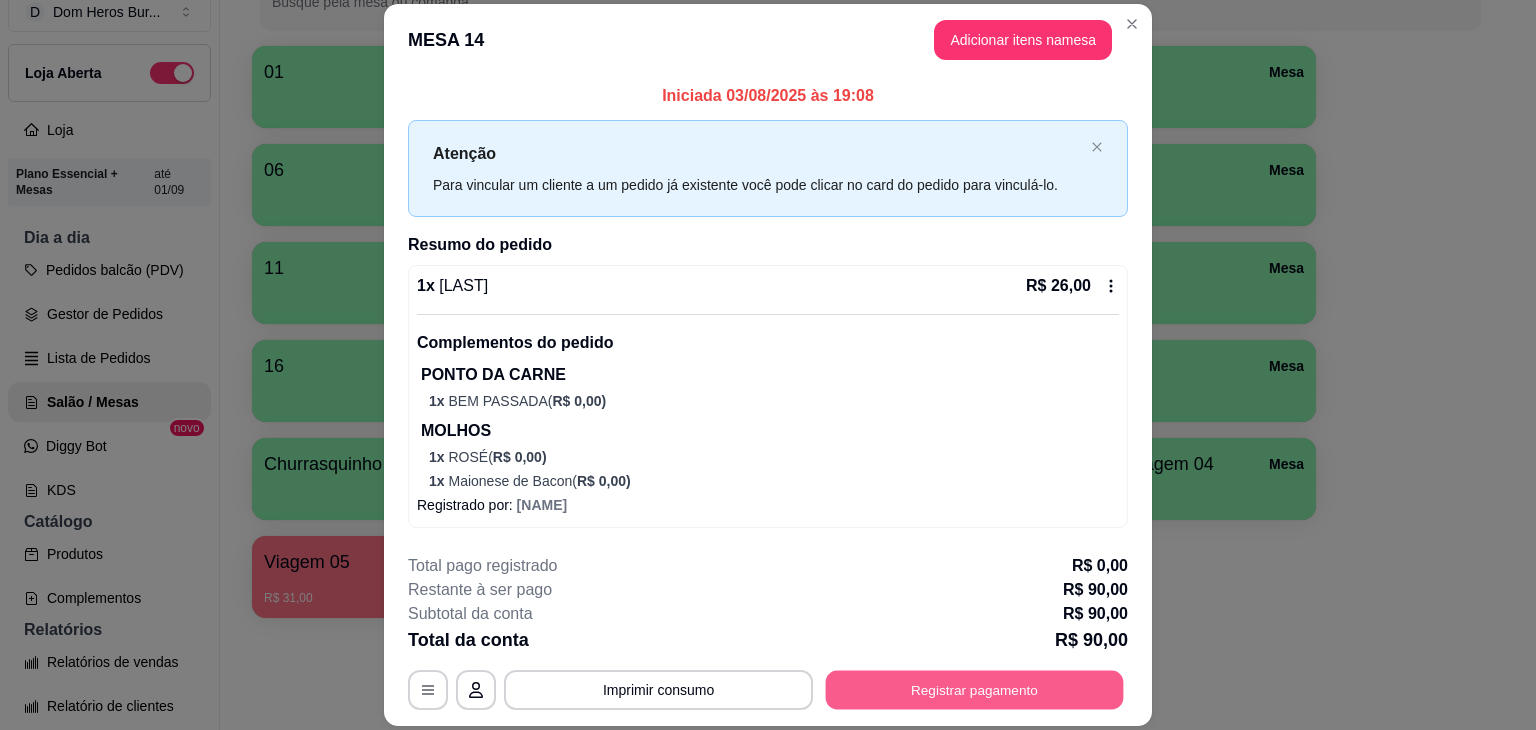 click on "Registrar pagamento" at bounding box center (975, 690) 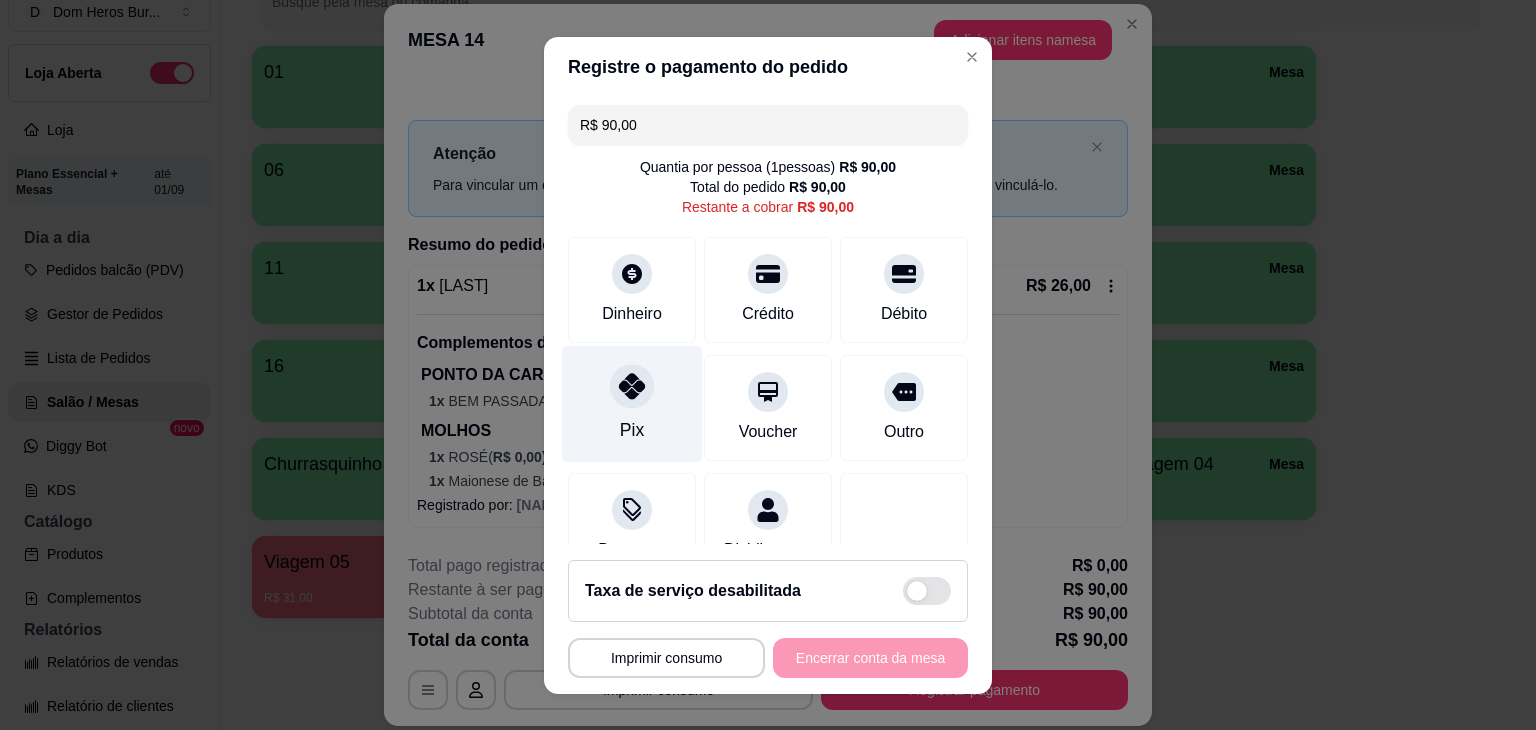 click on "Pix" at bounding box center (632, 403) 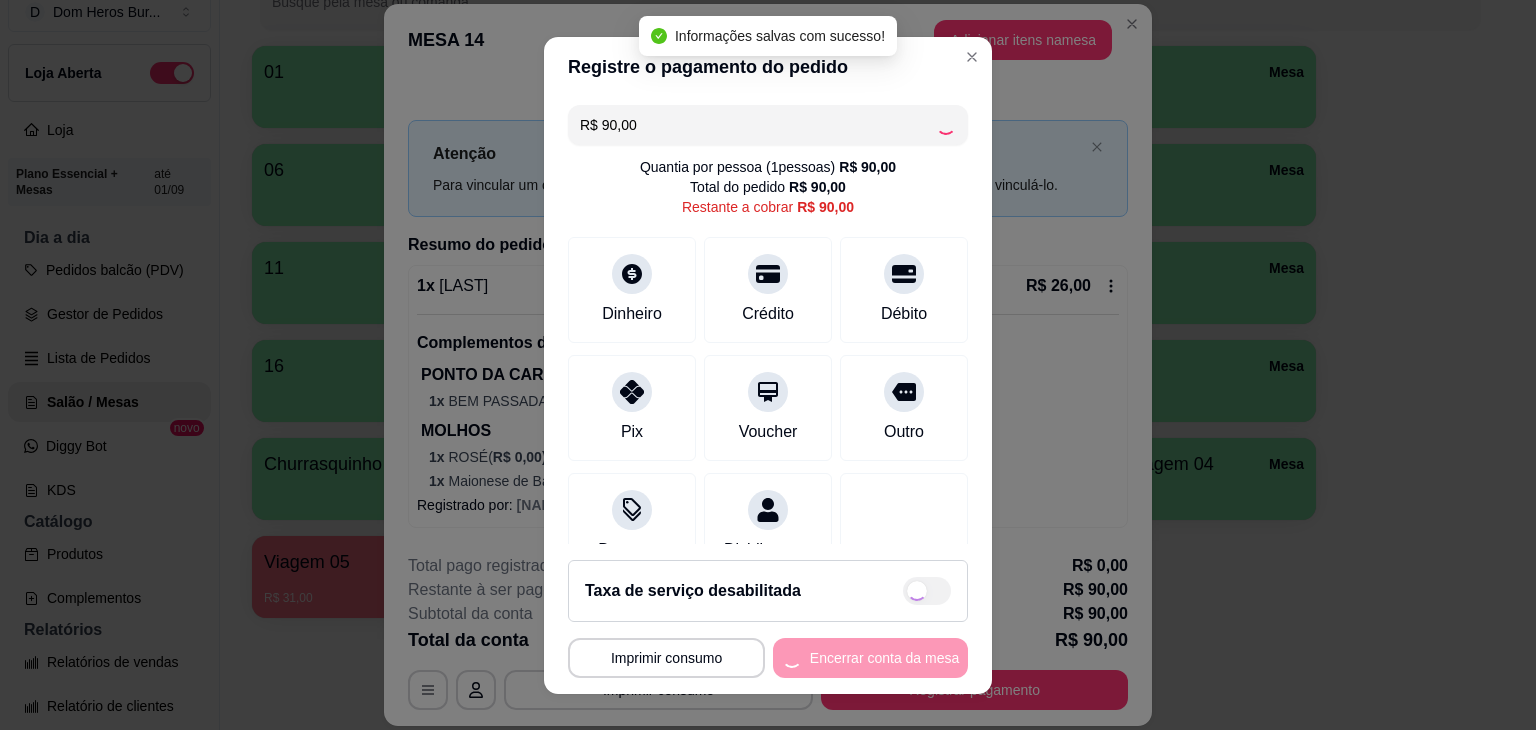 type on "R$ 0,00" 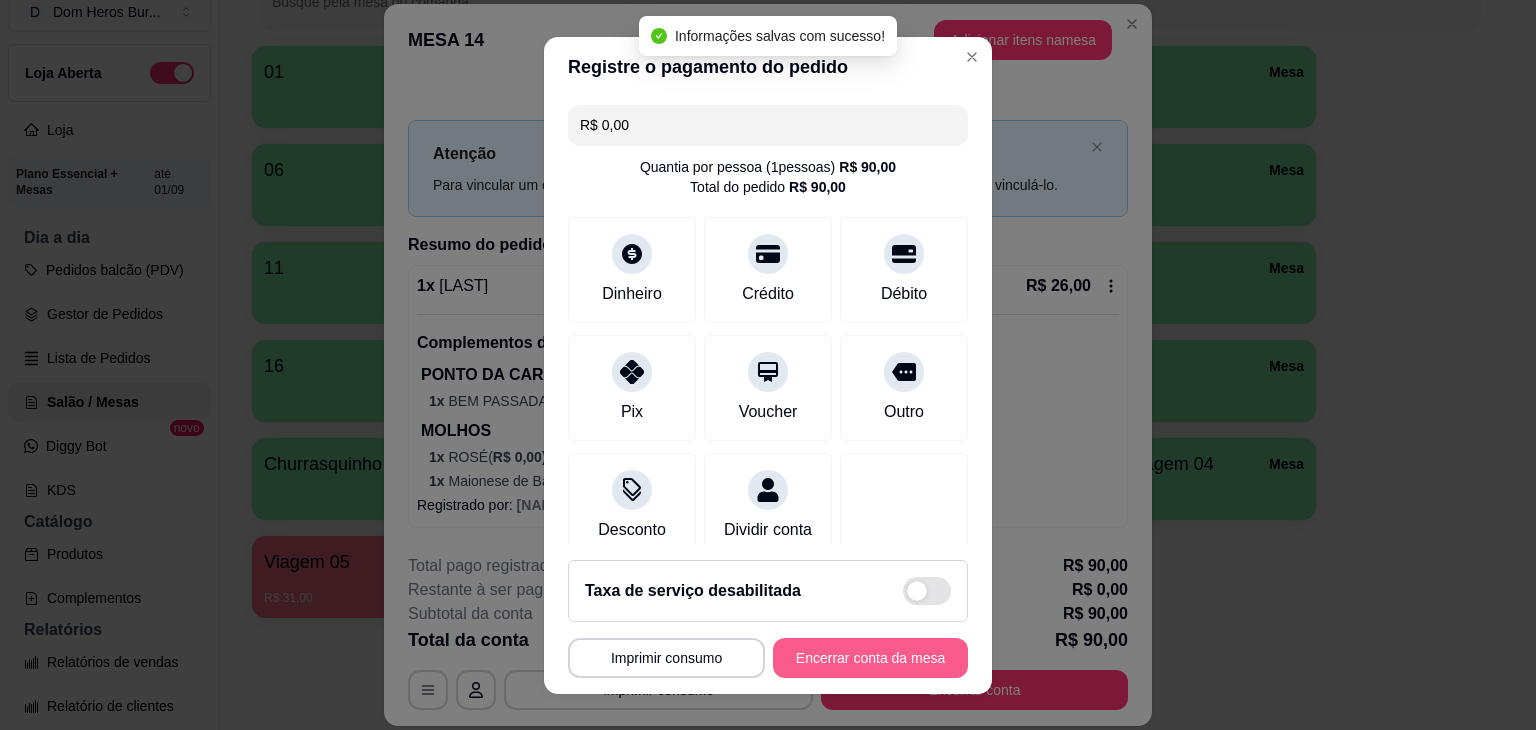 click on "Encerrar conta da mesa" at bounding box center (870, 658) 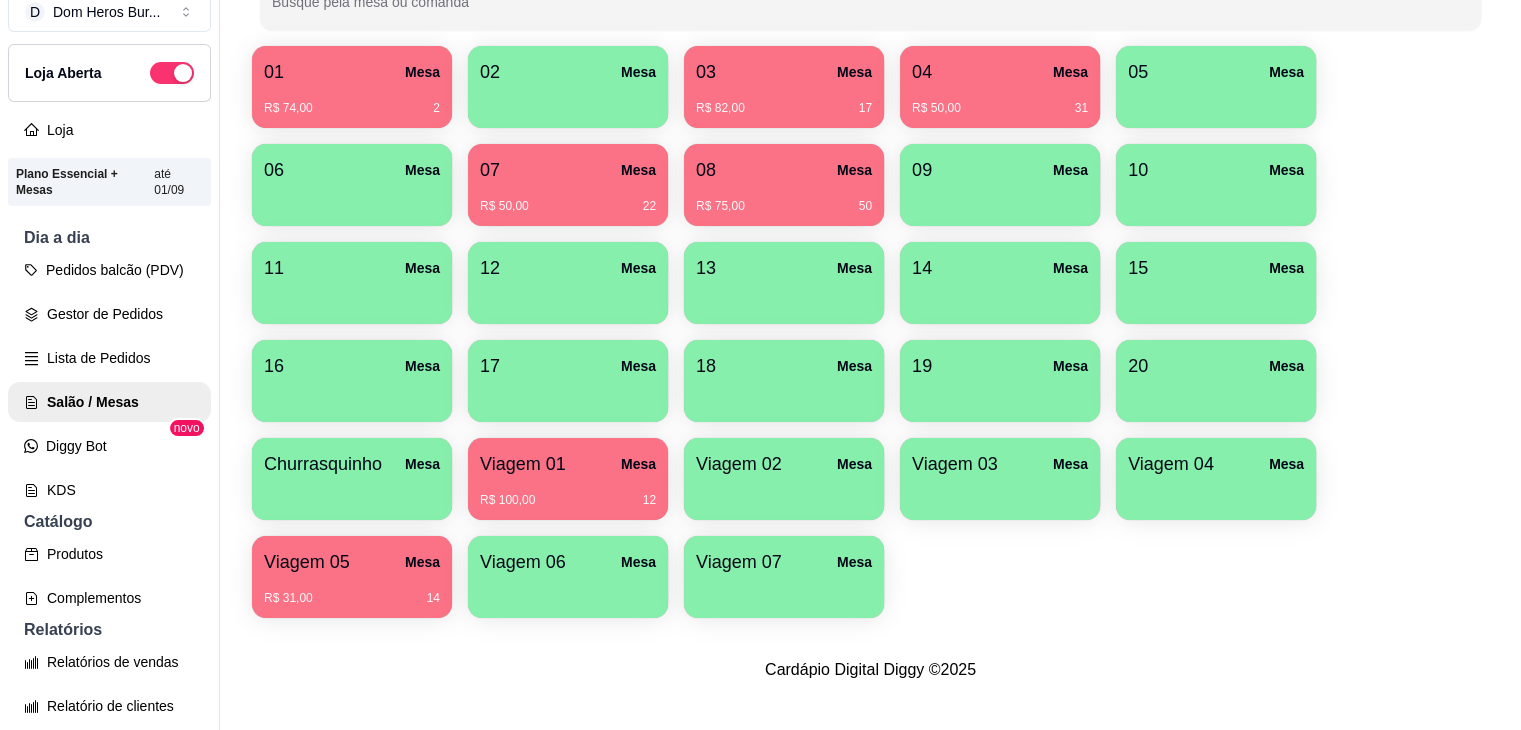 type 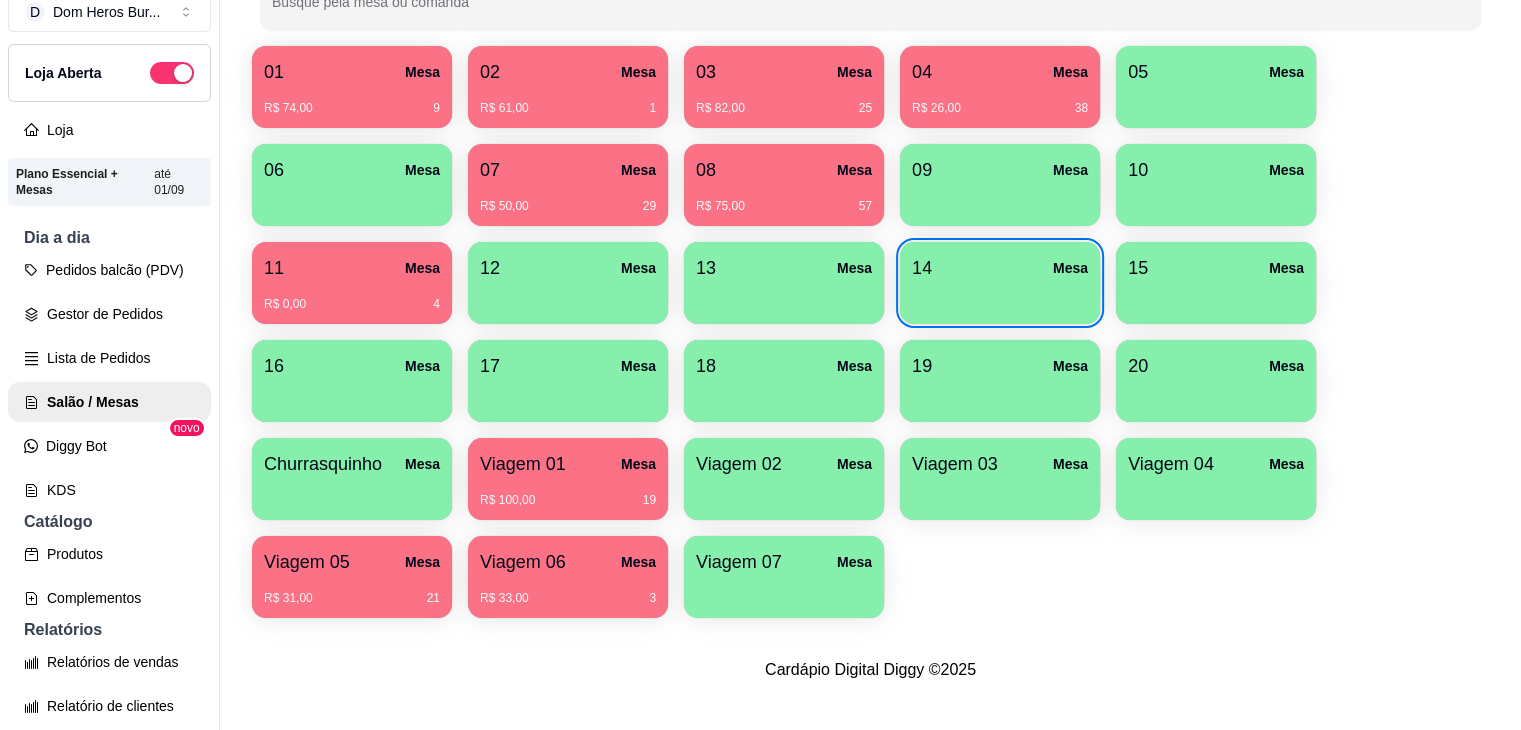 click on "R$ 26,00 38" at bounding box center [1000, 108] 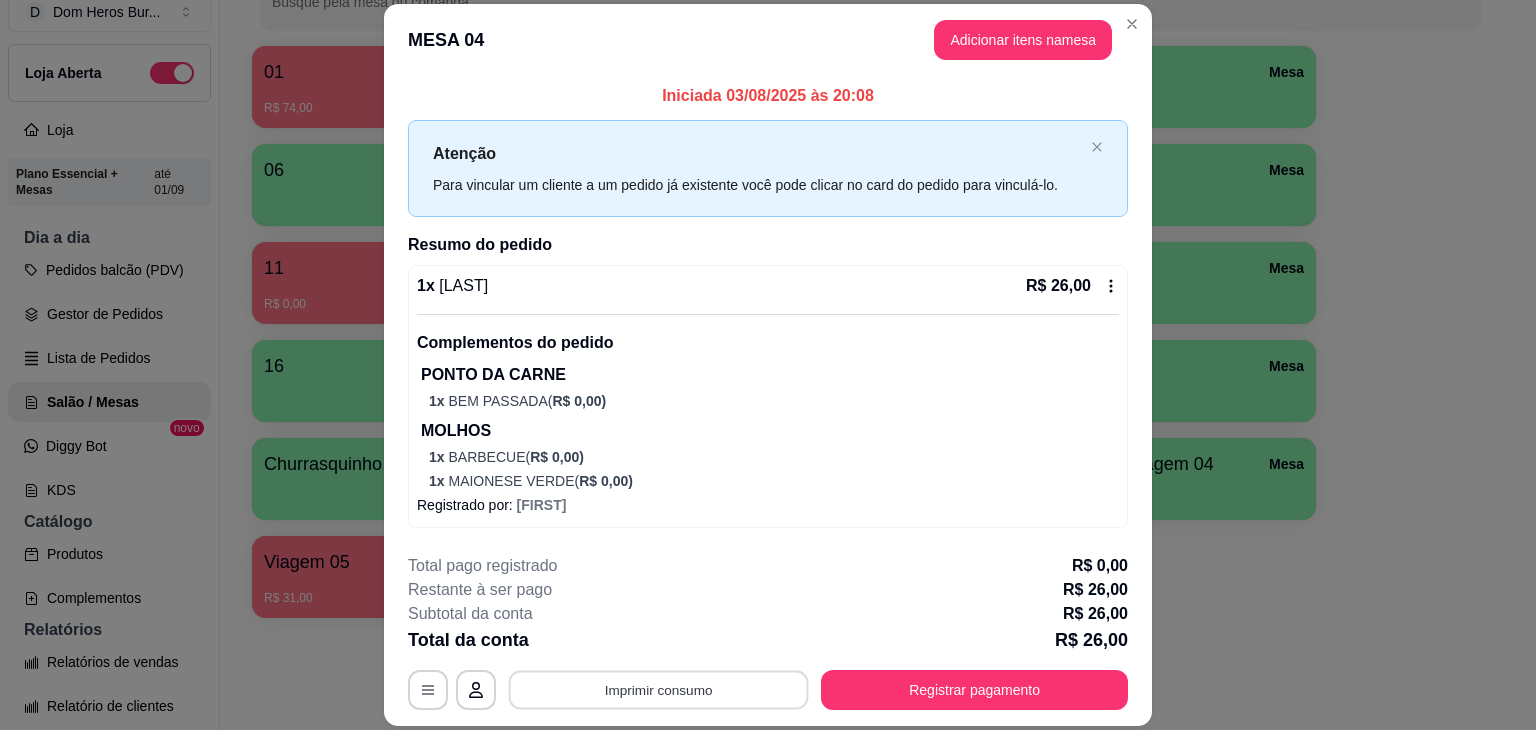 click on "Imprimir consumo" at bounding box center [659, 690] 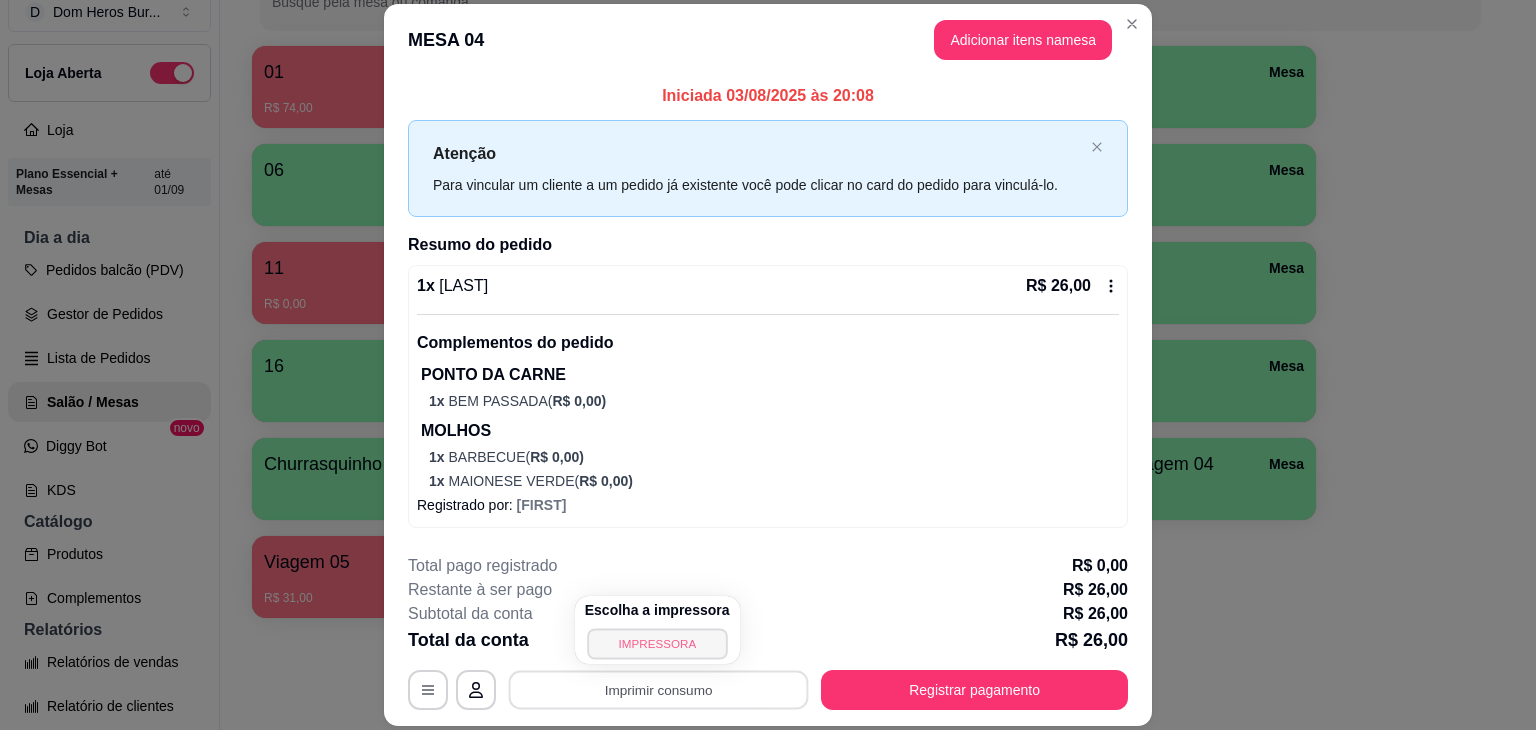 click on "IMPRESSORA" at bounding box center [657, 643] 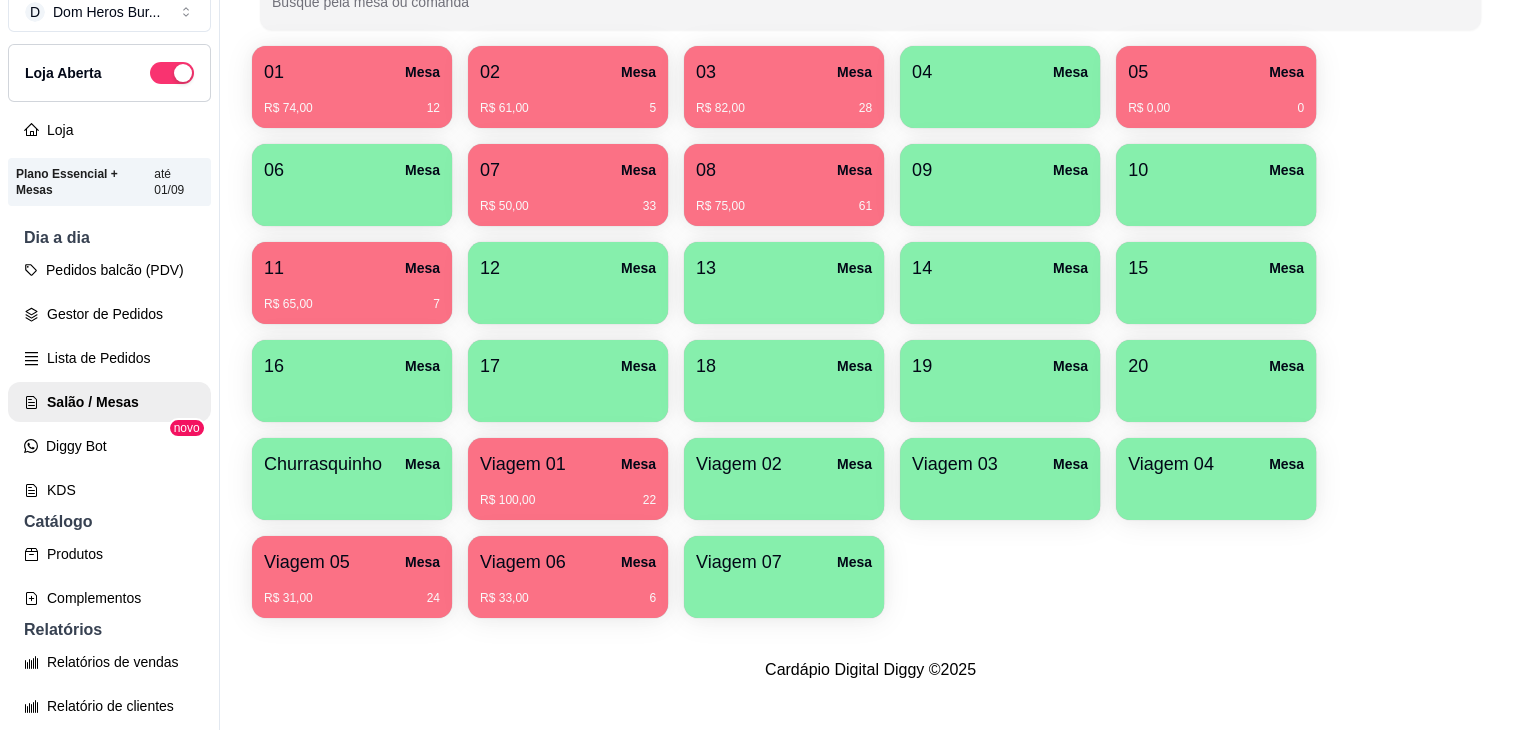click on "R$ 33,00 6" at bounding box center (568, 591) 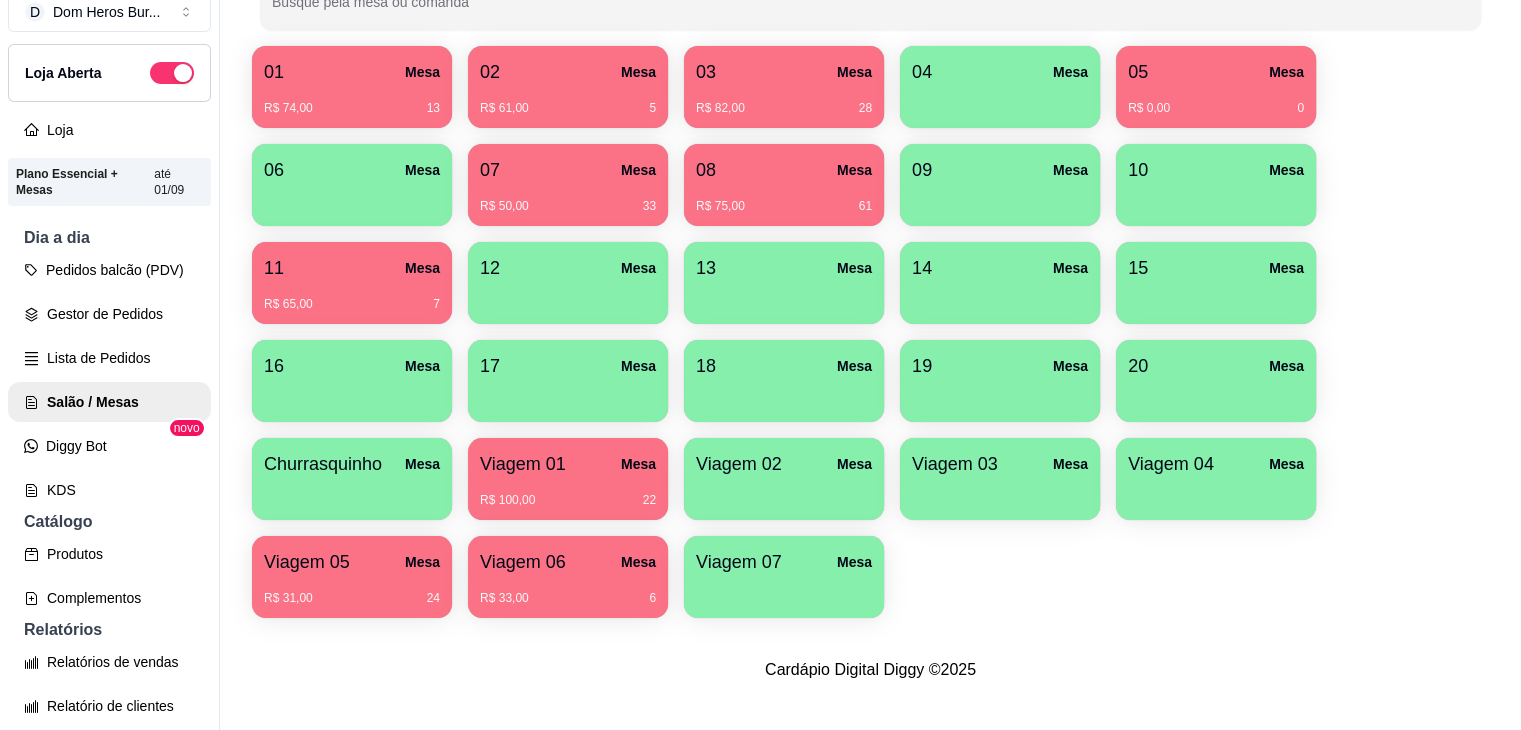click on "R$ 33,00 6" at bounding box center [568, 591] 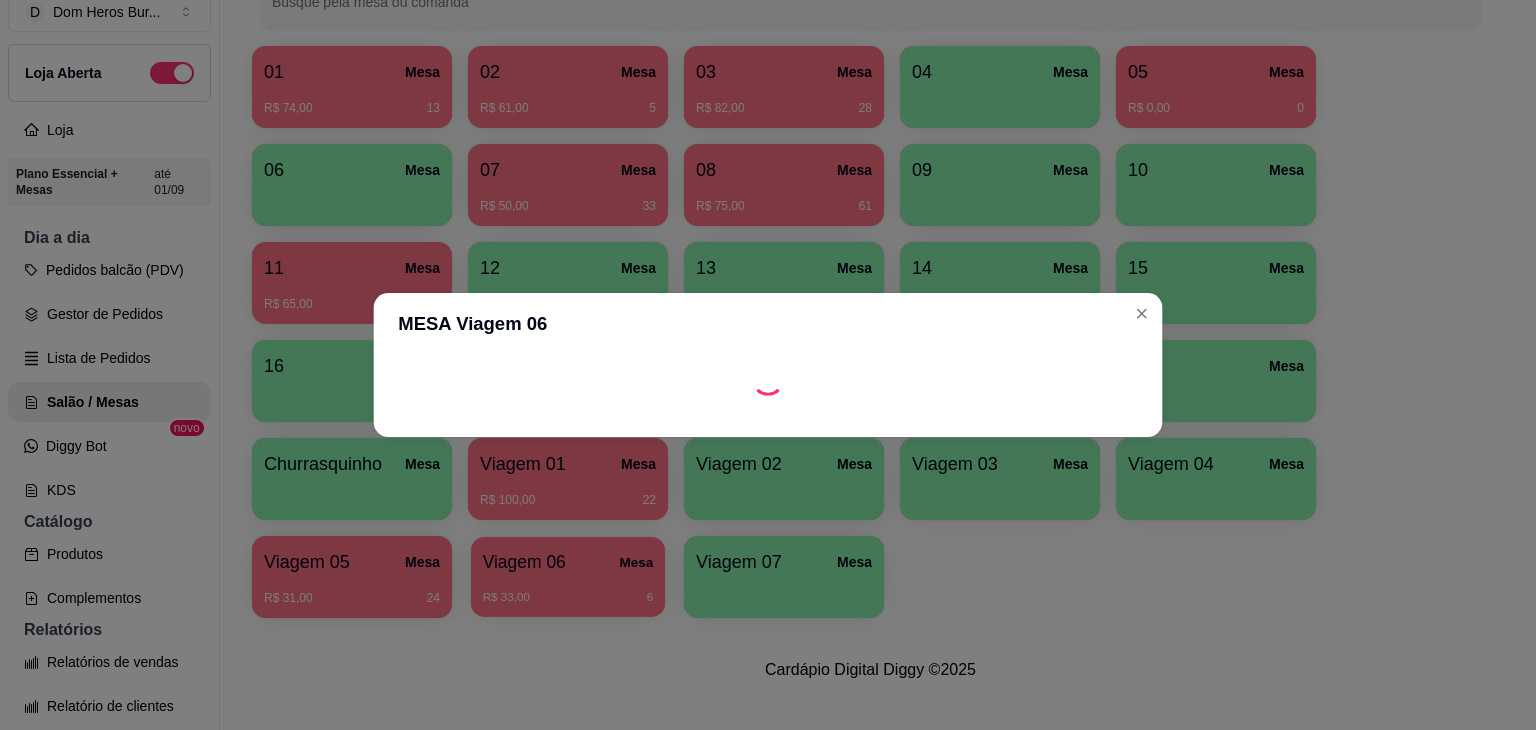 click on "D Dom Heros Bur ... Loja Aberta Loja Plano Essencial + Mesas até 01/09 Dia a dia Pedidos balcão (PDV) Gestor de Pedidos Lista de Pedidos Salão / Mesas Diggy Bot novo KDS Catálogo Produtos Complementos Relatórios Relatórios de vendas Relatório de clientes Relatório de mesas Relatório de fidelidade novo Gerenciar Entregadores novo Nota Fiscal (NFC-e) Controle de caixa Controle de fiado Cupons Clientes Estoque Configurações Diggy Planos Precisa de ajuda? Sair Salão / Mesas / Comandas Adicionar mesa / comanda Imprimir qr-codes da mesa Adicionar funcionário Configurar taxa de serviço Todos Mesas Comandas Deixar cliente chamar o garçom na mesa Ao o cliente scanear o qr code, ele terá a opção de chamar o garçom naquela mesa. Busque pela mesa ou comanda 01 Mesa R$ 74,00 13 02 Mesa R$ 61,00 5 03 Mesa R$ 82,00 28 04 Mesa 05 Mesa R$ 0,00 0 06 Mesa 07 Mesa R$ 50,00 33 08 Mesa R$ 75,00 61 09 Mesa 10 Mesa 11 Mesa R$ 65,00 7 12 Mesa 13 Mesa 14 Mesa 15 Mesa 16 Mesa 17 Mesa 18 Mesa 6" at bounding box center [760, 333] 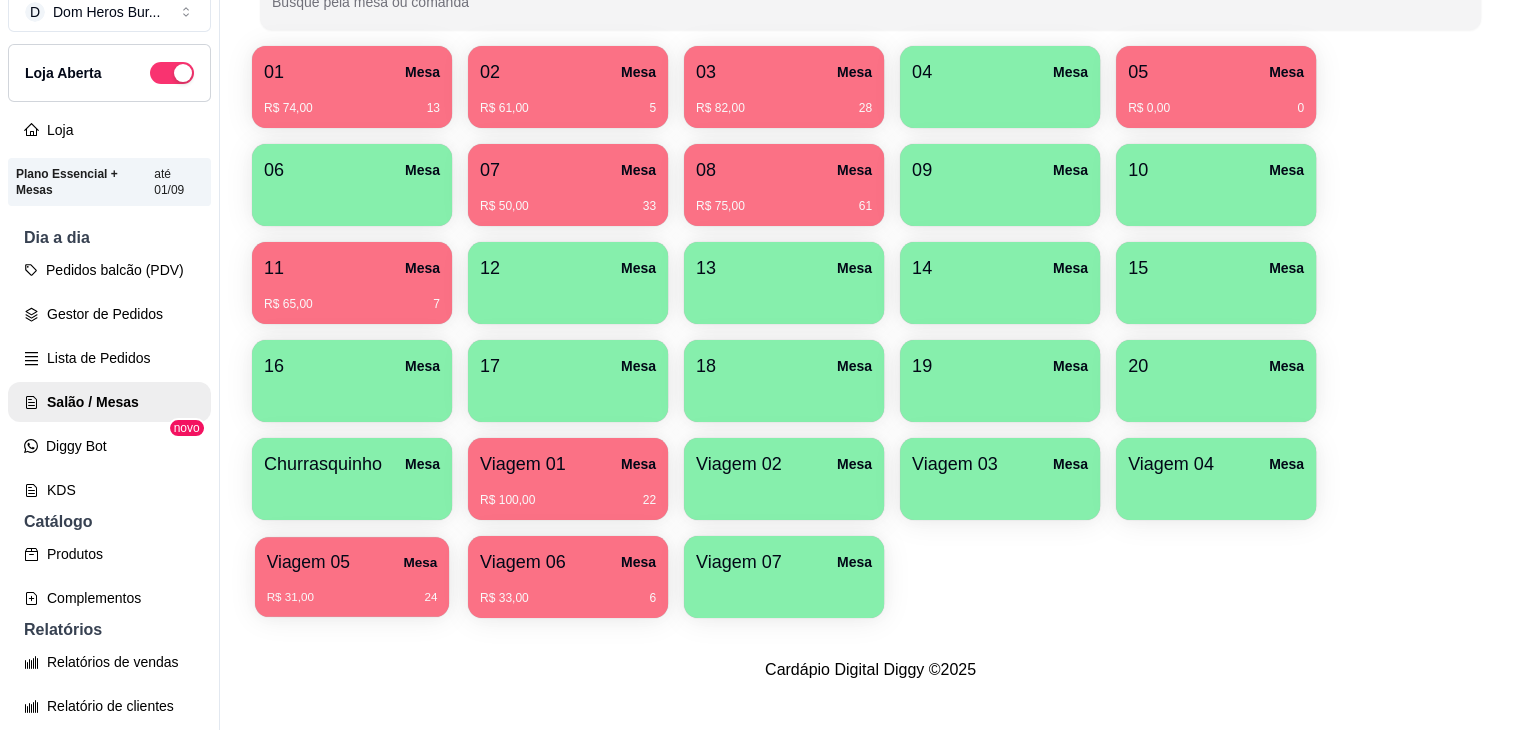 click on "Viagem 05 Mesa" at bounding box center [352, 562] 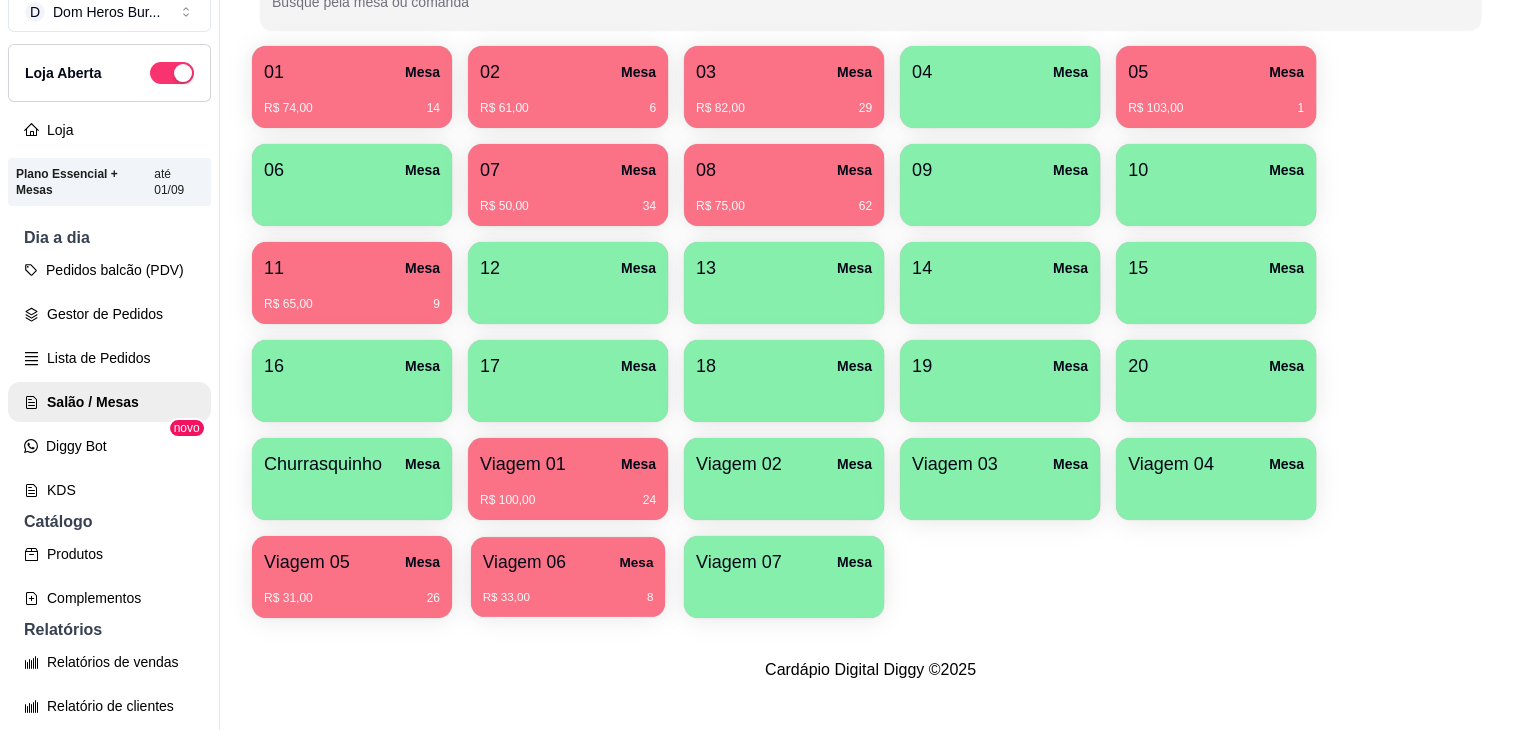 click on "R$ 33,00" at bounding box center (506, 598) 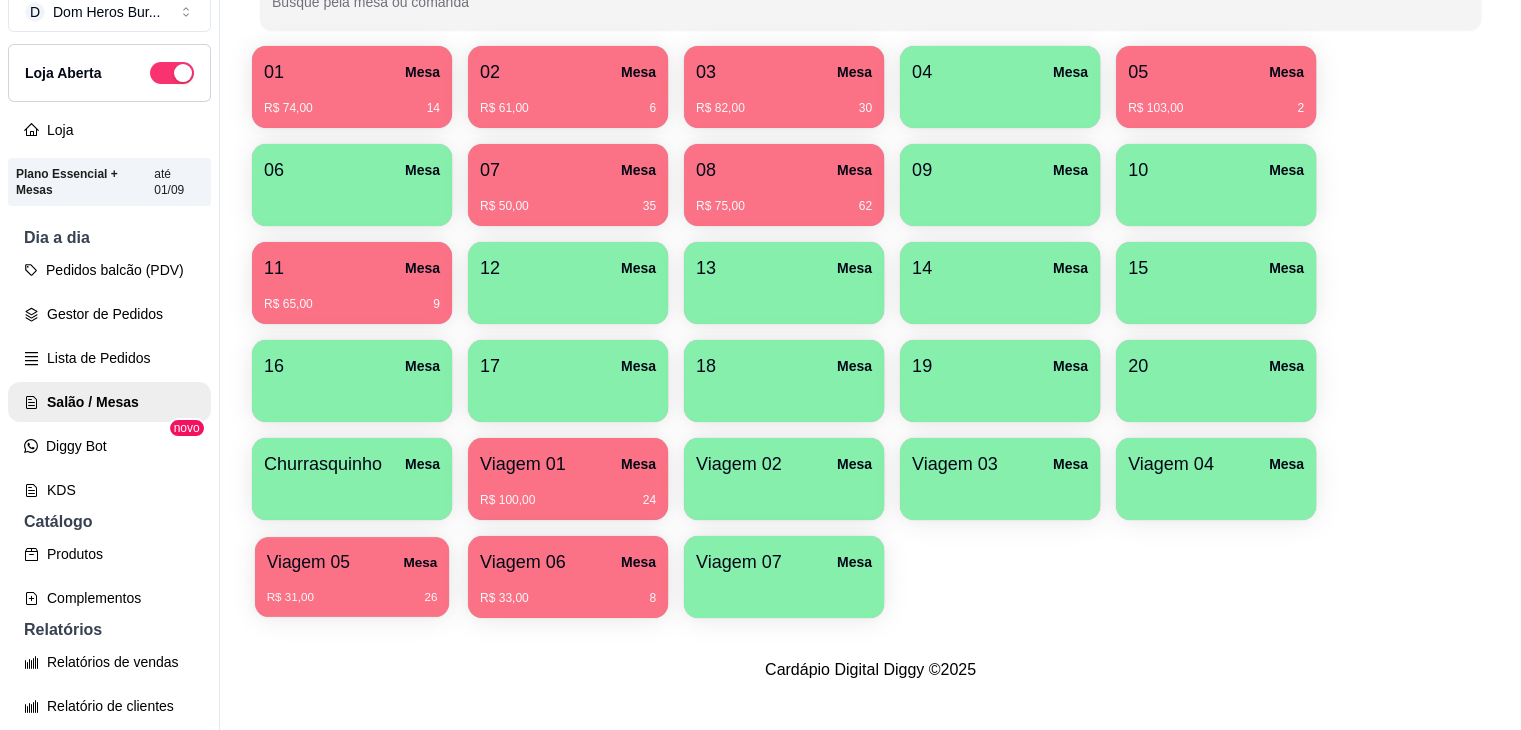 click on "Viagem 05" at bounding box center [308, 562] 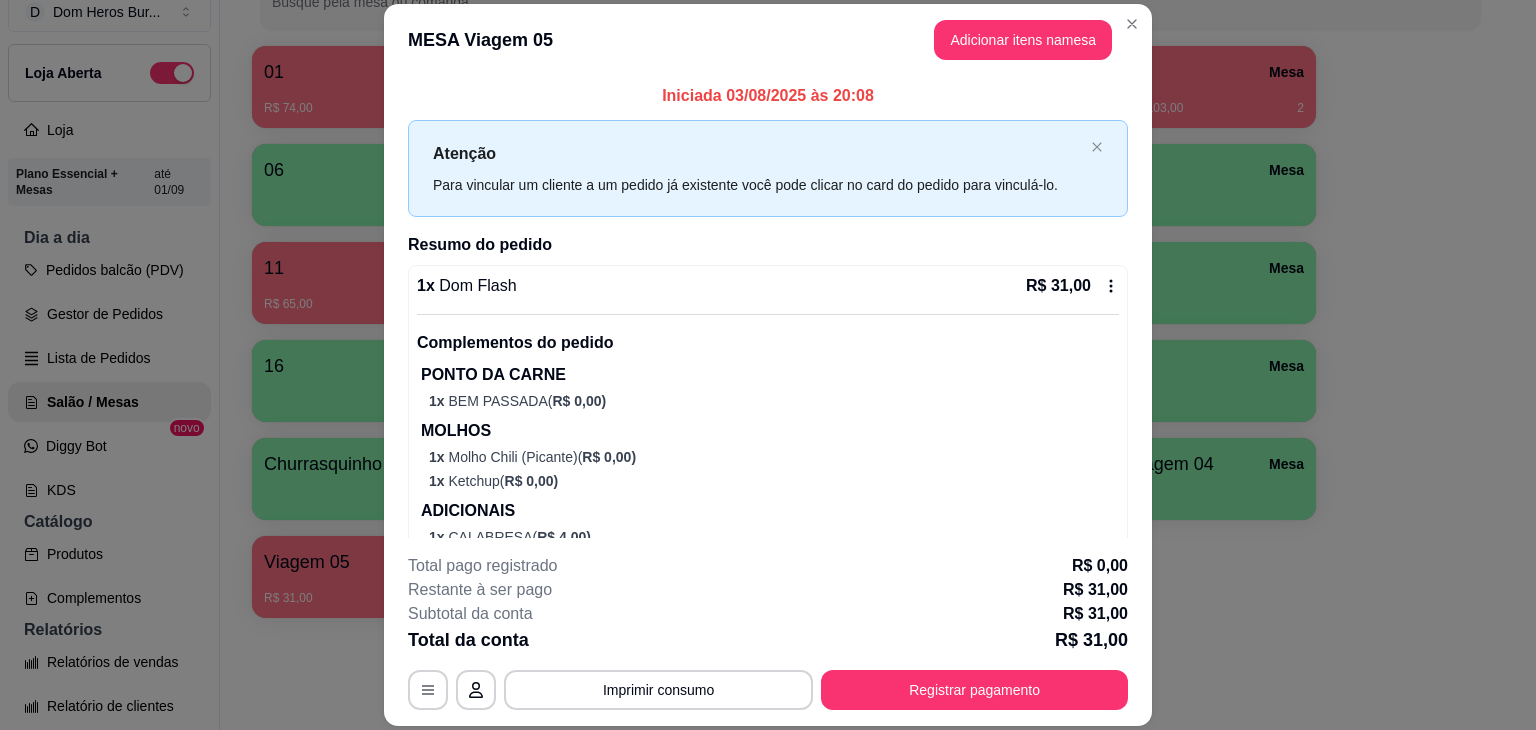 click on "1 x Dom Flash R$ 31,00" at bounding box center (768, 286) 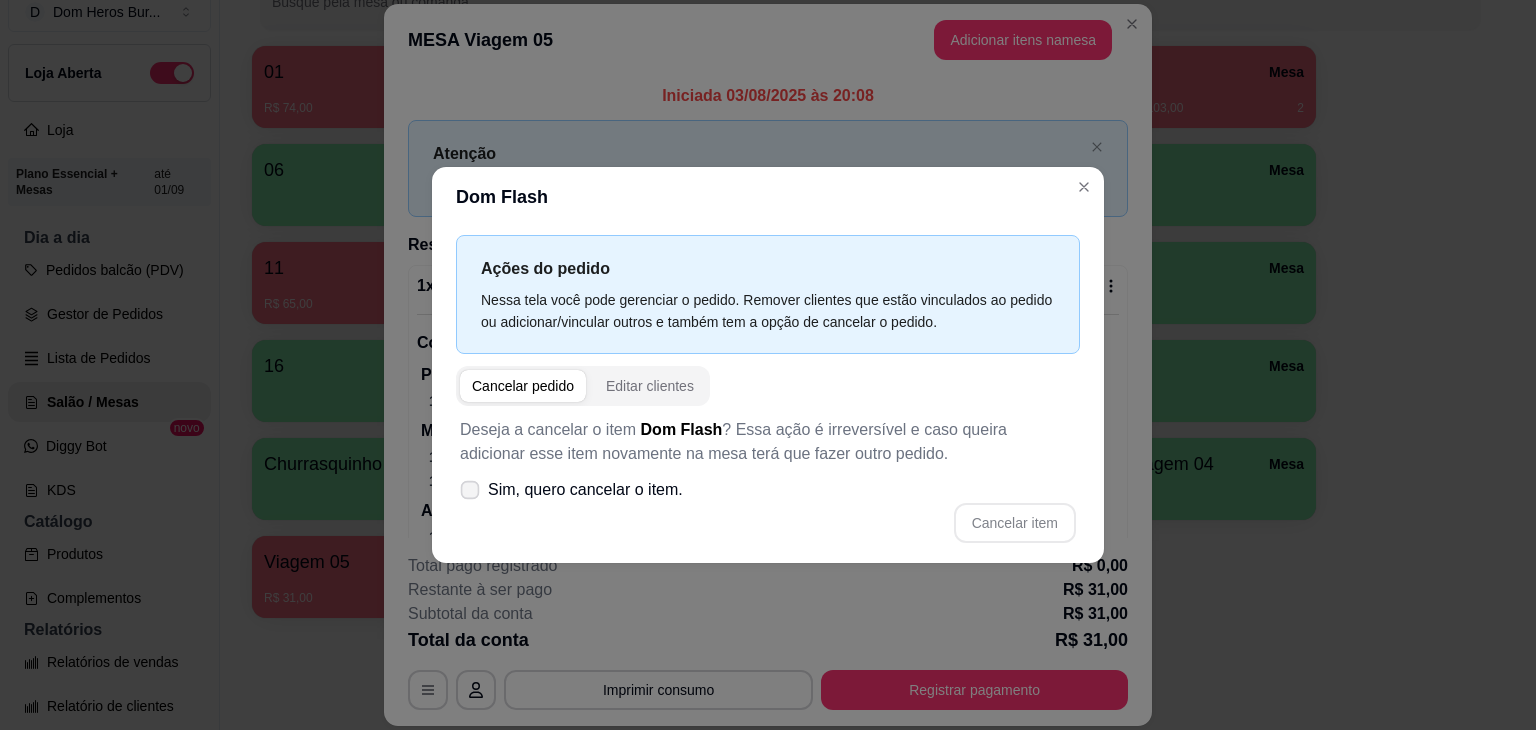 click on "Sim, quero cancelar o item." at bounding box center (585, 490) 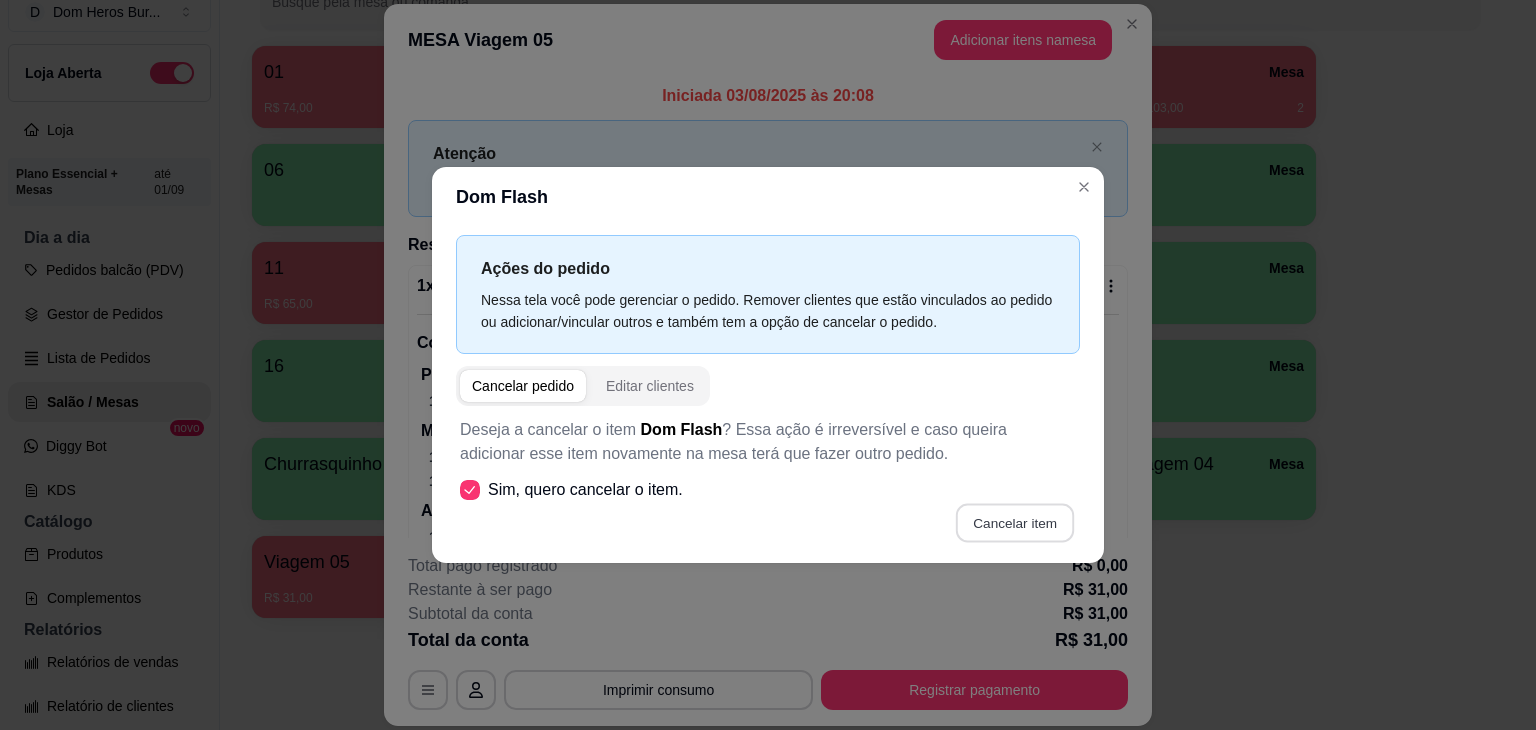click on "Cancelar item" at bounding box center [1014, 523] 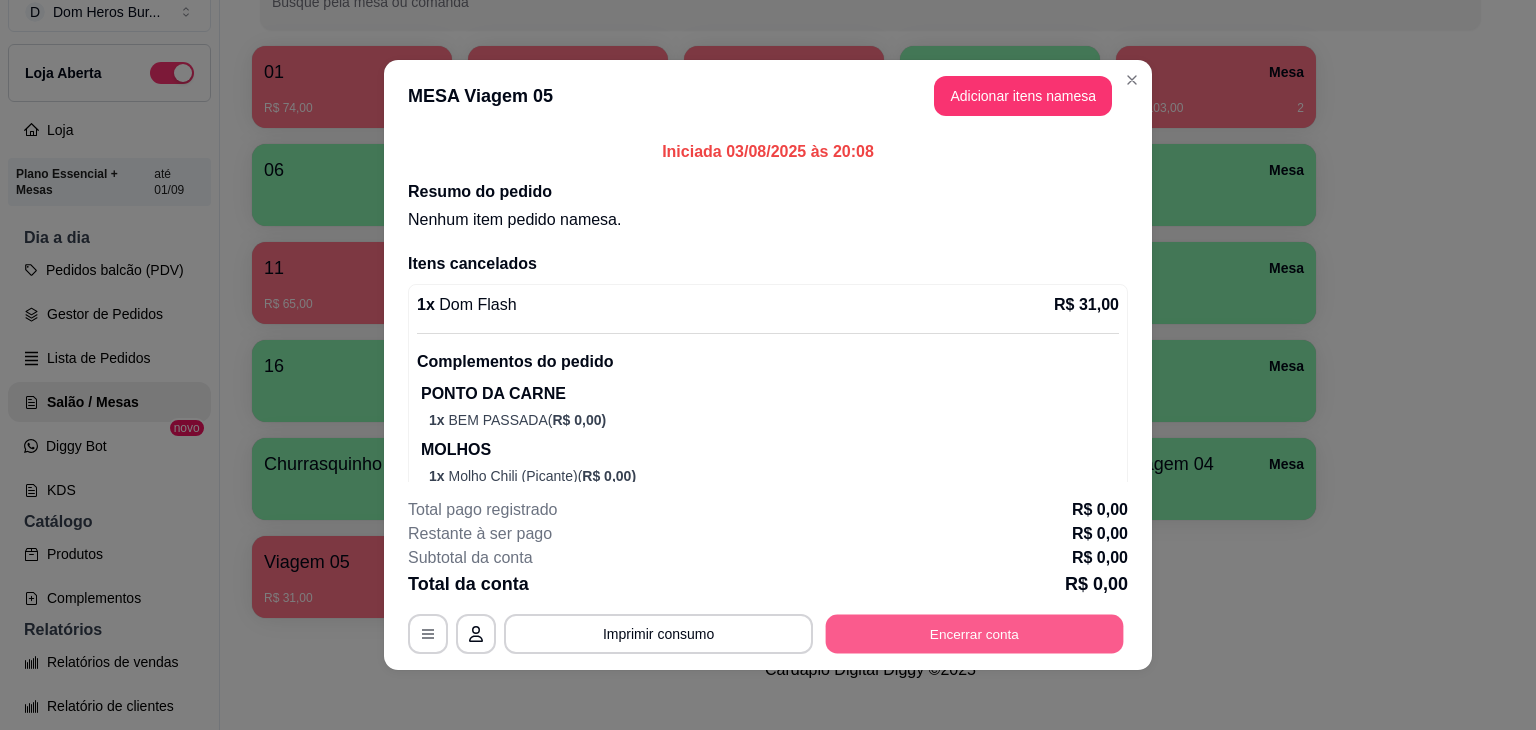 click on "Encerrar conta" at bounding box center (975, 634) 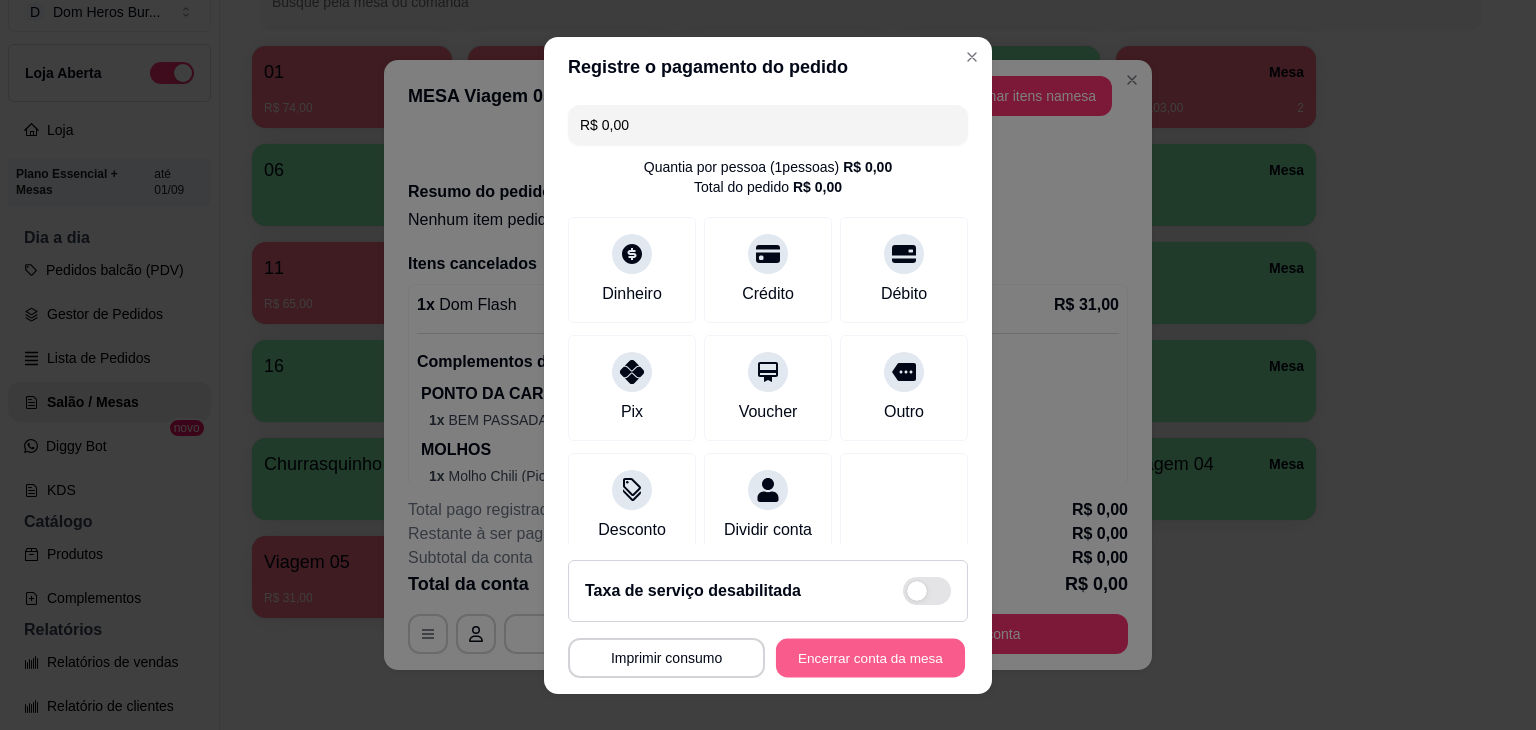 click on "Encerrar conta da mesa" at bounding box center [870, 657] 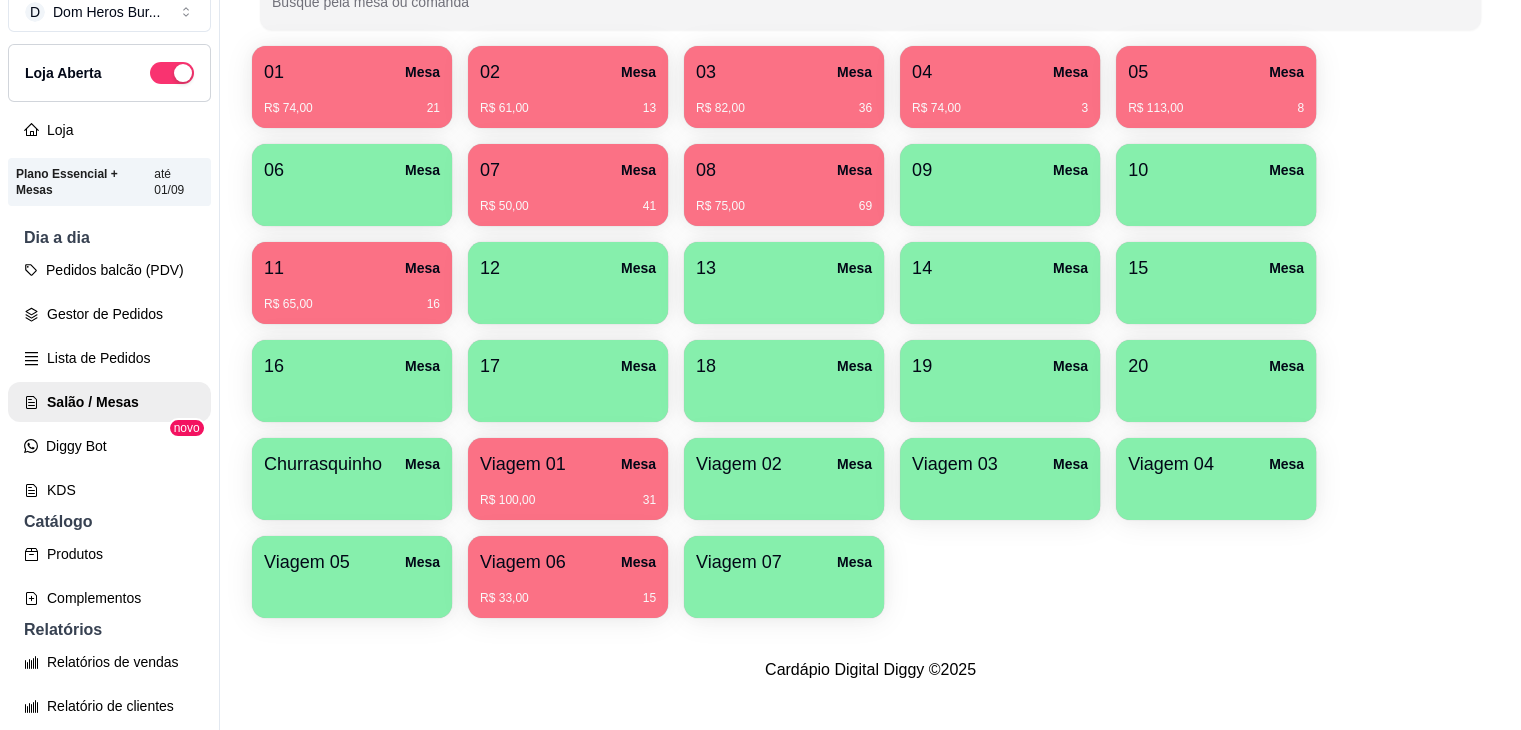 type 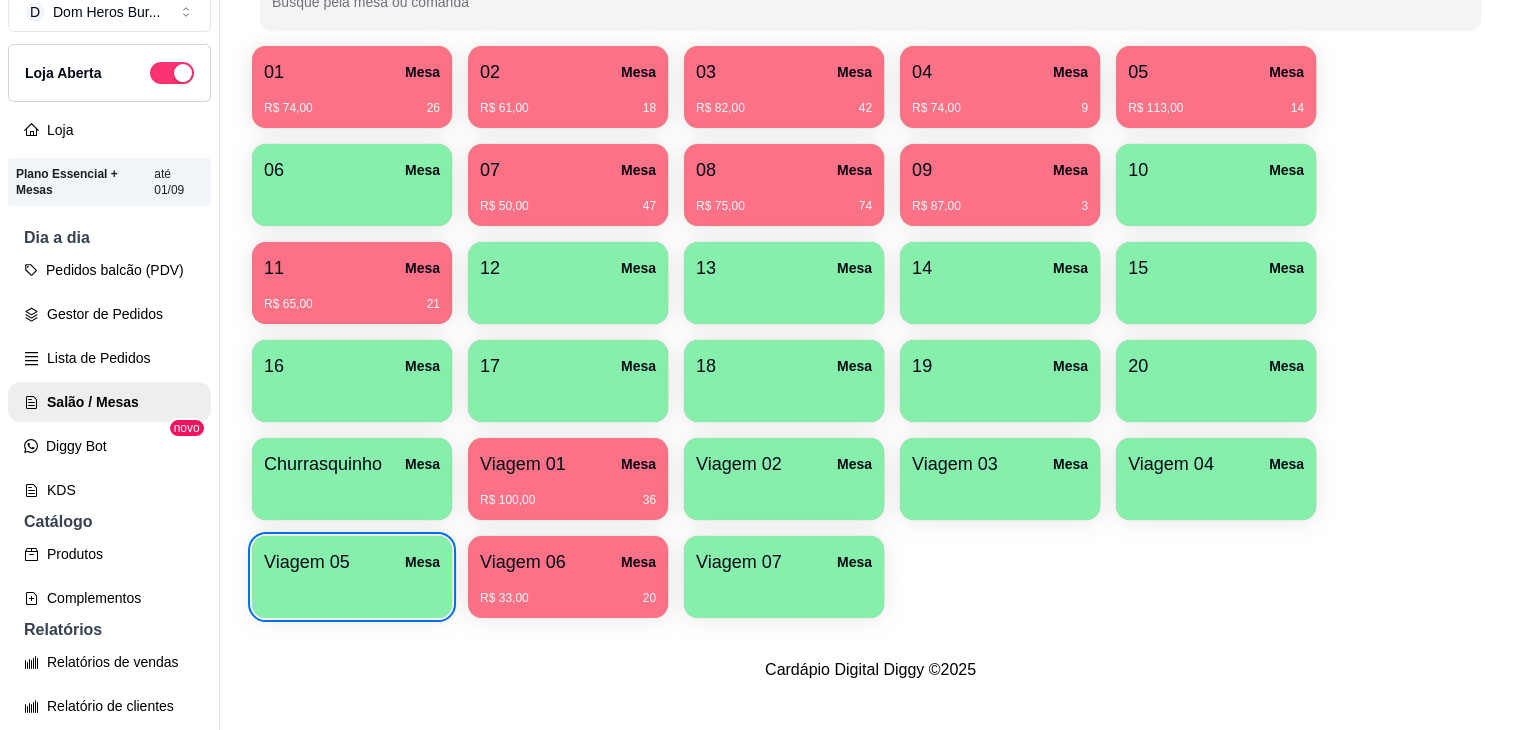 click on "R$ 33,00 20" at bounding box center (568, 591) 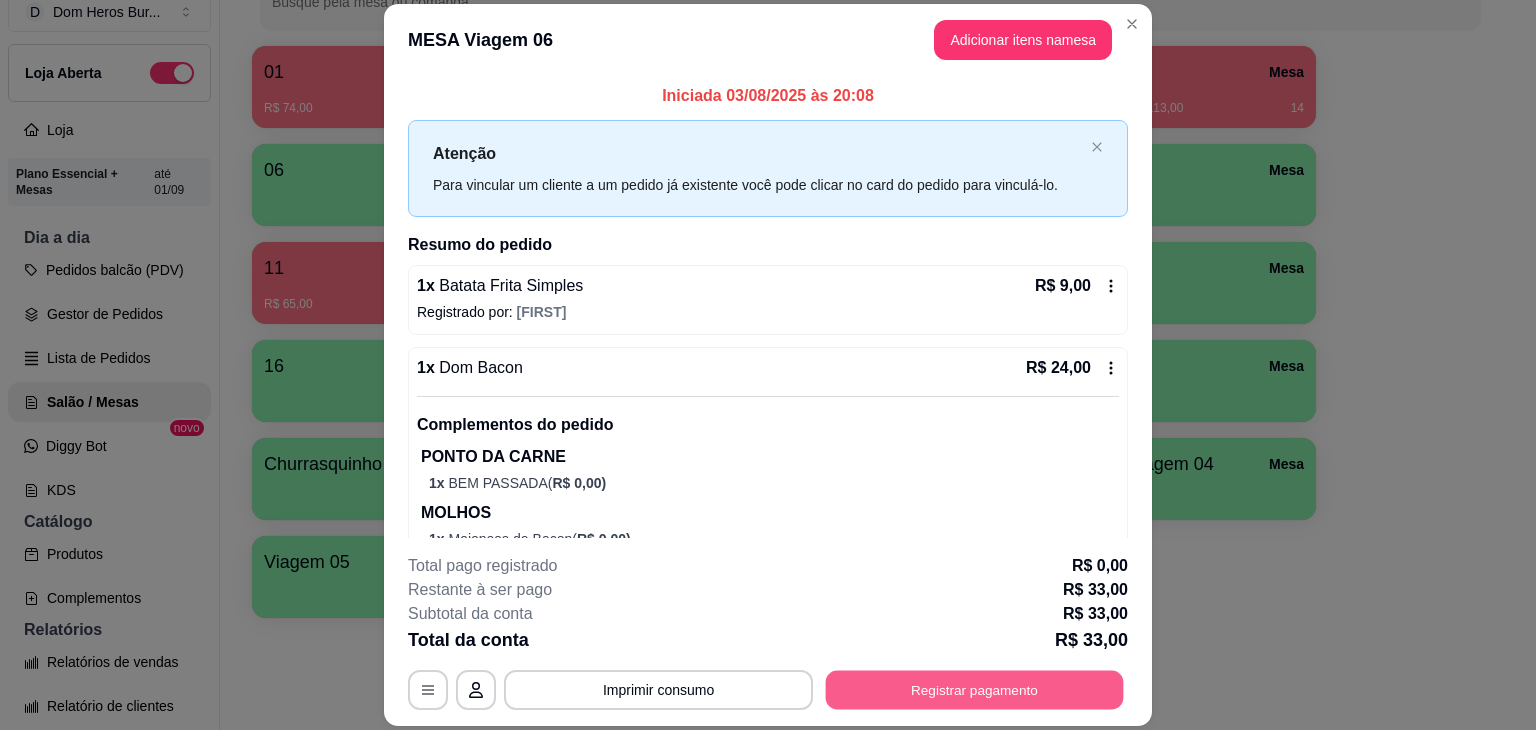 click on "Registrar pagamento" at bounding box center (975, 690) 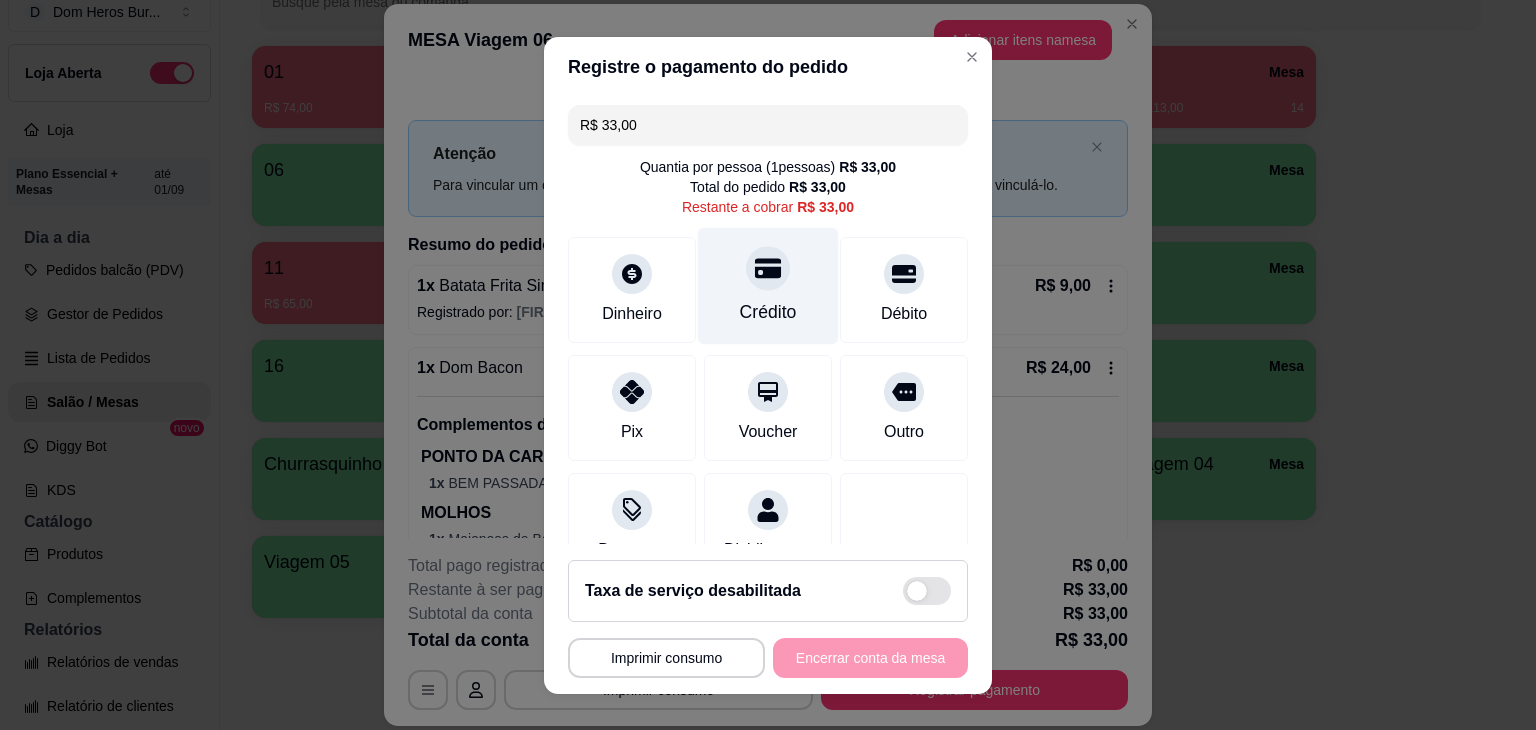 click 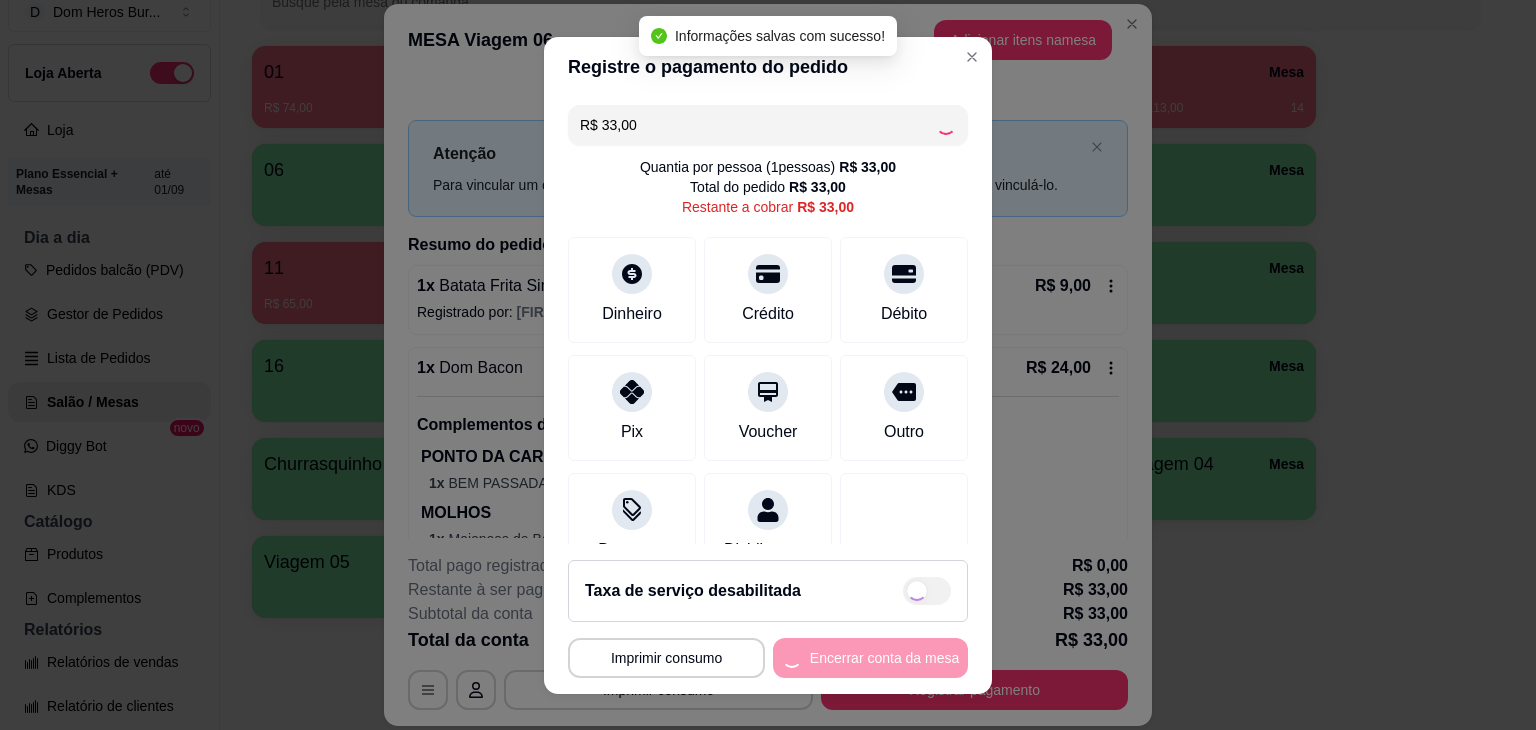 type on "R$ 0,00" 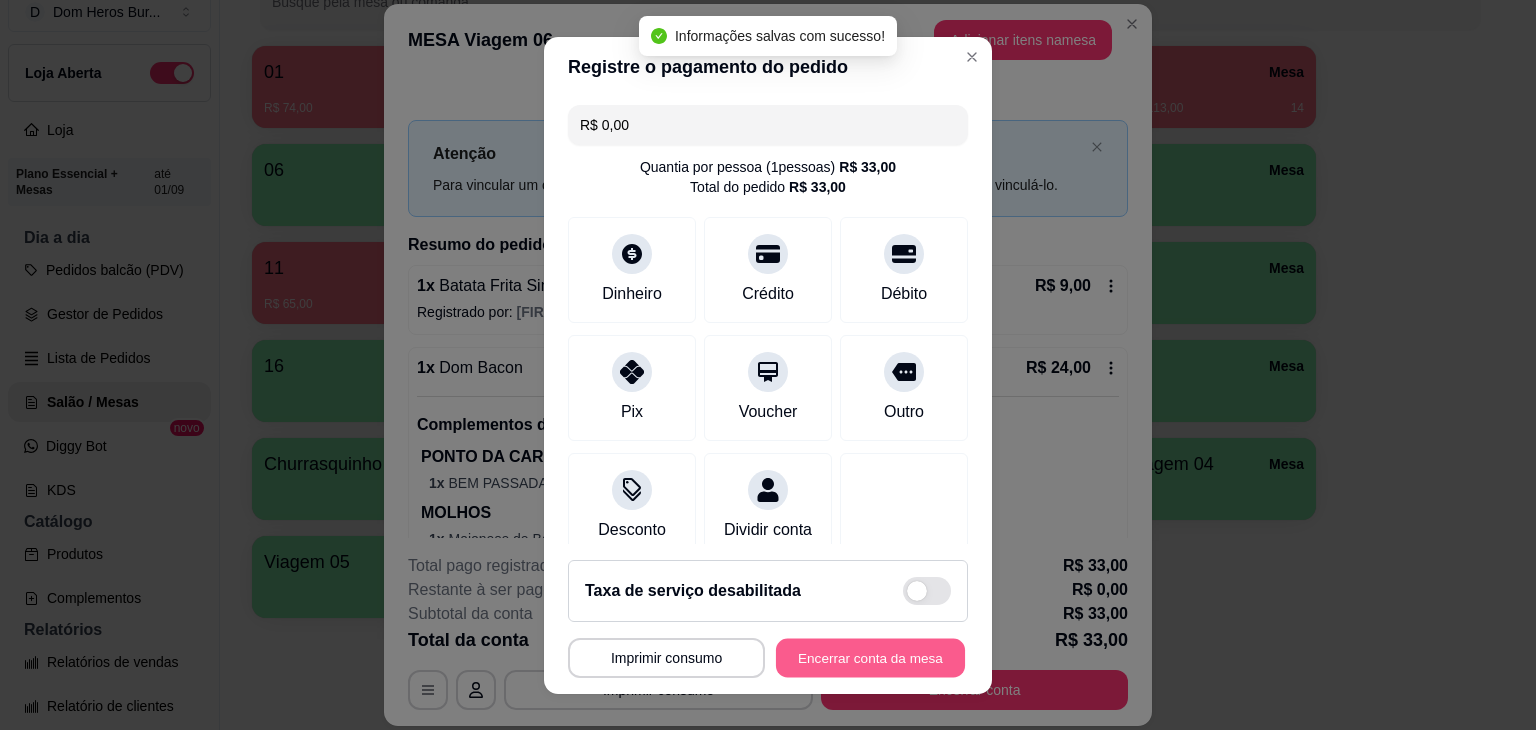 click on "Encerrar conta da mesa" at bounding box center [870, 657] 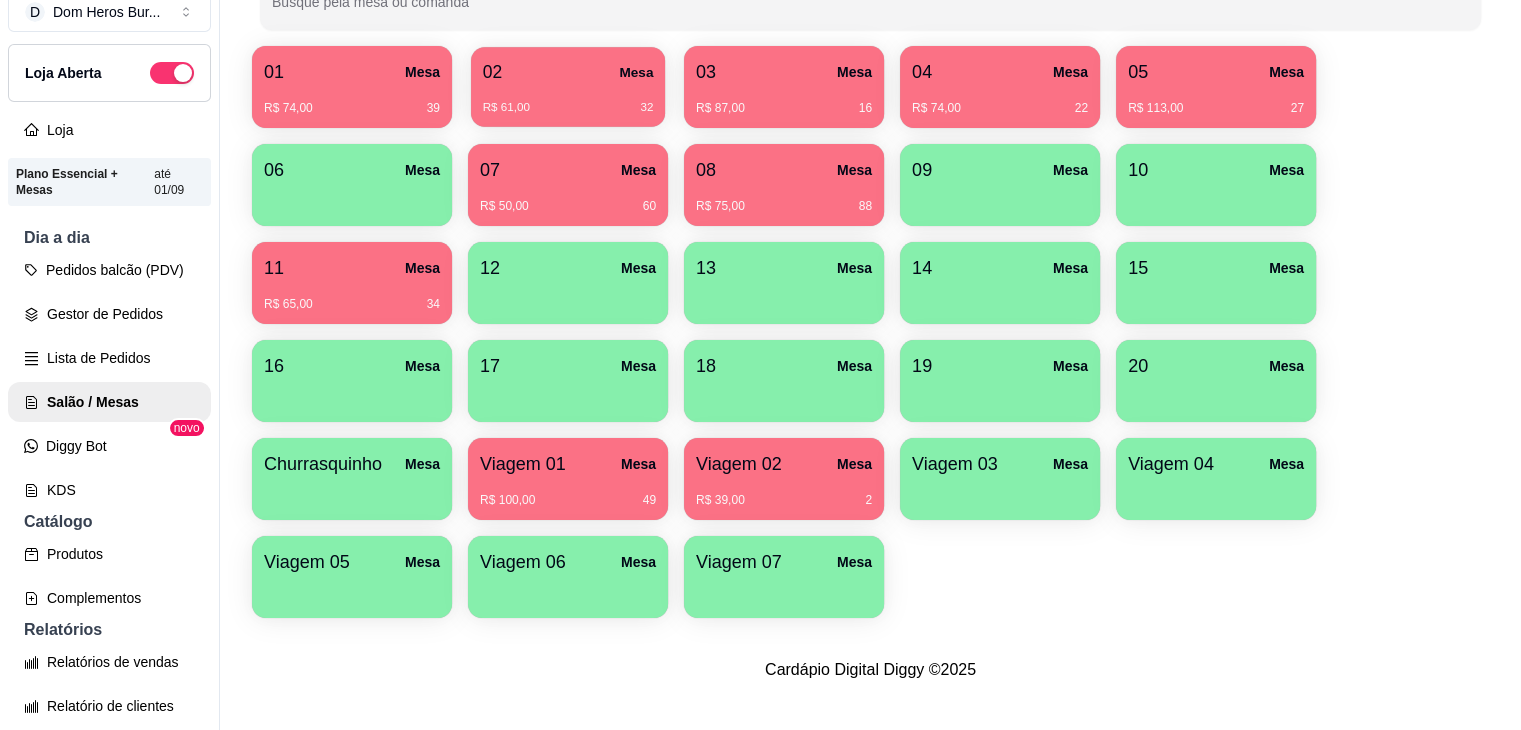 click on "R$ 61,00 32" at bounding box center (568, 100) 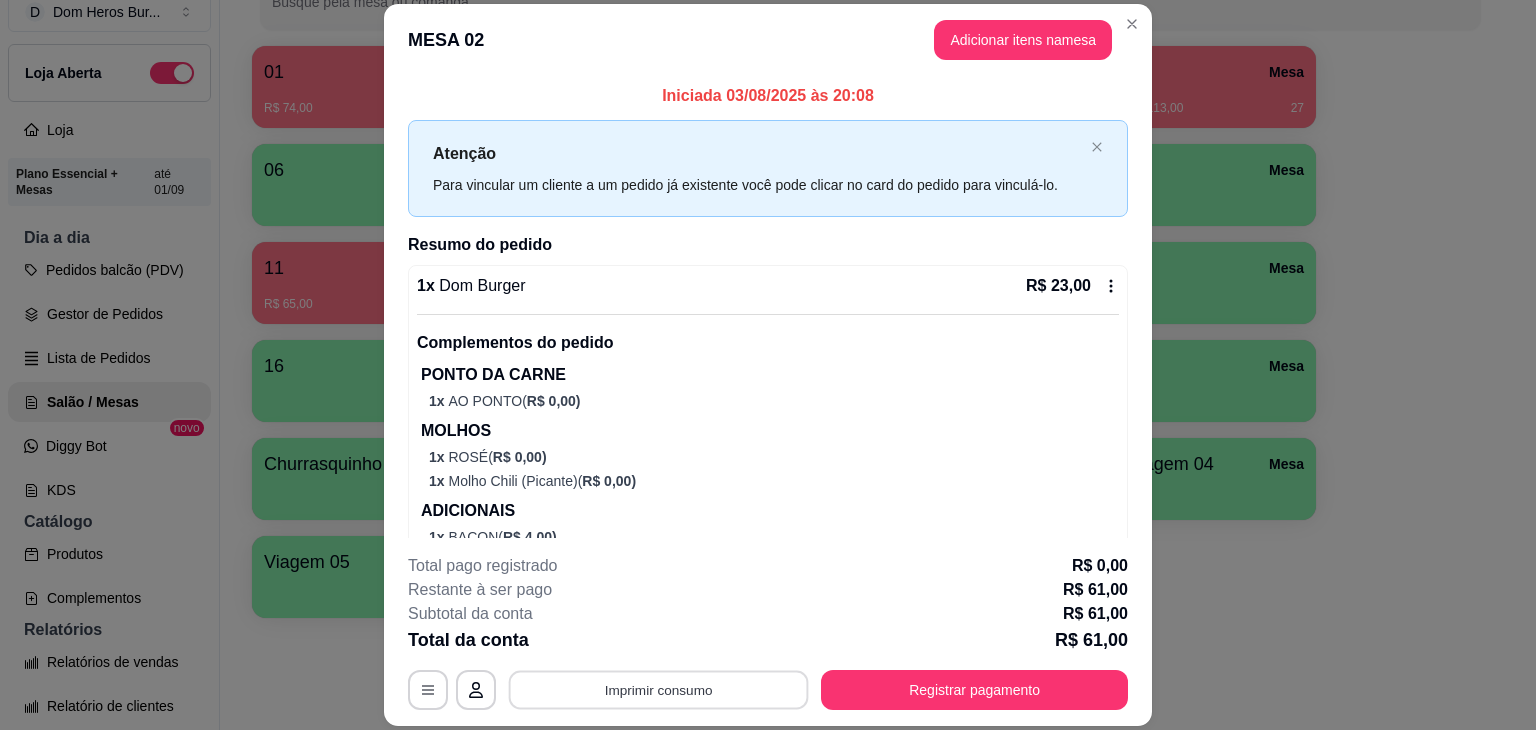 click on "Imprimir consumo" at bounding box center (659, 690) 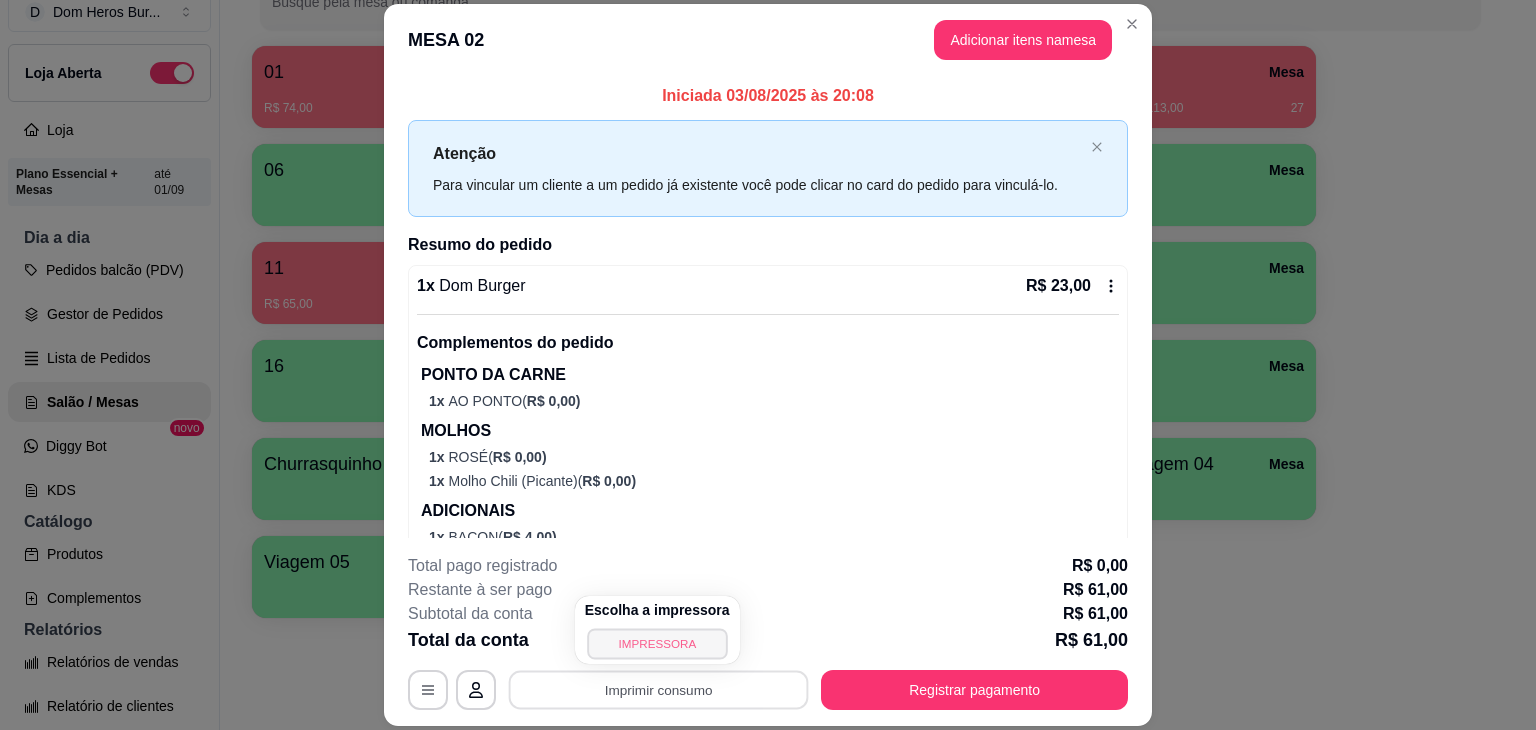click on "IMPRESSORA" at bounding box center (657, 643) 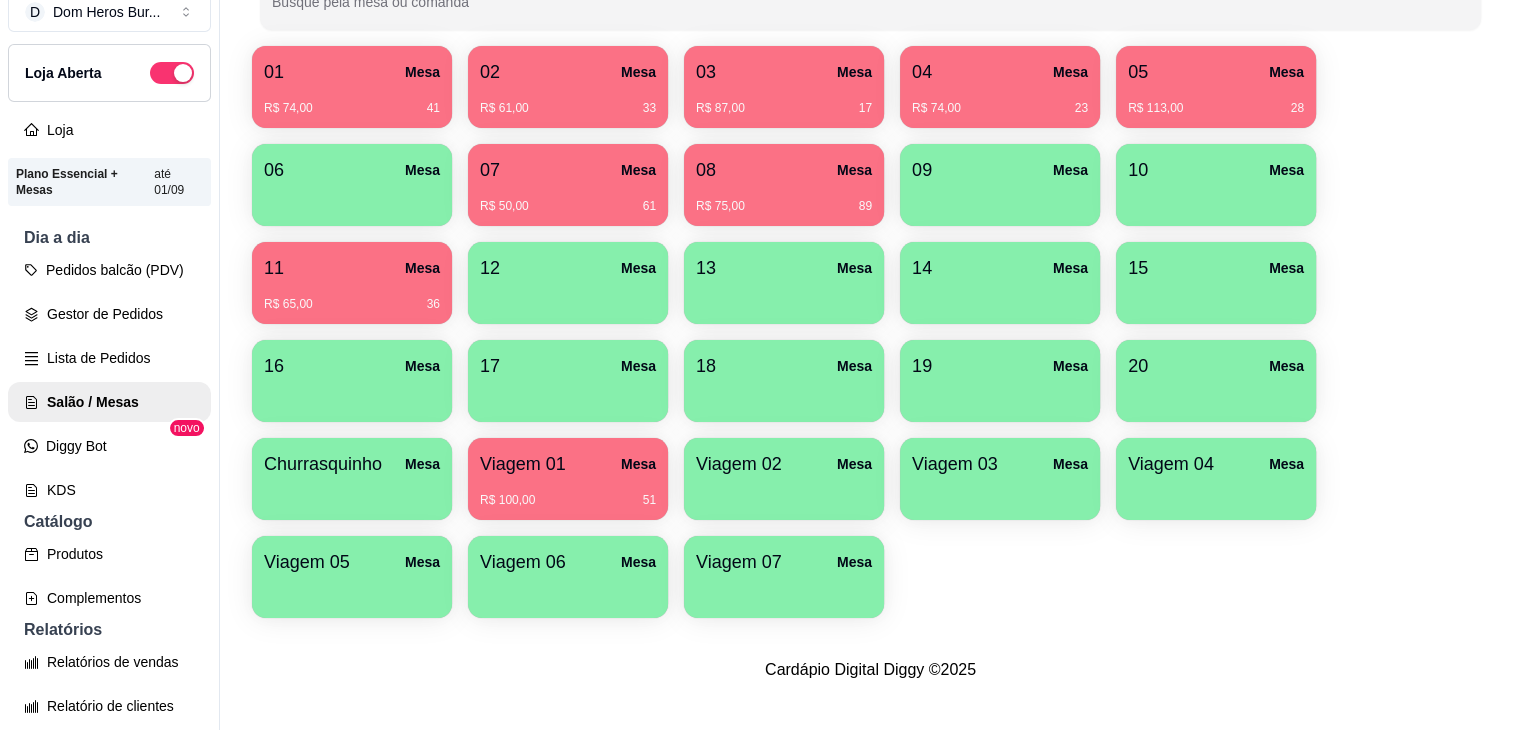 type 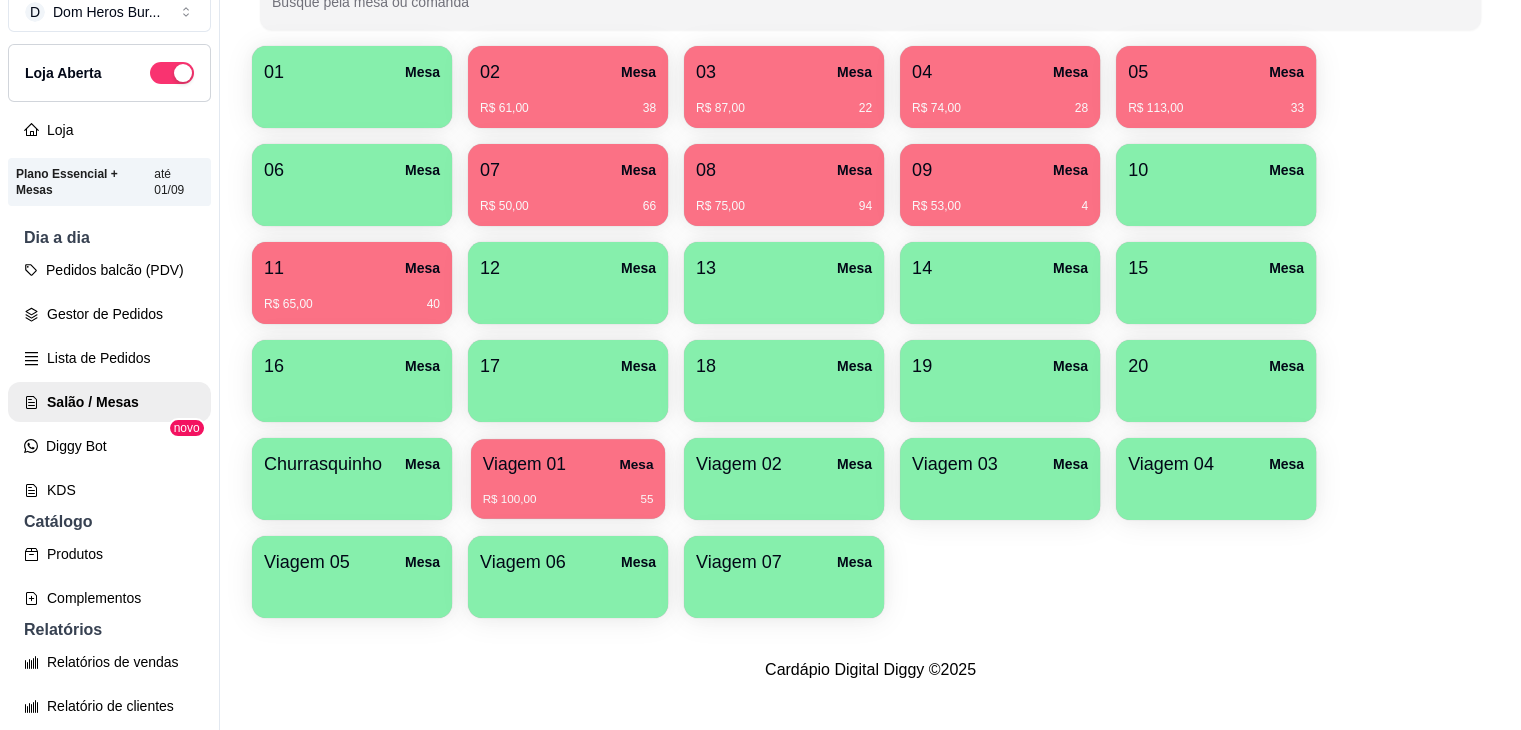 click on "Viagem 01 Mesa R$ 100,00 55" at bounding box center [568, 479] 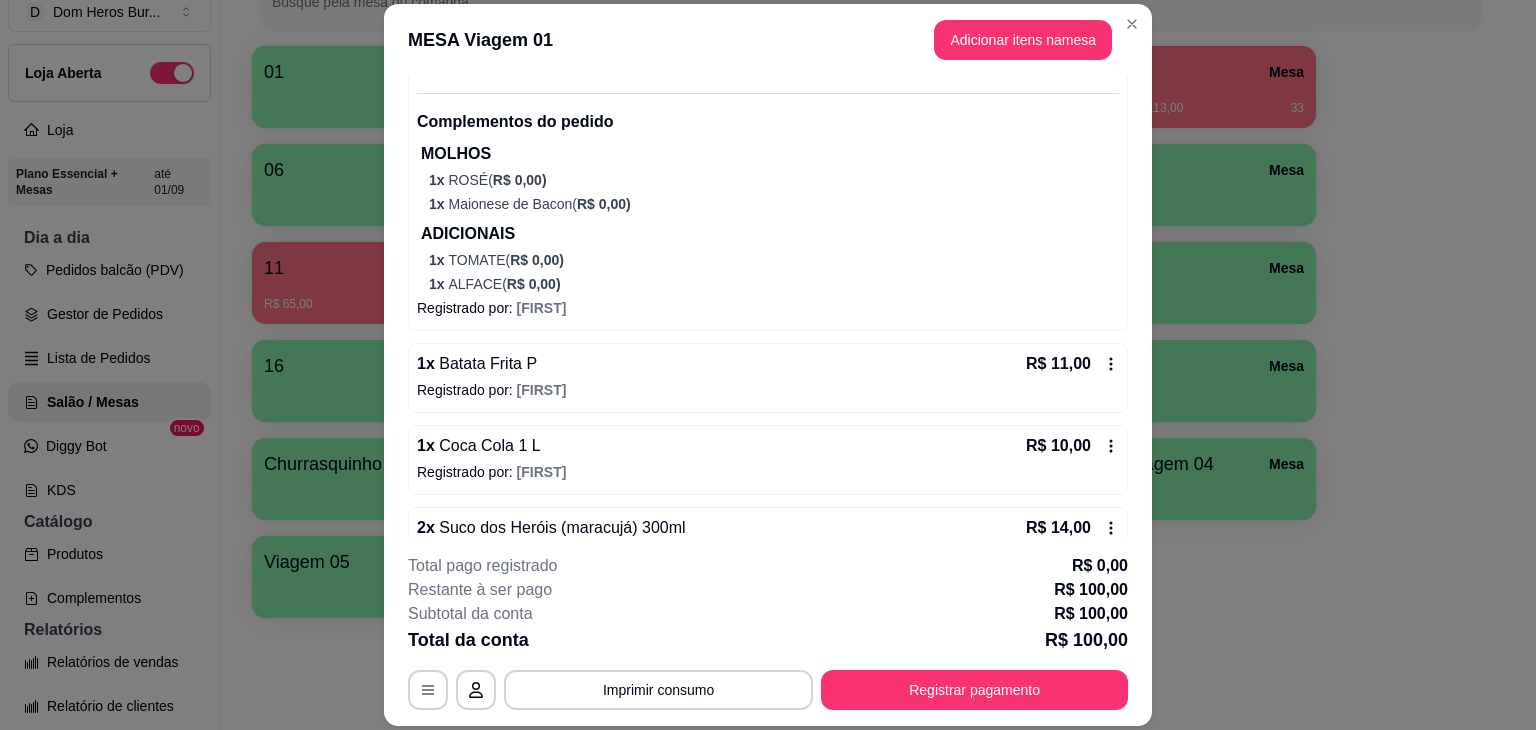 scroll, scrollTop: 1161, scrollLeft: 0, axis: vertical 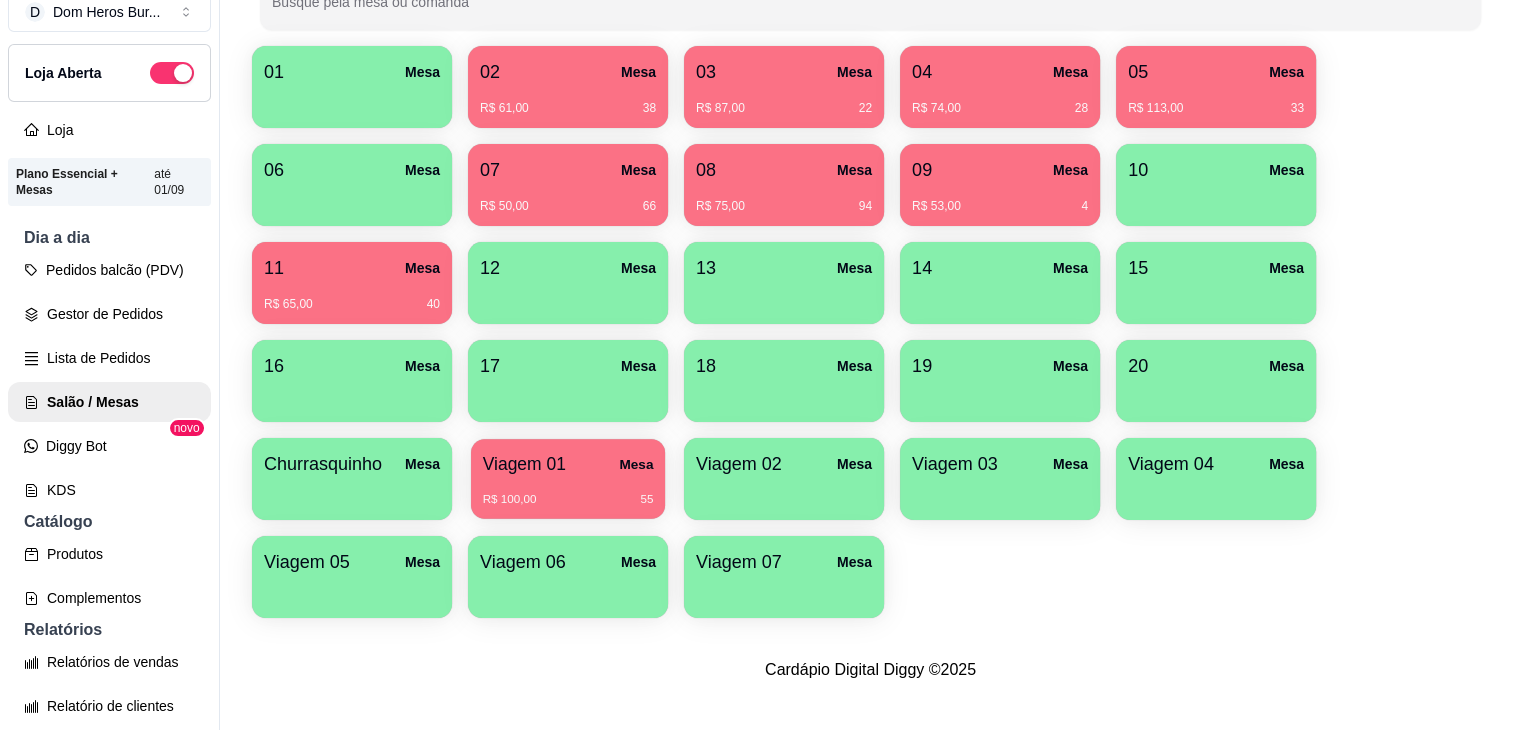 click on "01 Mesa 02 Mesa R$ 61,00 38 03 Mesa R$ 87,00 22 04 Mesa R$ 74,00 28 05 Mesa R$ 113,00 33 06 Mesa 07 Mesa R$ 50,00 66 08 Mesa R$ 75,00 94 09 Mesa R$ 53,00 4 10 Mesa 11 Mesa R$ 65,00 40 12 Mesa 13 Mesa 14 Mesa 15 Mesa 16 Mesa 17 Mesa 18 Mesa 19 Mesa 20 Mesa Churrasquinho  Mesa Viagem 01 Mesa R$ 100,00 55 Viagem 02 Mesa Viagem 03 Mesa Viagem 04 Mesa Viagem 05 Mesa Viagem 06 Mesa Viagem 07 Mesa" at bounding box center (870, 332) 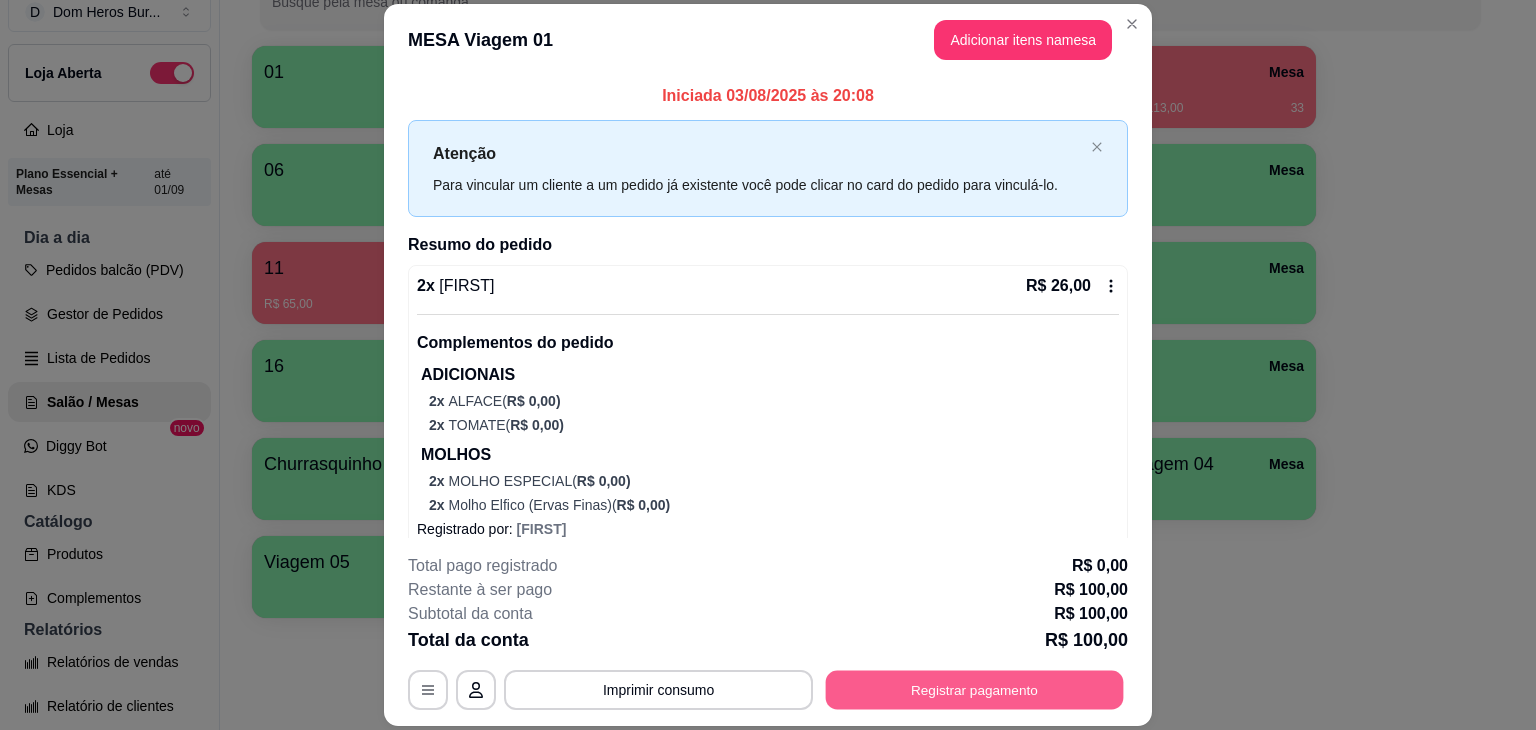 click on "Registrar pagamento" at bounding box center [975, 690] 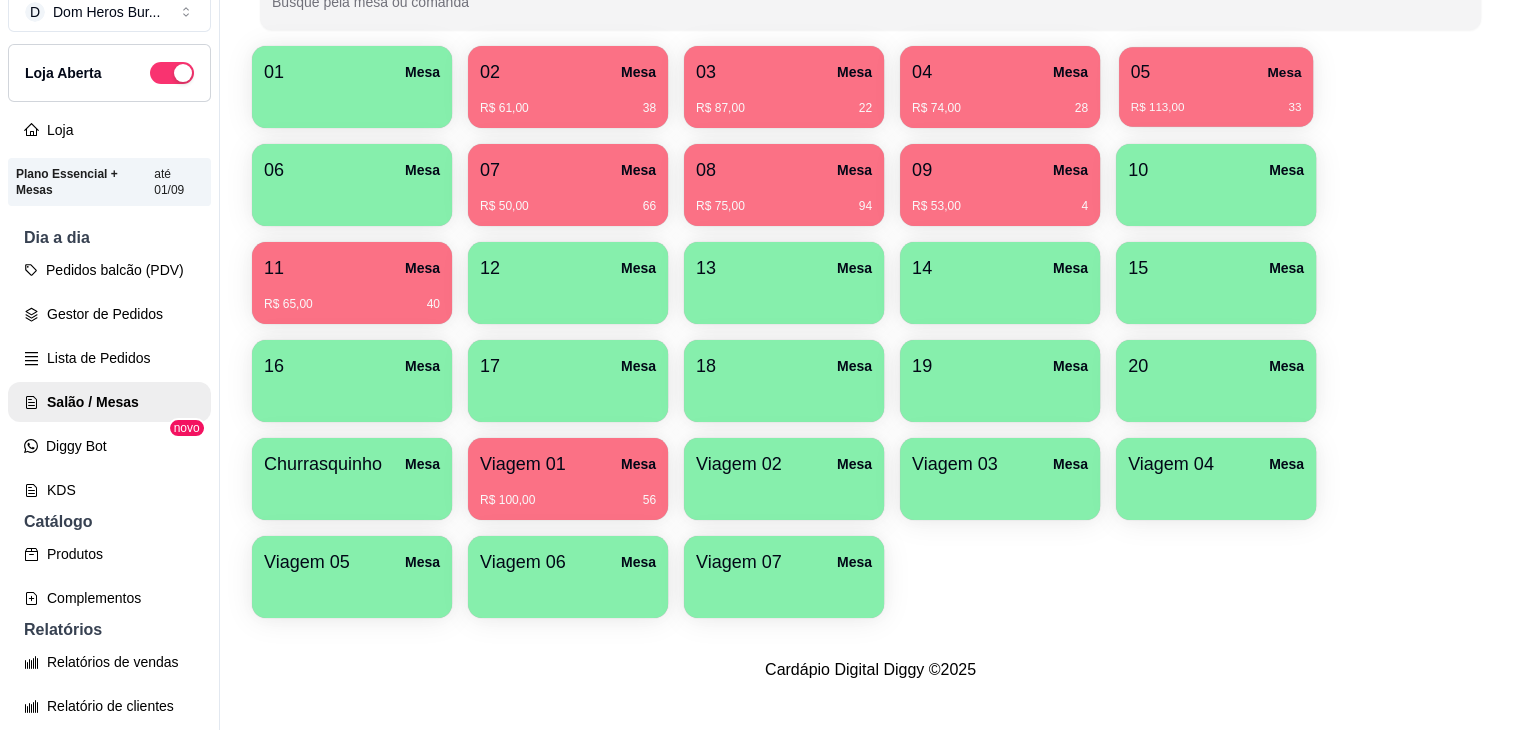 click on "R$ 113,00" at bounding box center [1158, 108] 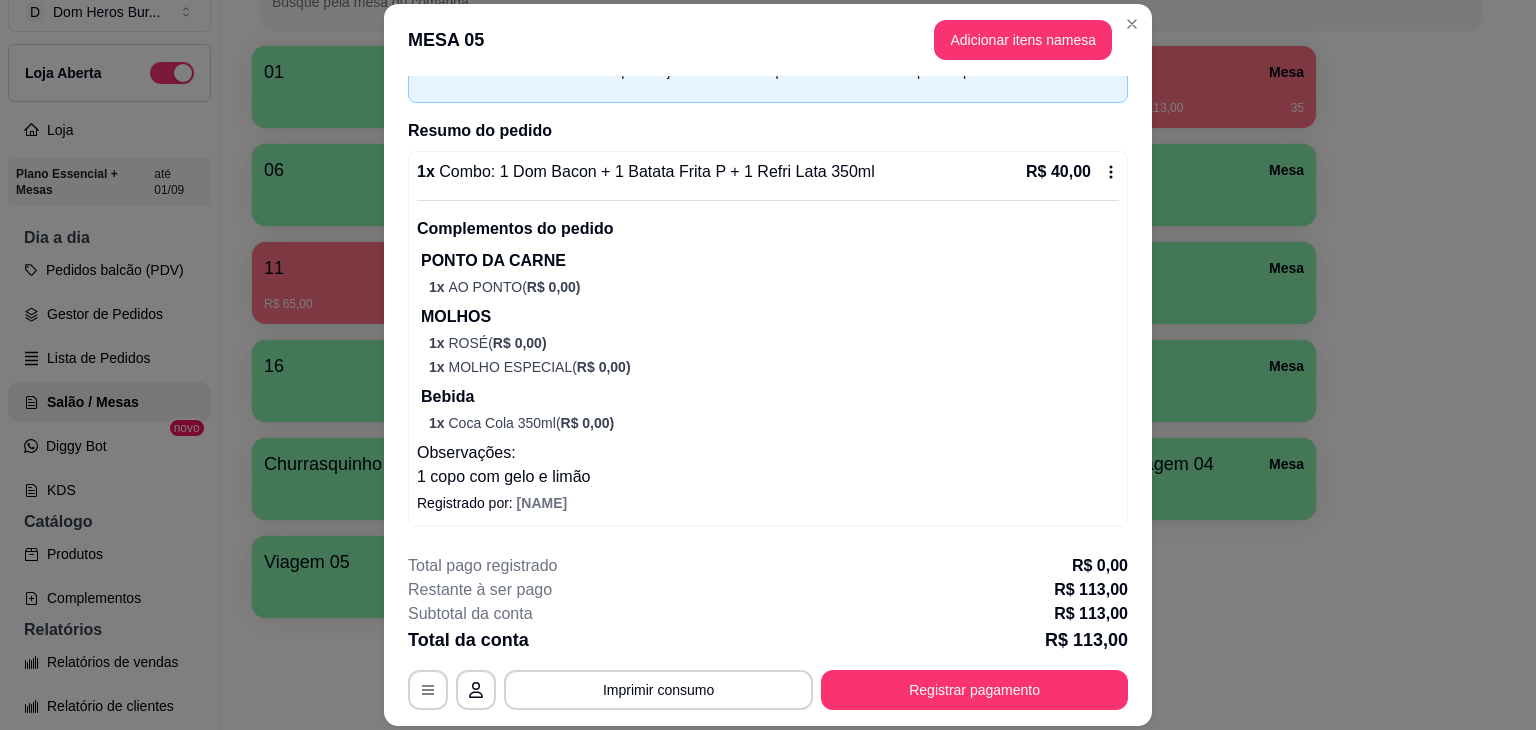 scroll, scrollTop: 118, scrollLeft: 0, axis: vertical 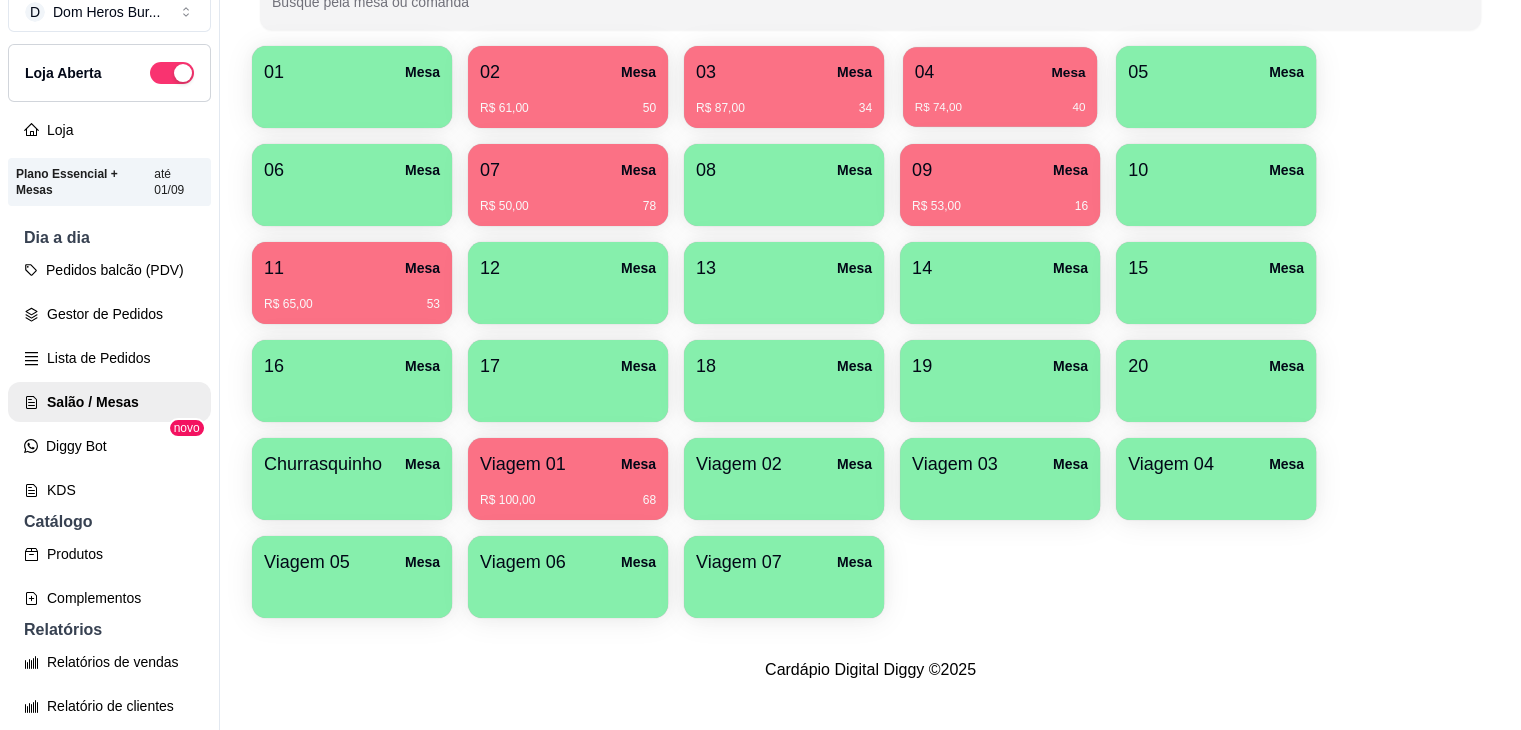 click on "R$ 74,00 40" at bounding box center [1000, 108] 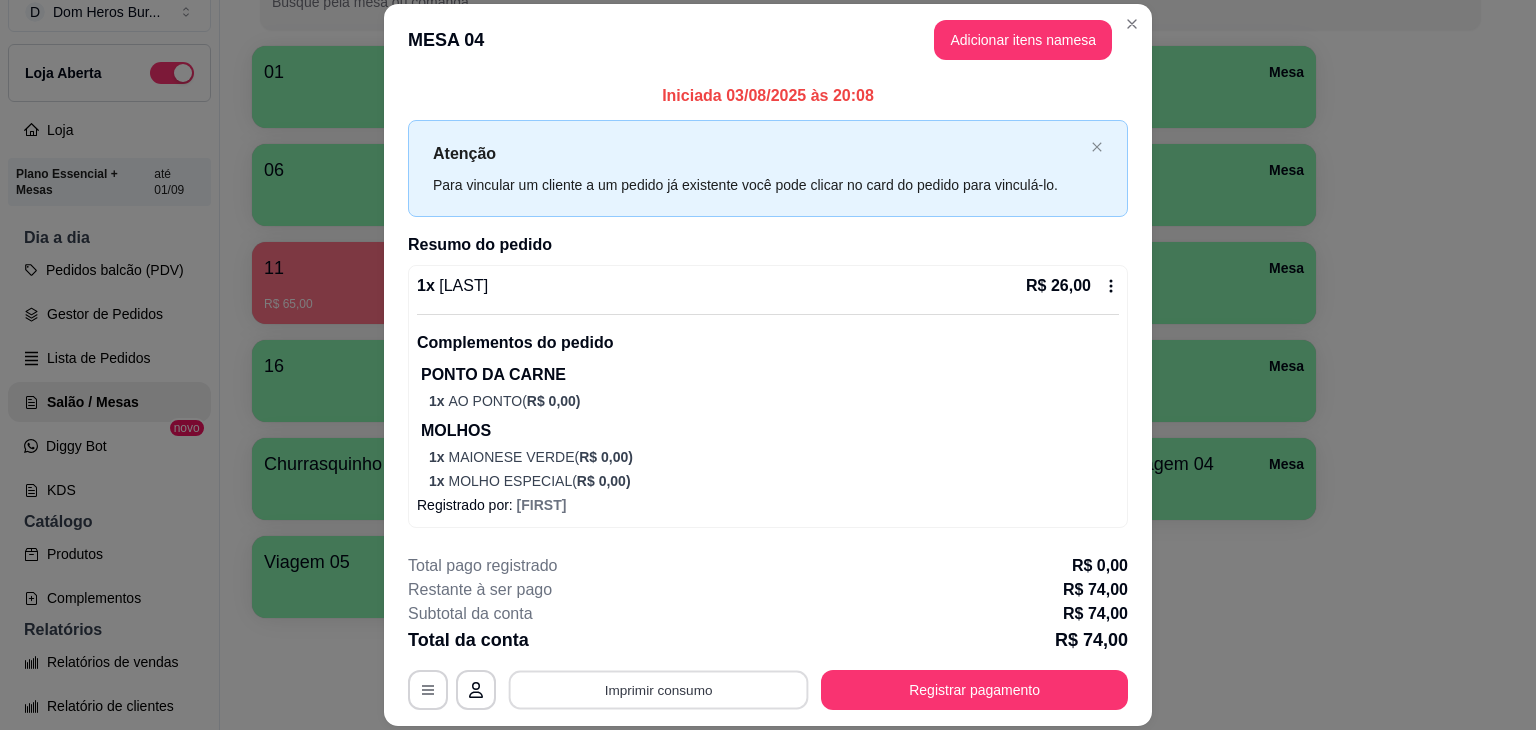 click on "Imprimir consumo" at bounding box center [659, 690] 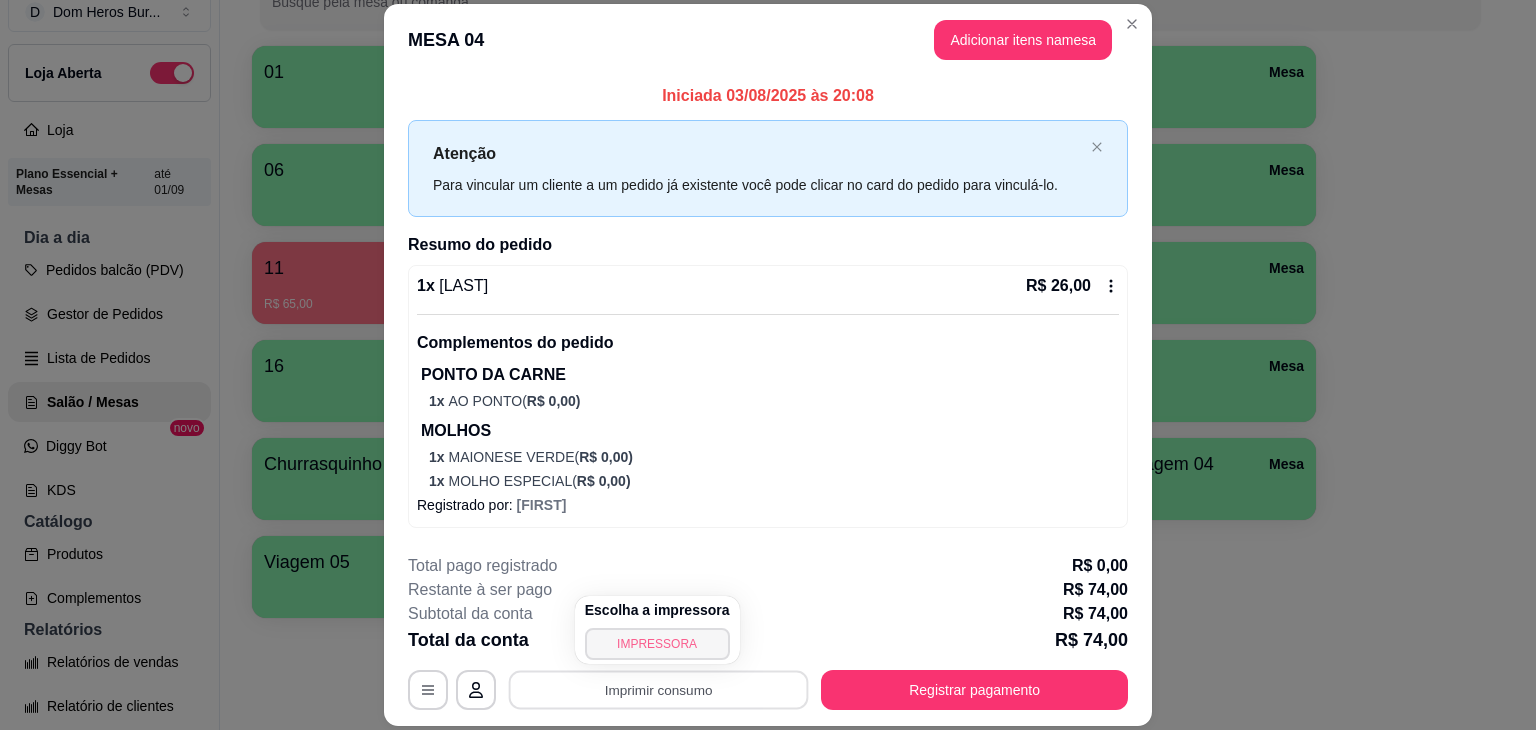 click on "IMPRESSORA" at bounding box center (657, 644) 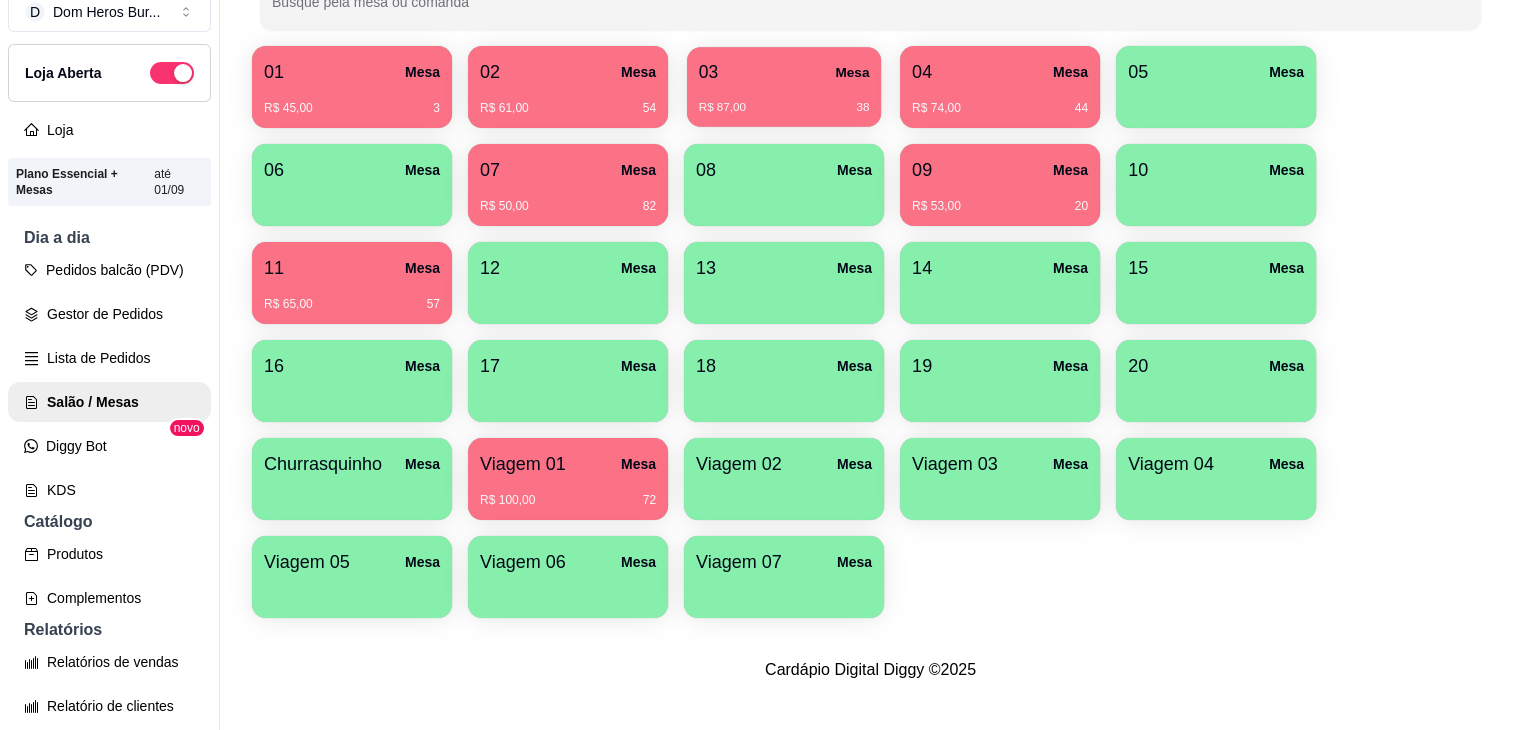 click on "R$ 87,00 38" at bounding box center (784, 100) 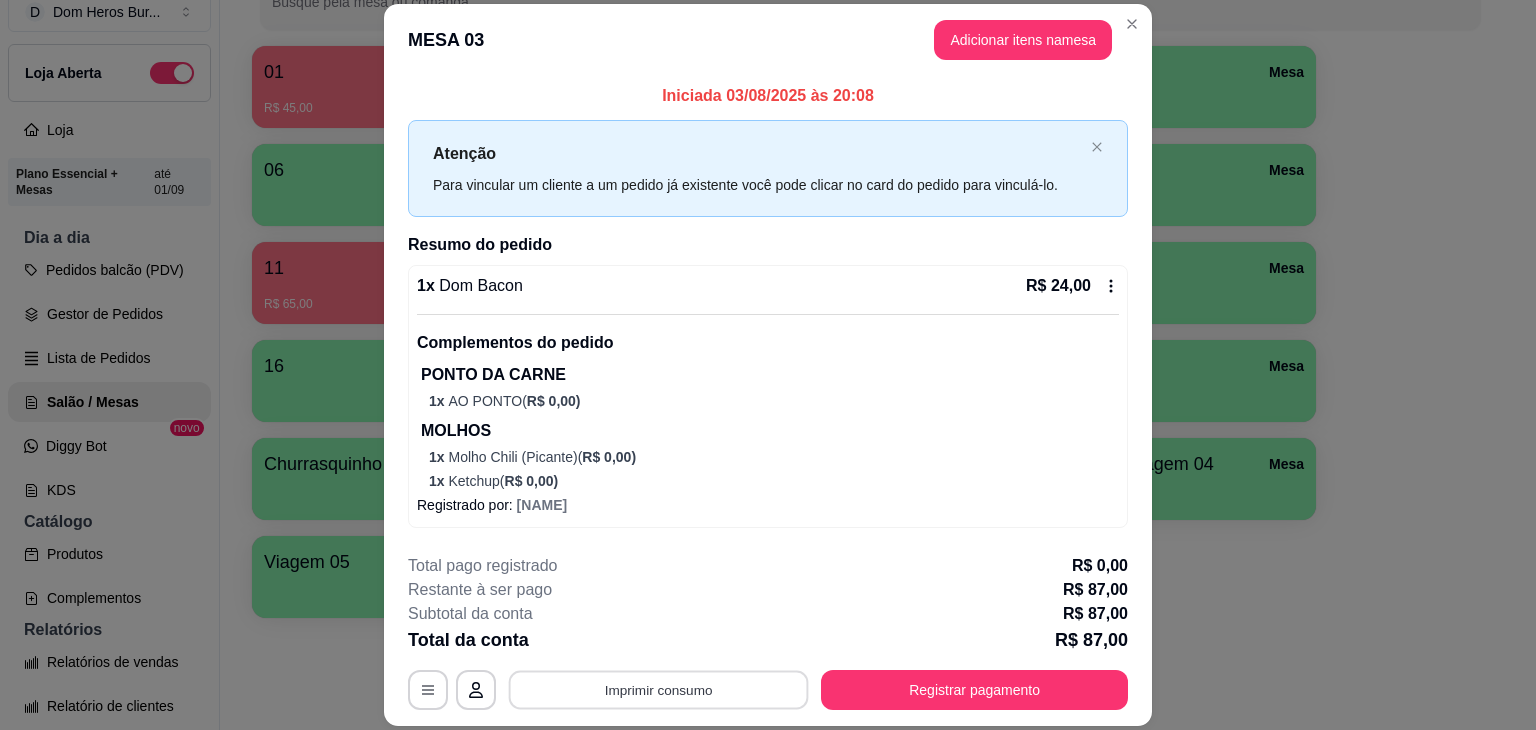 click on "Imprimir consumo" at bounding box center (659, 690) 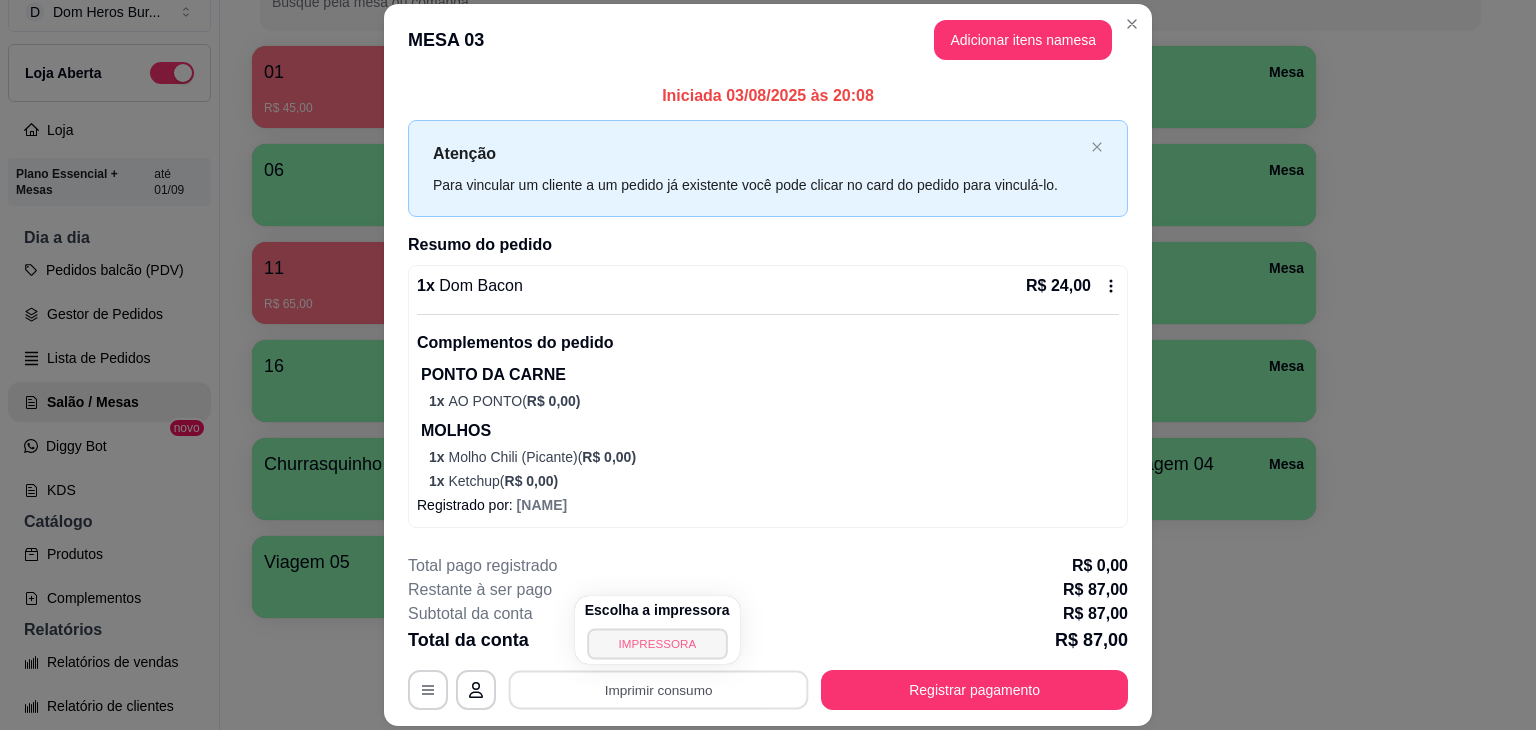 click on "IMPRESSORA" at bounding box center [657, 643] 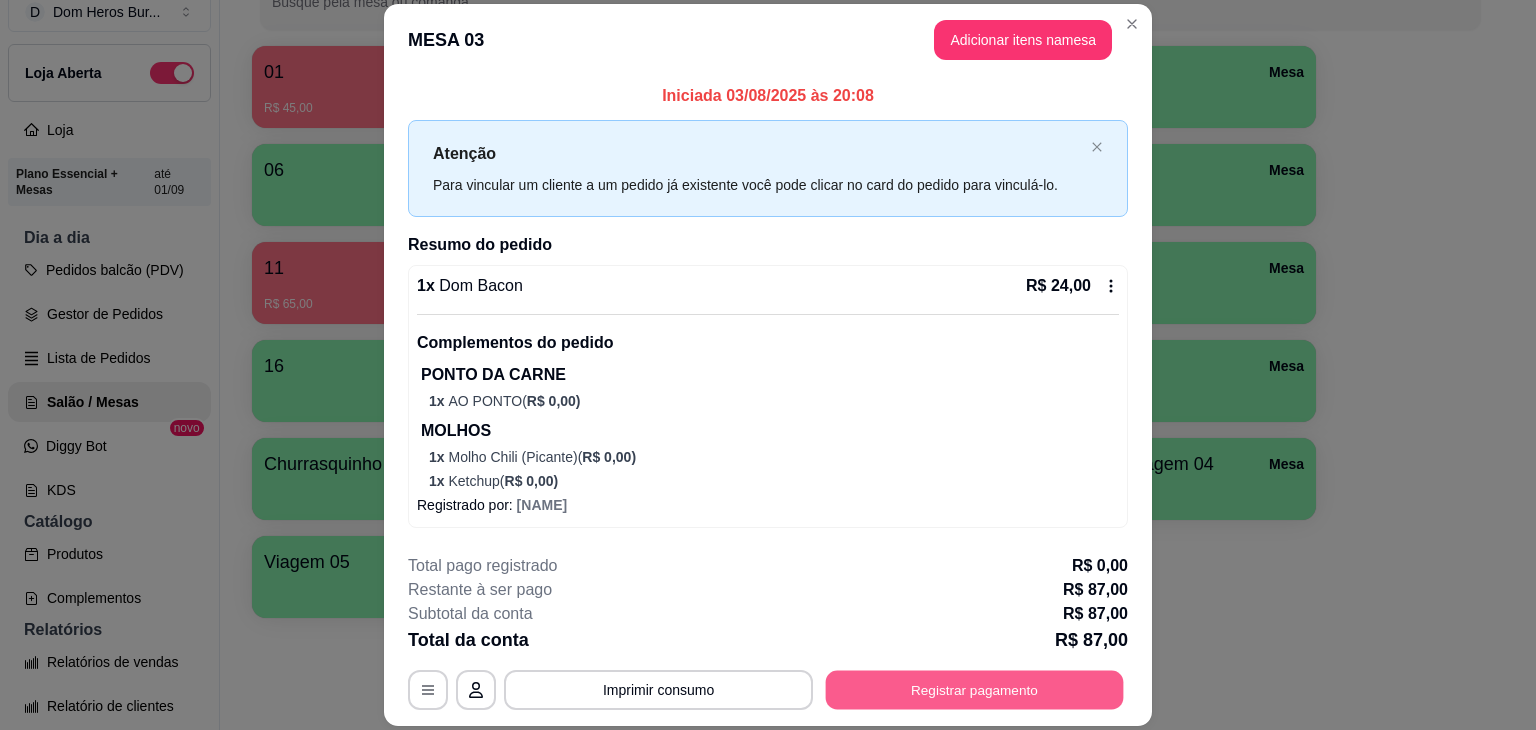 click on "Registrar pagamento" at bounding box center (975, 690) 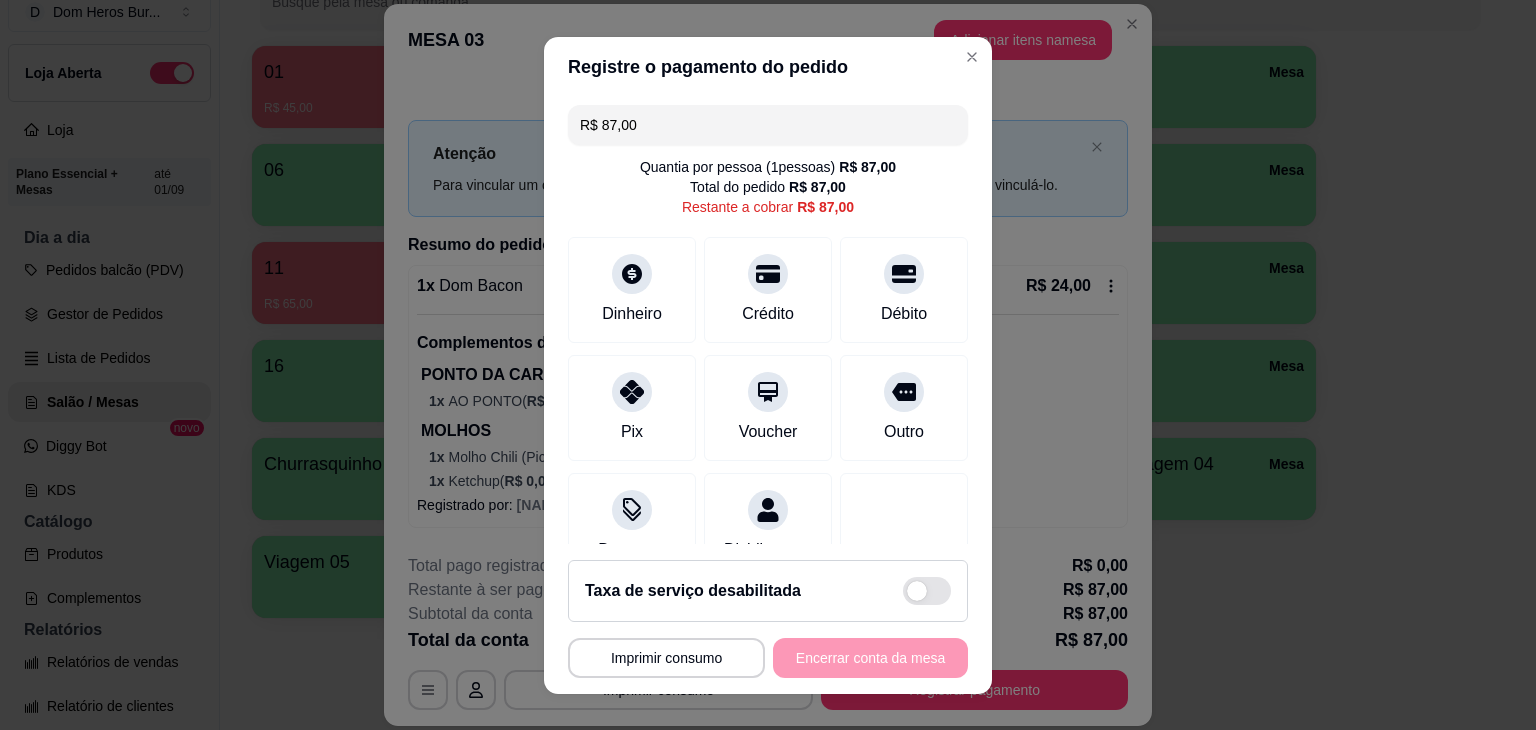 click on "R$ 87,00" at bounding box center (768, 125) 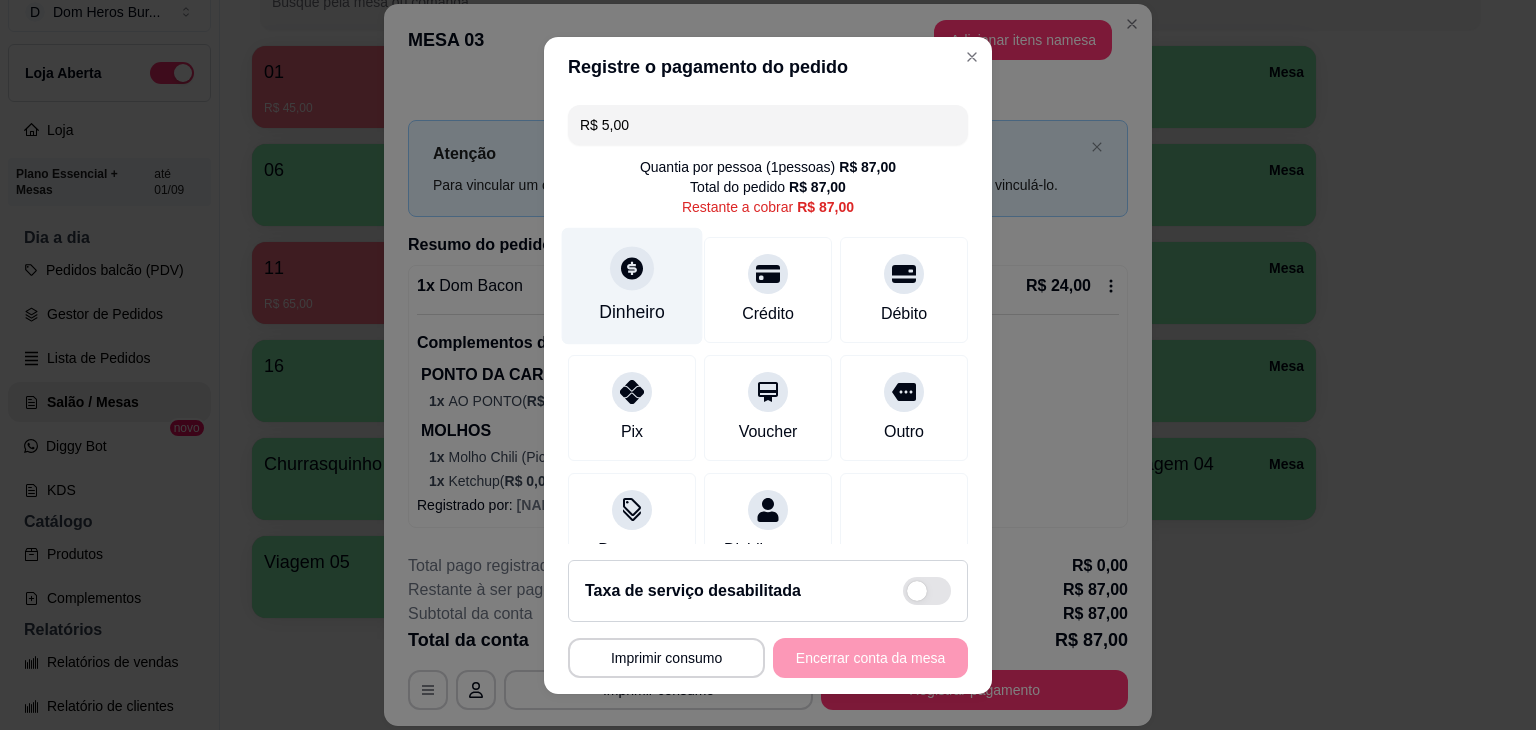 click on "Dinheiro" at bounding box center [632, 285] 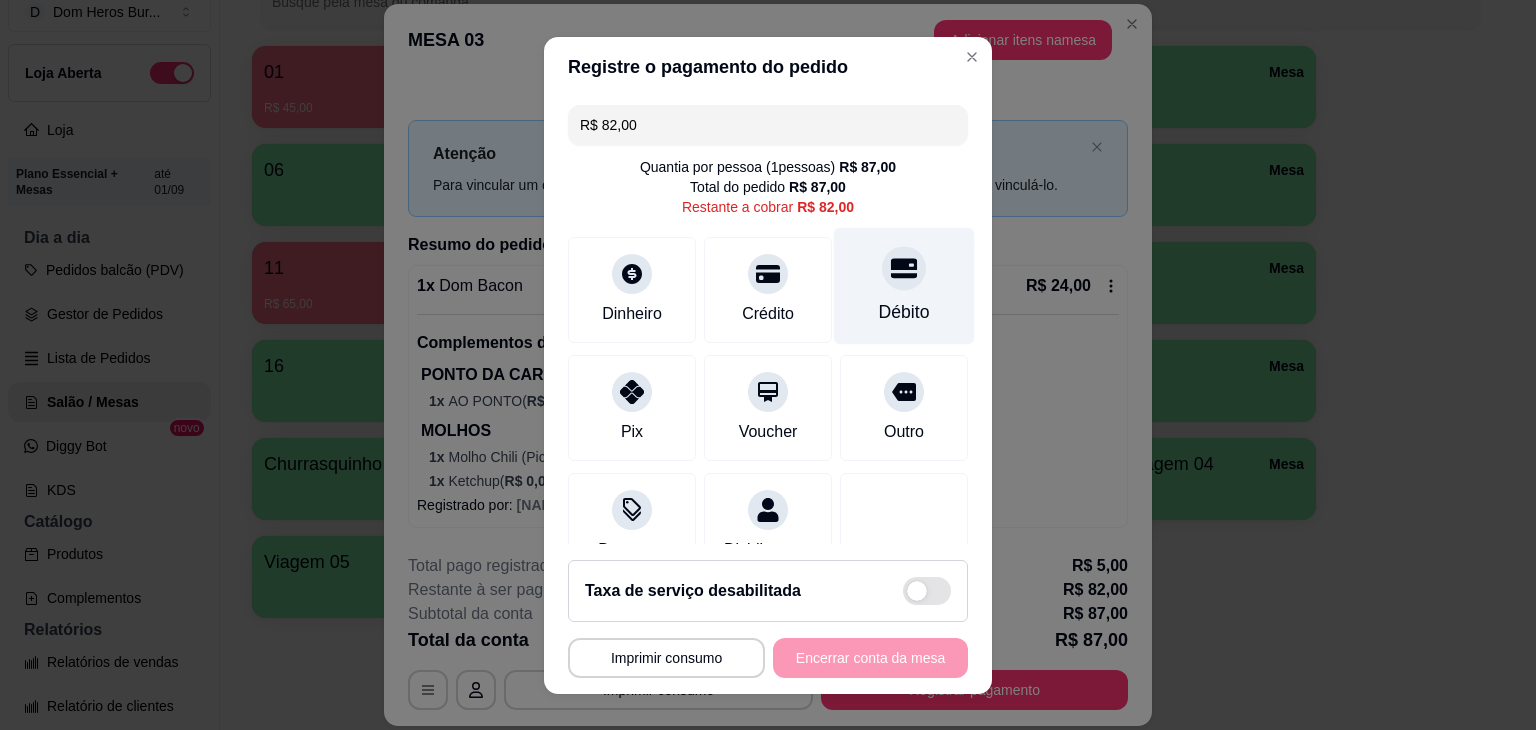 click on "Débito" at bounding box center (904, 312) 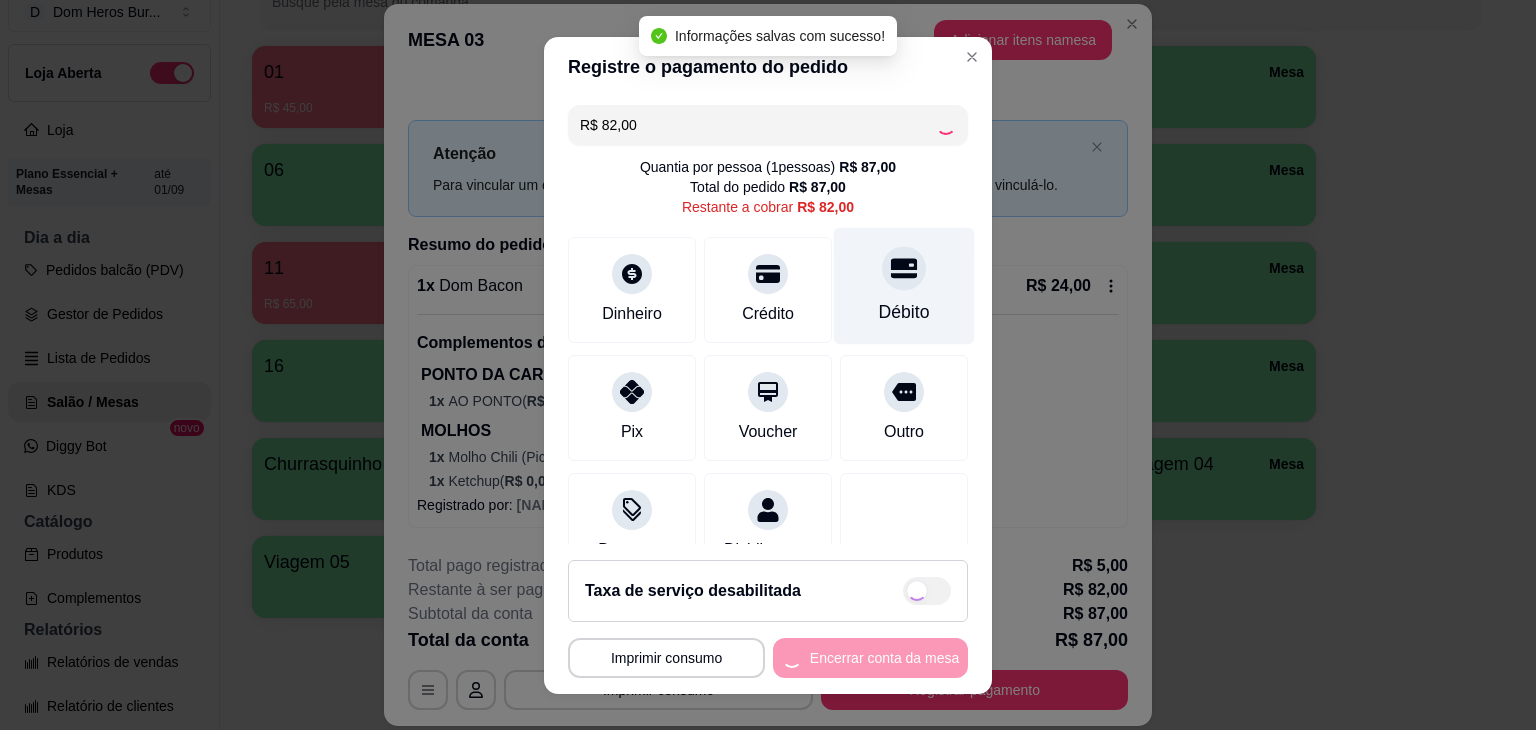 type on "R$ 0,00" 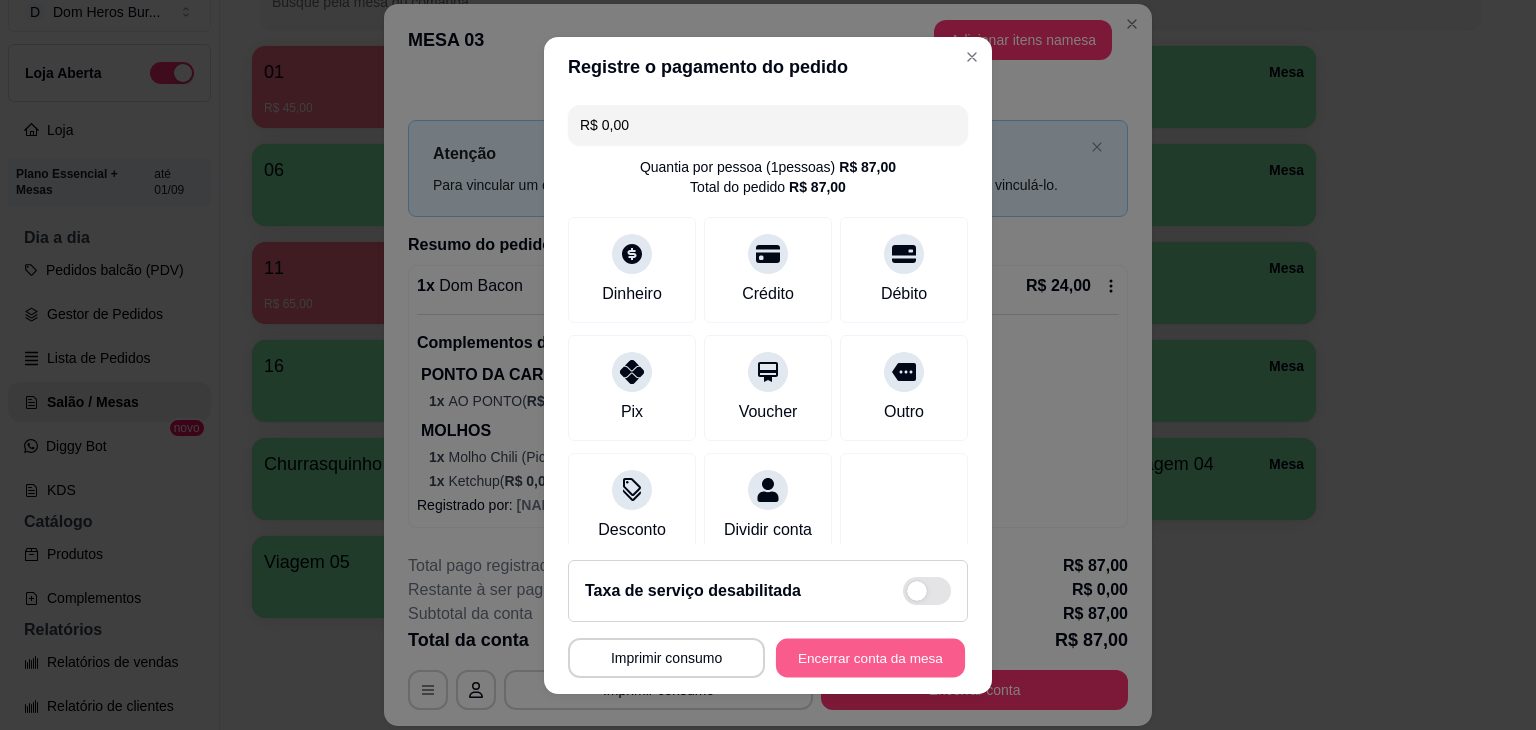 click on "Encerrar conta da mesa" at bounding box center (870, 657) 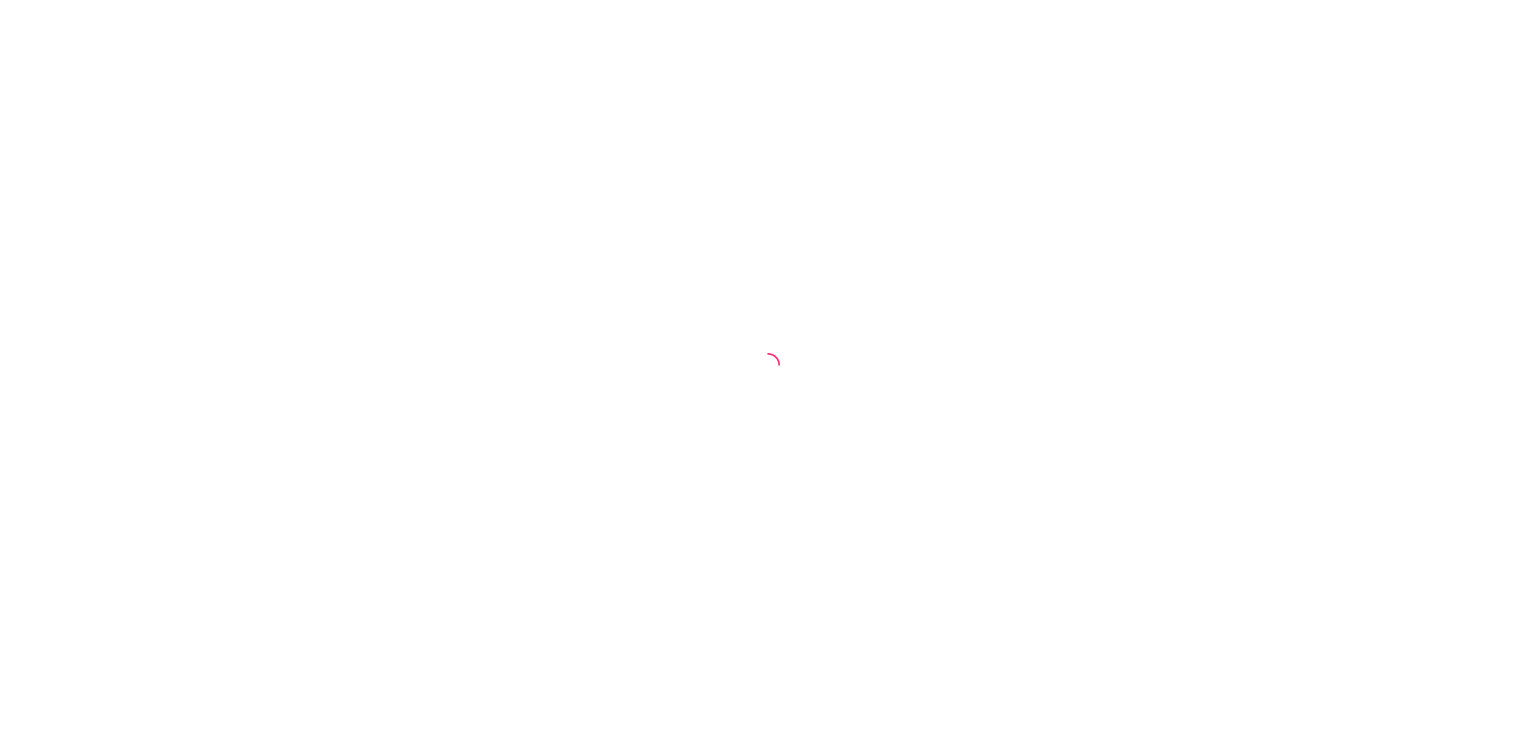 scroll, scrollTop: 0, scrollLeft: 0, axis: both 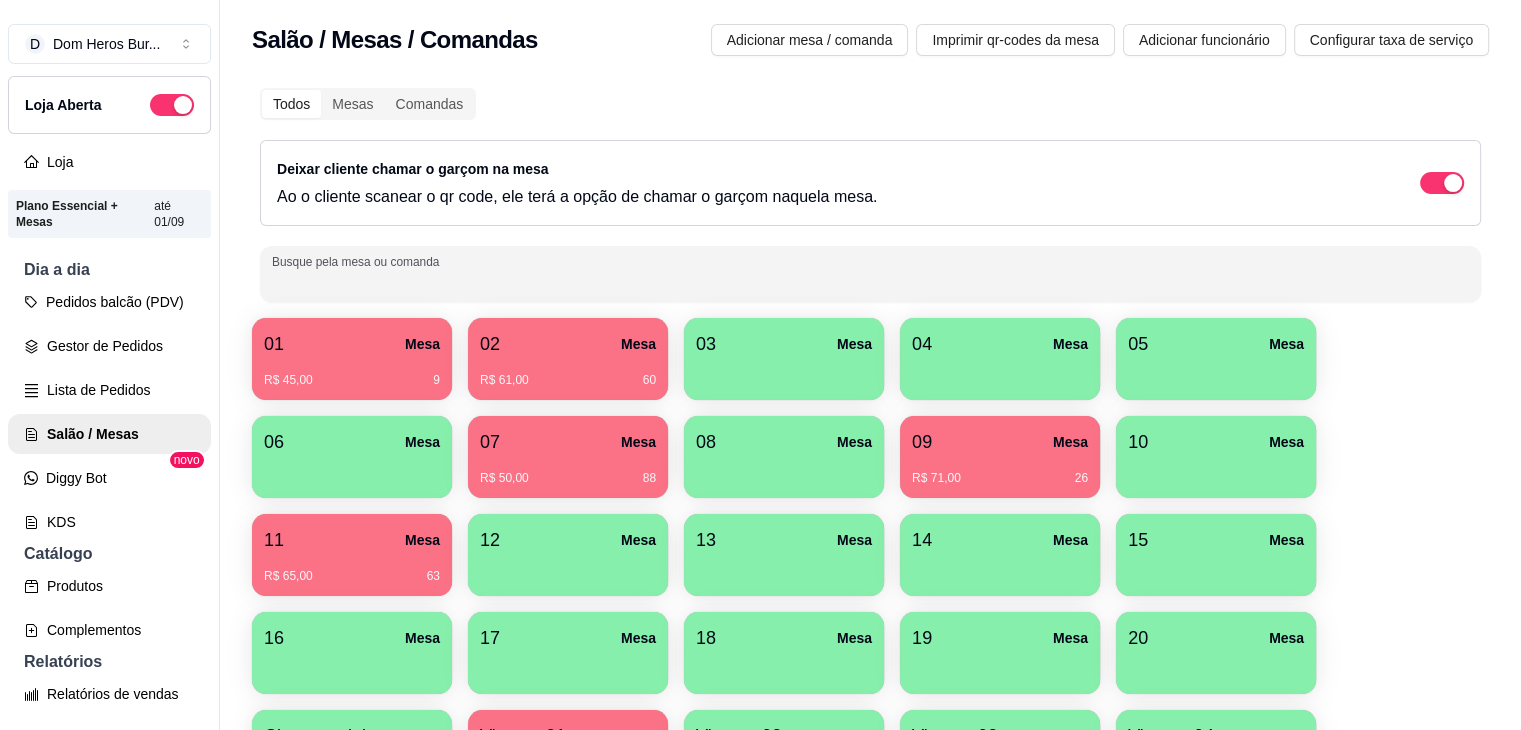 click on "Busque pela mesa ou comanda" at bounding box center (870, 282) 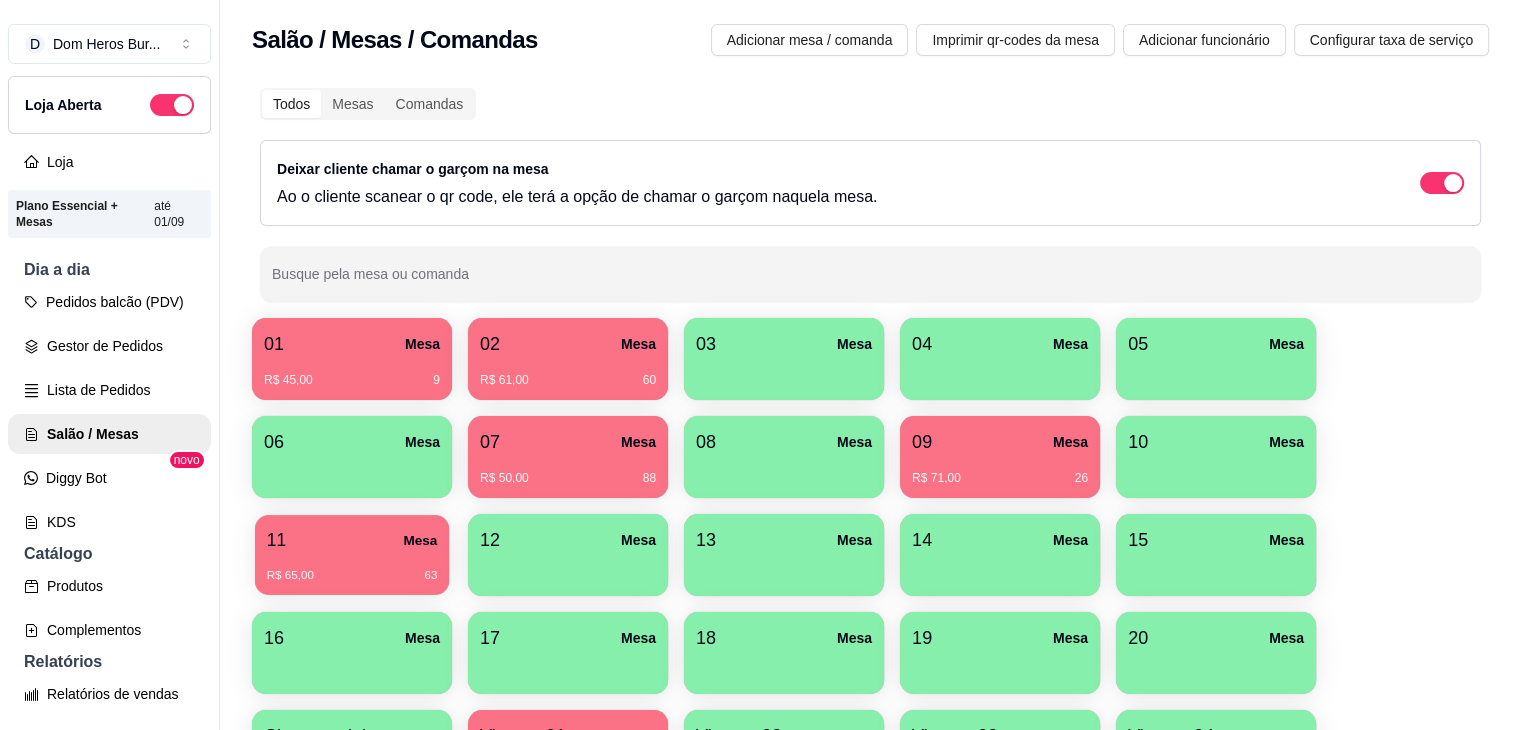 click on "11 Mesa" at bounding box center [352, 540] 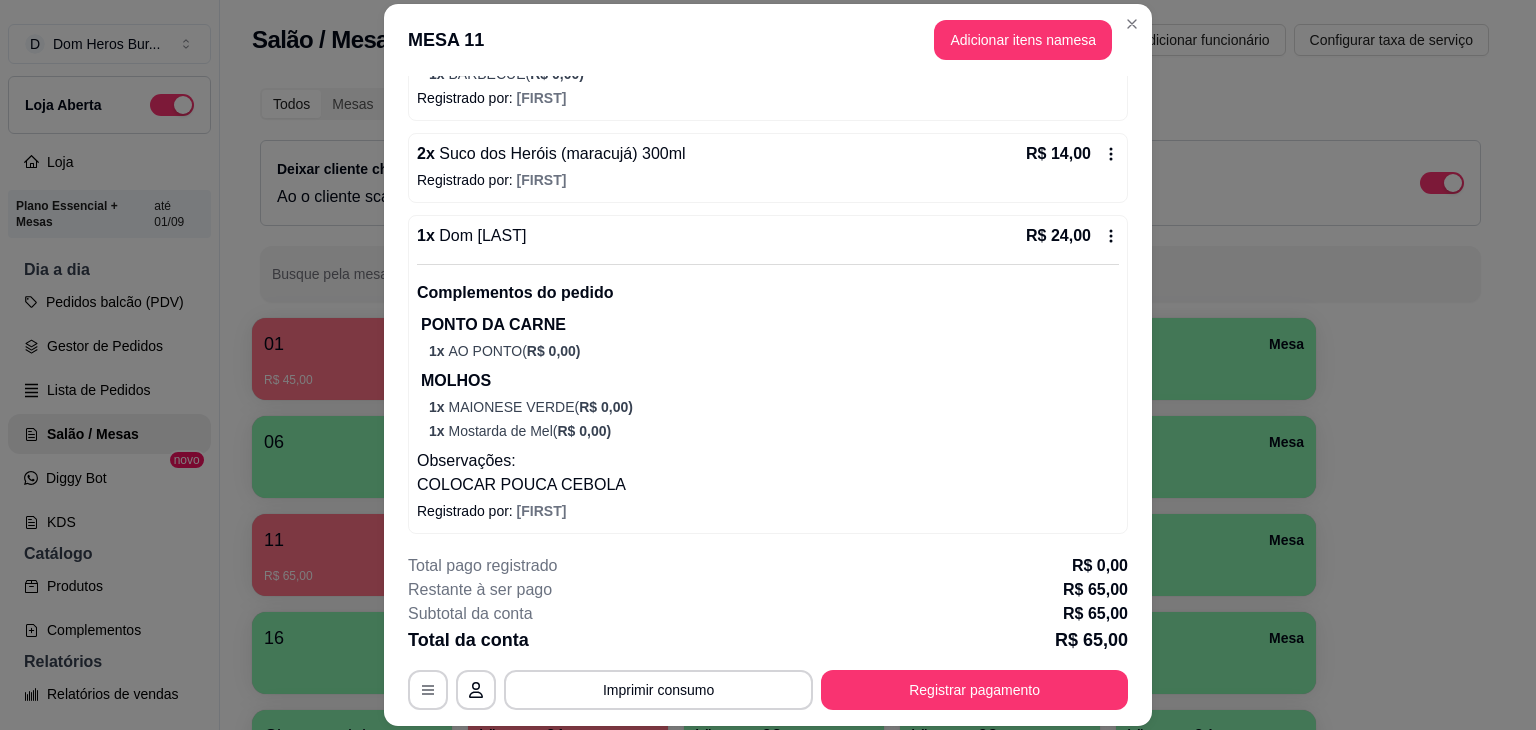 scroll, scrollTop: 408, scrollLeft: 0, axis: vertical 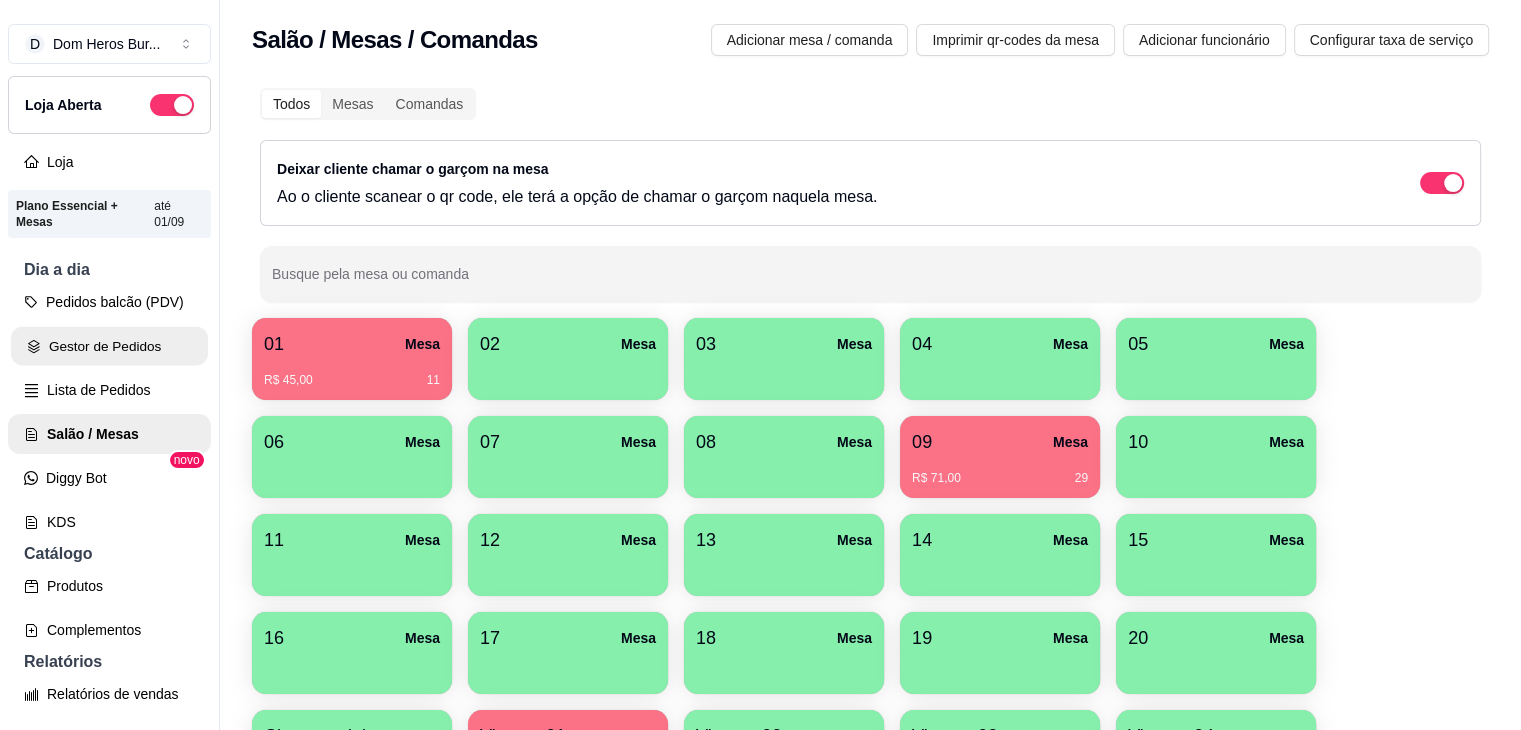 click on "Gestor de Pedidos" at bounding box center [109, 346] 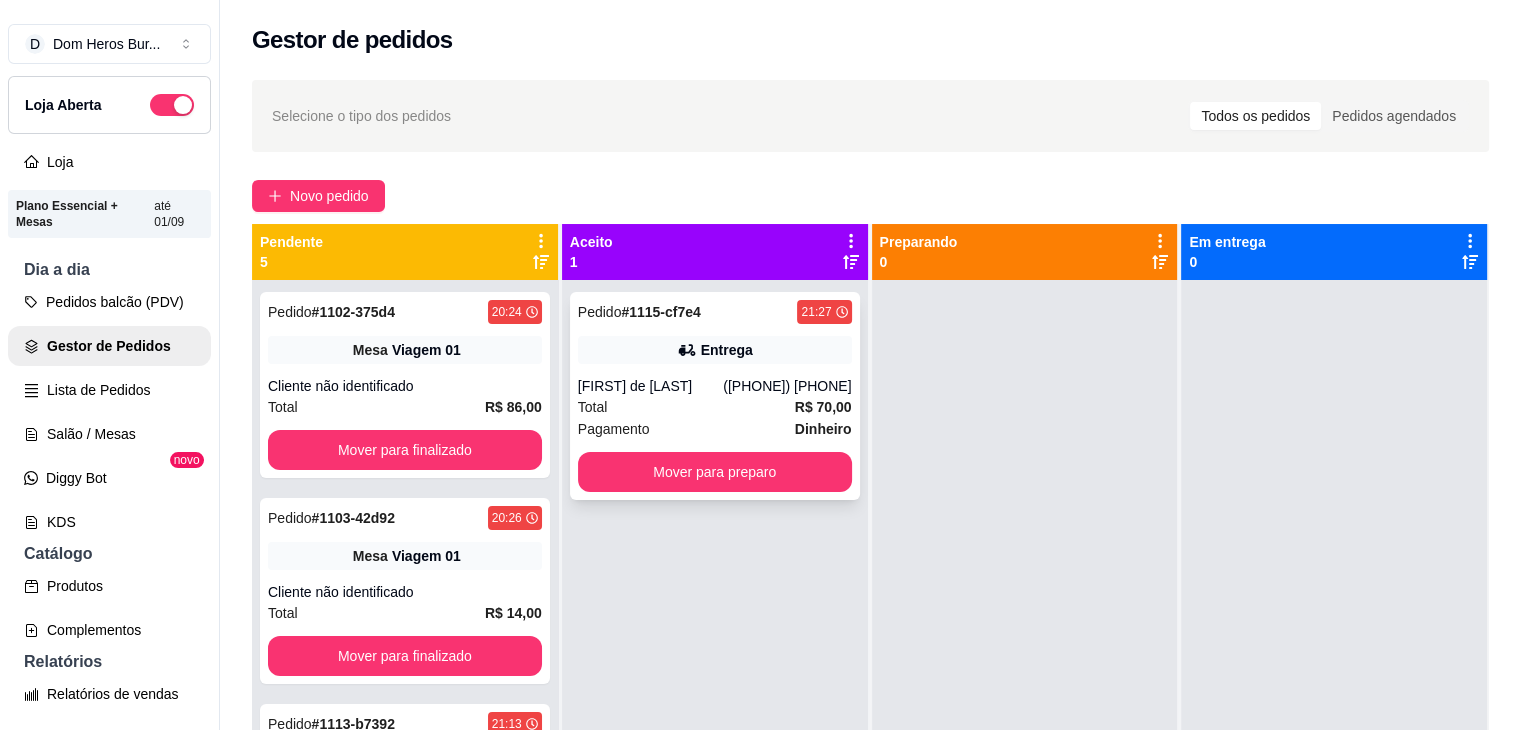 click on "Total R$ 70,00" at bounding box center [715, 407] 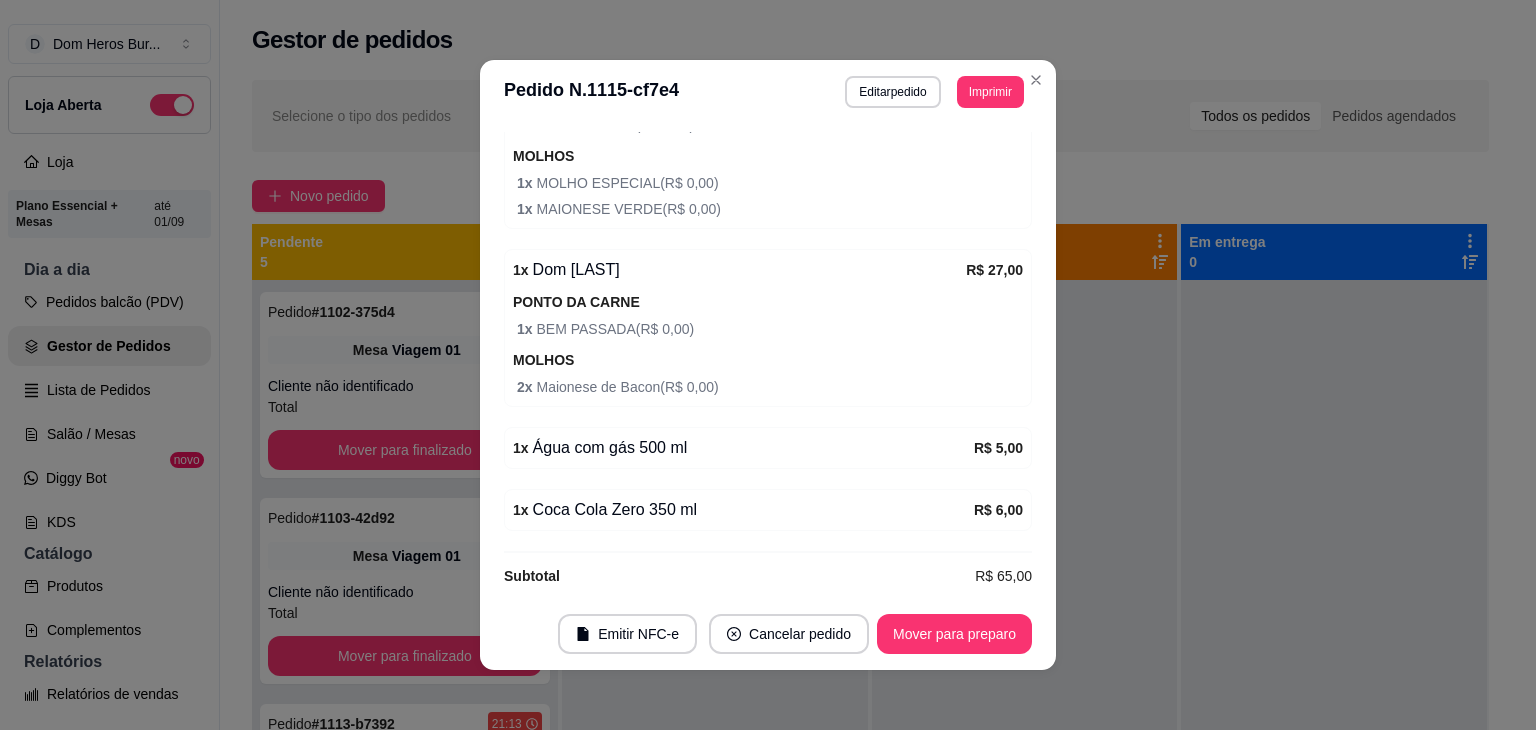 scroll, scrollTop: 700, scrollLeft: 0, axis: vertical 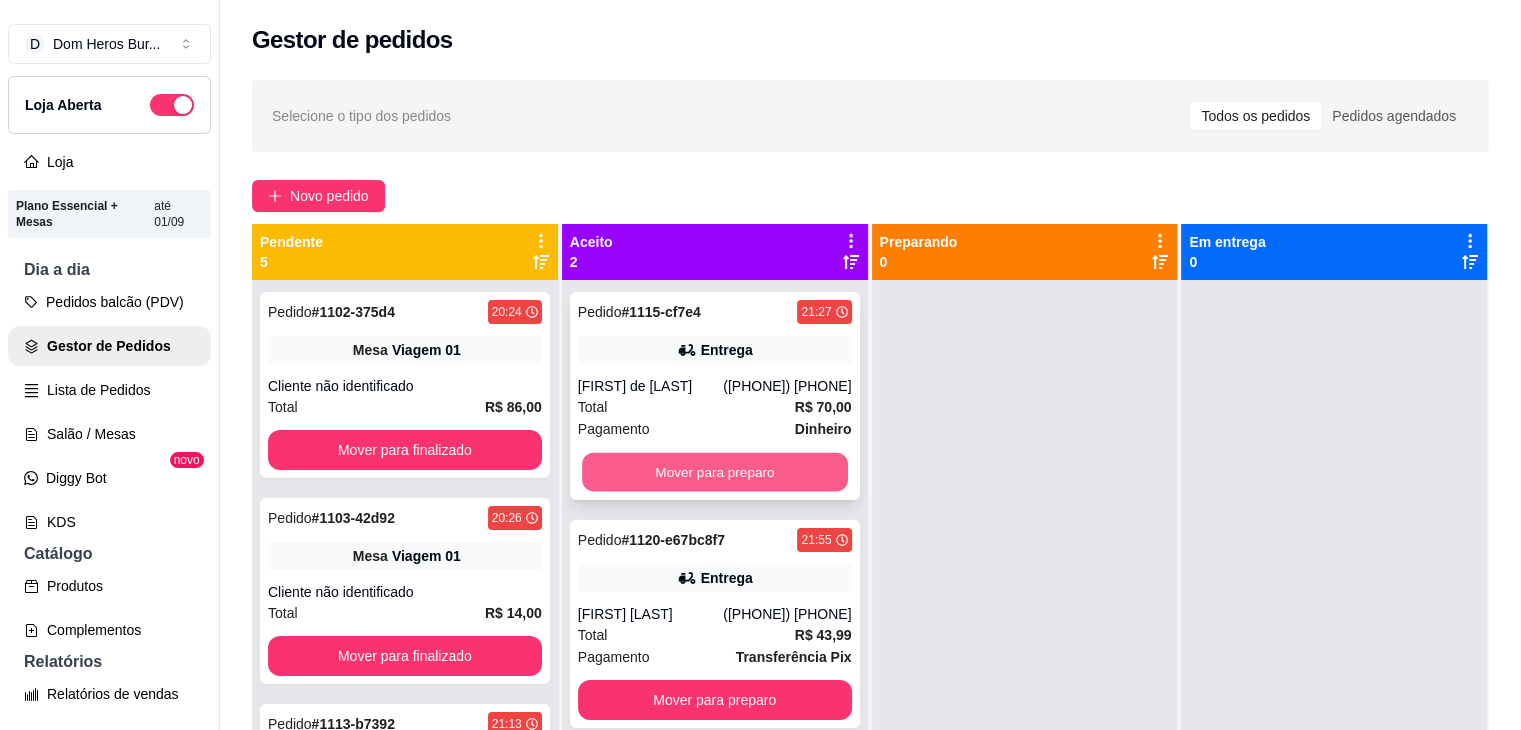 click on "Mover para preparo" at bounding box center [715, 472] 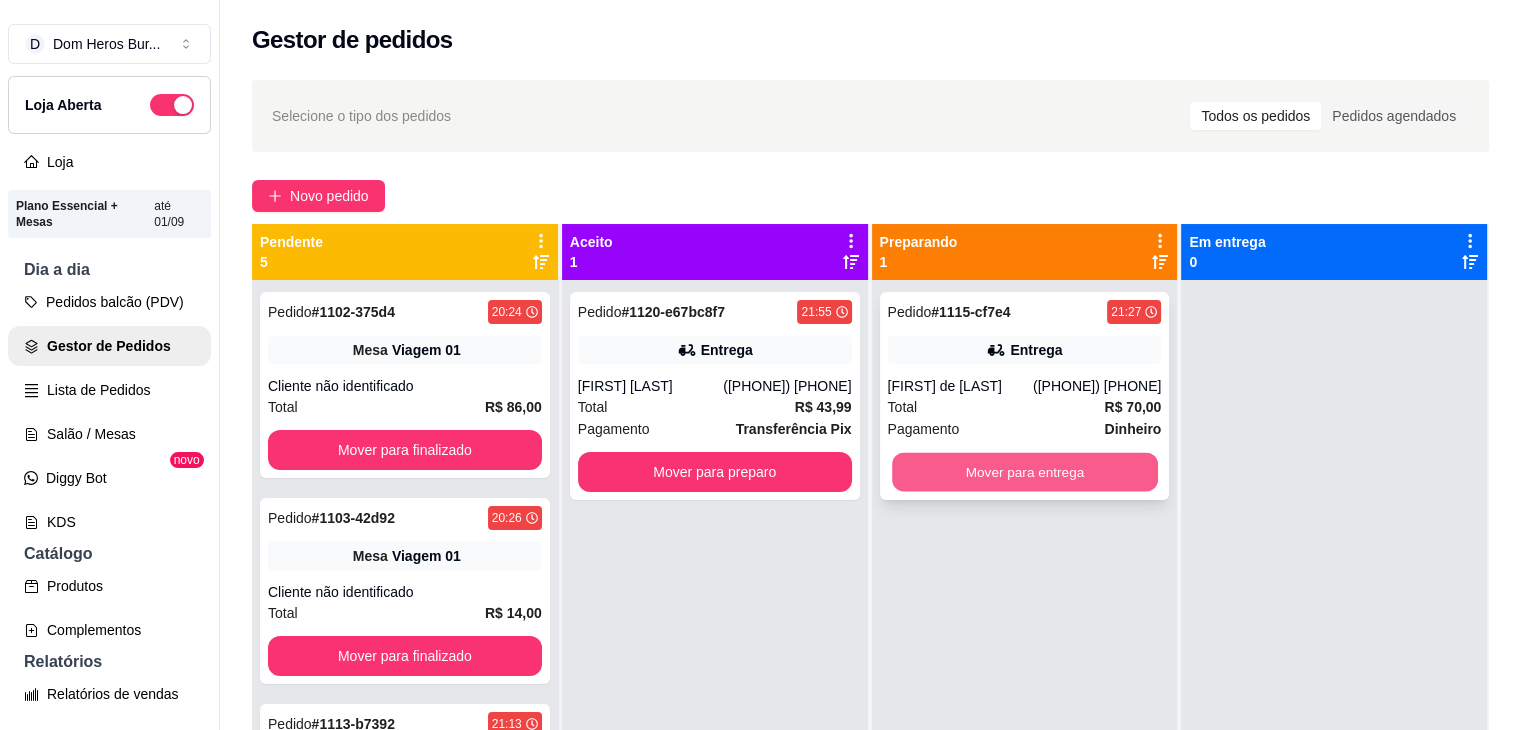 click on "Mover para entrega" at bounding box center (1025, 472) 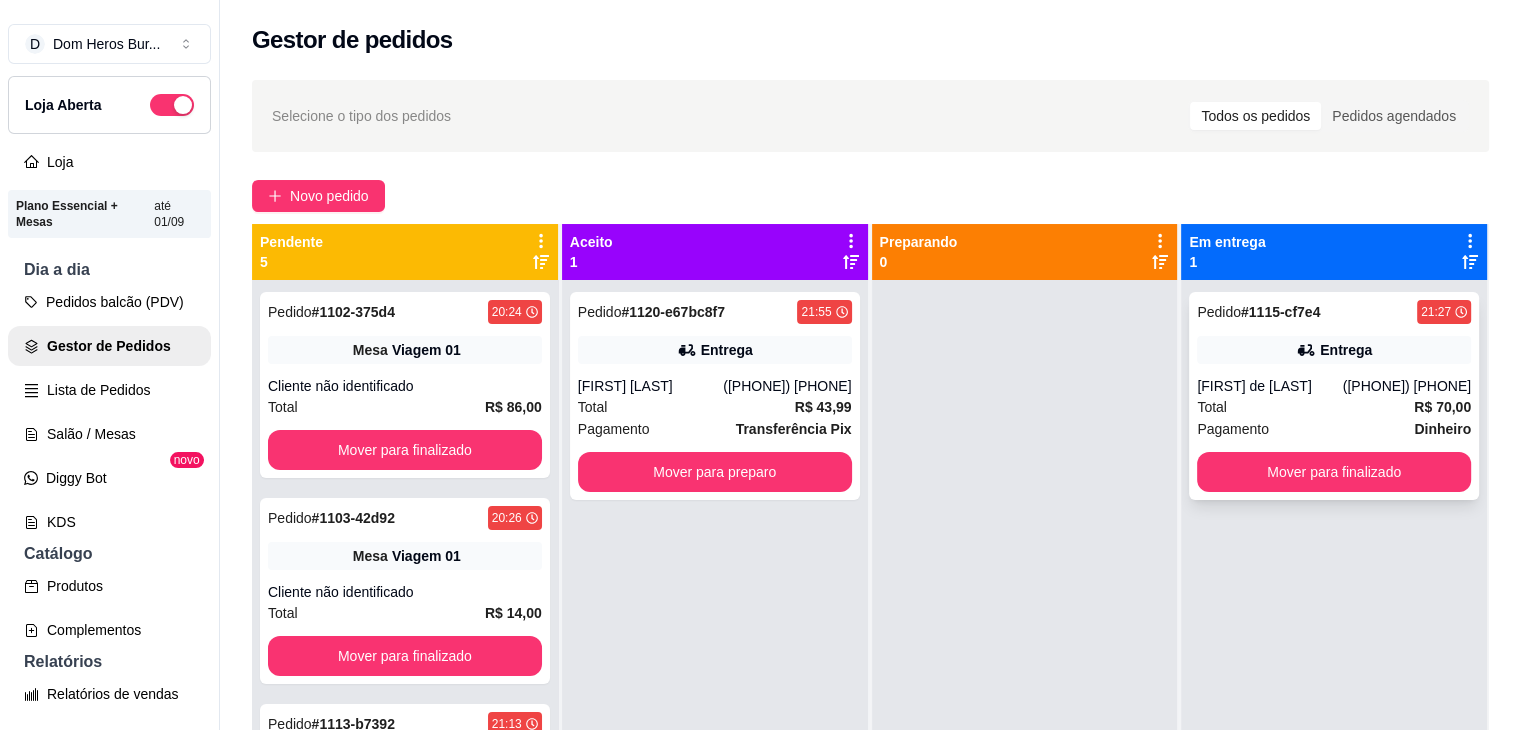 click on "Pedido  # 1115-cf7e4 21:27 Entrega Patrícia de Oliveira (79) 99966-6174 Total R$ 70,00 Pagamento Dinheiro Mover para finalizado" at bounding box center (1334, 396) 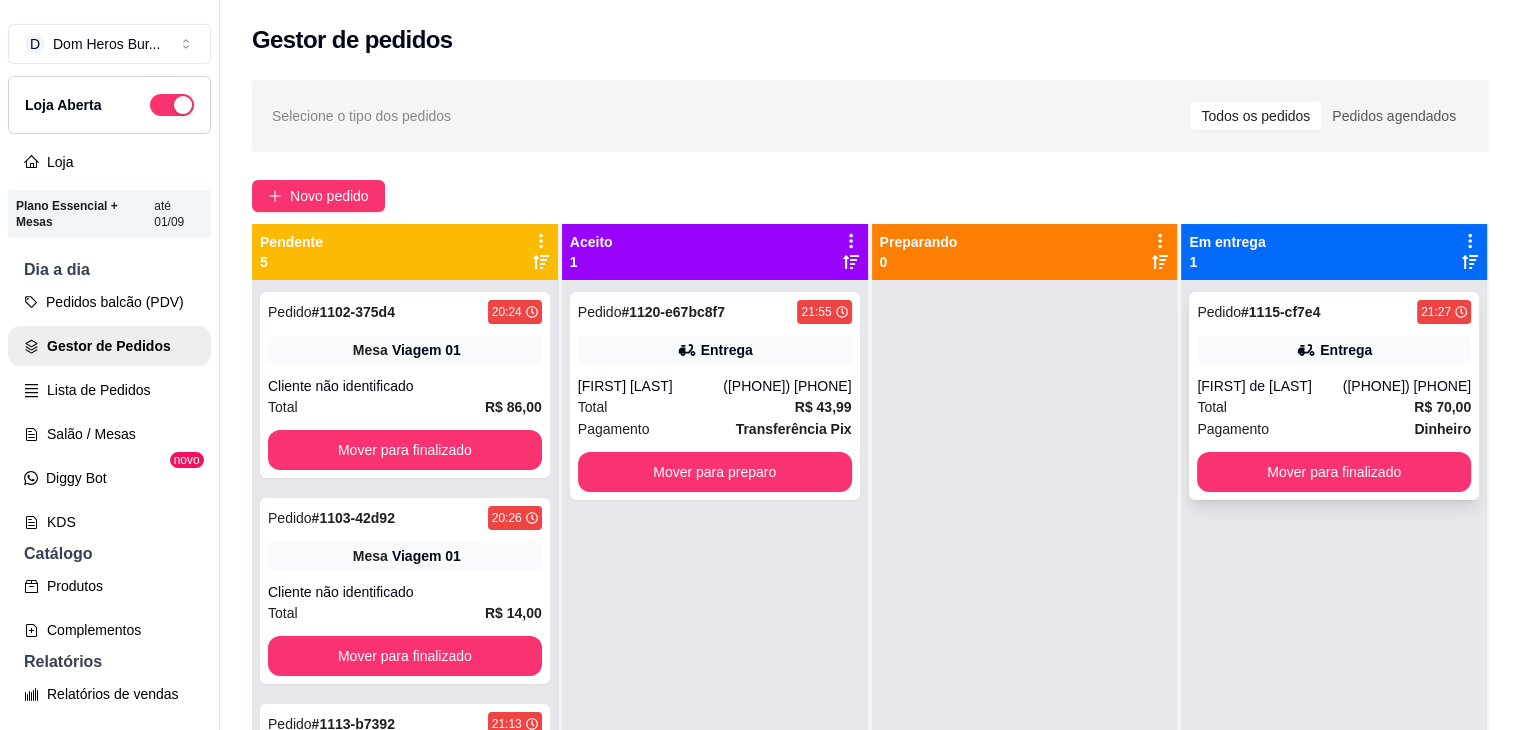 click on "Patrícia de Oliveira" at bounding box center (1269, 386) 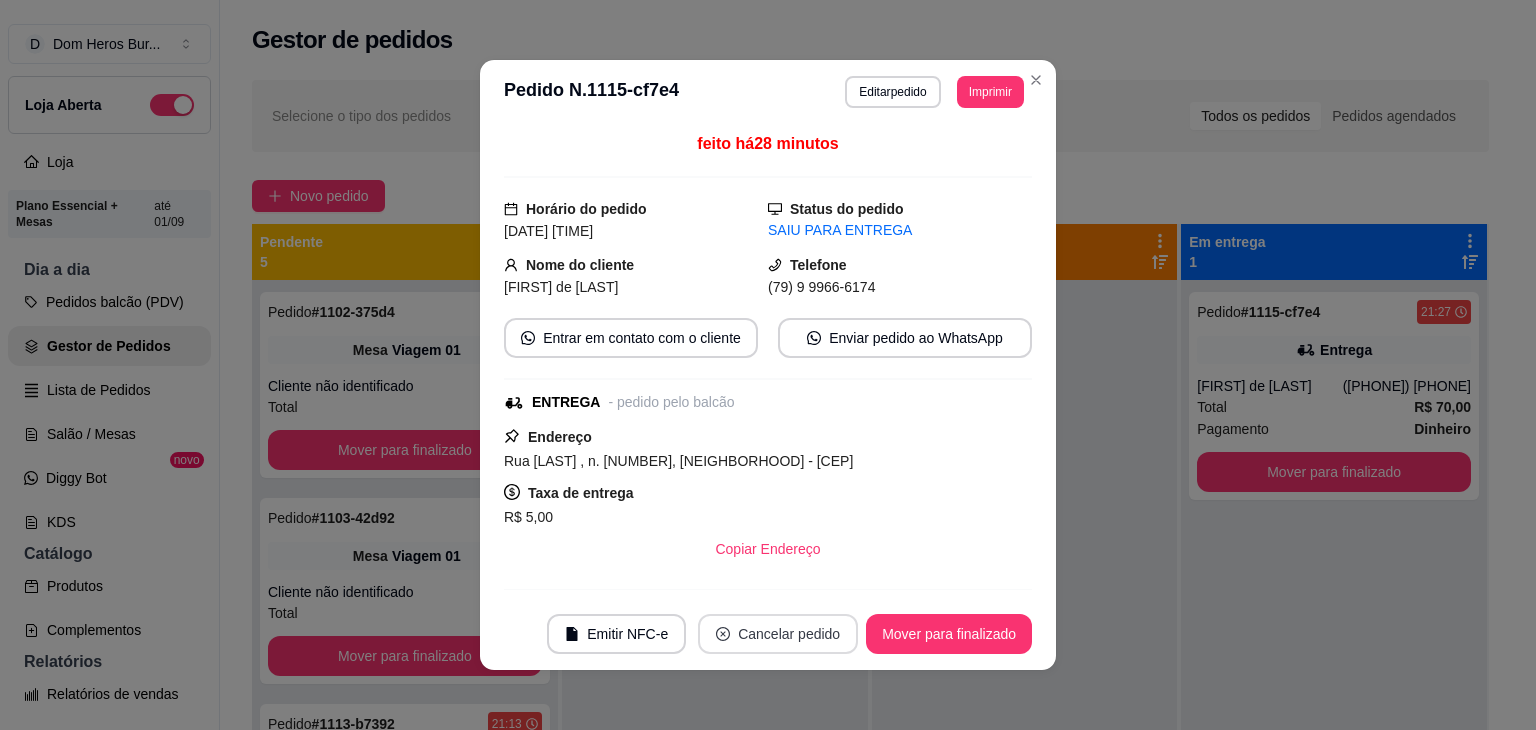 click on "Cancelar pedido" at bounding box center [778, 634] 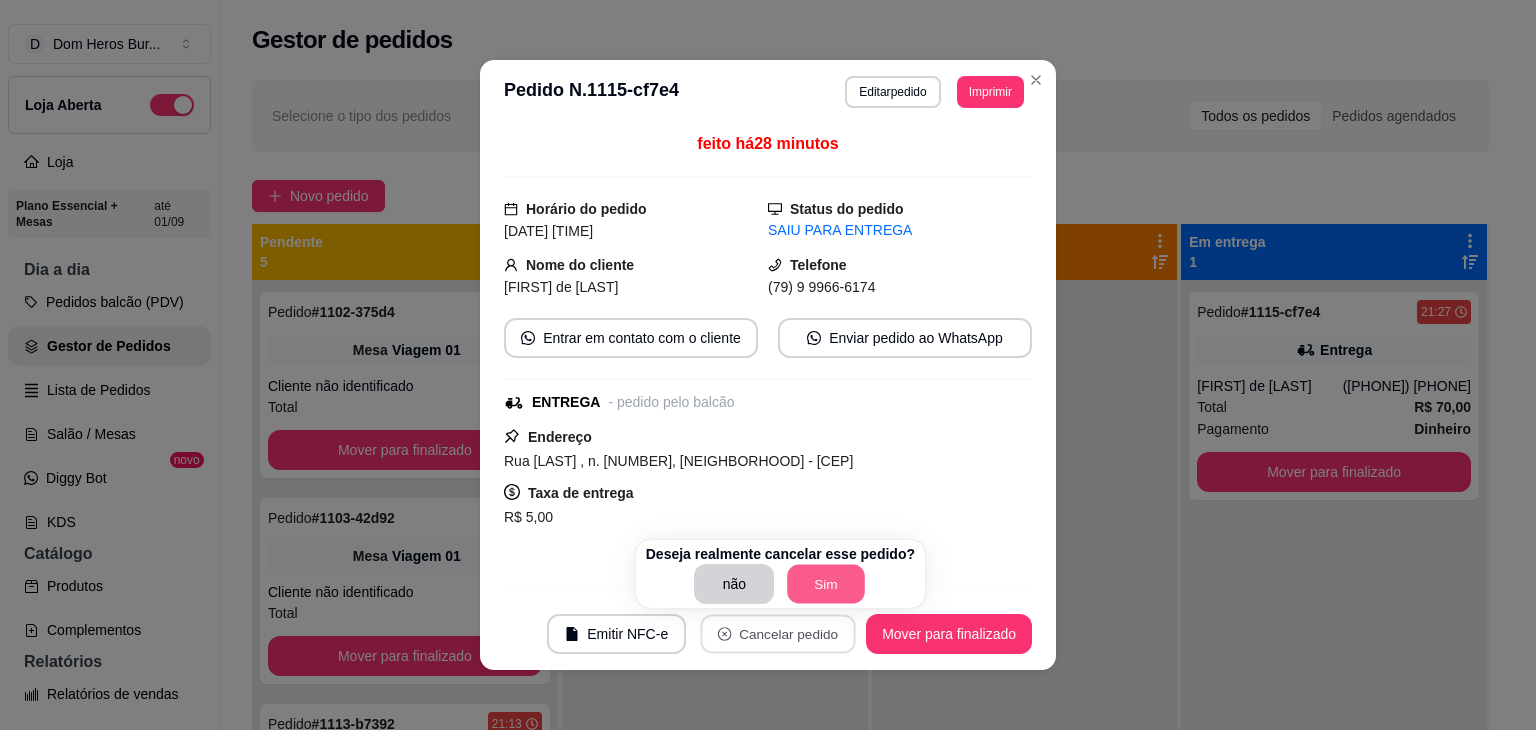 click on "Sim" at bounding box center [827, 584] 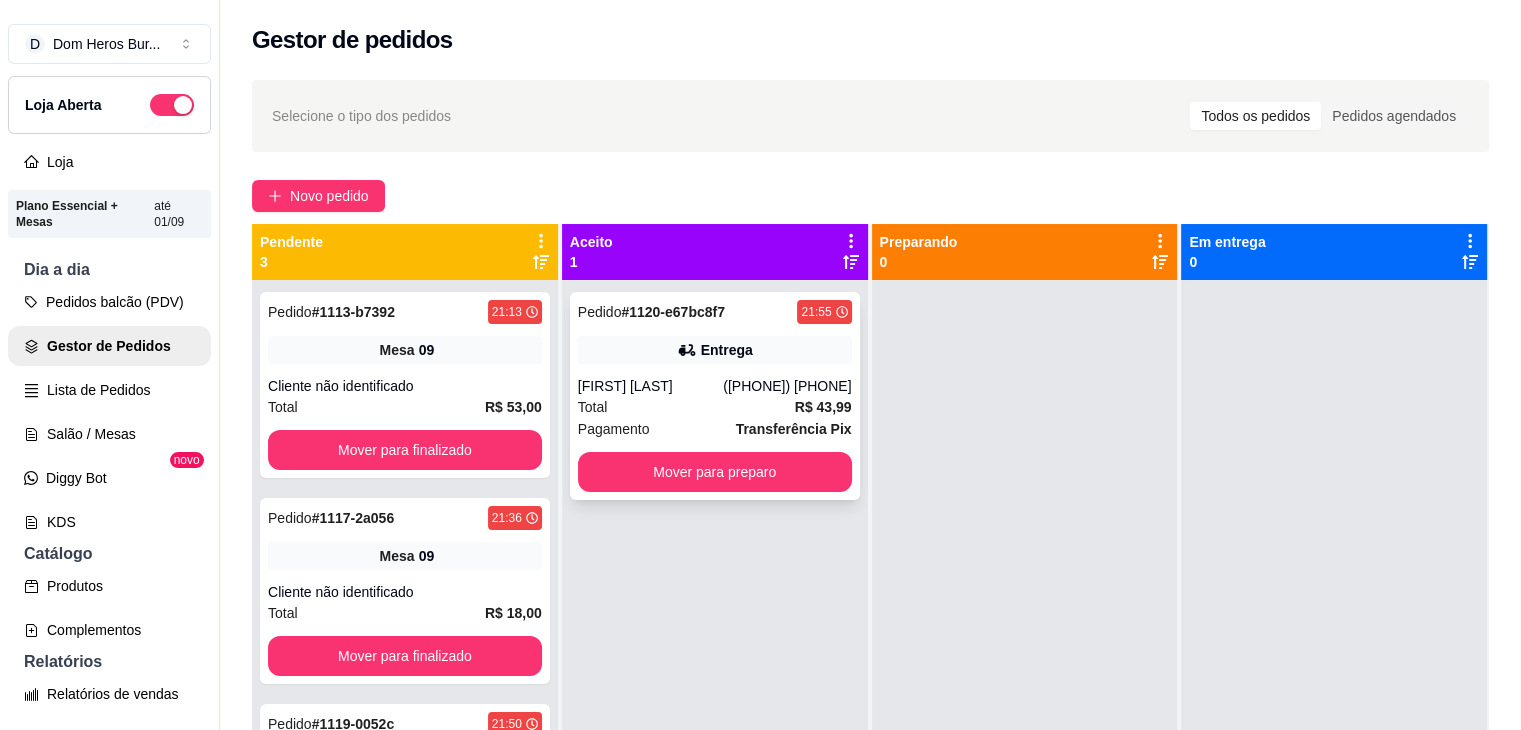 click on "Robson campos" at bounding box center [650, 386] 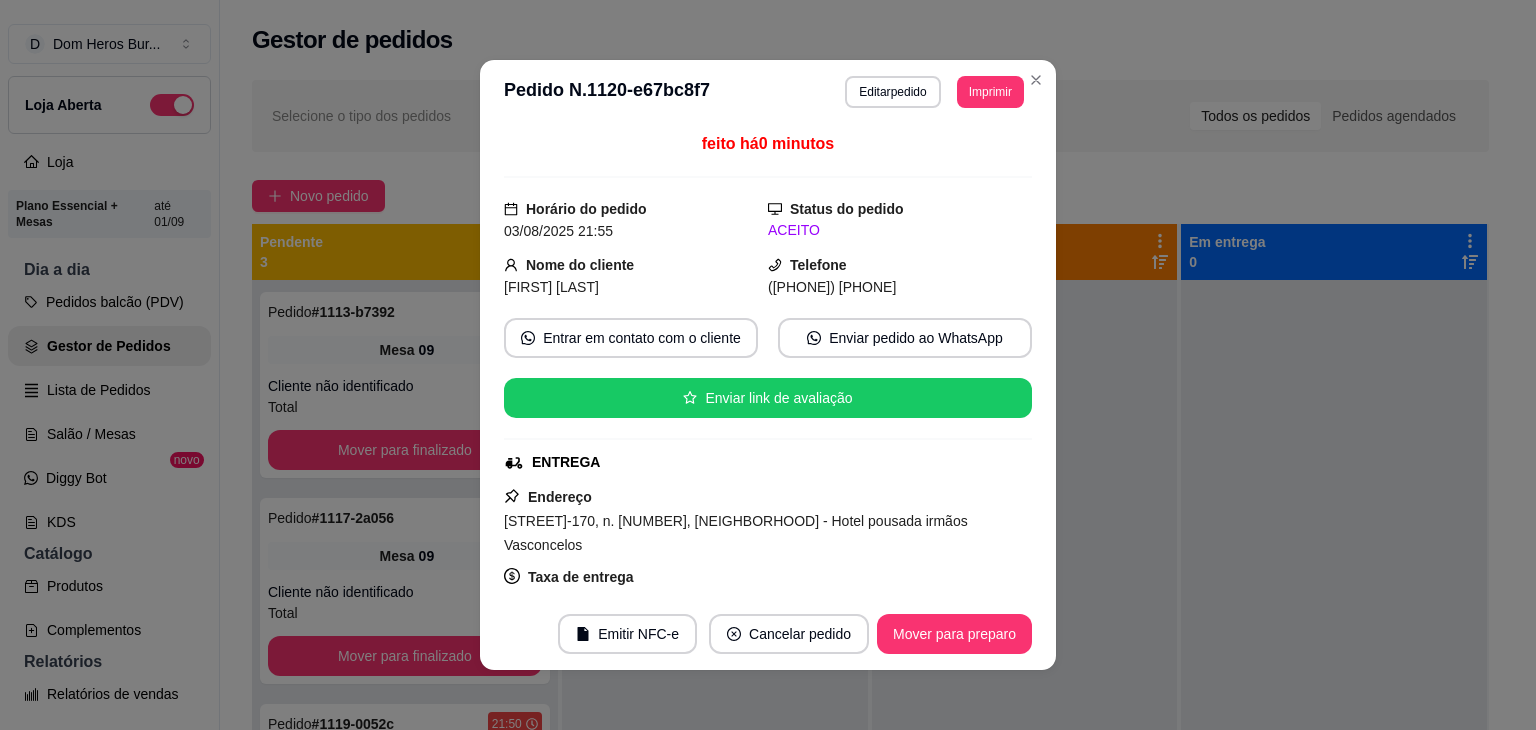 drag, startPoint x: 977, startPoint y: 112, endPoint x: 972, endPoint y: 102, distance: 11.18034 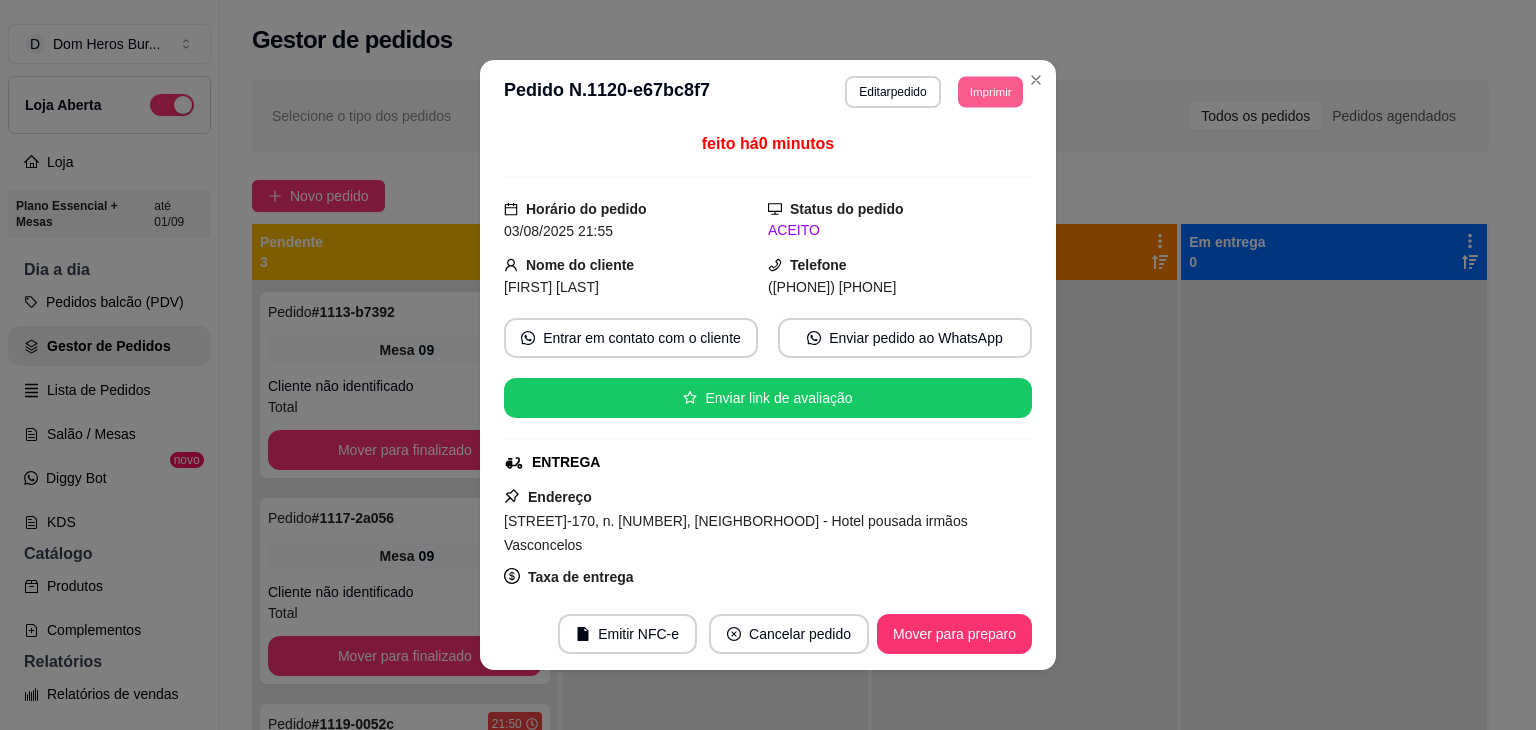 click on "Imprimir" at bounding box center [990, 91] 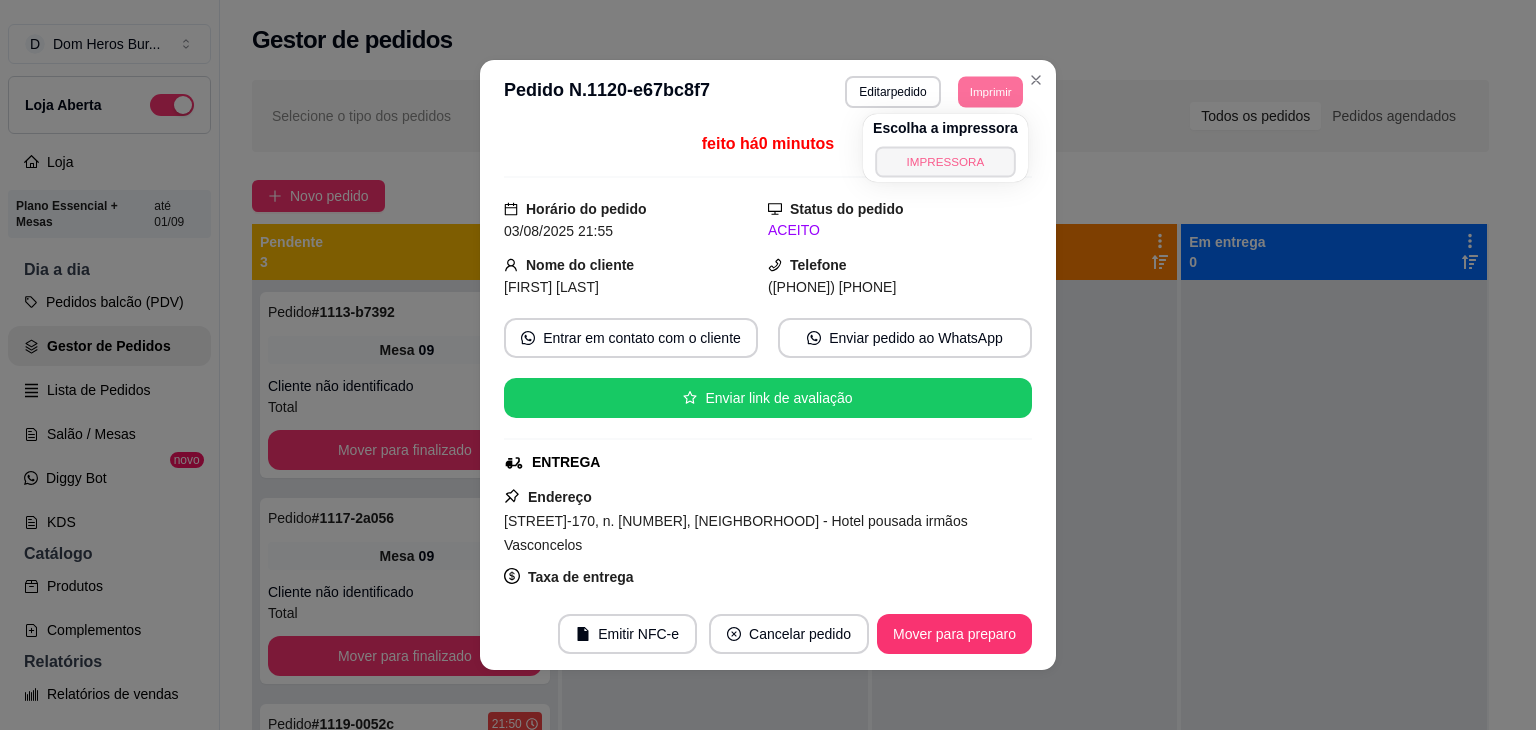 click on "IMPRESSORA" at bounding box center (945, 161) 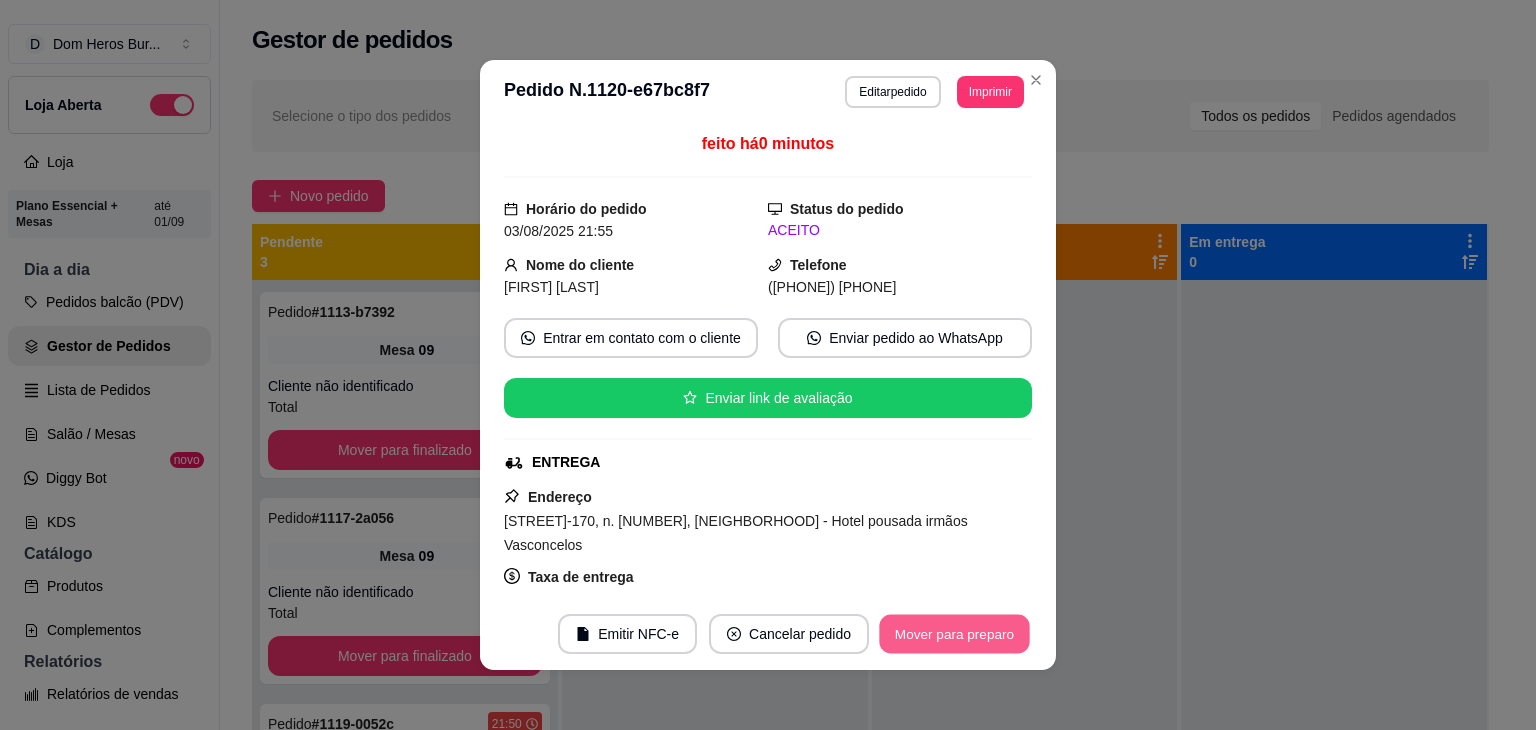 click on "Mover para preparo" at bounding box center (954, 634) 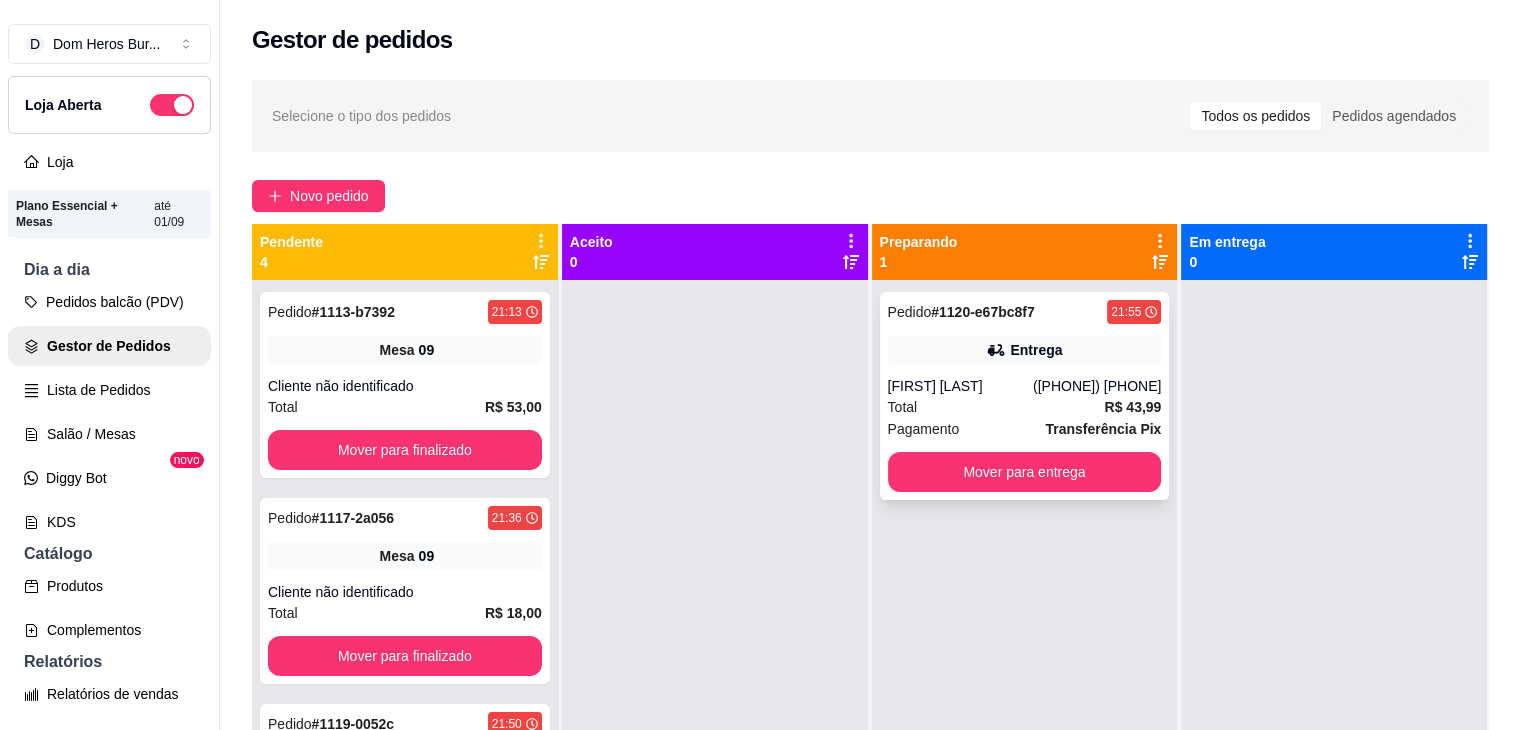 click on "Total R$ 43,99" at bounding box center [1025, 407] 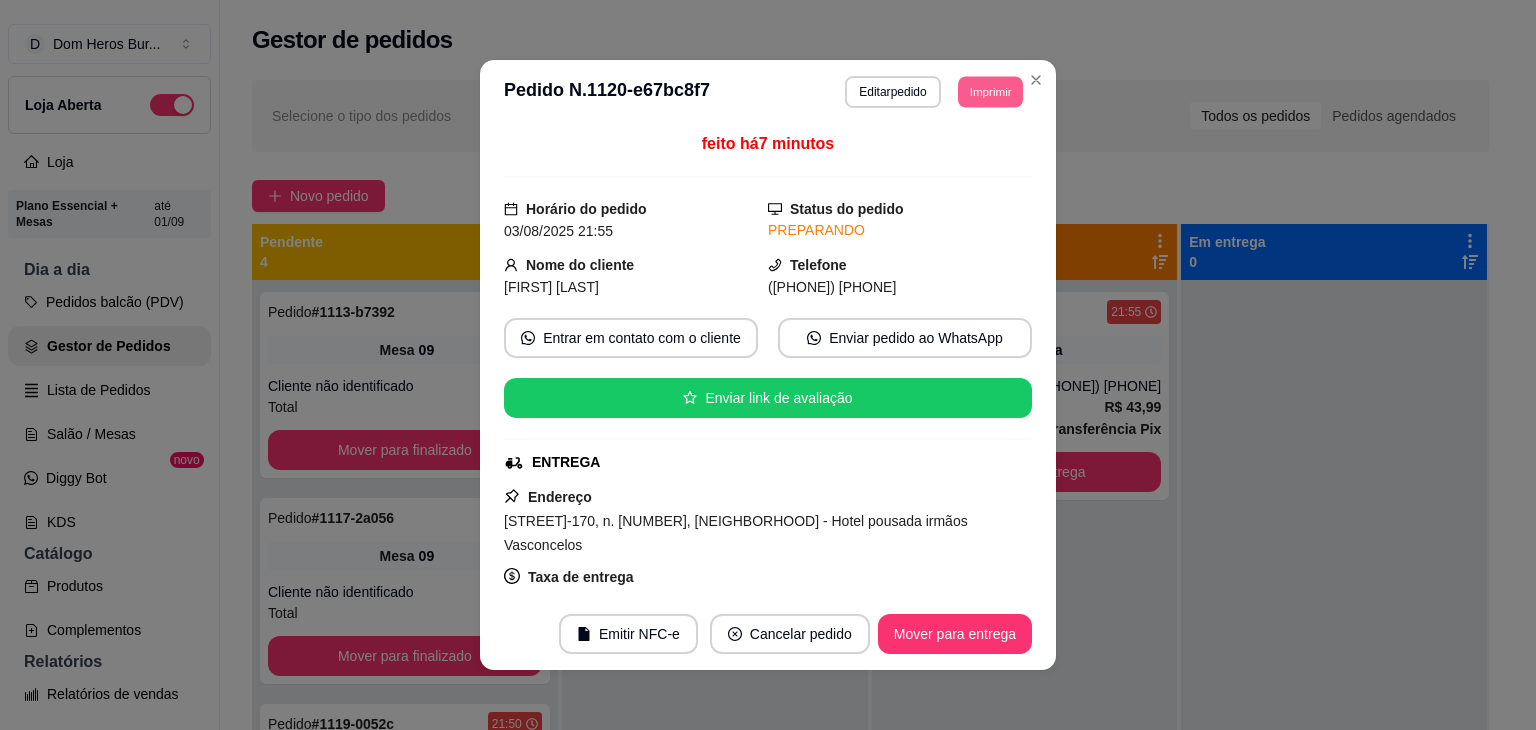 click on "Imprimir" at bounding box center (990, 91) 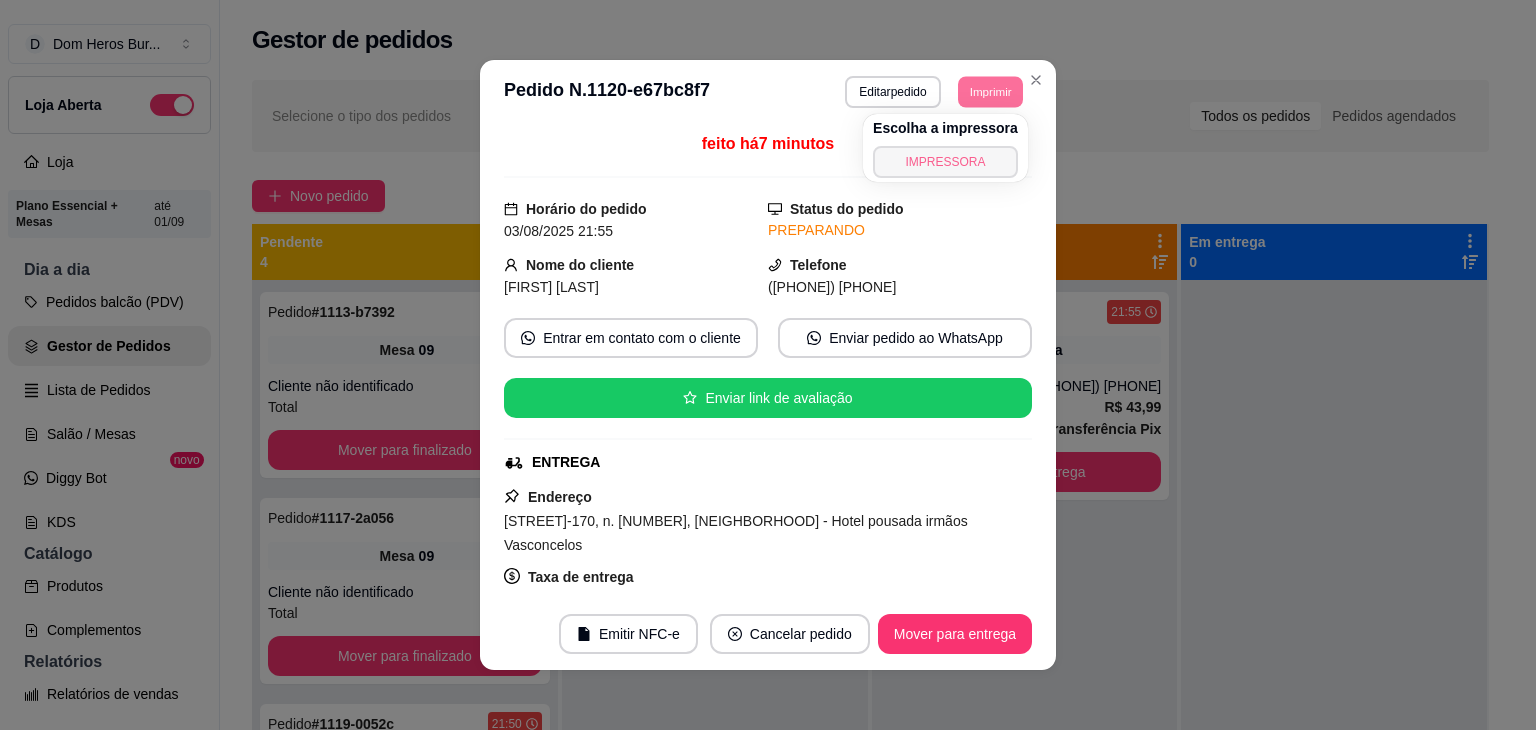 click on "IMPRESSORA" at bounding box center (945, 162) 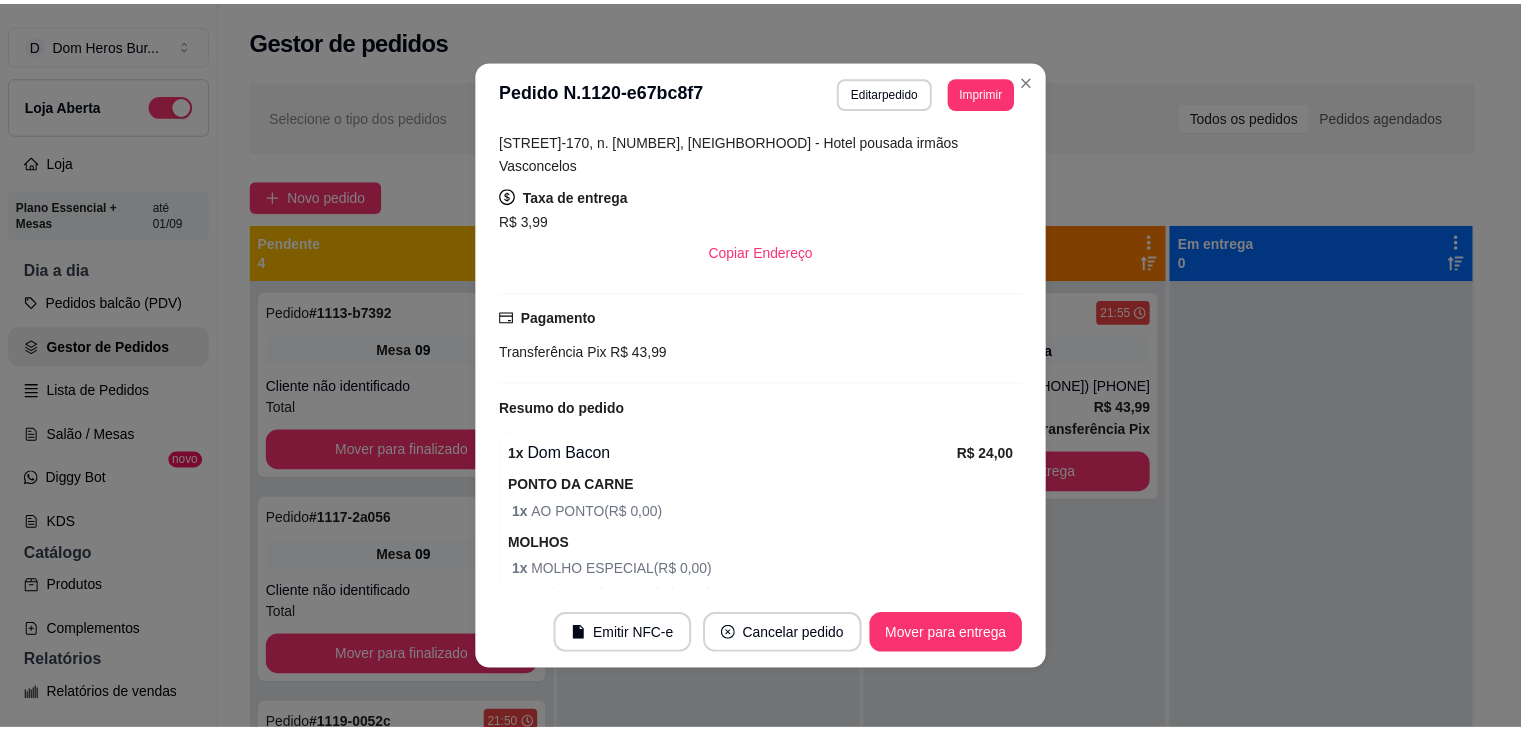scroll, scrollTop: 604, scrollLeft: 0, axis: vertical 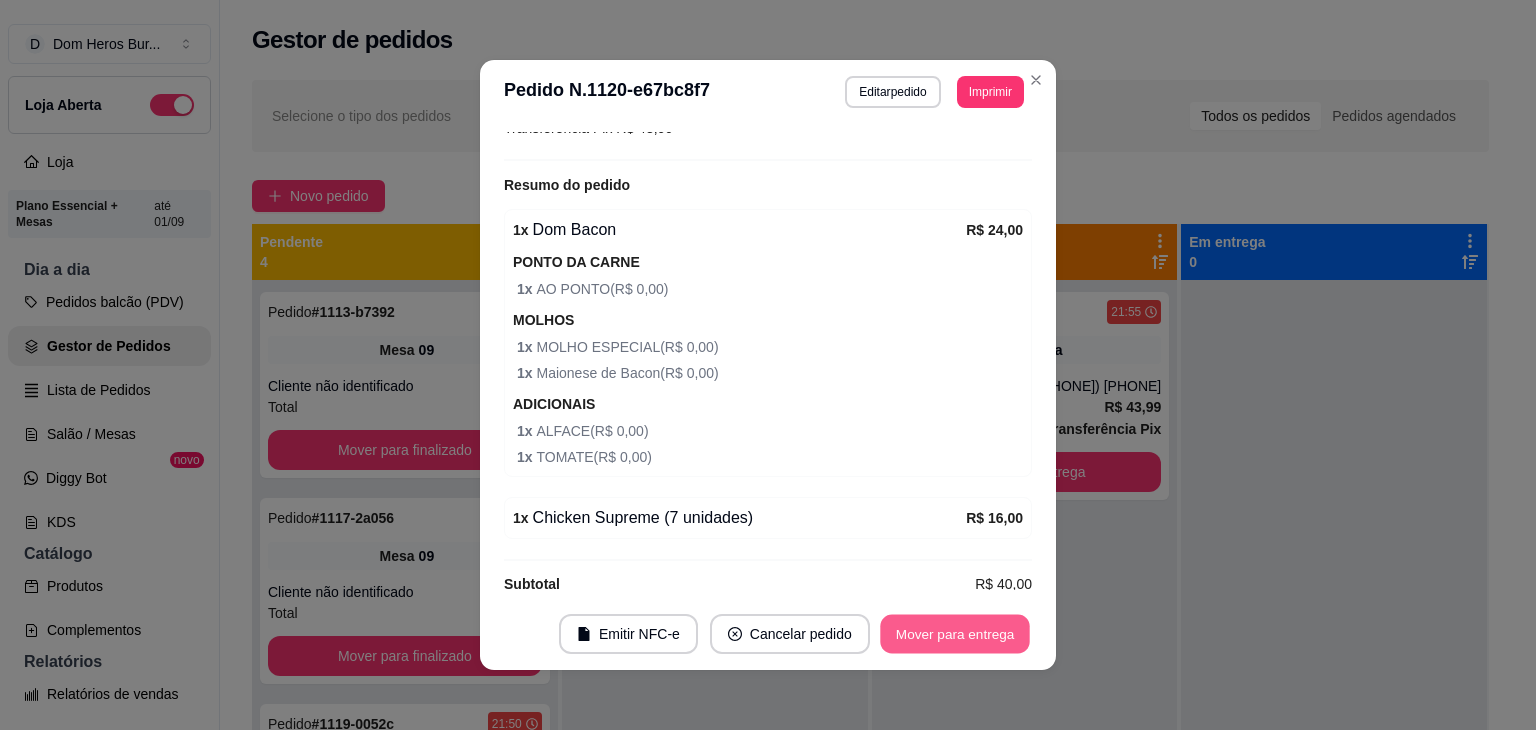 click on "Mover para entrega" at bounding box center [955, 634] 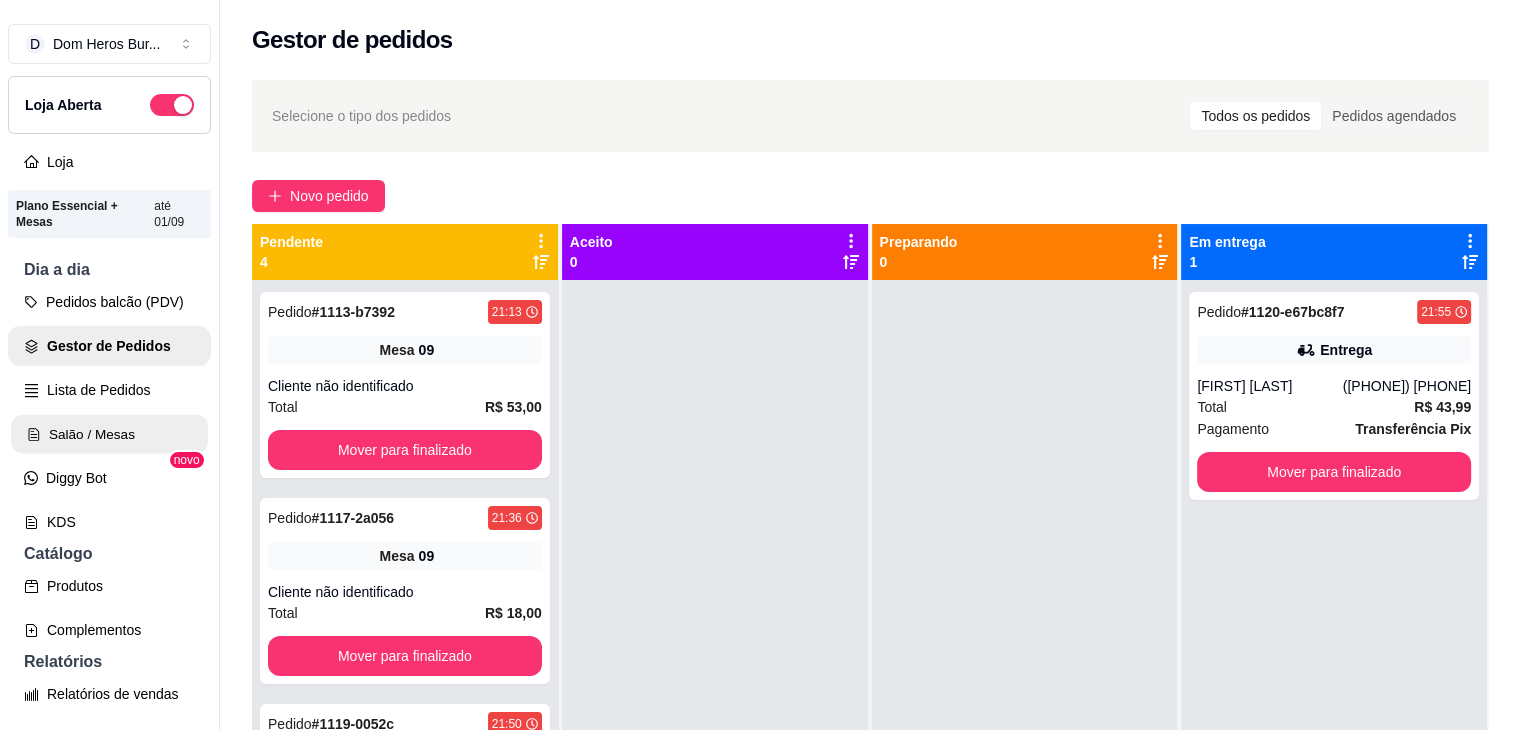 click on "Salão / Mesas" at bounding box center [109, 434] 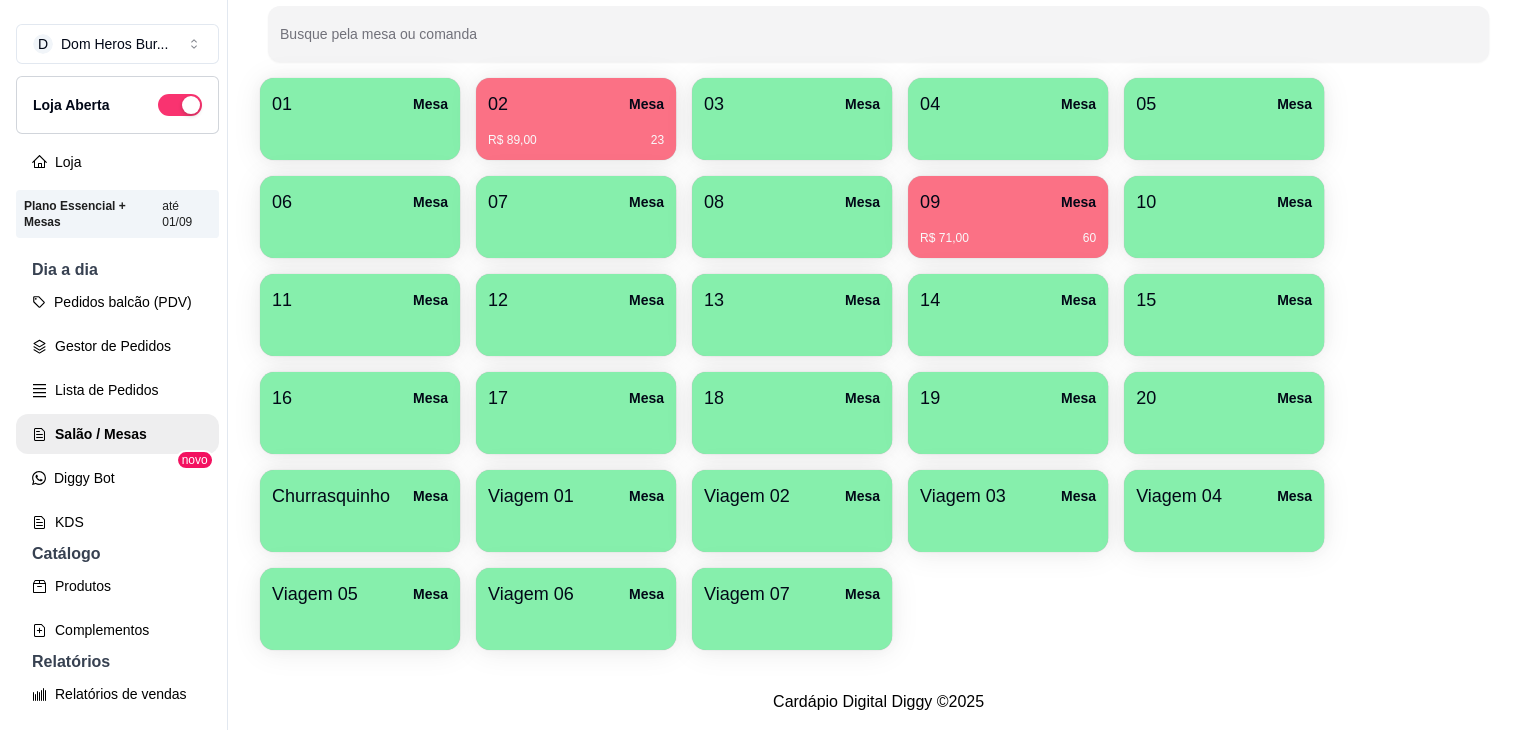 scroll, scrollTop: 255, scrollLeft: 0, axis: vertical 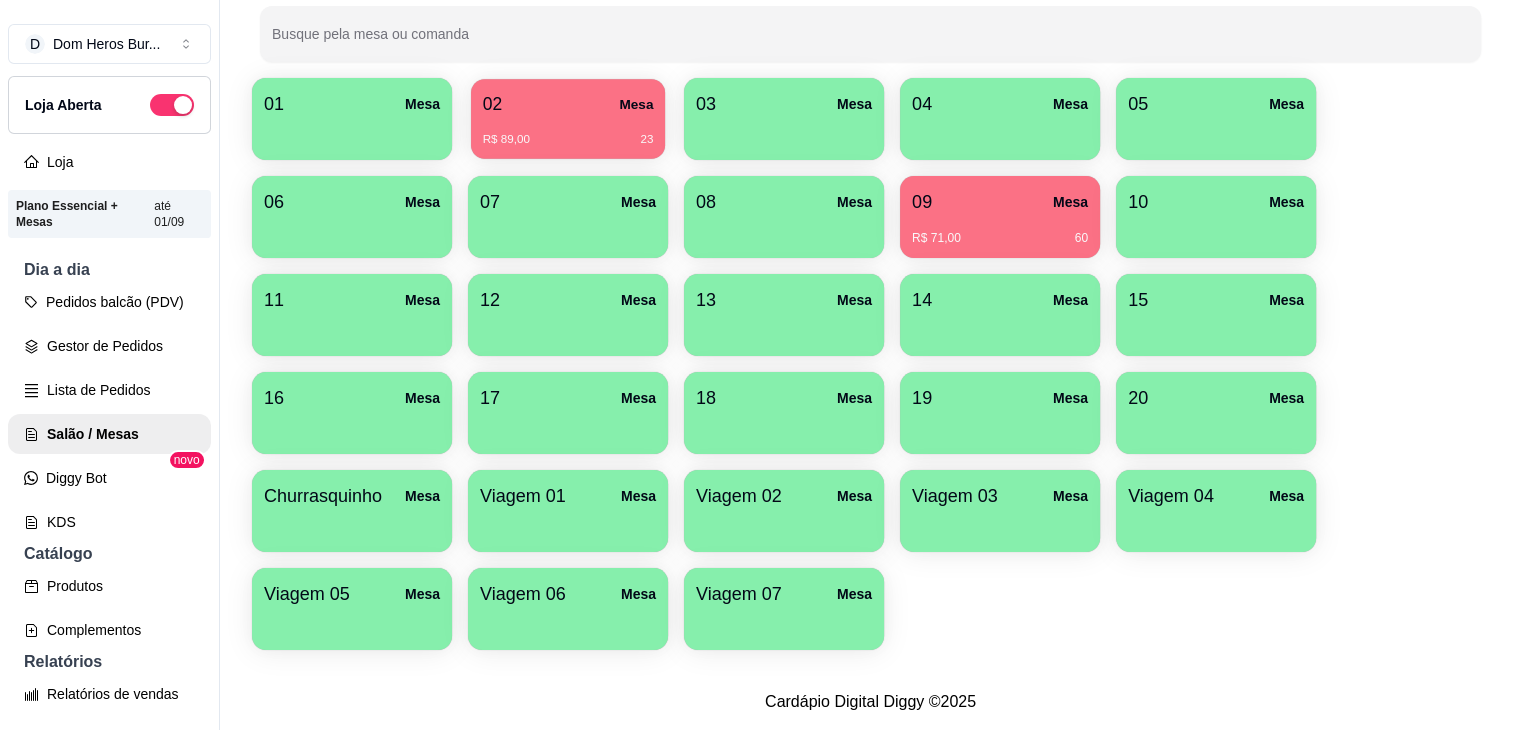 click on "02" at bounding box center (492, 104) 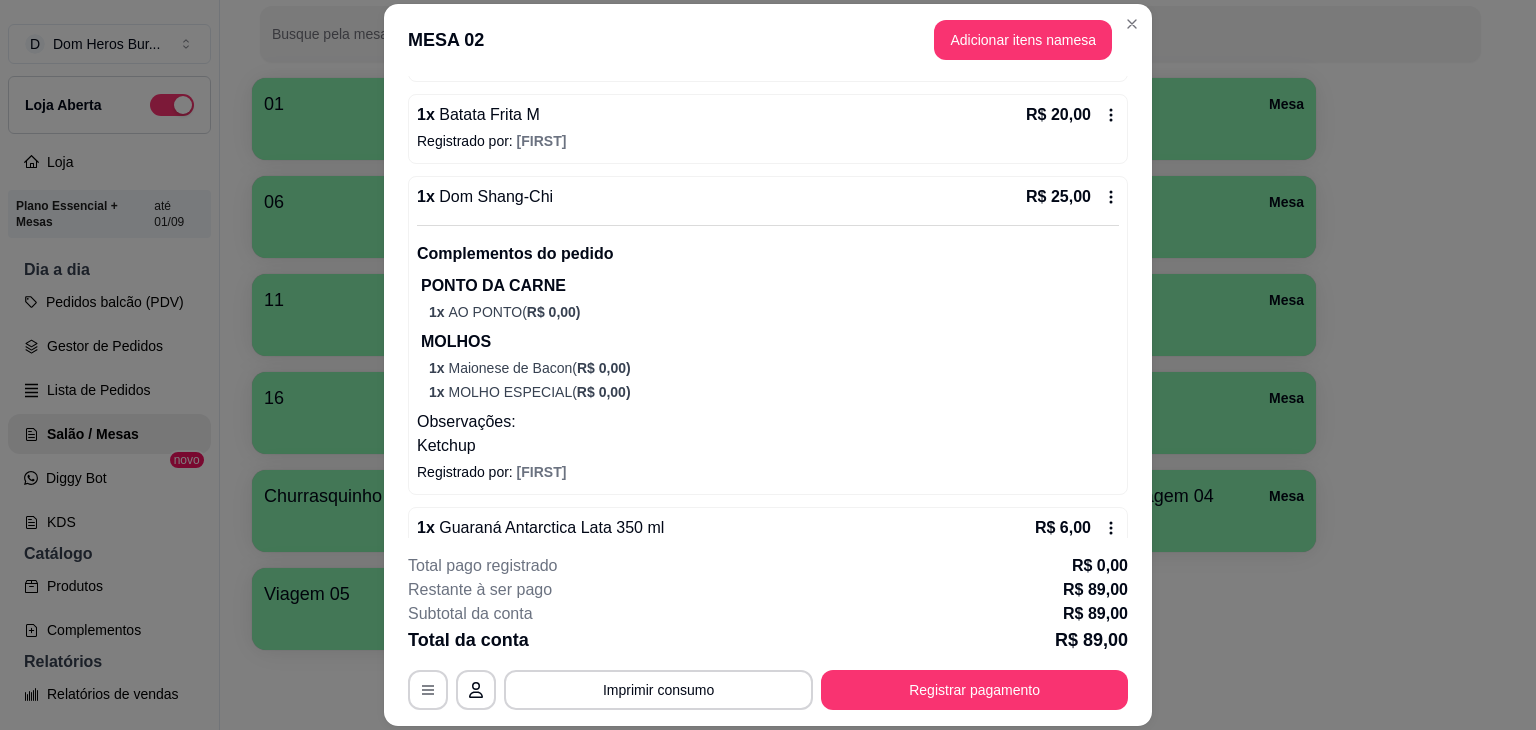 scroll, scrollTop: 431, scrollLeft: 0, axis: vertical 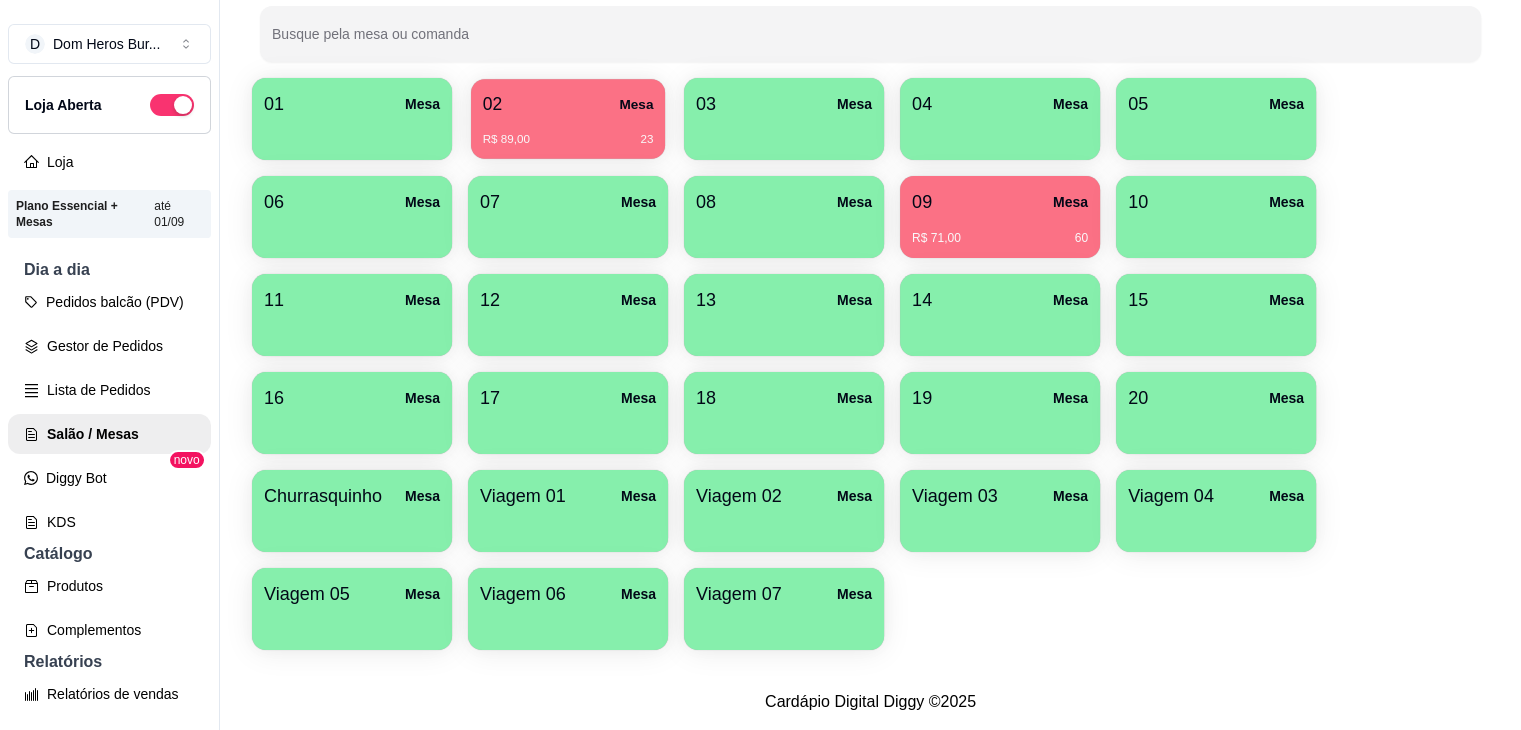 click on "02 Mesa R$ 89,00 23" at bounding box center [568, 119] 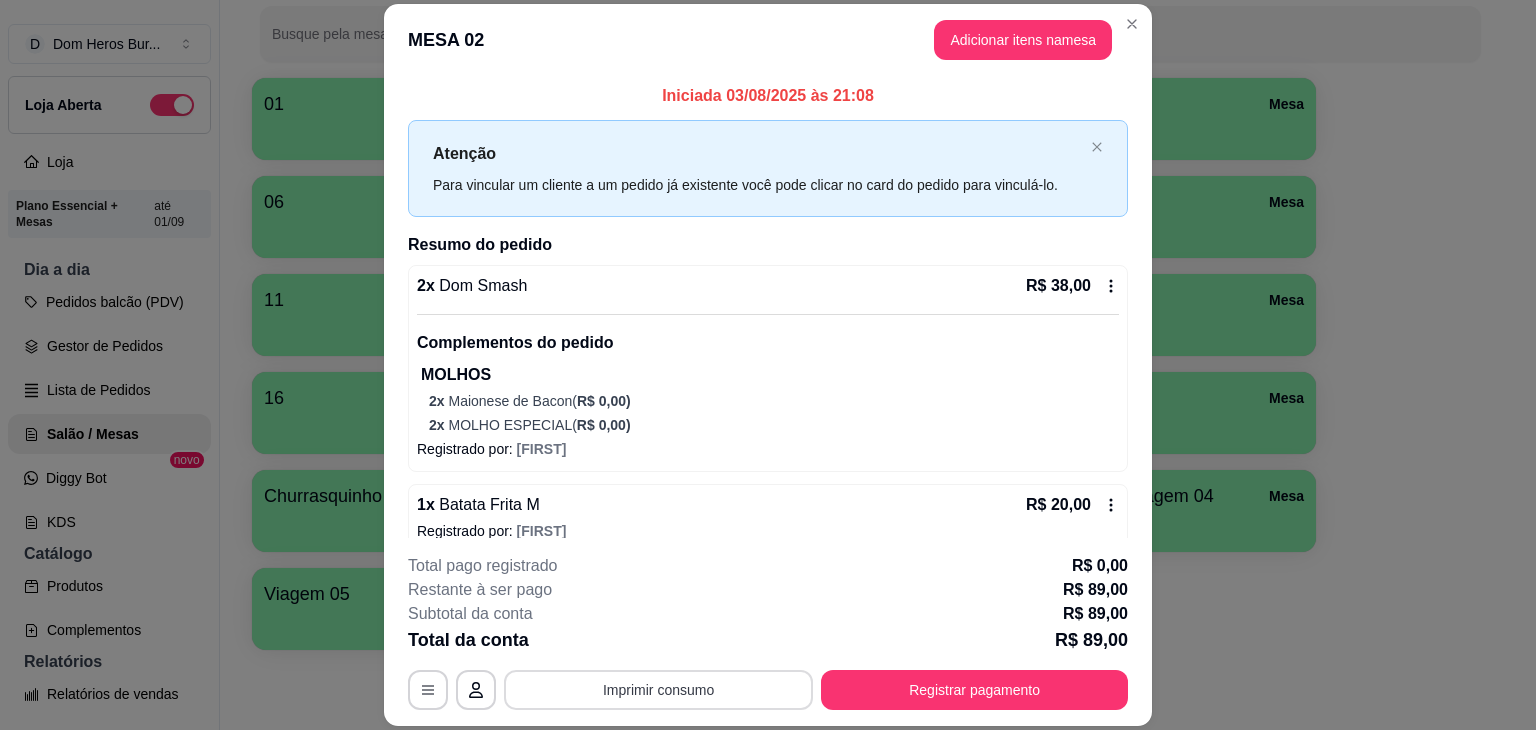 click on "Imprimir consumo" at bounding box center [658, 690] 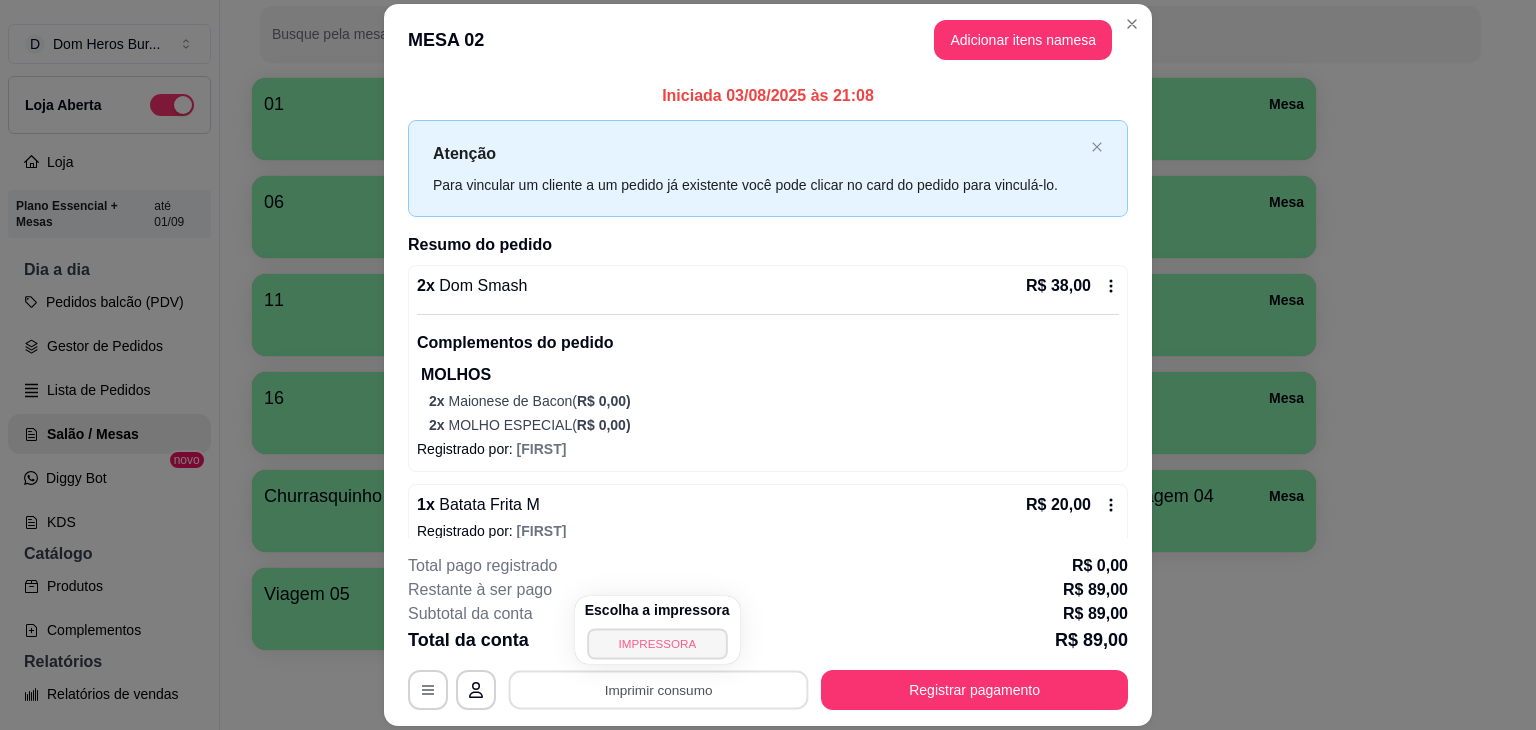 click on "IMPRESSORA" at bounding box center (657, 643) 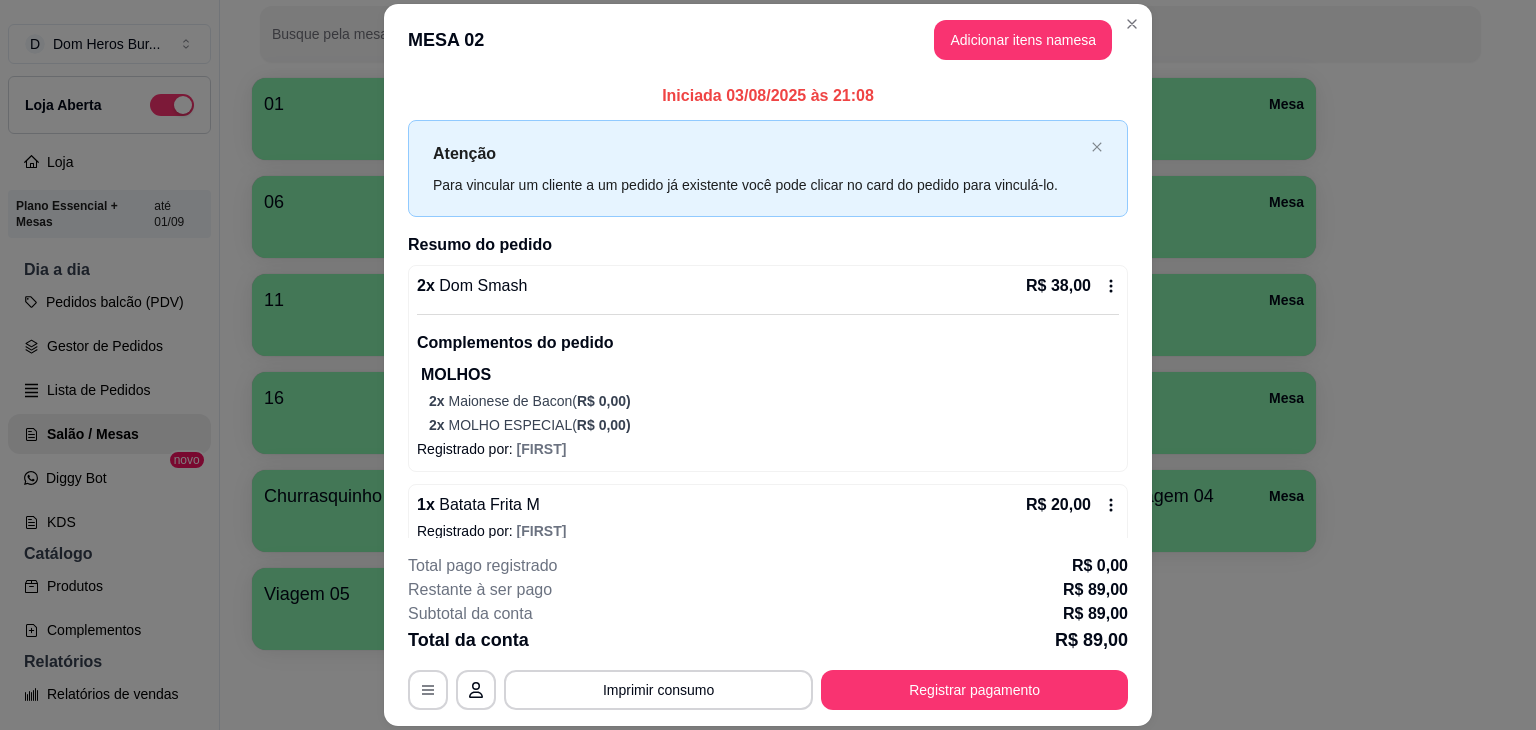 type 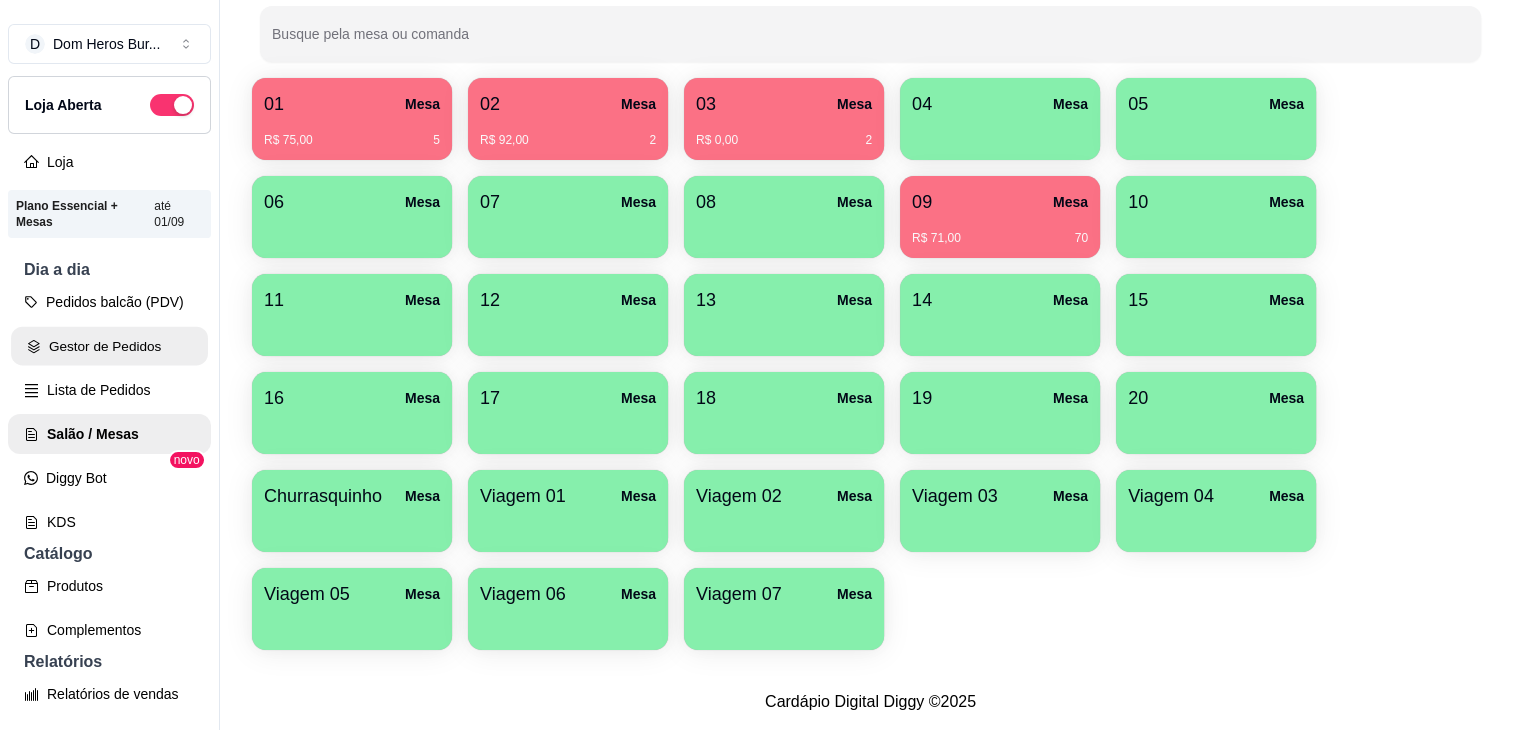 click on "Gestor de Pedidos" at bounding box center [109, 346] 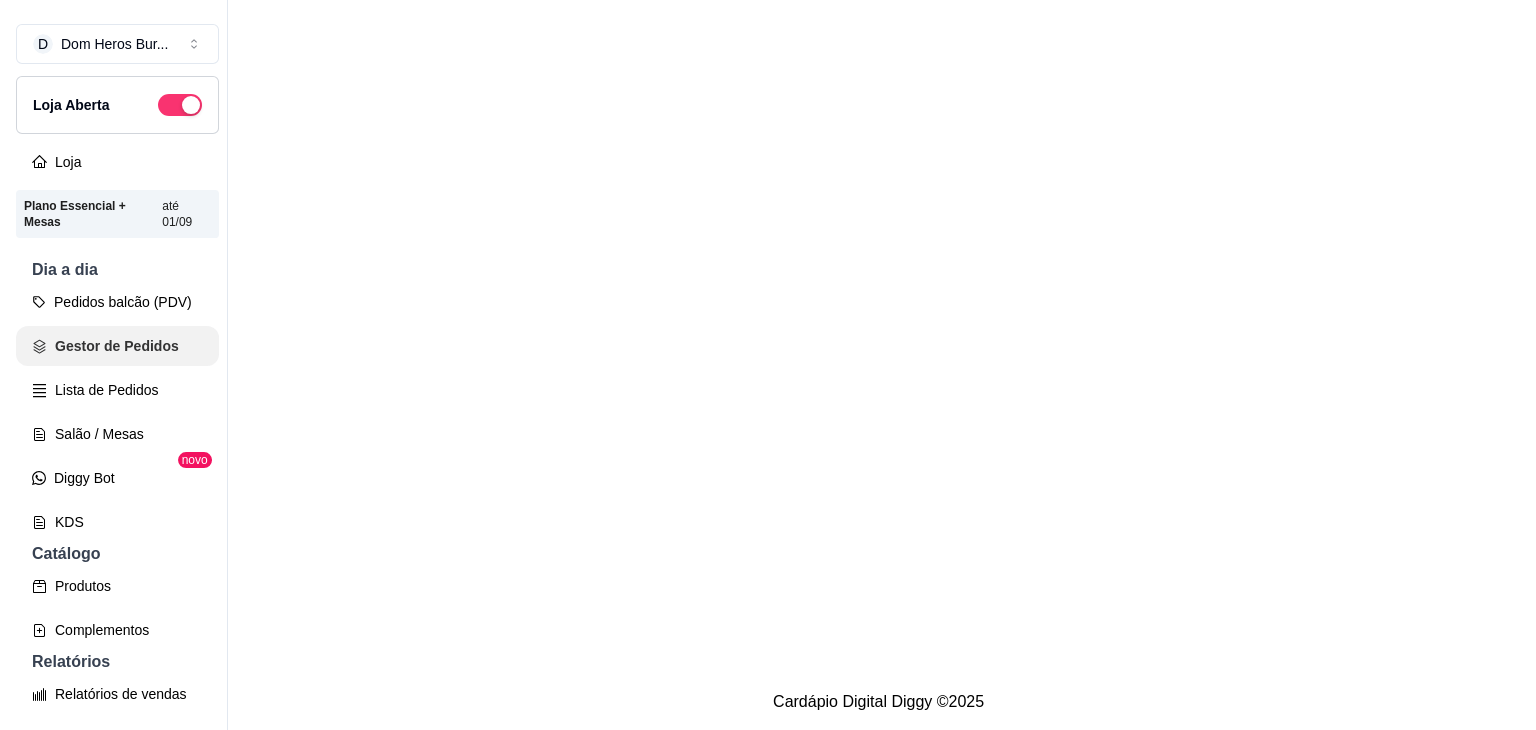 scroll, scrollTop: 0, scrollLeft: 0, axis: both 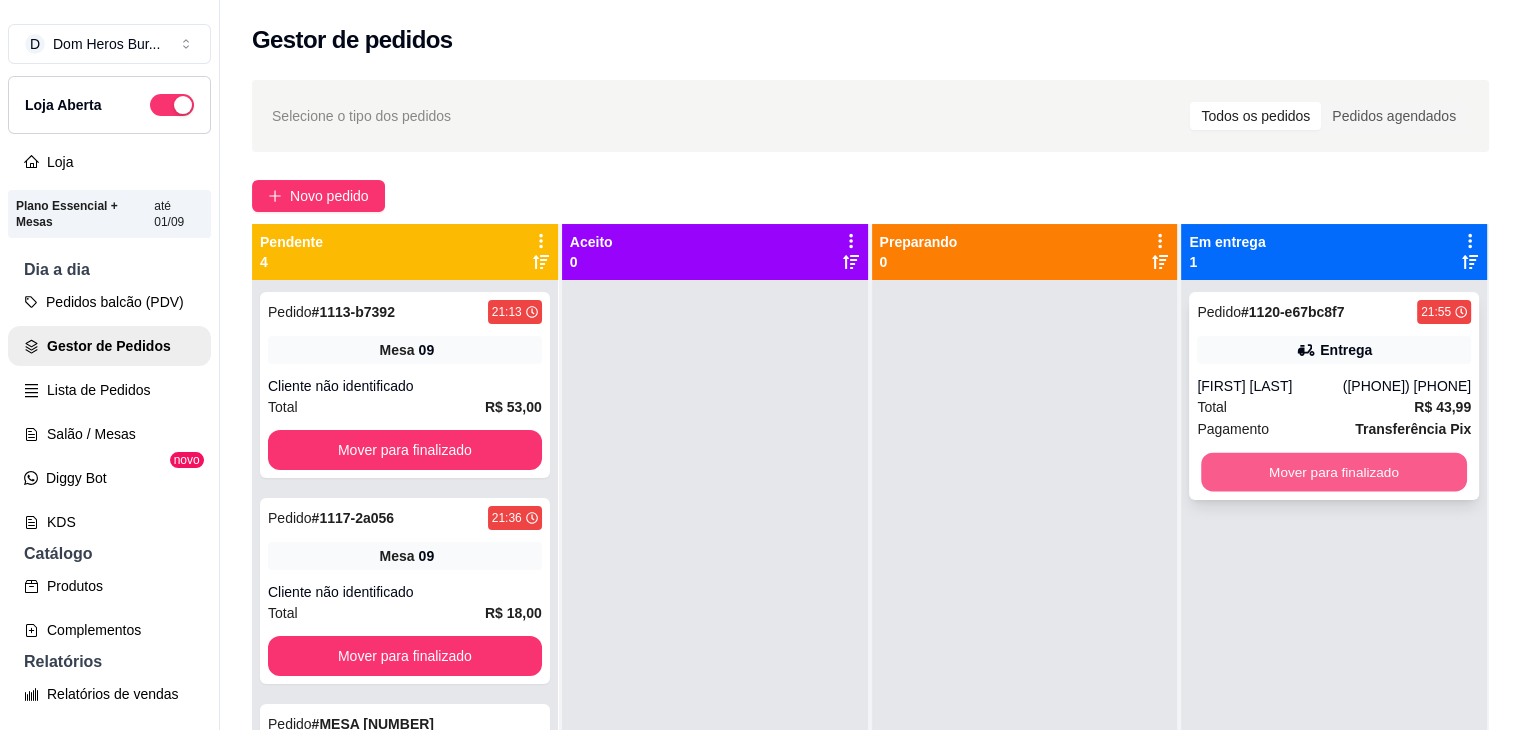 click on "Mover para finalizado" at bounding box center [1334, 472] 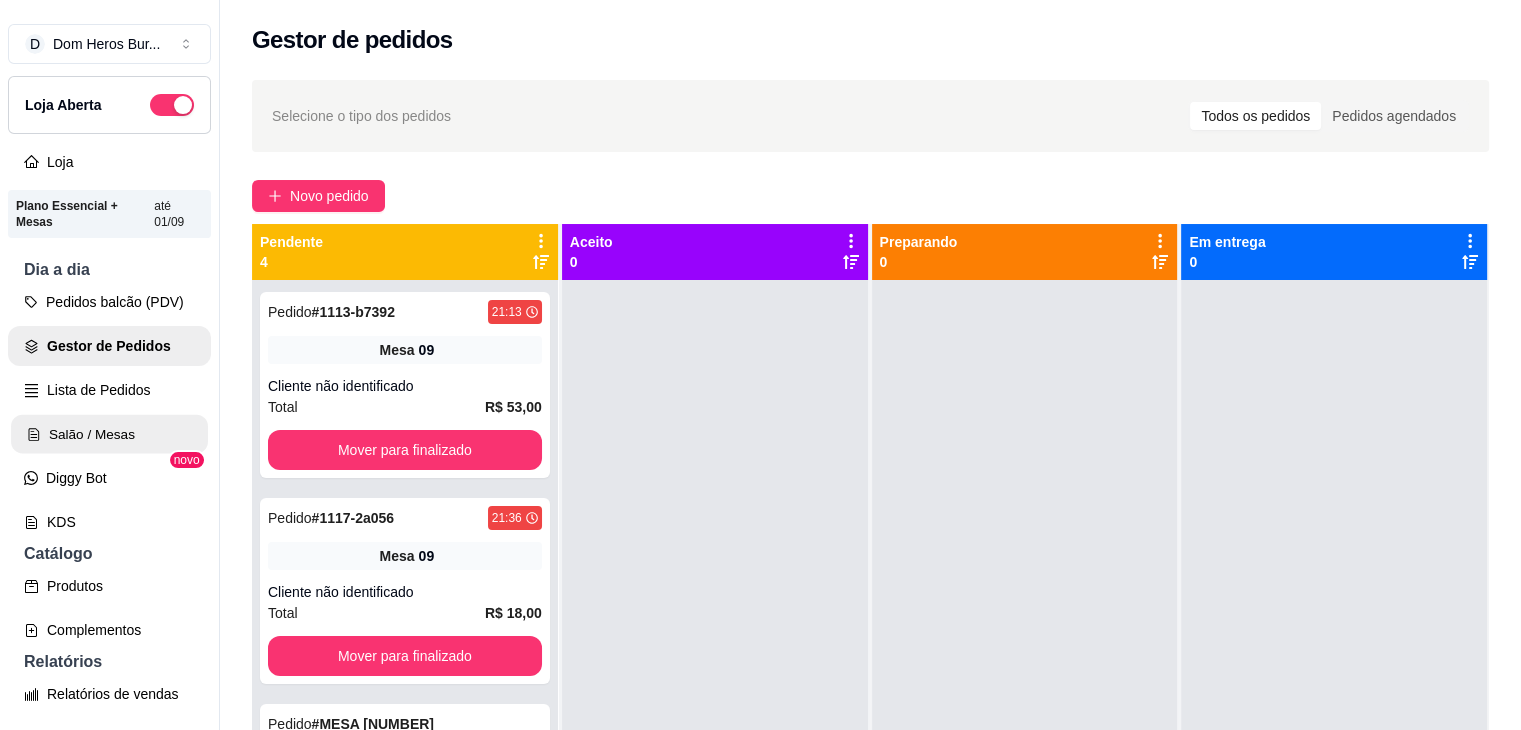 click on "Salão / Mesas" at bounding box center [109, 434] 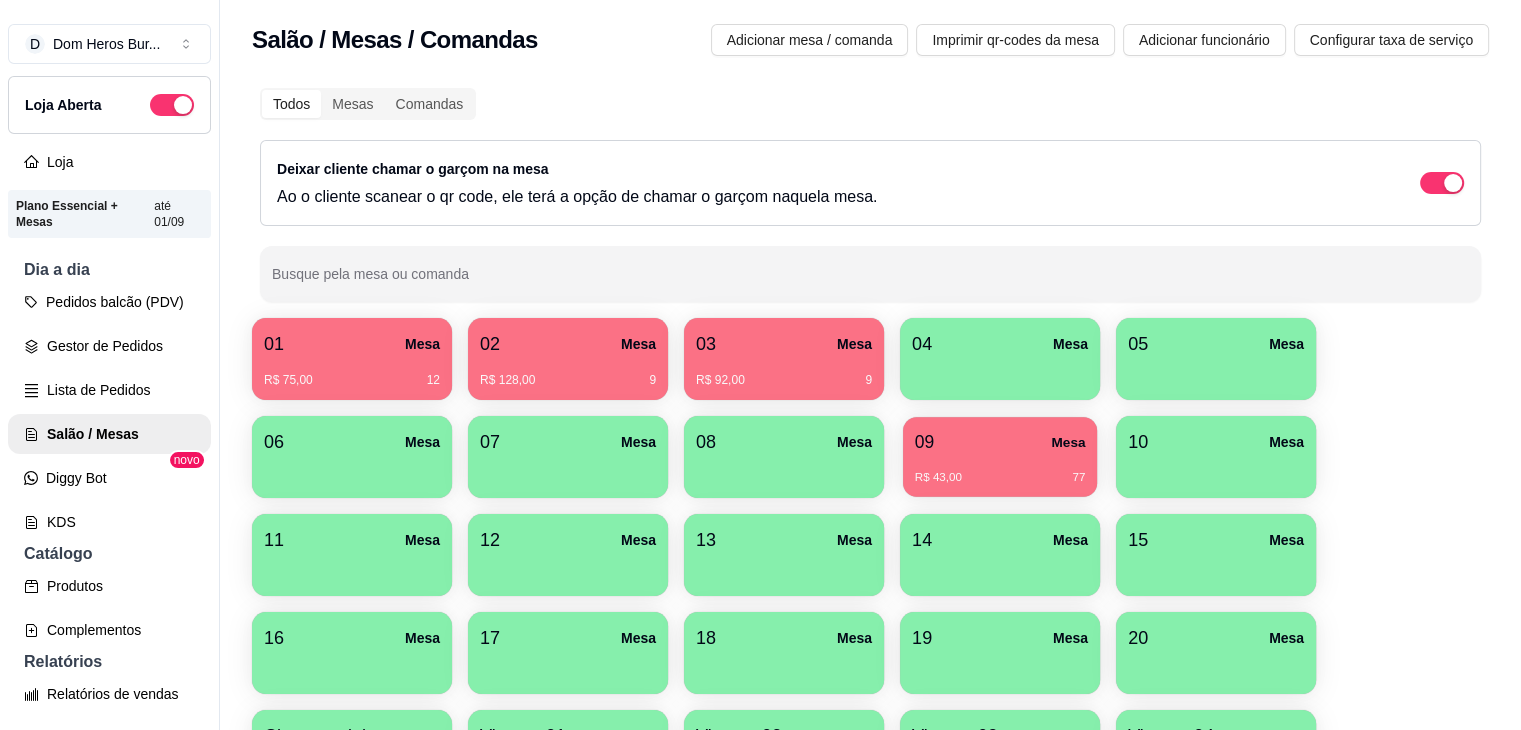 click on "R$ 43,00 77" at bounding box center (1000, 470) 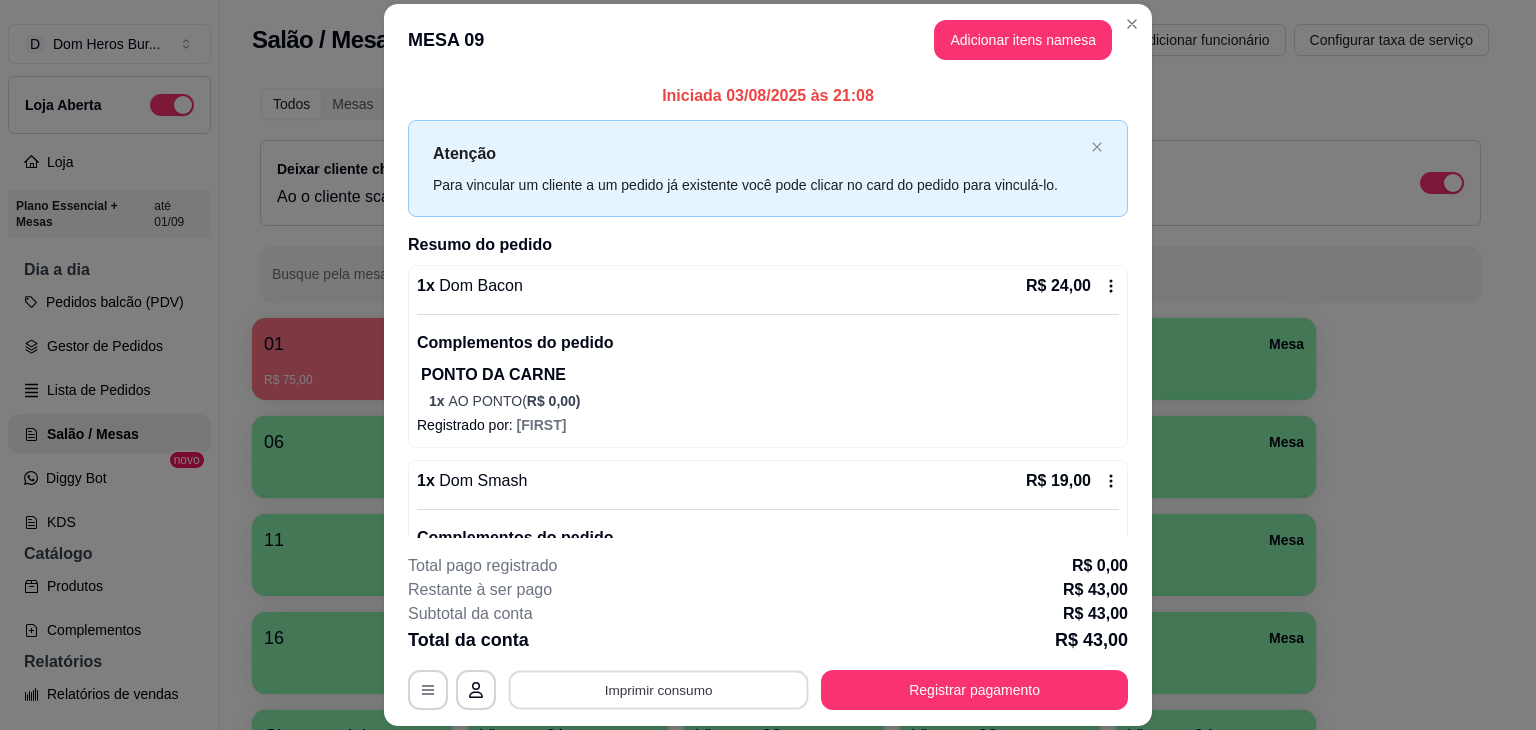 click on "Imprimir consumo" at bounding box center (659, 690) 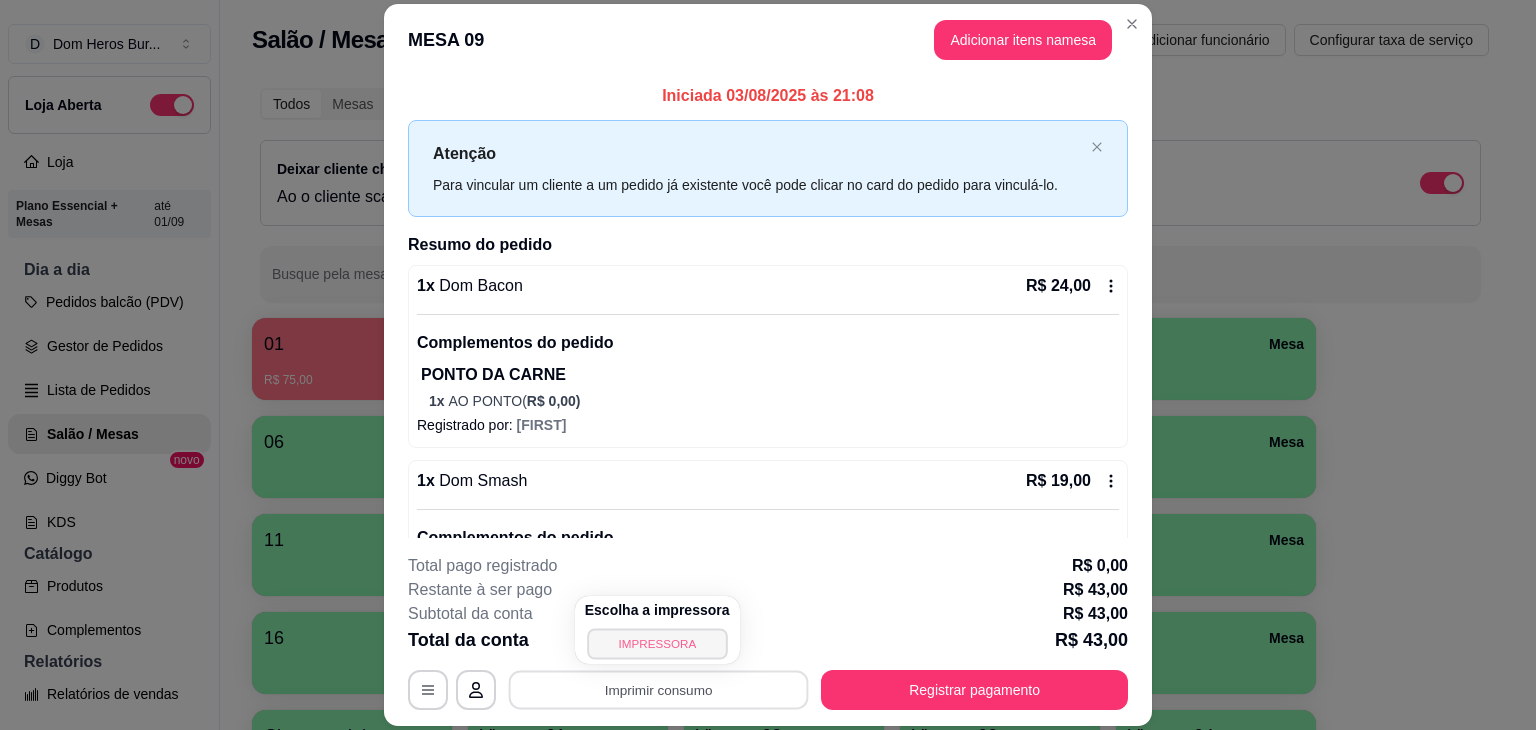 click on "IMPRESSORA" at bounding box center (657, 643) 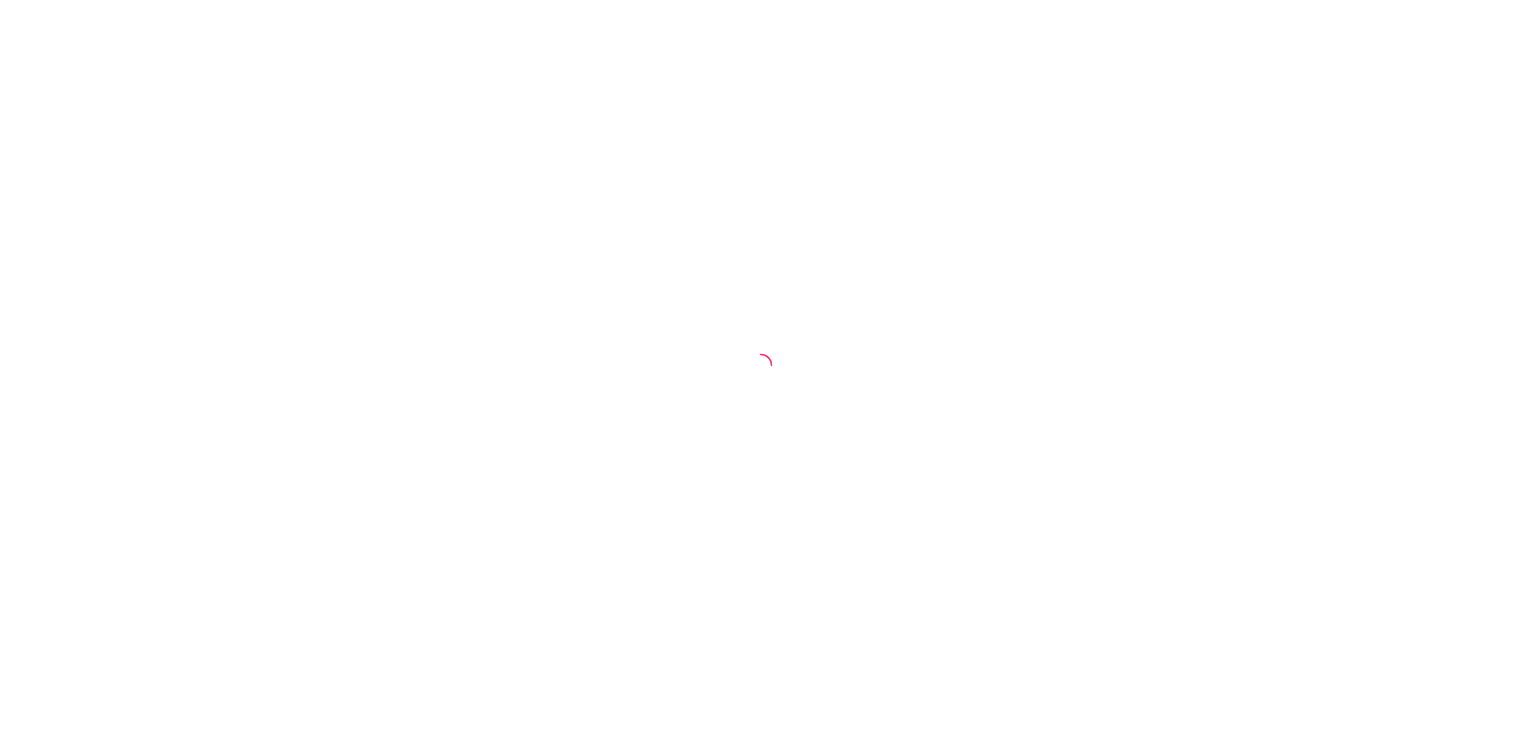 scroll, scrollTop: 0, scrollLeft: 0, axis: both 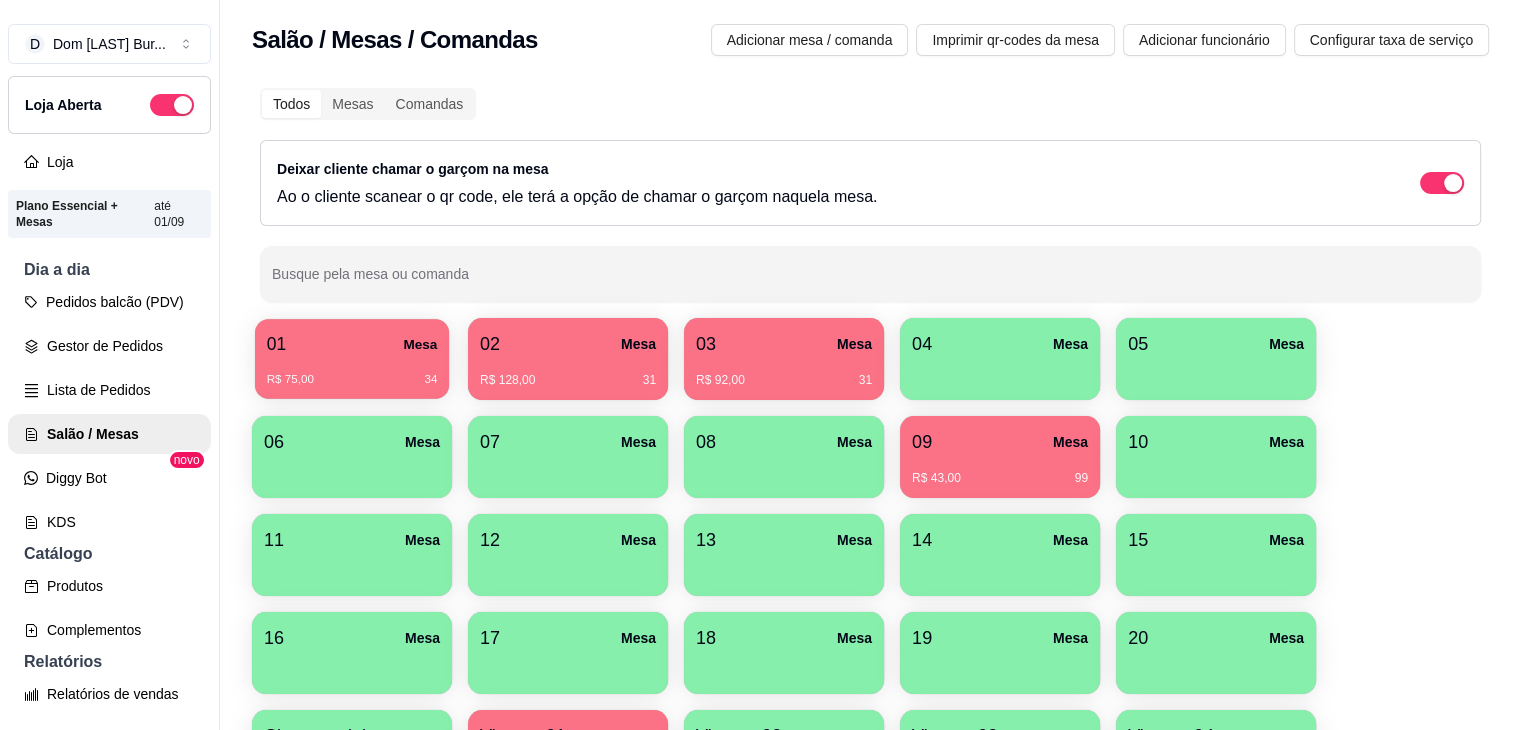 click on "01 Mesa" at bounding box center (352, 344) 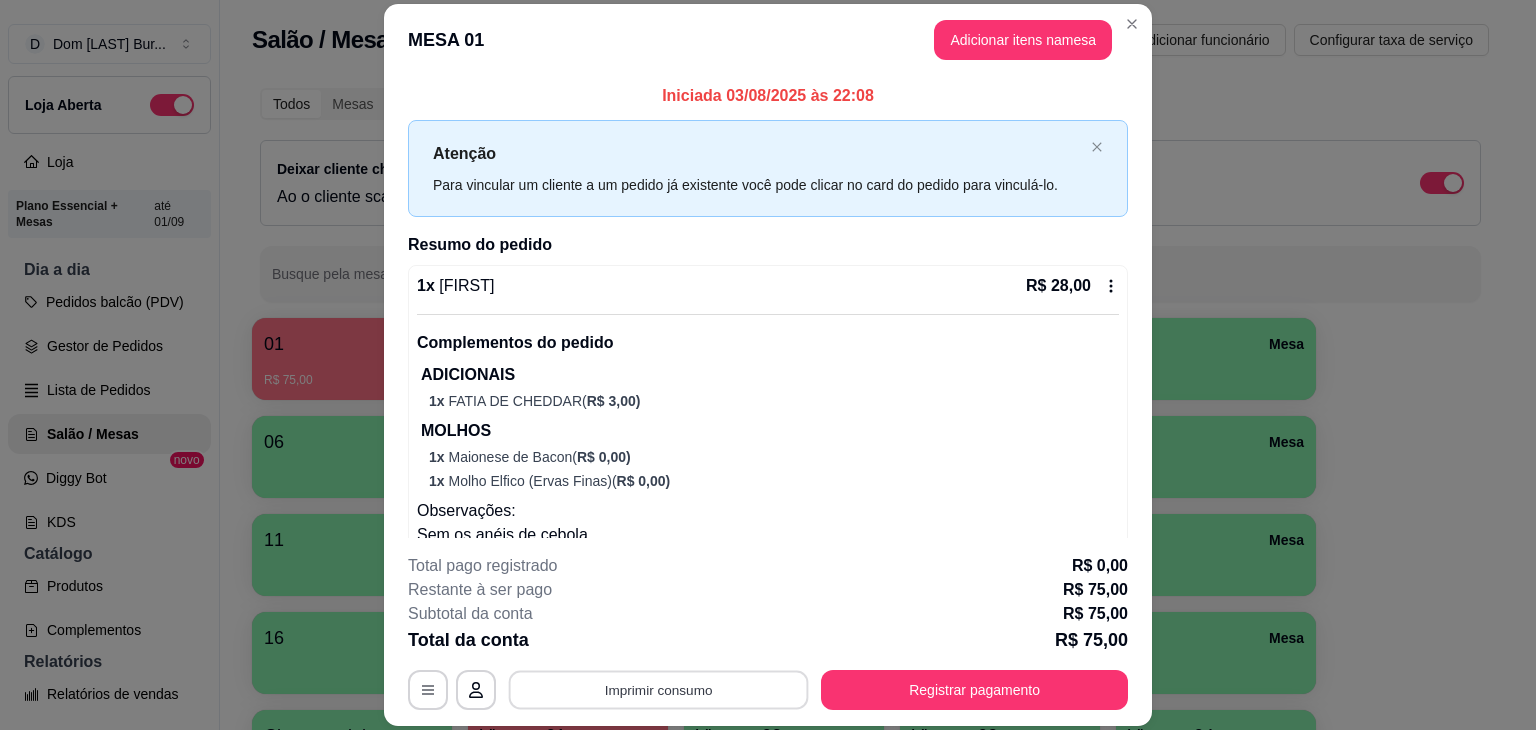 click on "Imprimir consumo" at bounding box center (659, 690) 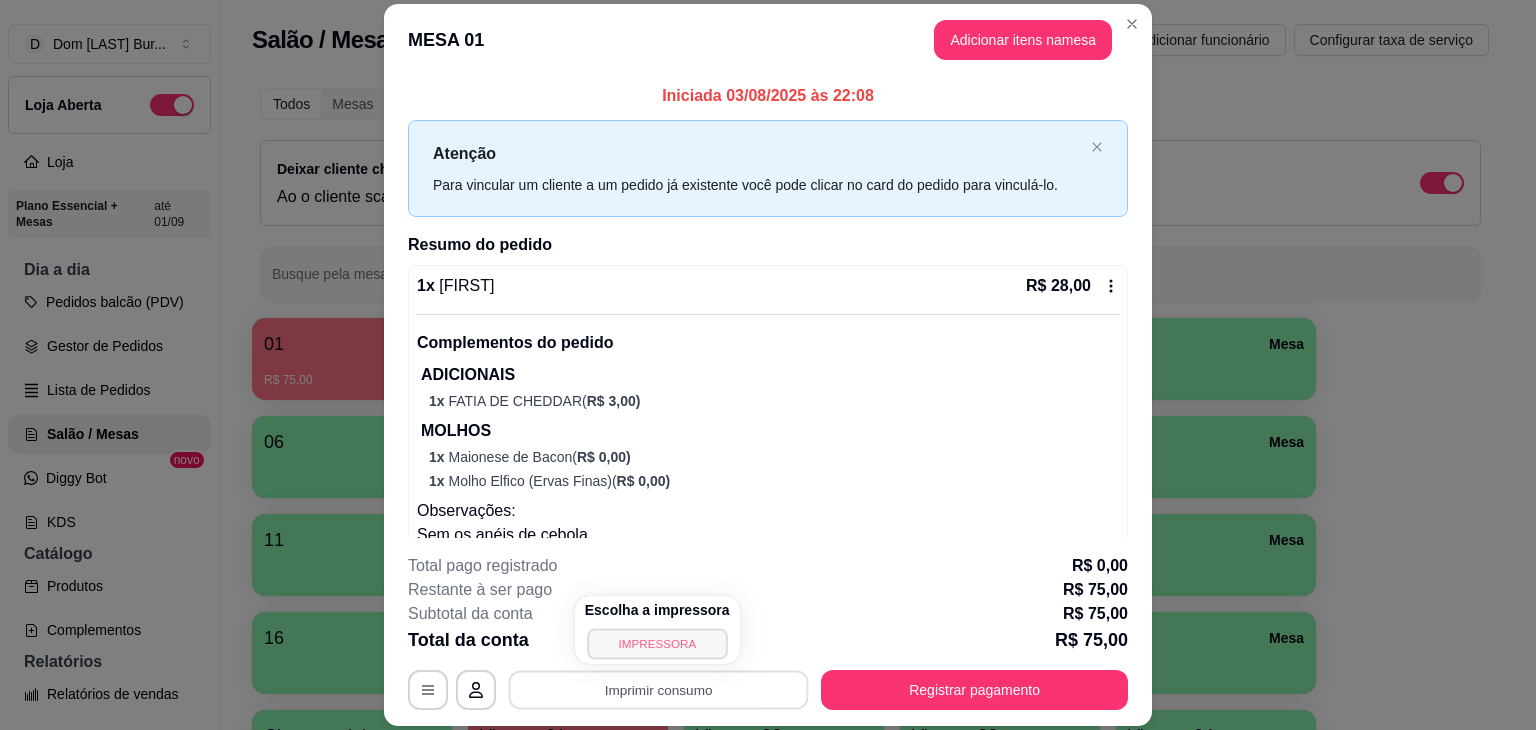 click on "IMPRESSORA" at bounding box center [657, 643] 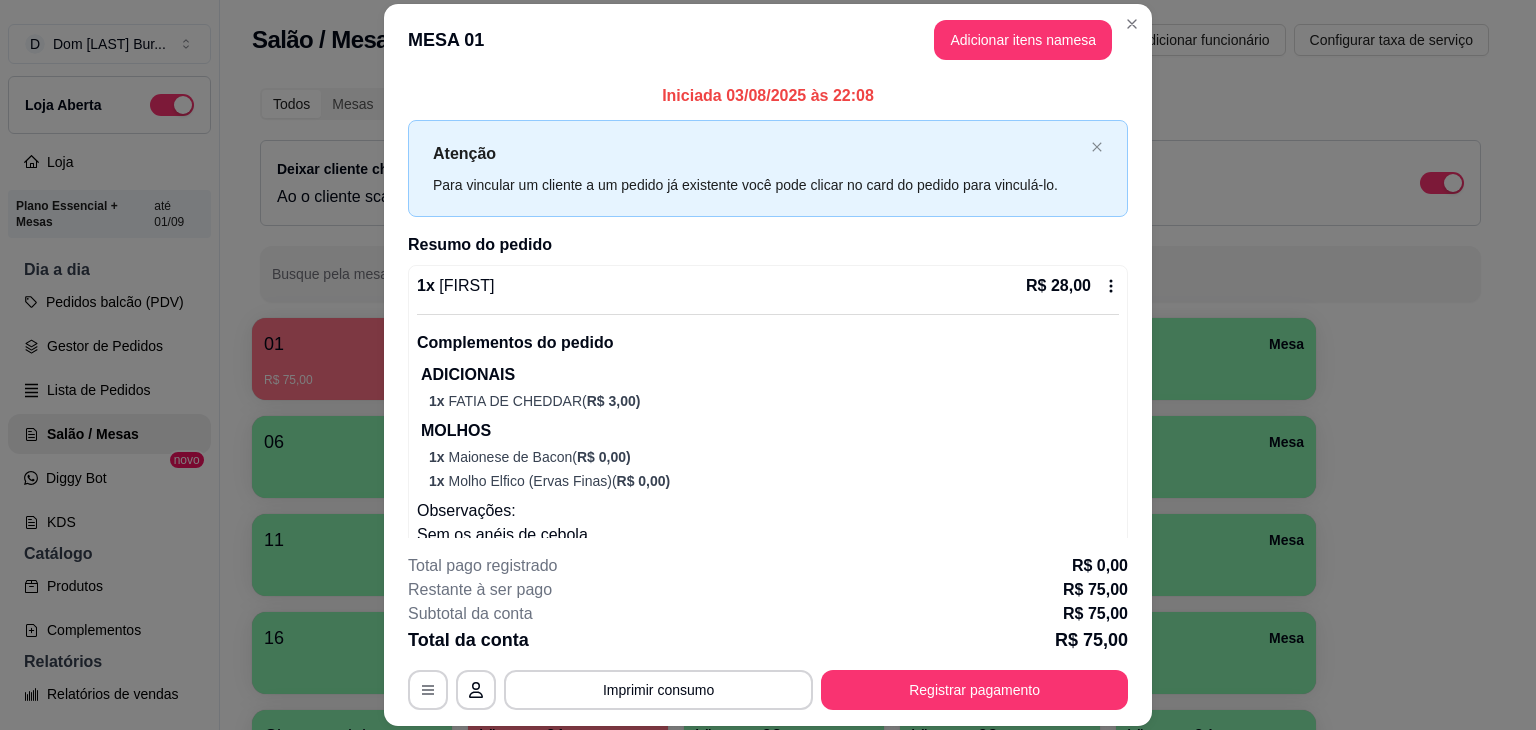 type 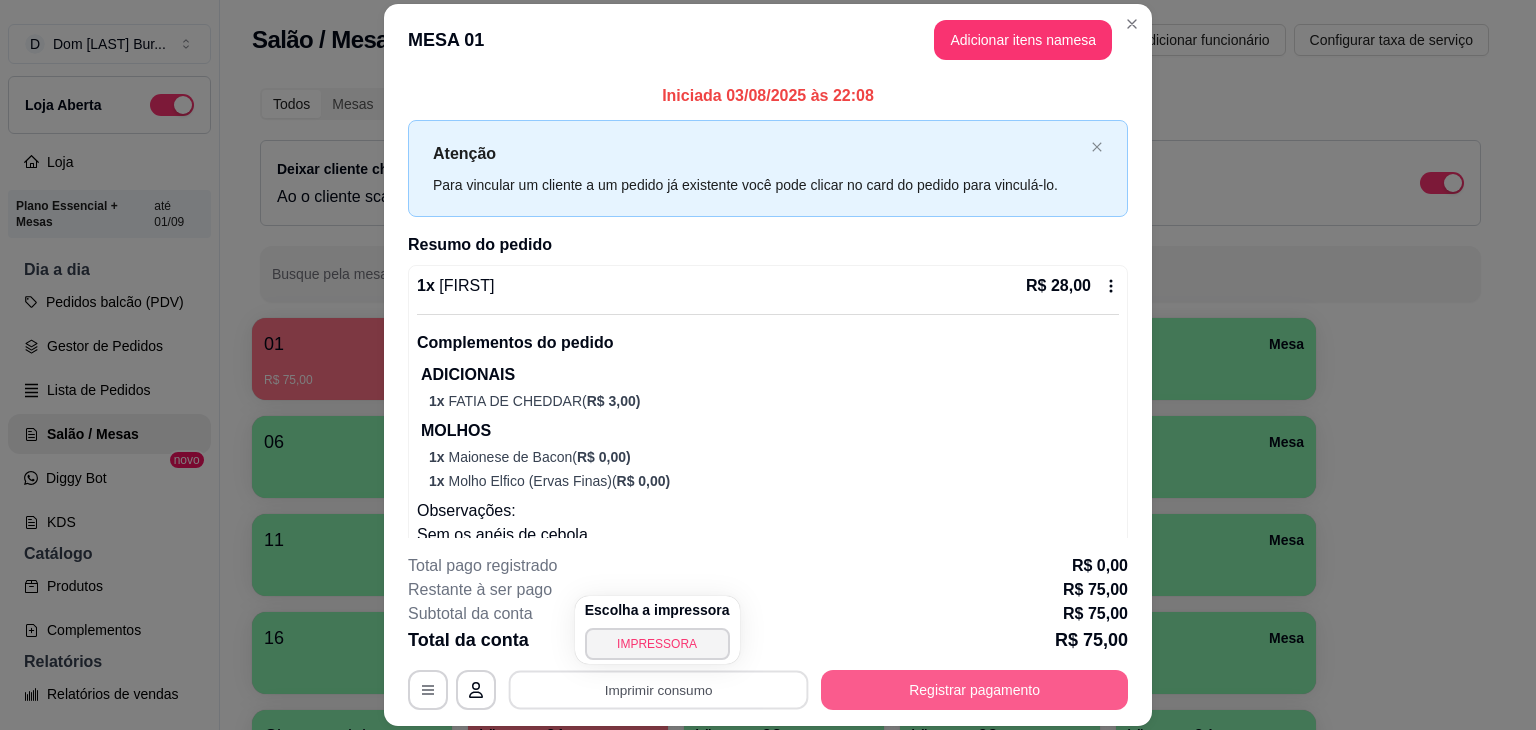 click on "Registrar pagamento" at bounding box center (974, 690) 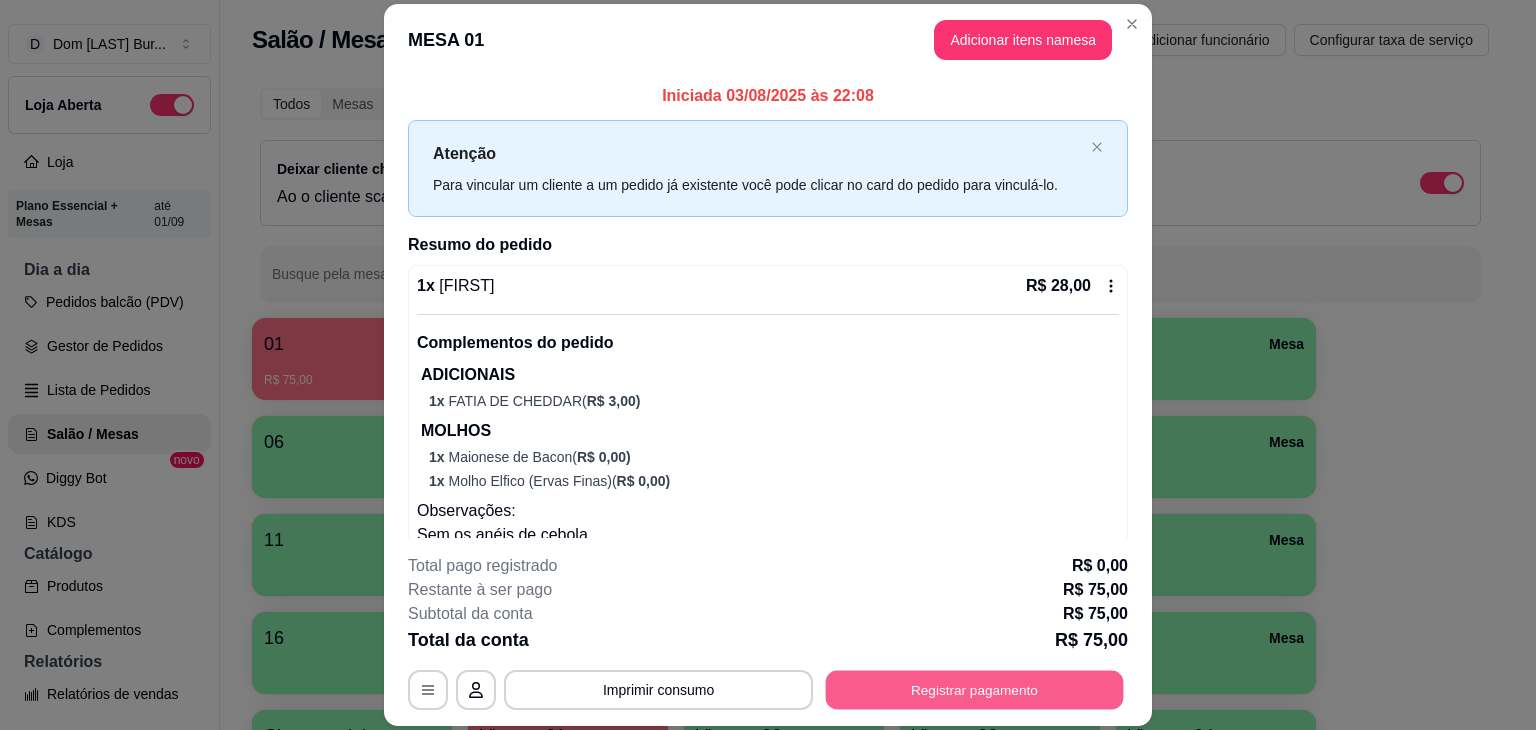 click on "Registrar pagamento" at bounding box center (975, 690) 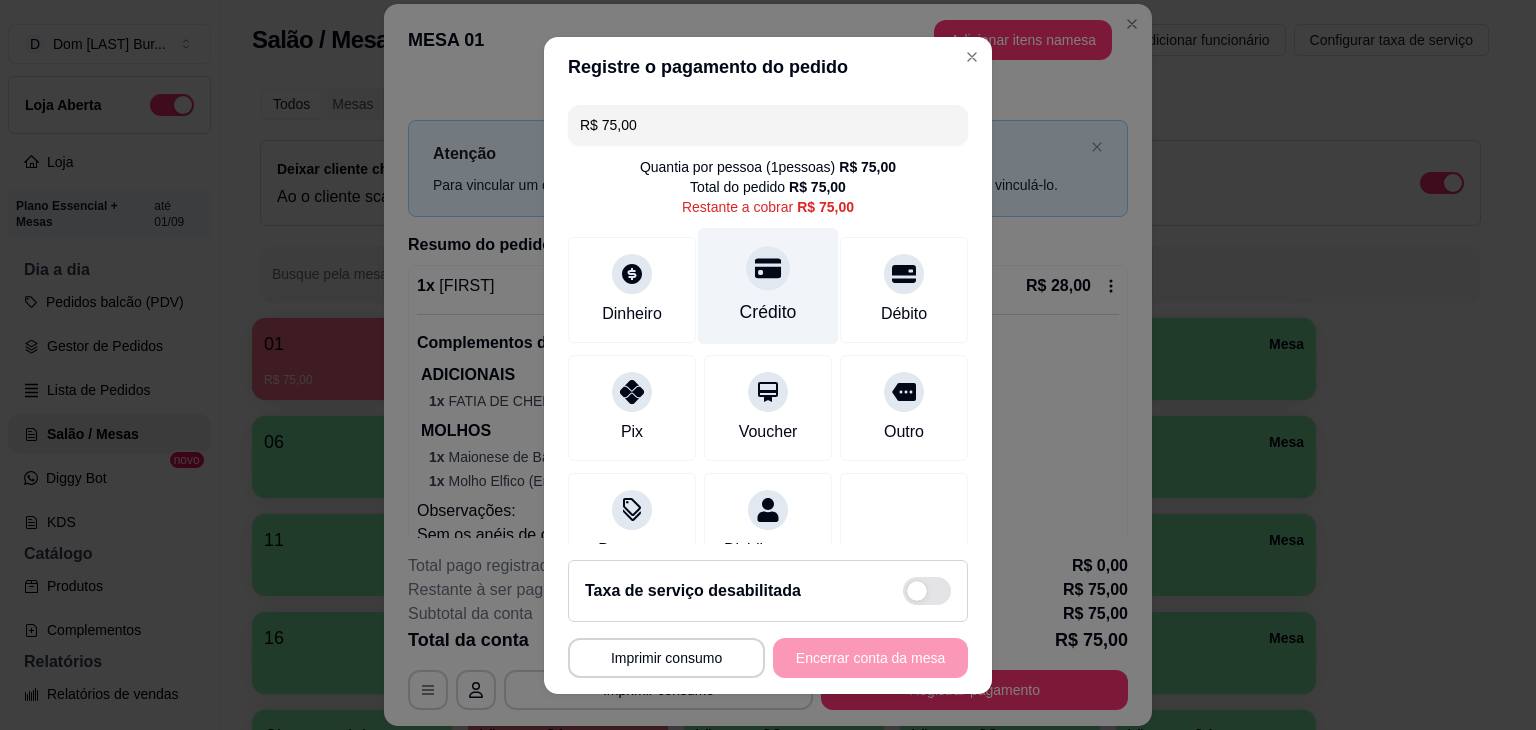 click on "Crédito" at bounding box center (768, 285) 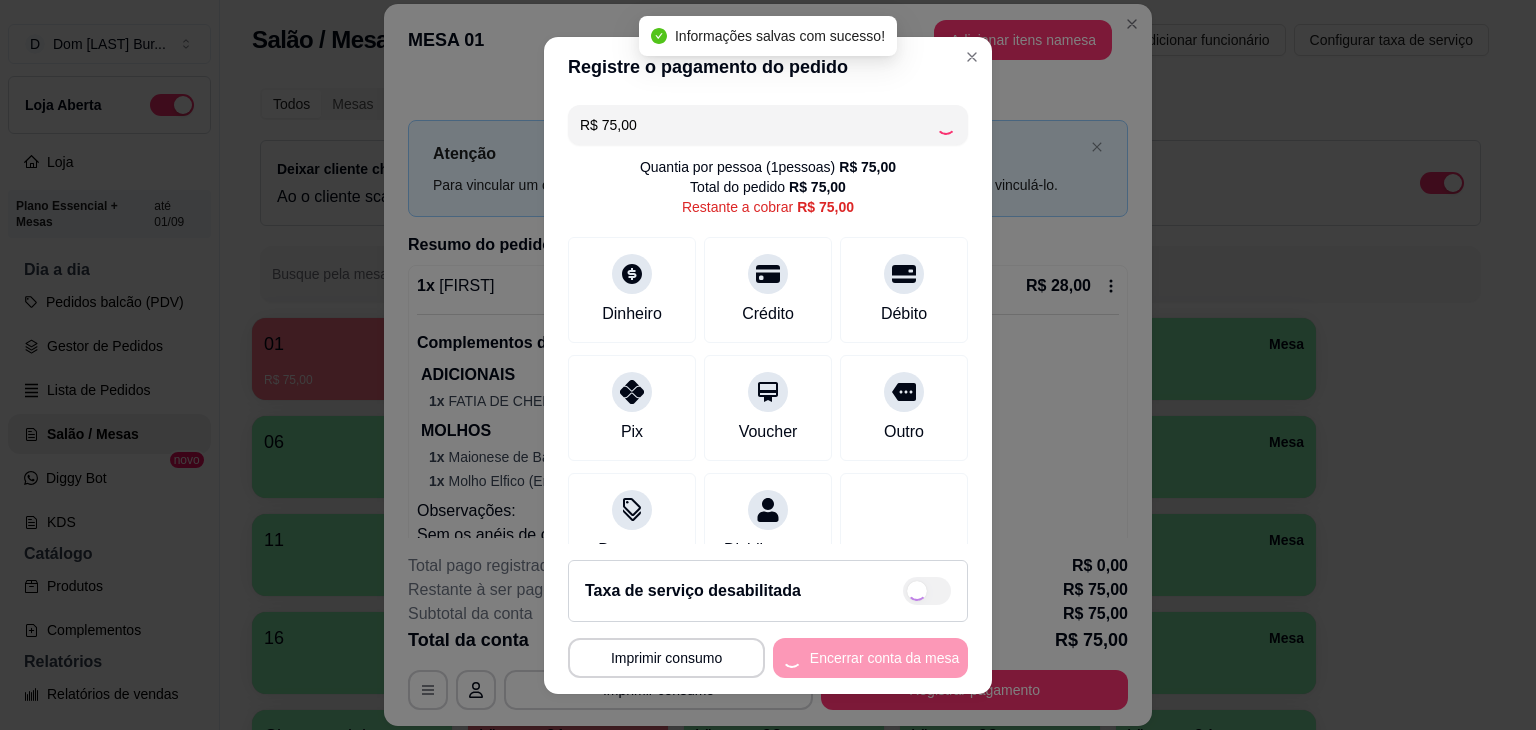 type on "R$ 0,00" 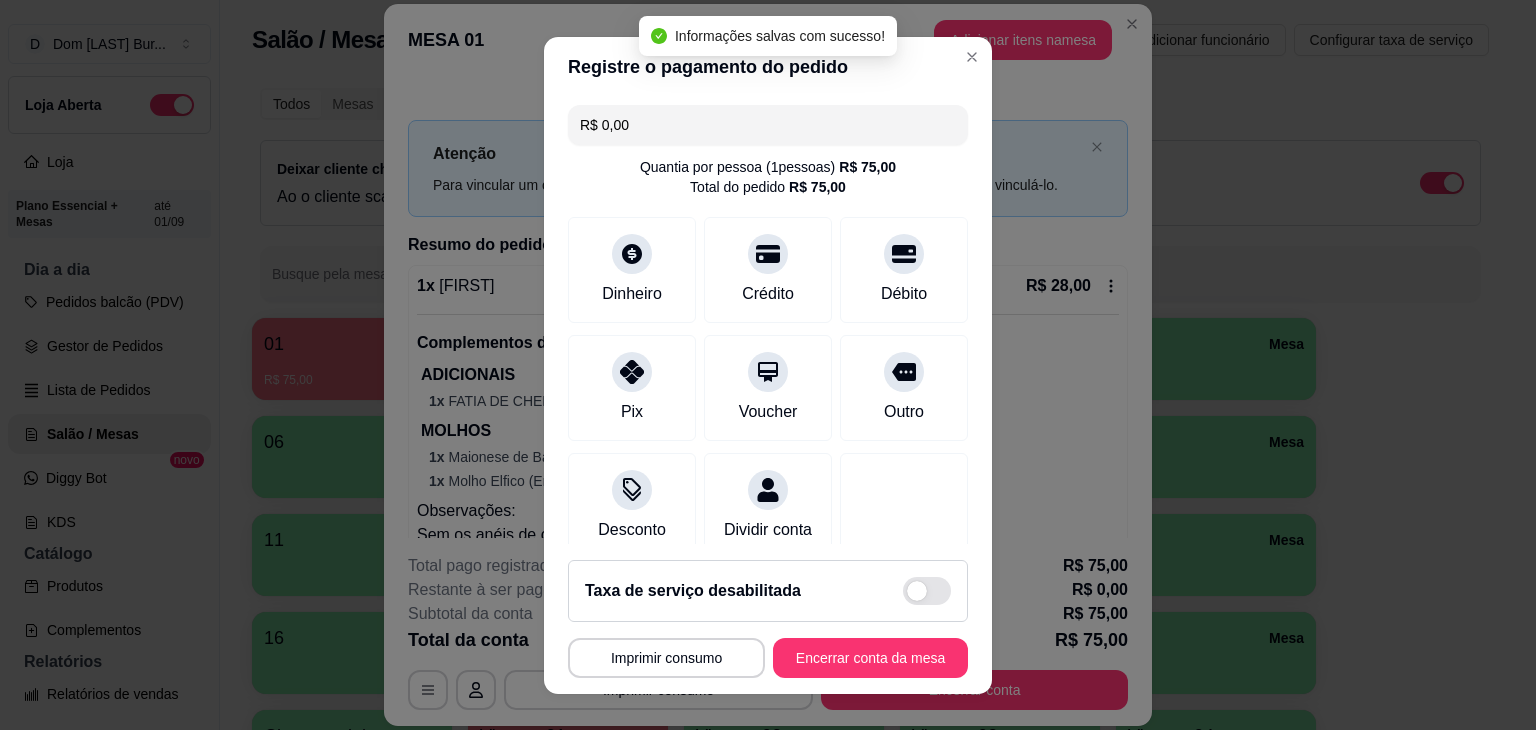 click on "**********" at bounding box center [768, 619] 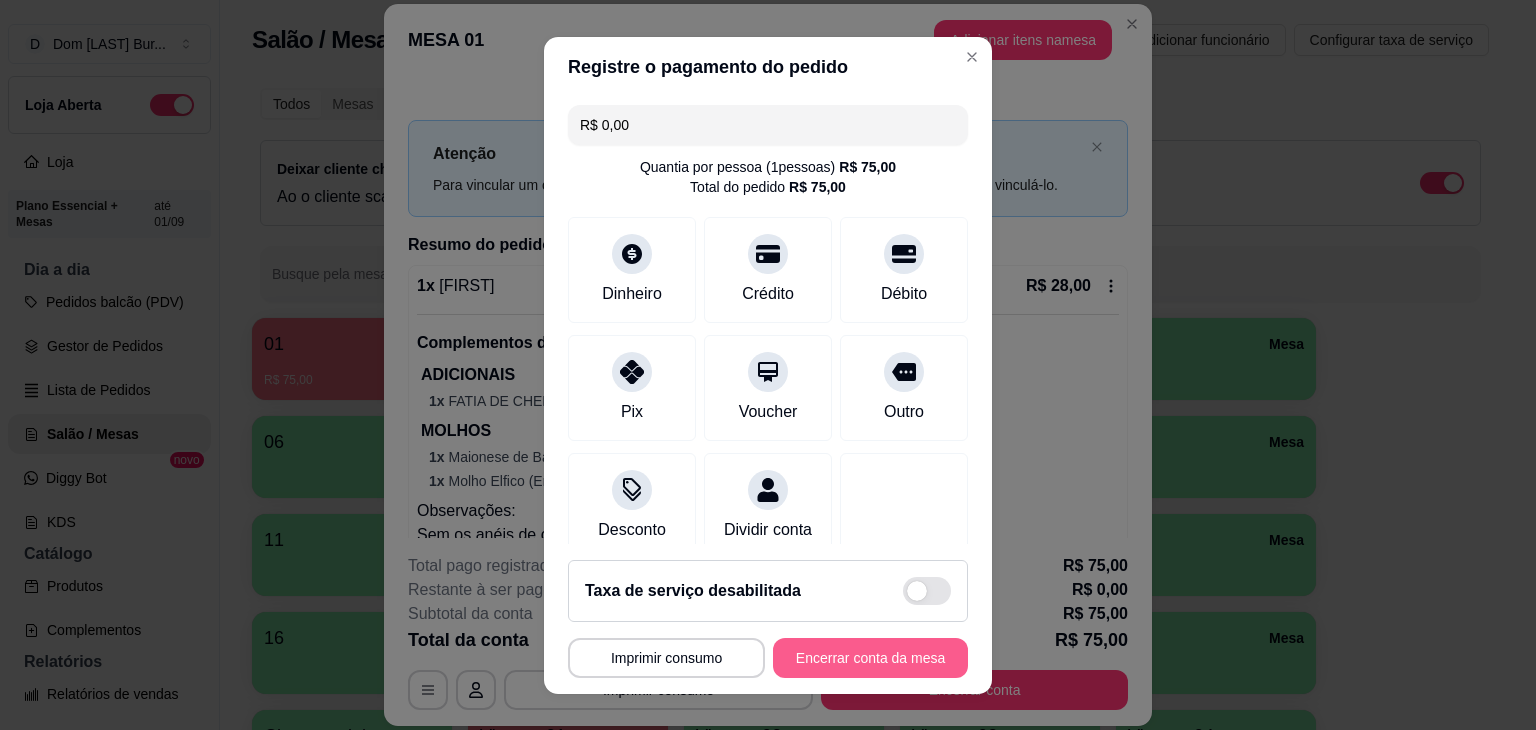 click on "Encerrar conta da mesa" at bounding box center [870, 658] 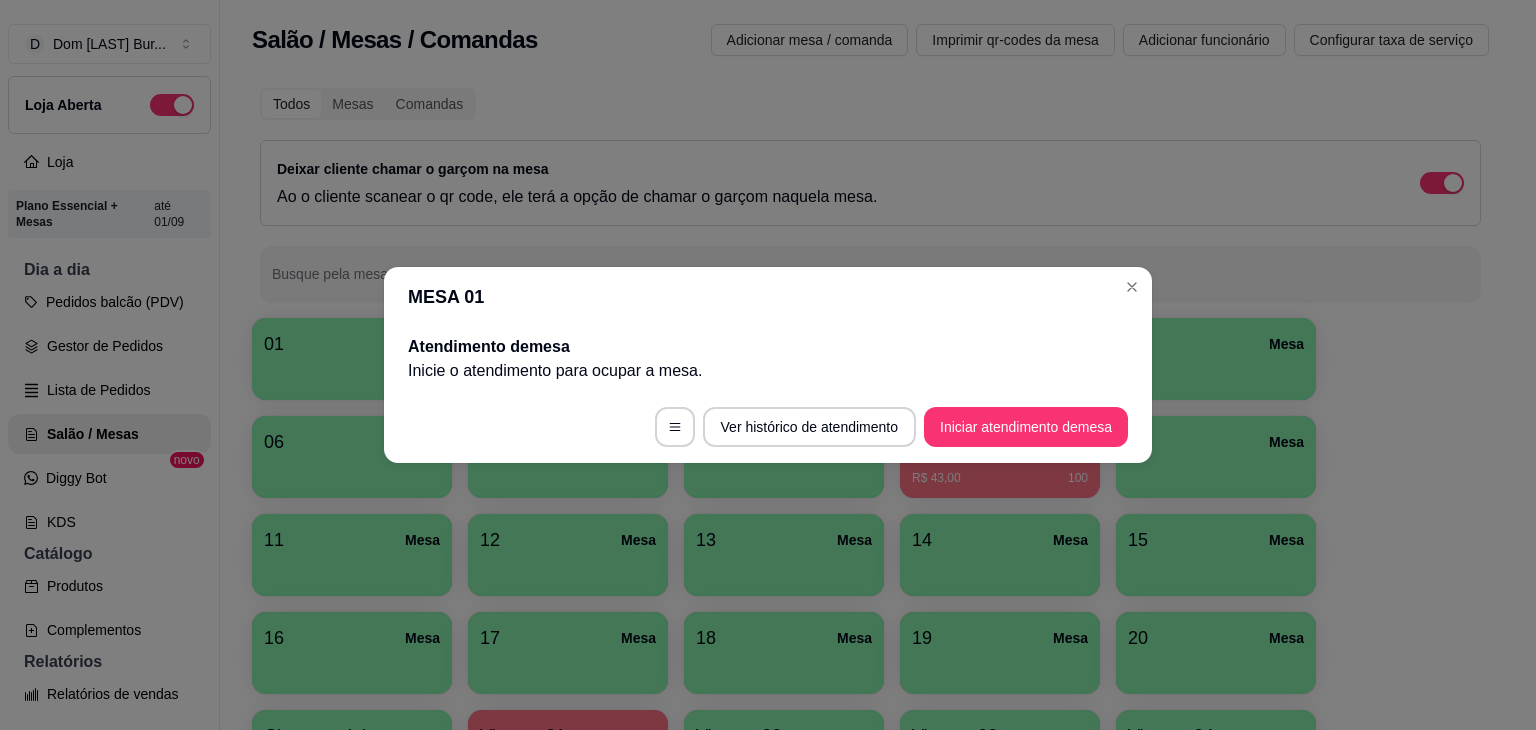 type 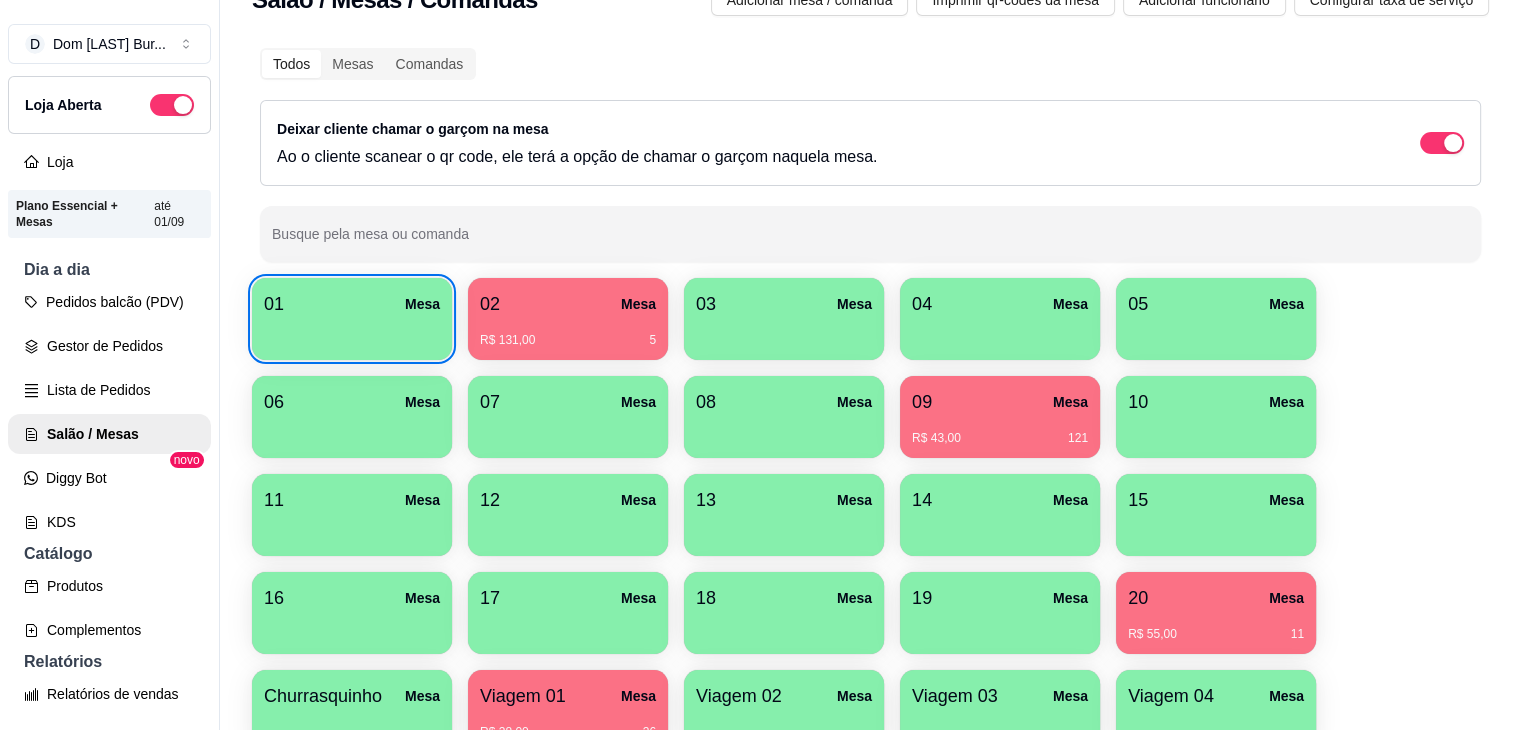 scroll, scrollTop: 208, scrollLeft: 0, axis: vertical 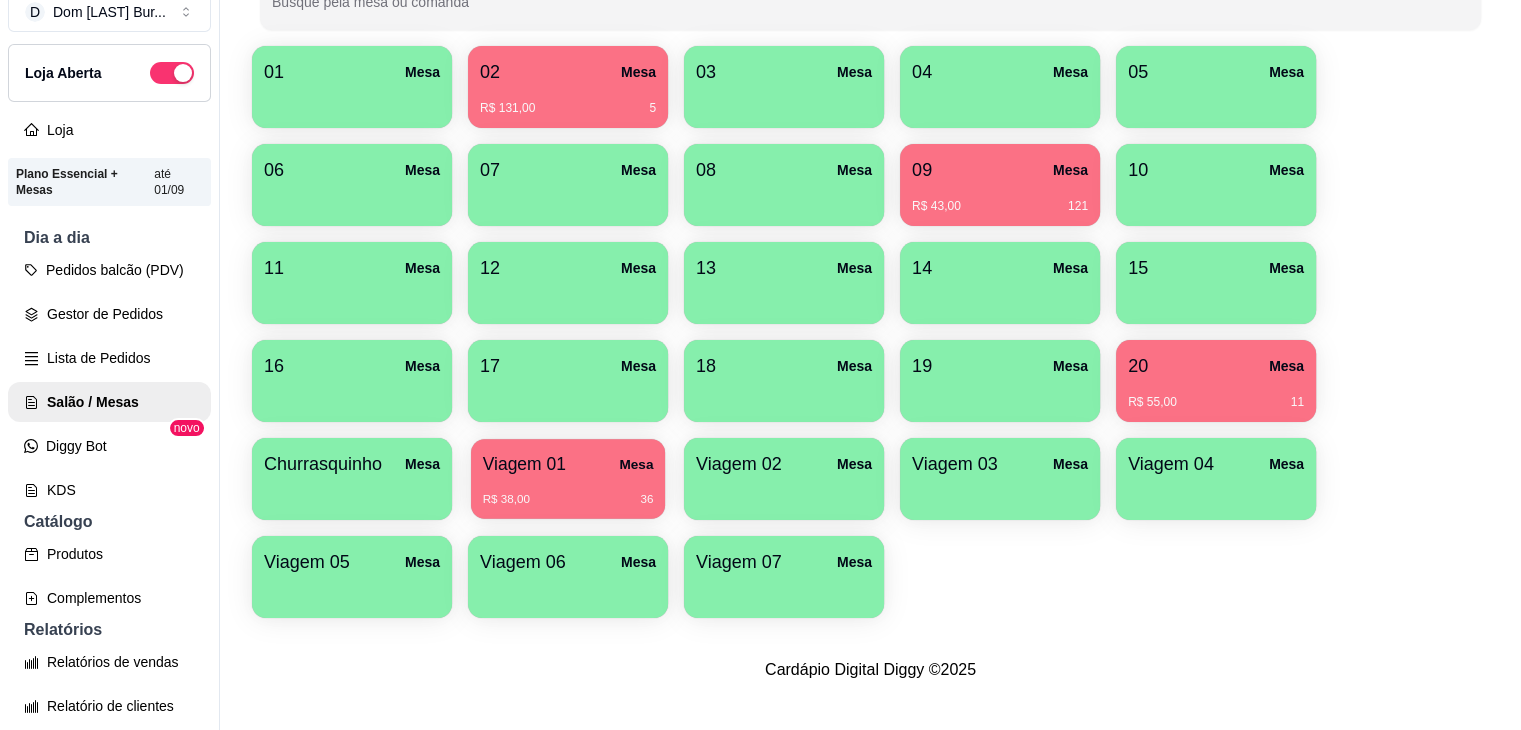 click on "R$ 38,00 36" at bounding box center [568, 492] 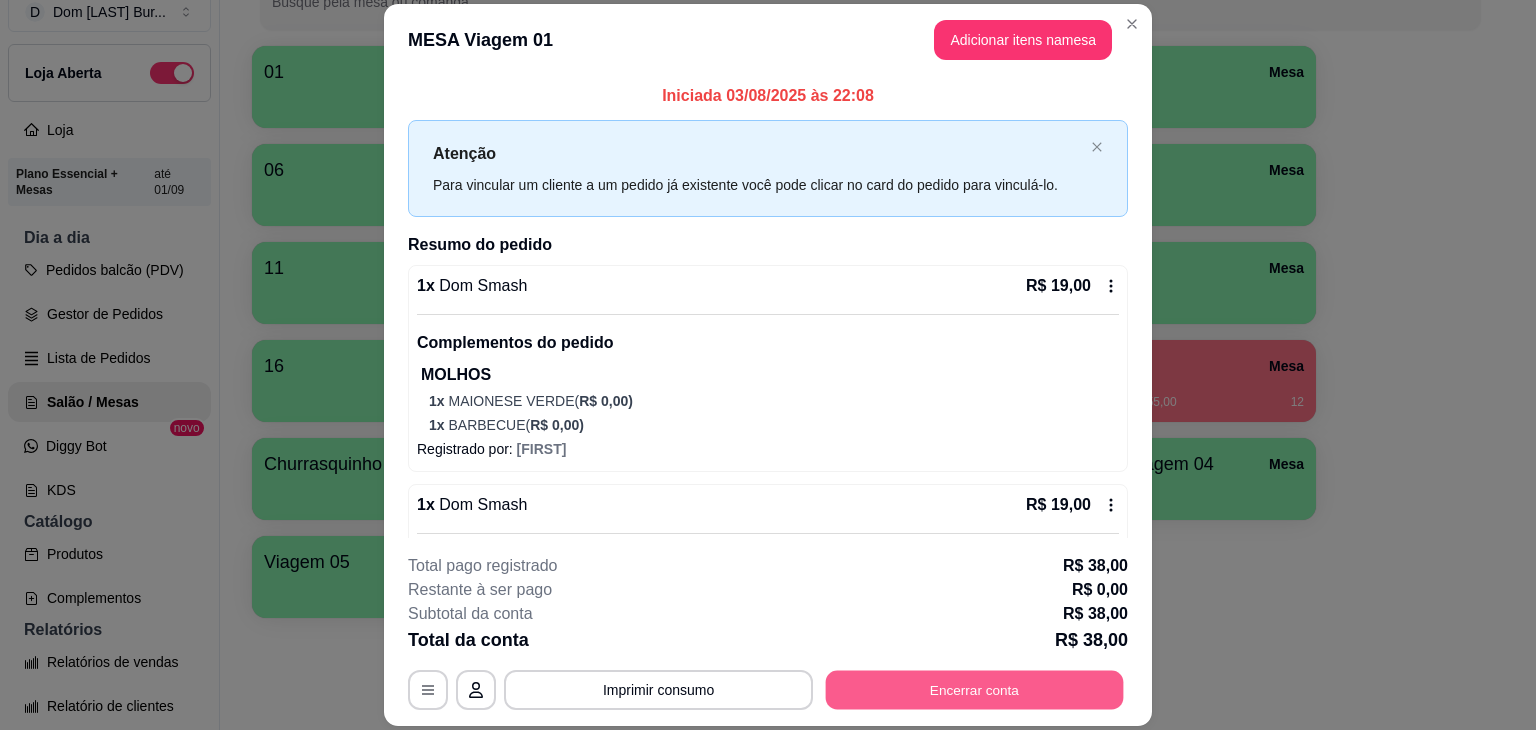 click on "Encerrar conta" at bounding box center (975, 690) 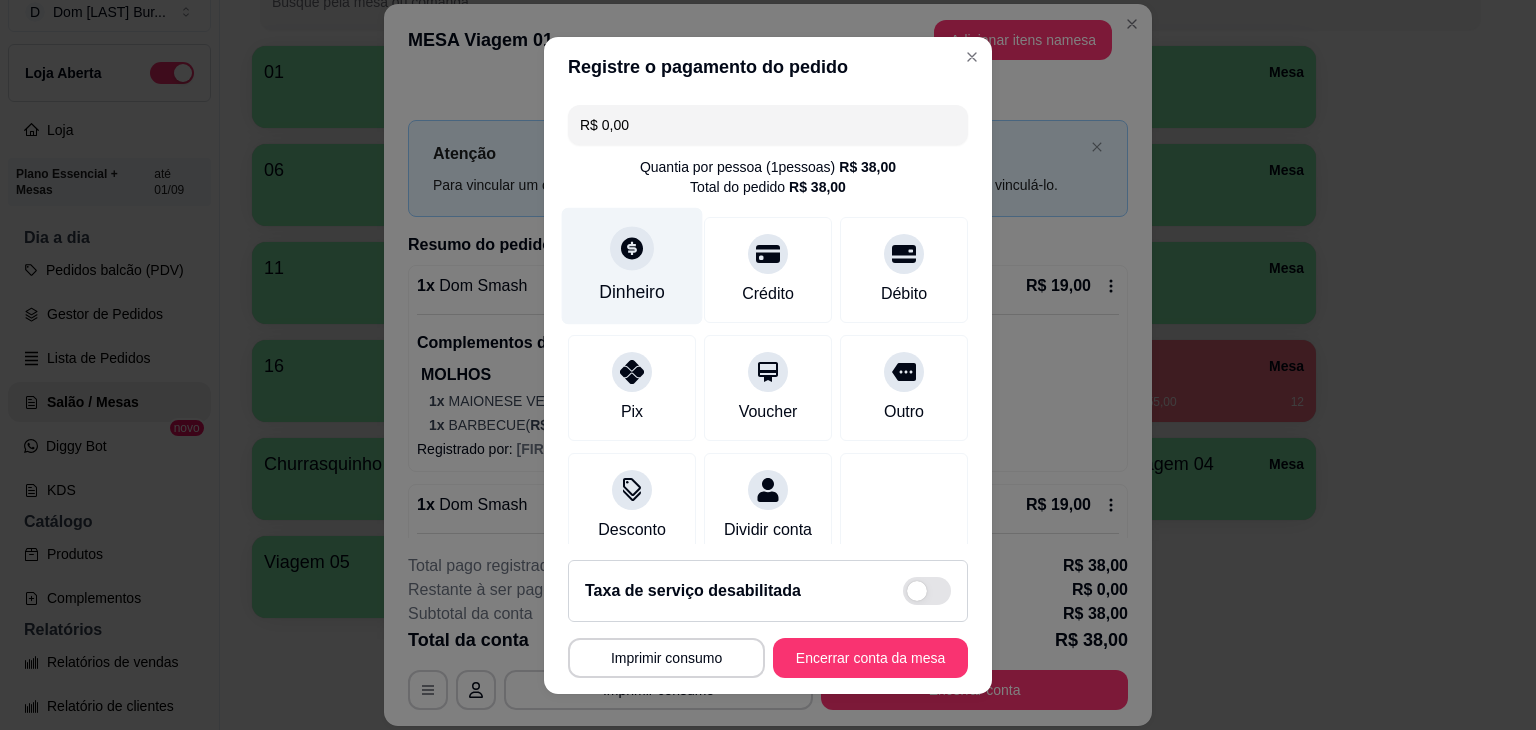 click on "Dinheiro" at bounding box center (632, 292) 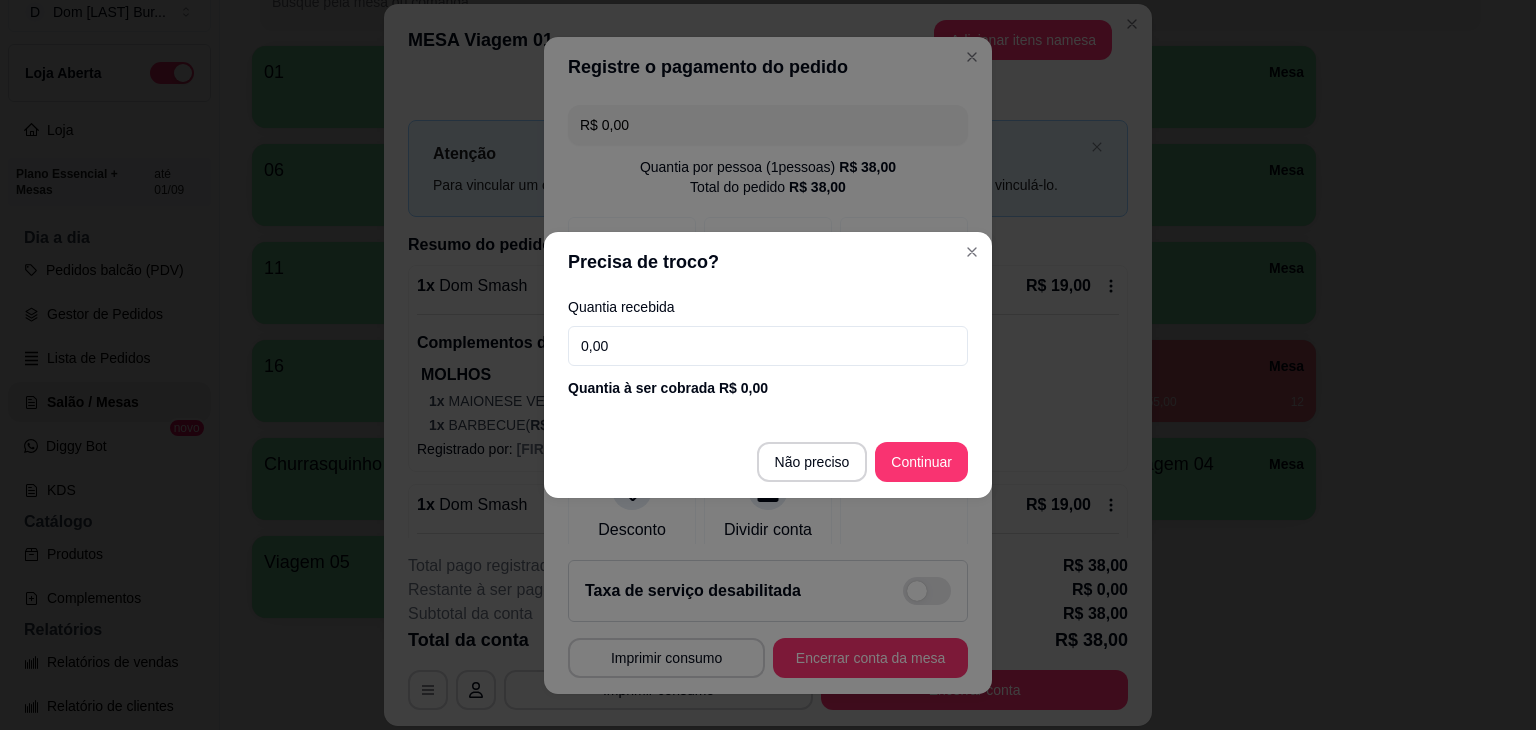 click on "0,00" at bounding box center [768, 346] 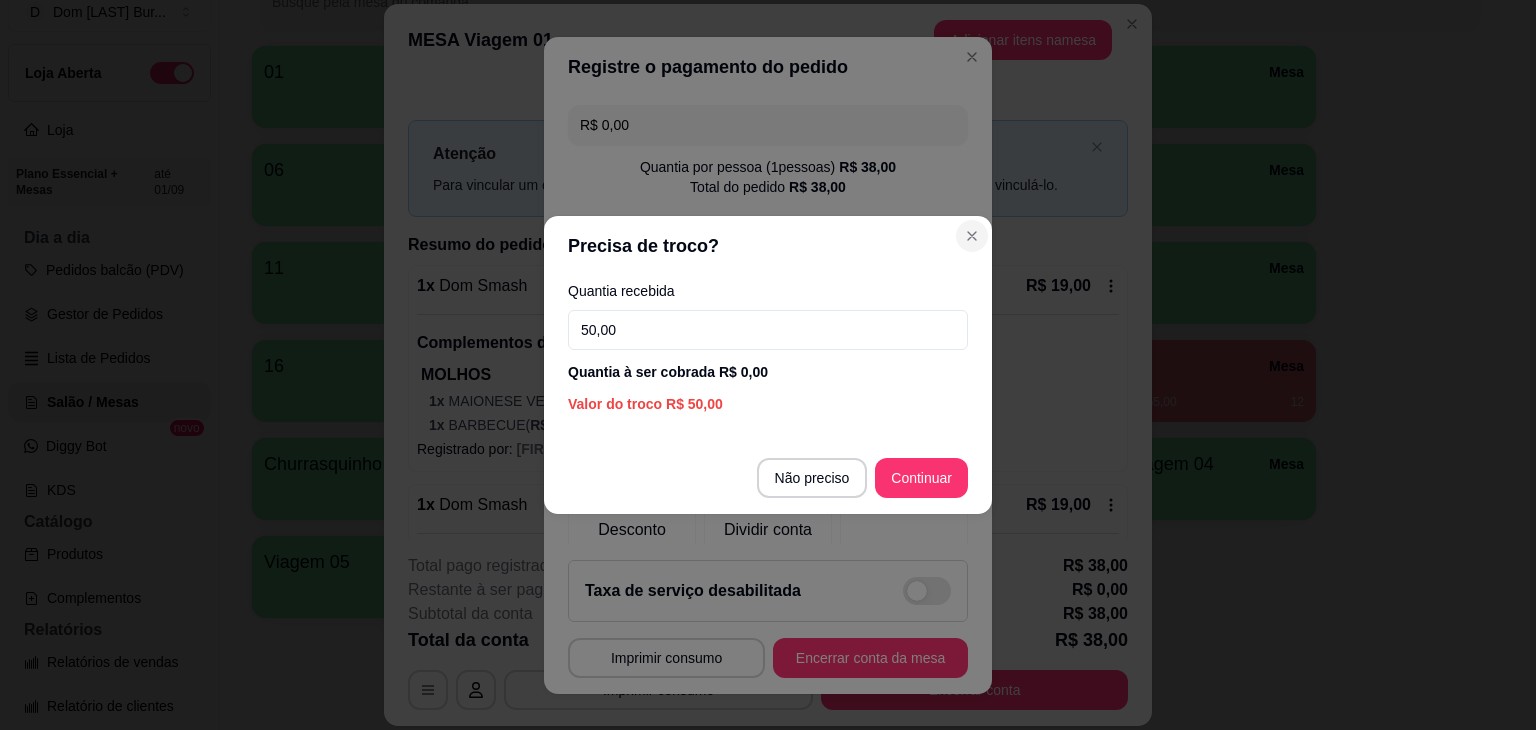 type on "50,00" 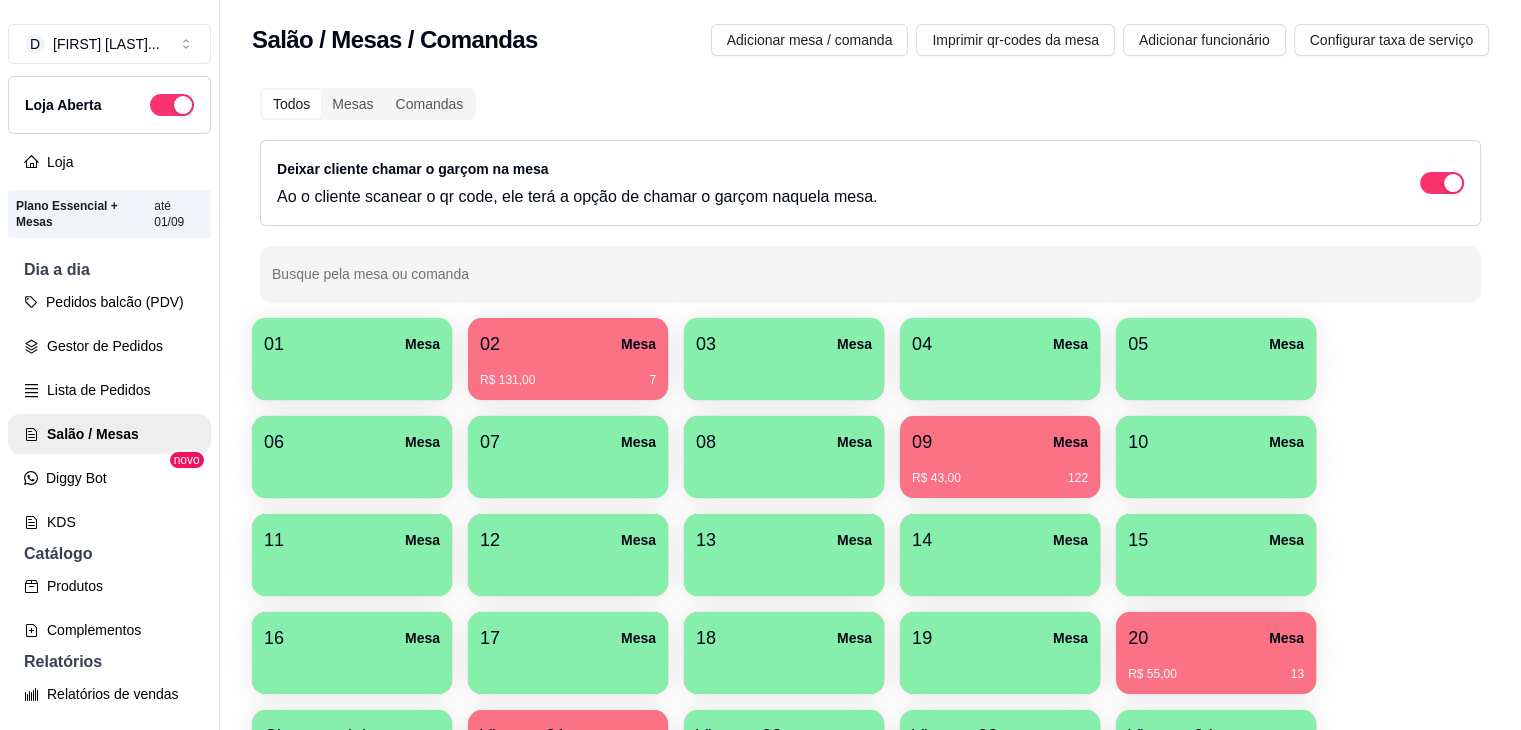 scroll, scrollTop: 32, scrollLeft: 0, axis: vertical 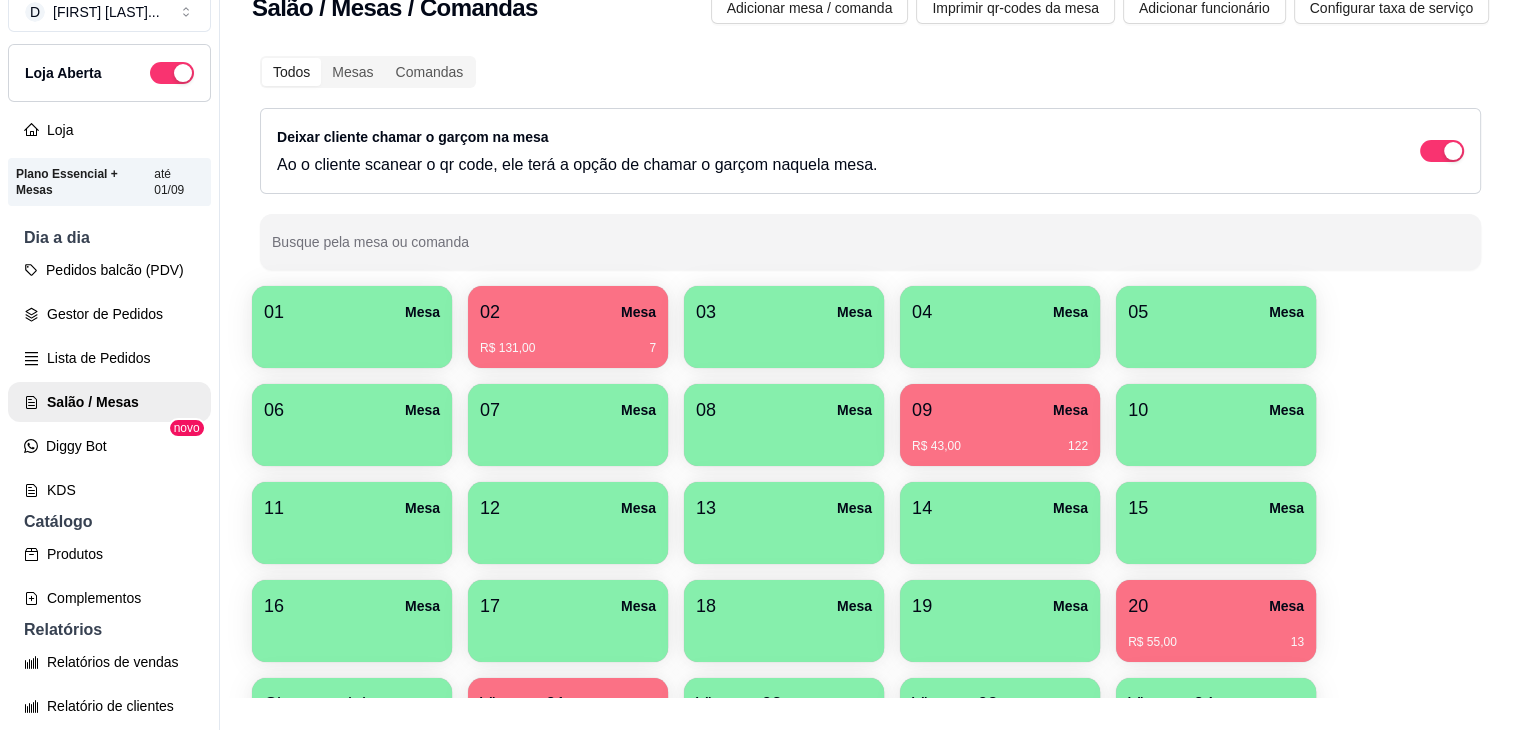 click on "01 Mesa 02 Mesa R$ 131,00 7 03 Mesa 04 Mesa 05 Mesa 06 Mesa 07 Mesa 08 Mesa 09 Mesa R$ 43,00 122 10 Mesa 11 Mesa 12 Mesa 13 Mesa 14 Mesa 15 Mesa 16 Mesa 17 Mesa 18 Mesa 19 Mesa 20 Mesa R$ 55,00 13 Churrasquinho  Mesa Viagem 01 Mesa R$ 38,00 37 Viagem 02 Mesa Viagem 03 Mesa Viagem 04 Mesa Viagem 05 Mesa Viagem 06 Mesa Viagem 07 Mesa" at bounding box center (870, 572) 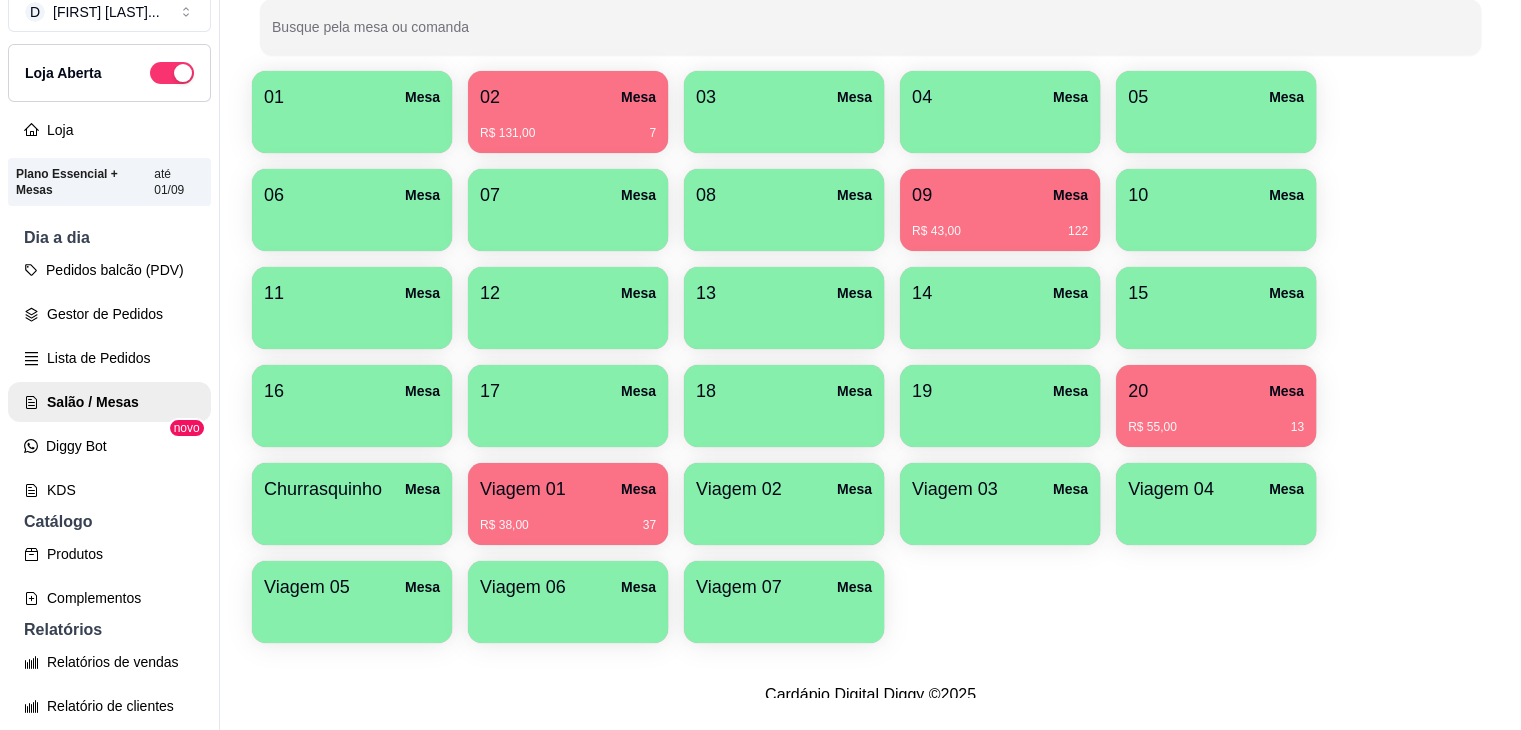 scroll, scrollTop: 255, scrollLeft: 0, axis: vertical 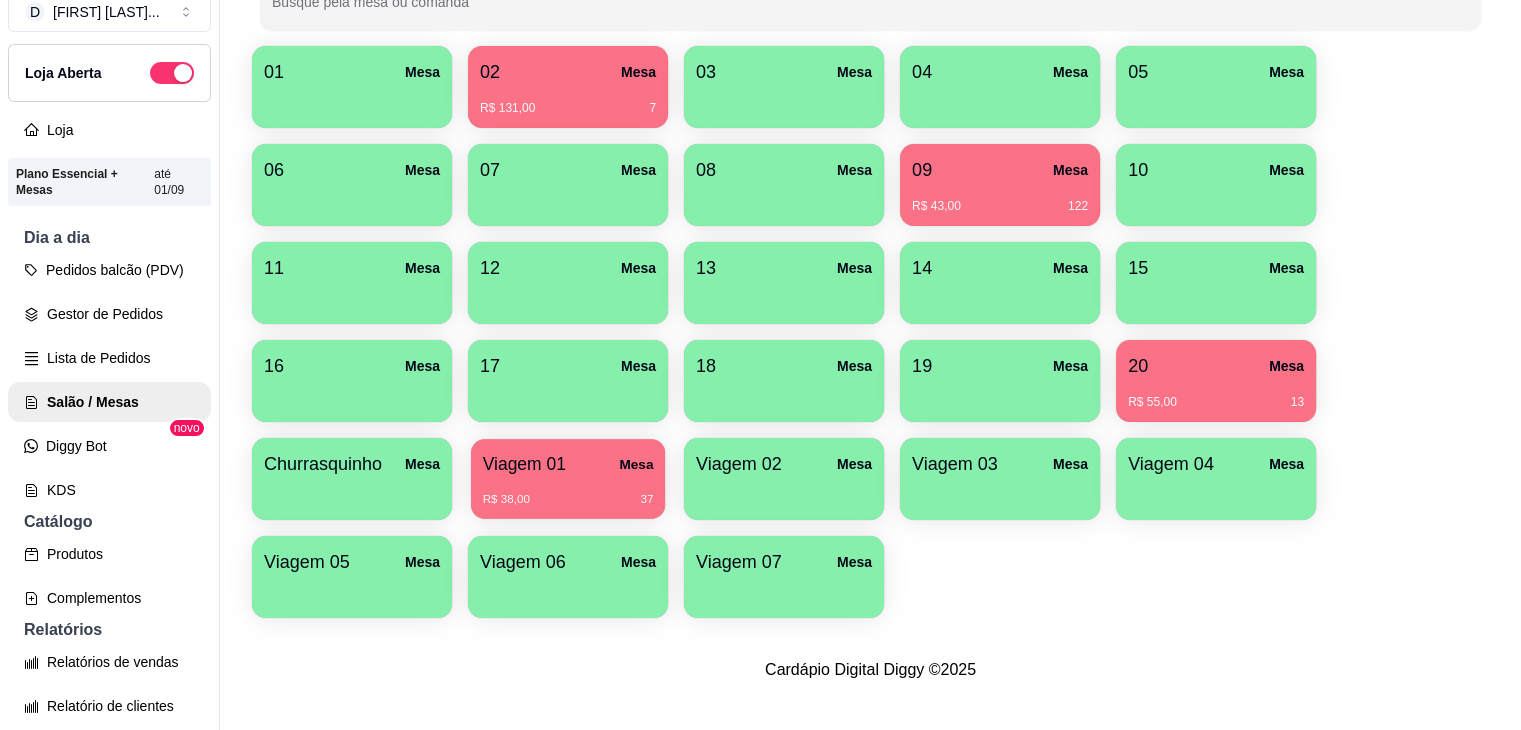 click on "R$ 38,00 37" at bounding box center (568, 500) 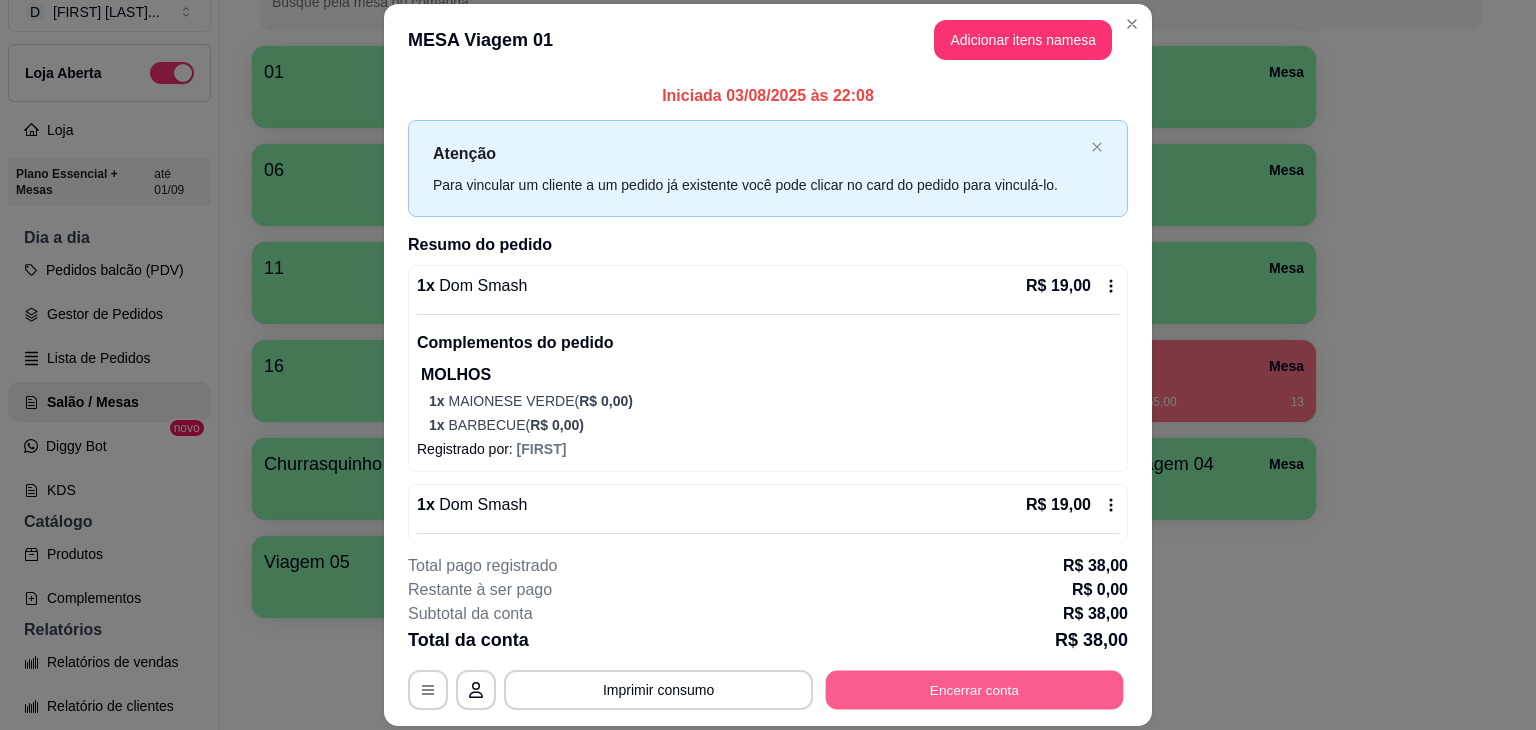 click on "Encerrar conta" at bounding box center [975, 690] 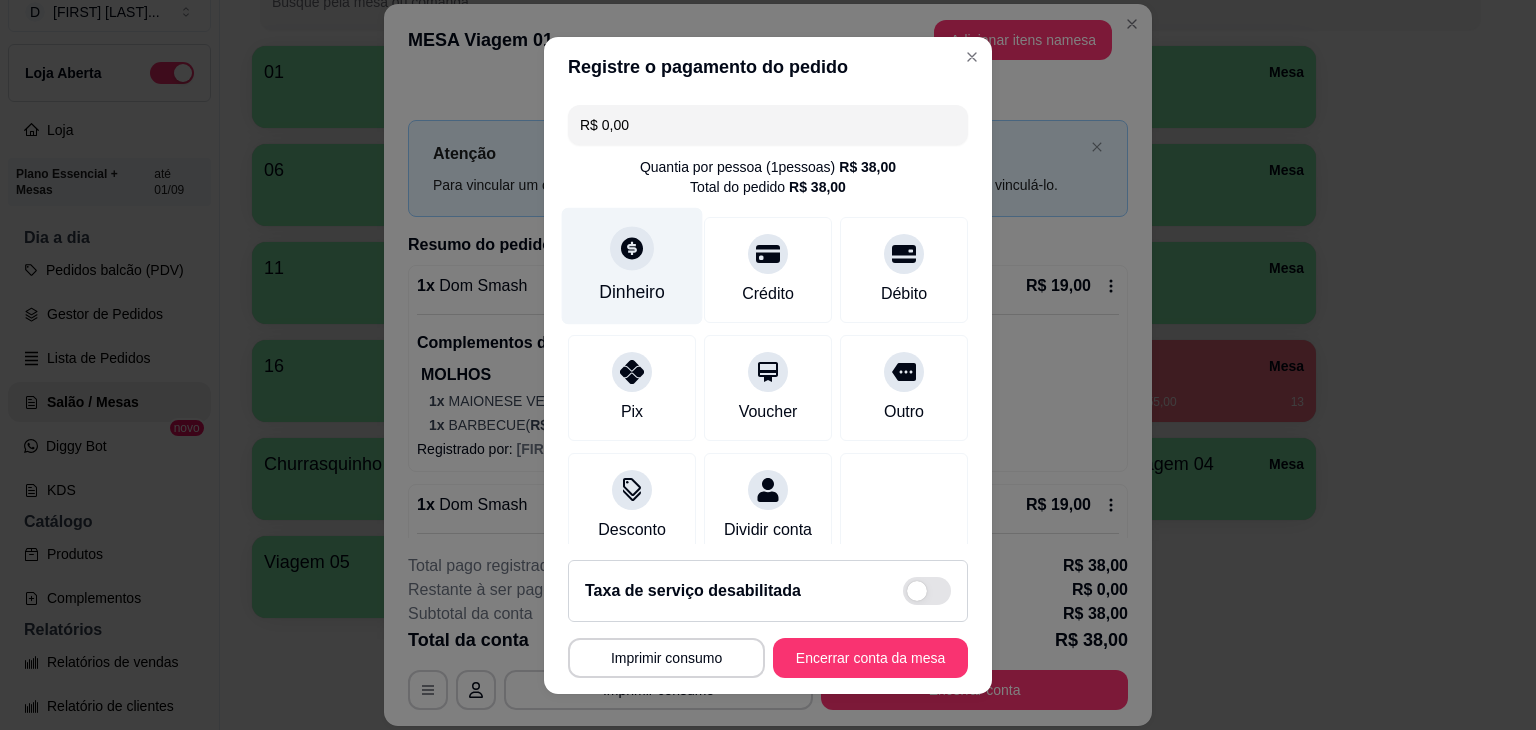 click on "Dinheiro" at bounding box center [632, 292] 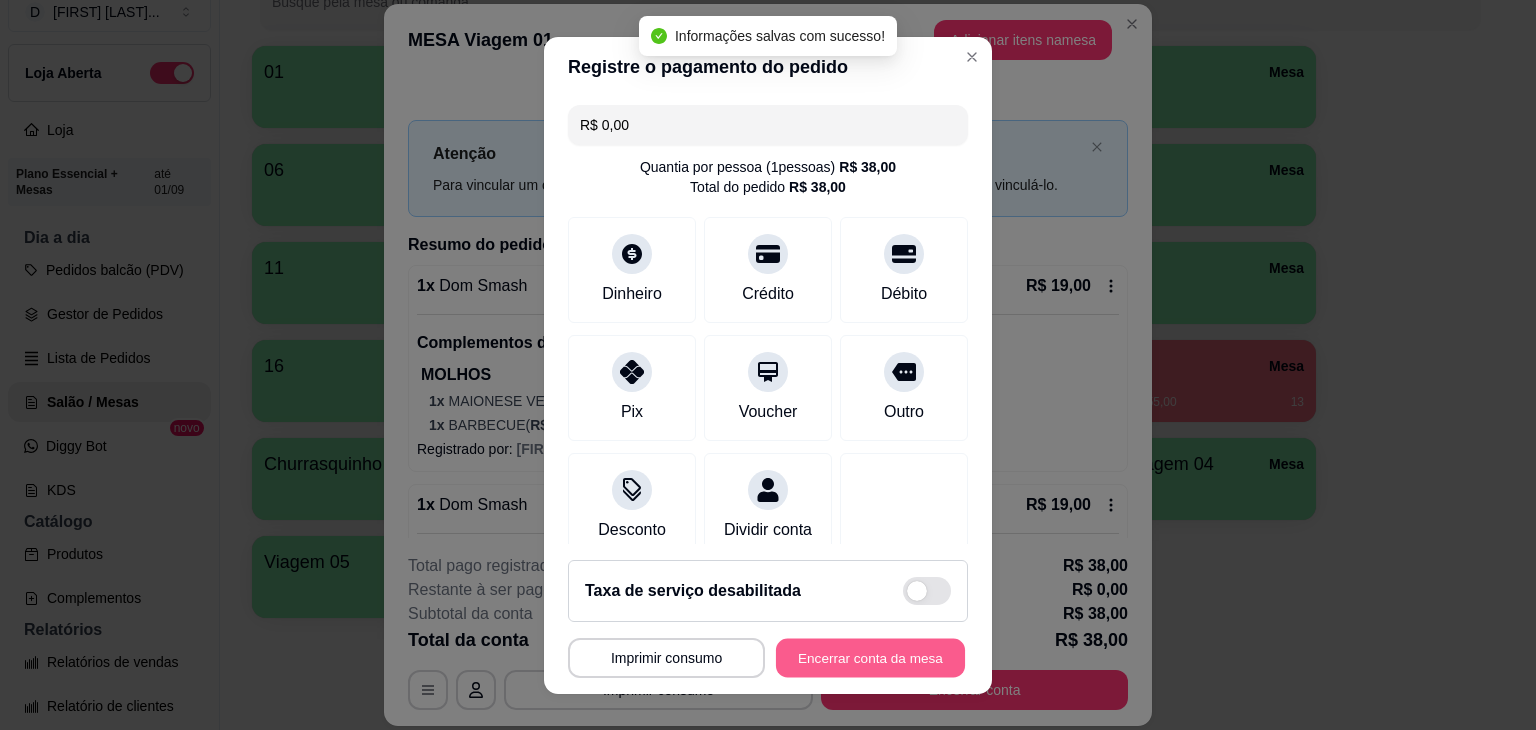 click on "Encerrar conta da mesa" at bounding box center [870, 657] 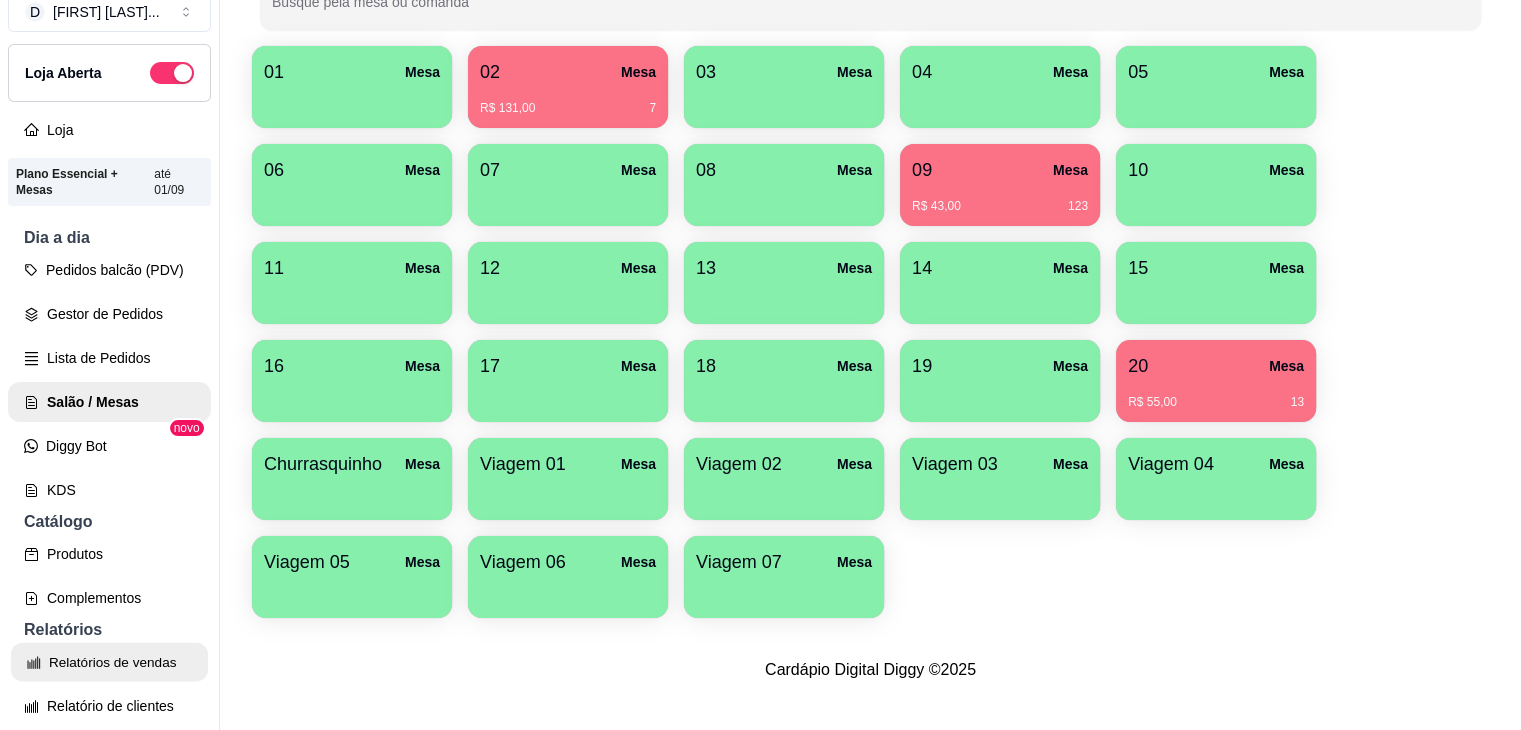 click on "Relatórios de vendas" at bounding box center [109, 662] 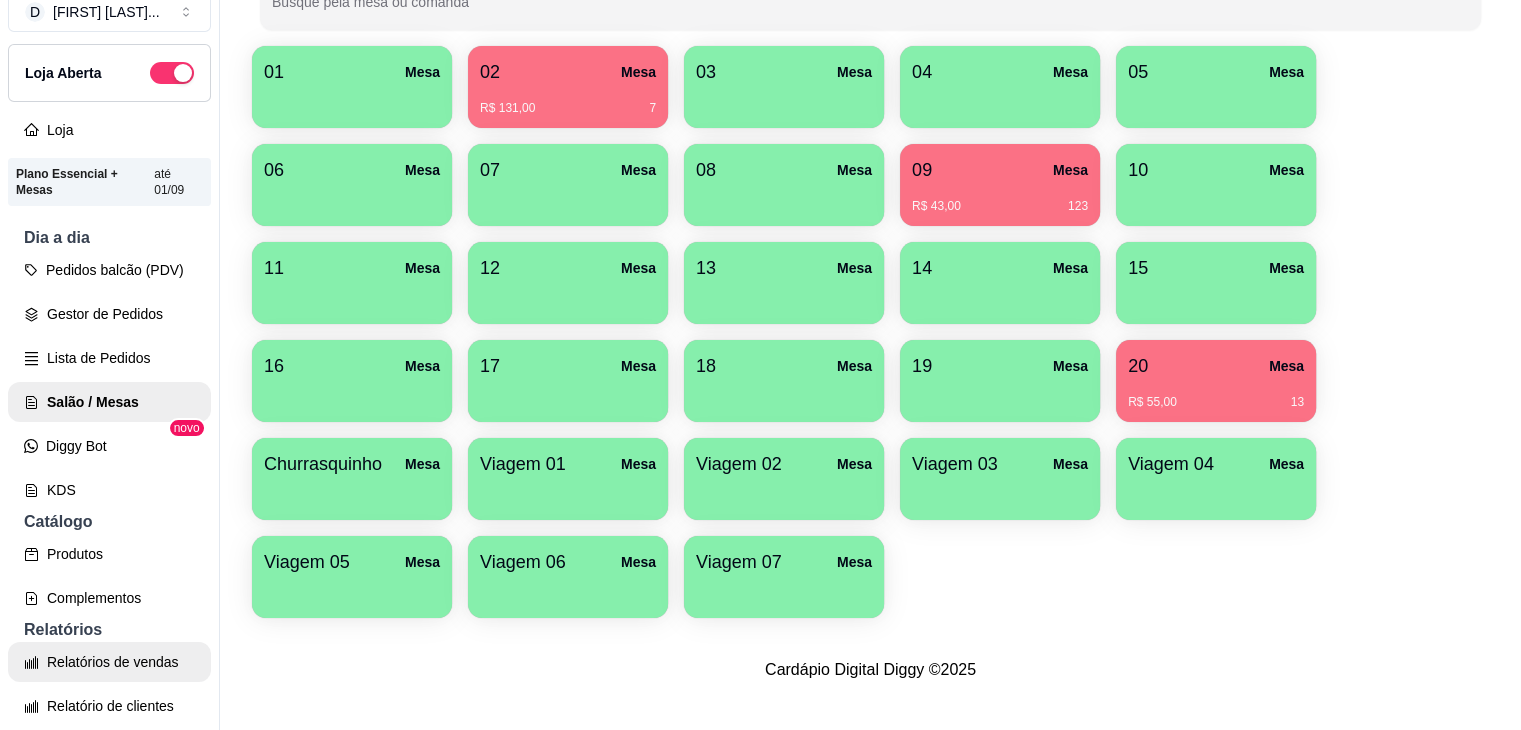 select on "ALL" 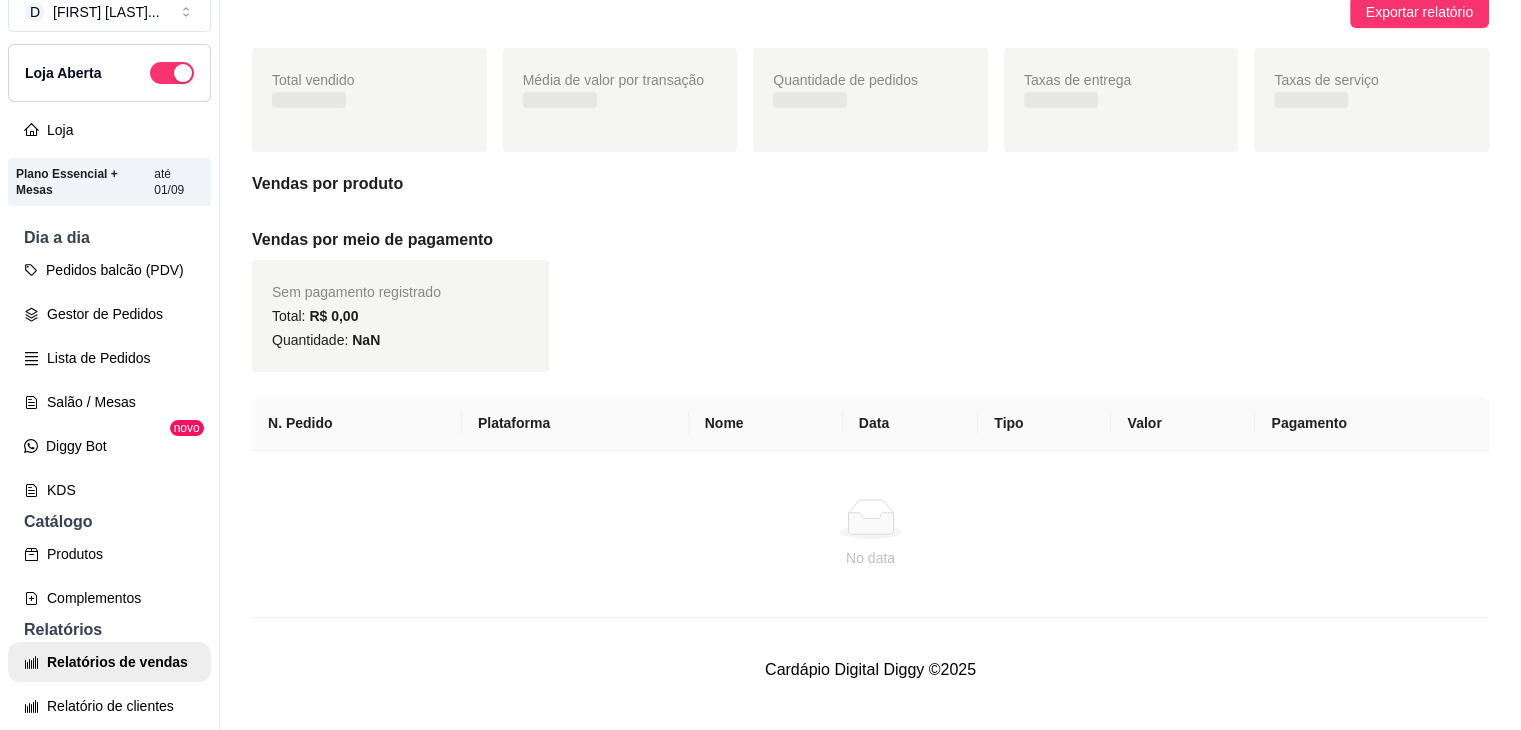 scroll, scrollTop: 0, scrollLeft: 0, axis: both 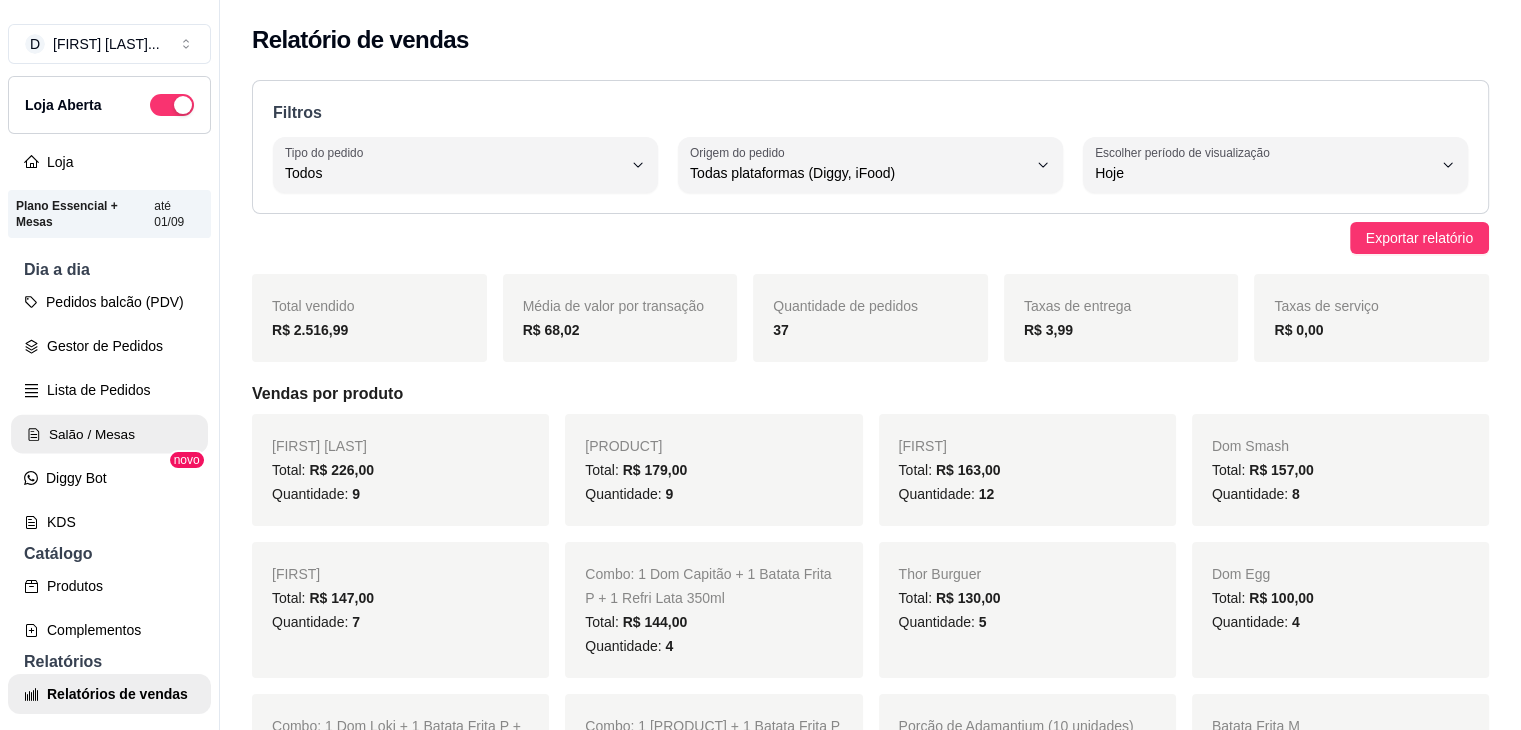 click on "Salão / Mesas" at bounding box center [109, 434] 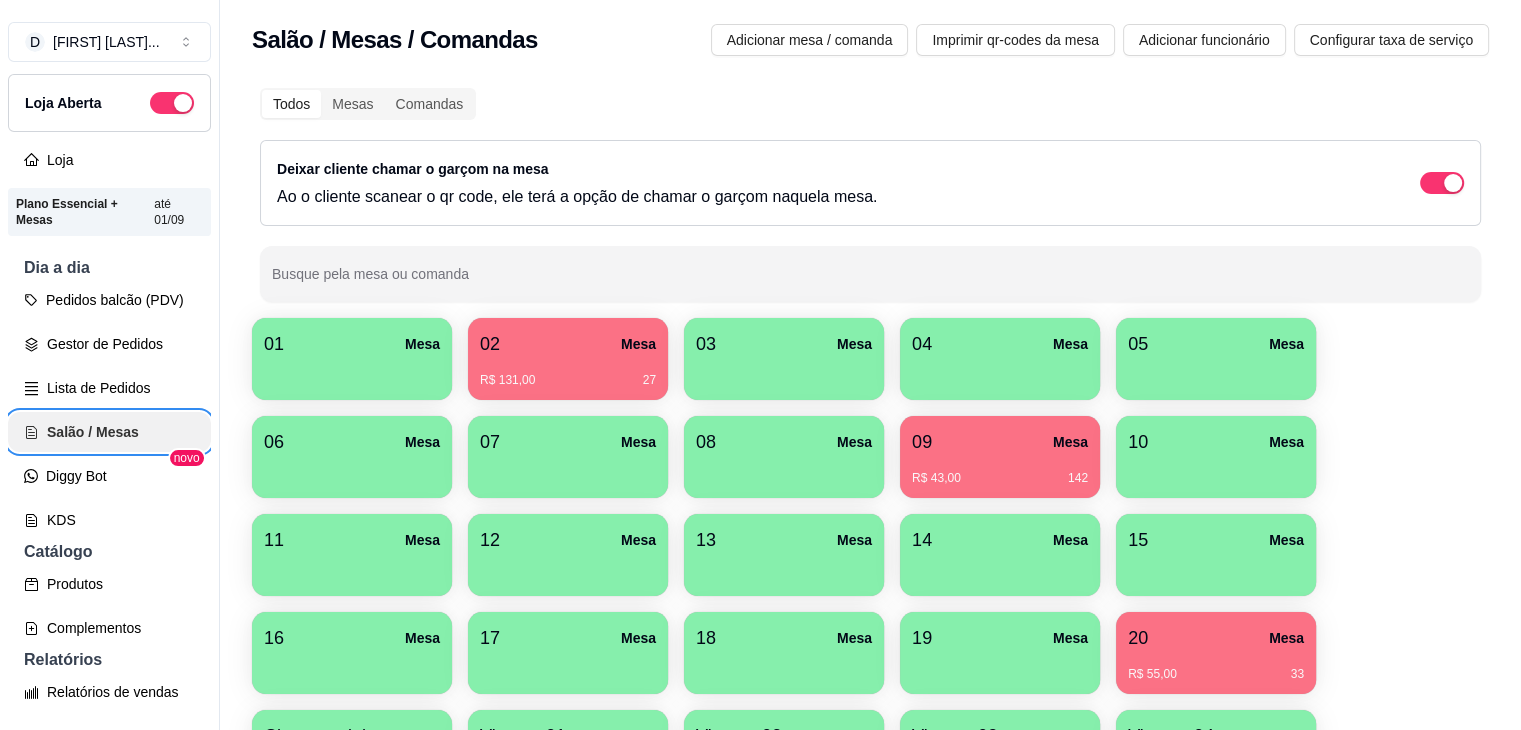 scroll, scrollTop: 0, scrollLeft: 0, axis: both 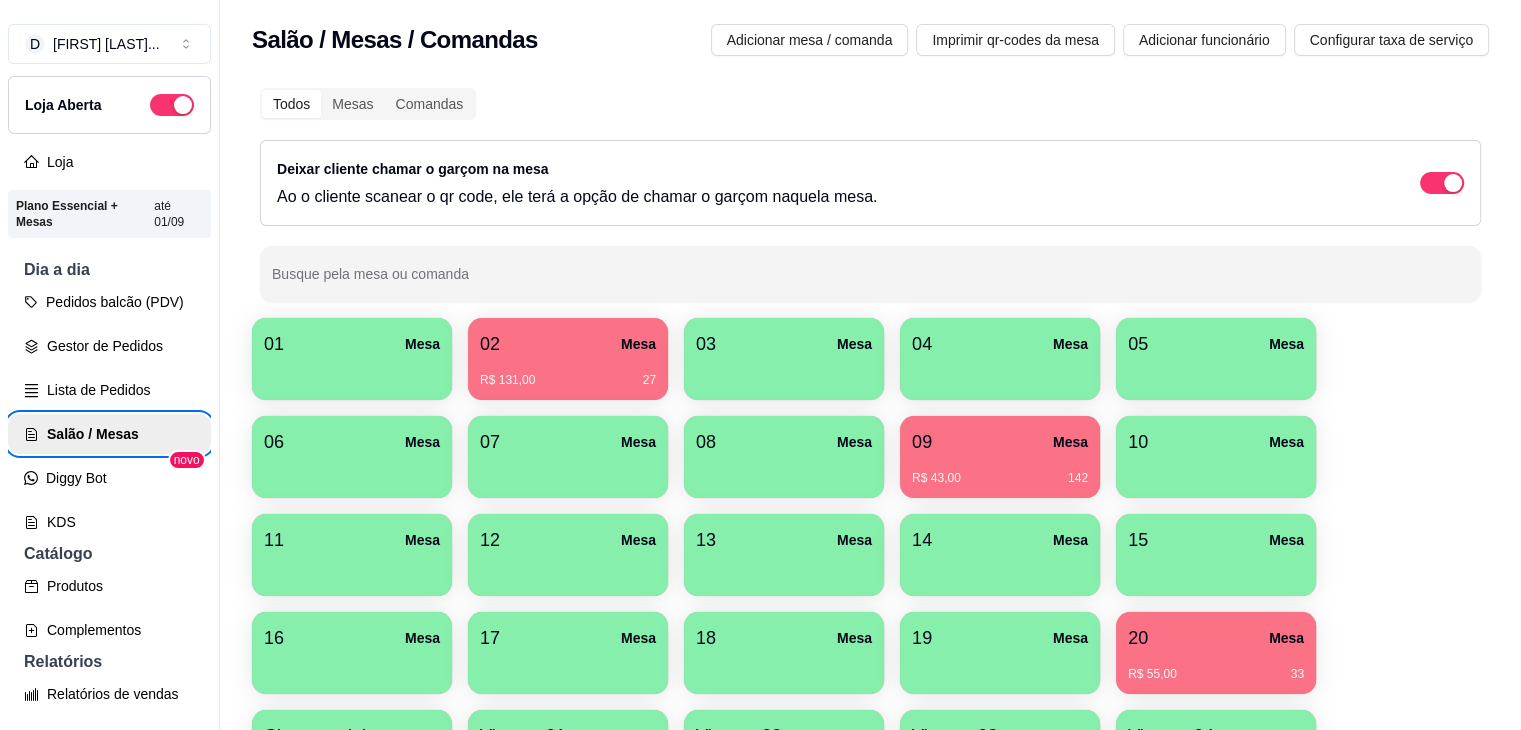 click on "Deixar cliente chamar o garçom na mesa Ao o cliente scanear o qr code, ele terá a opção de chamar o garçom naquela mesa." at bounding box center [870, 183] 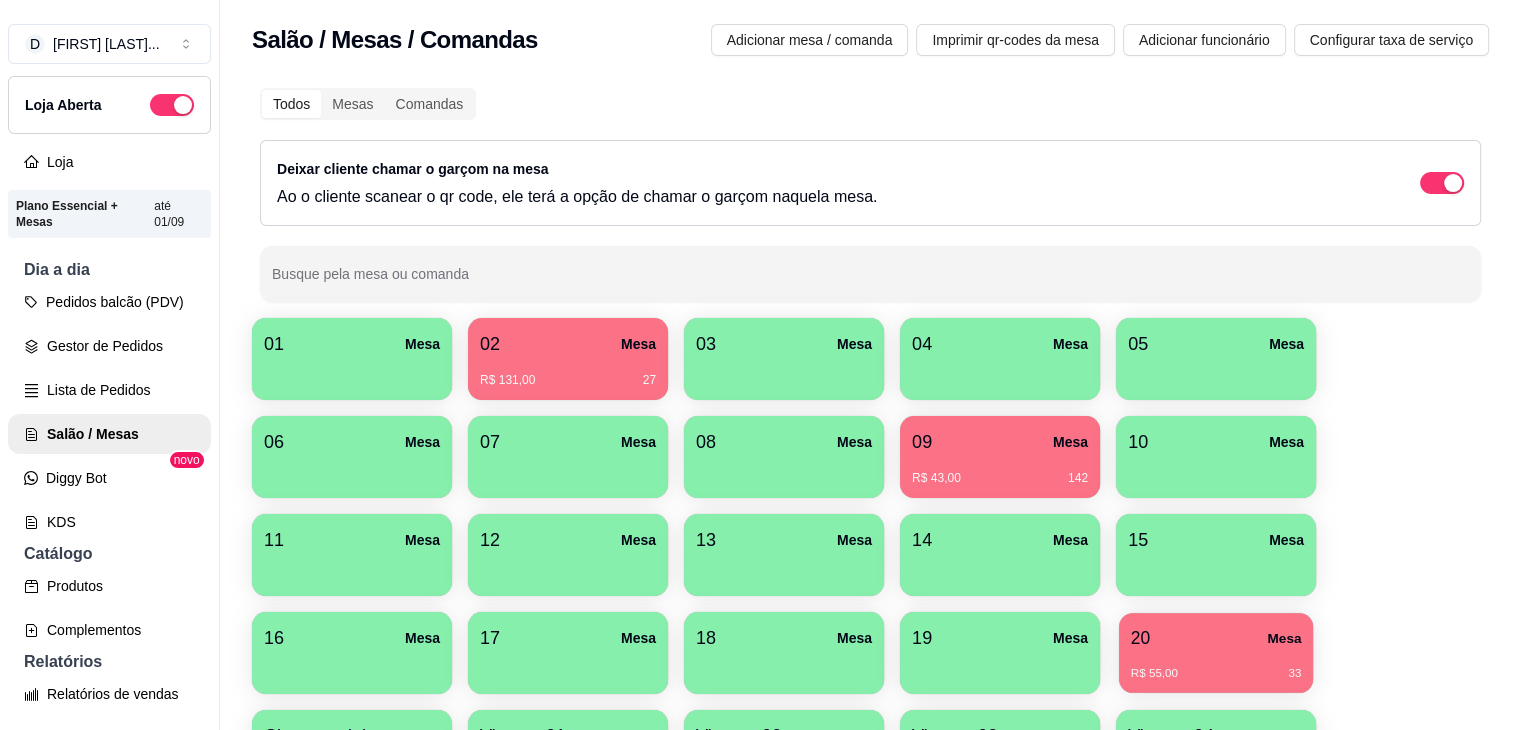 click on "R$ 55,00 33" at bounding box center (1216, 666) 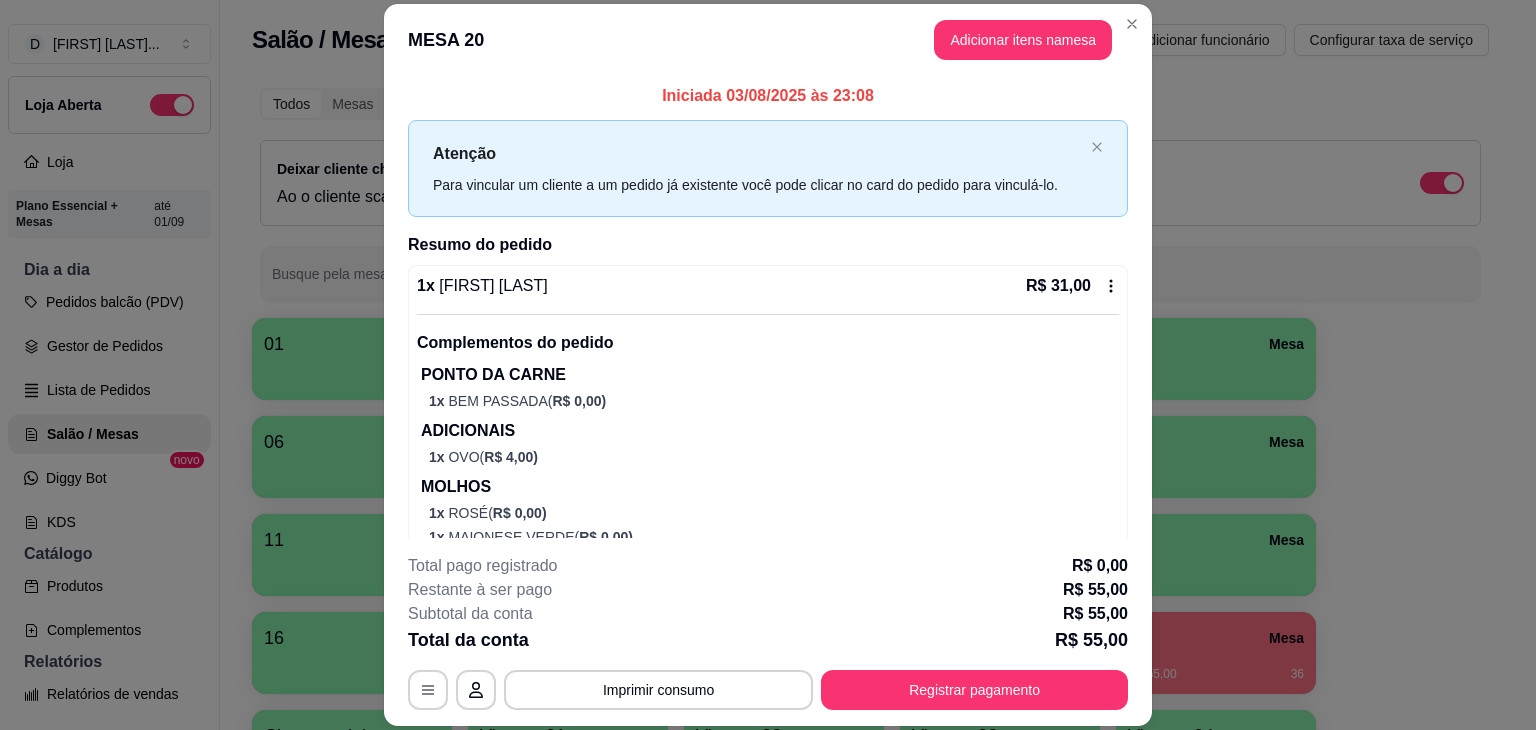 click on "1 x   Dom Loki R$ 31,00" at bounding box center [768, 286] 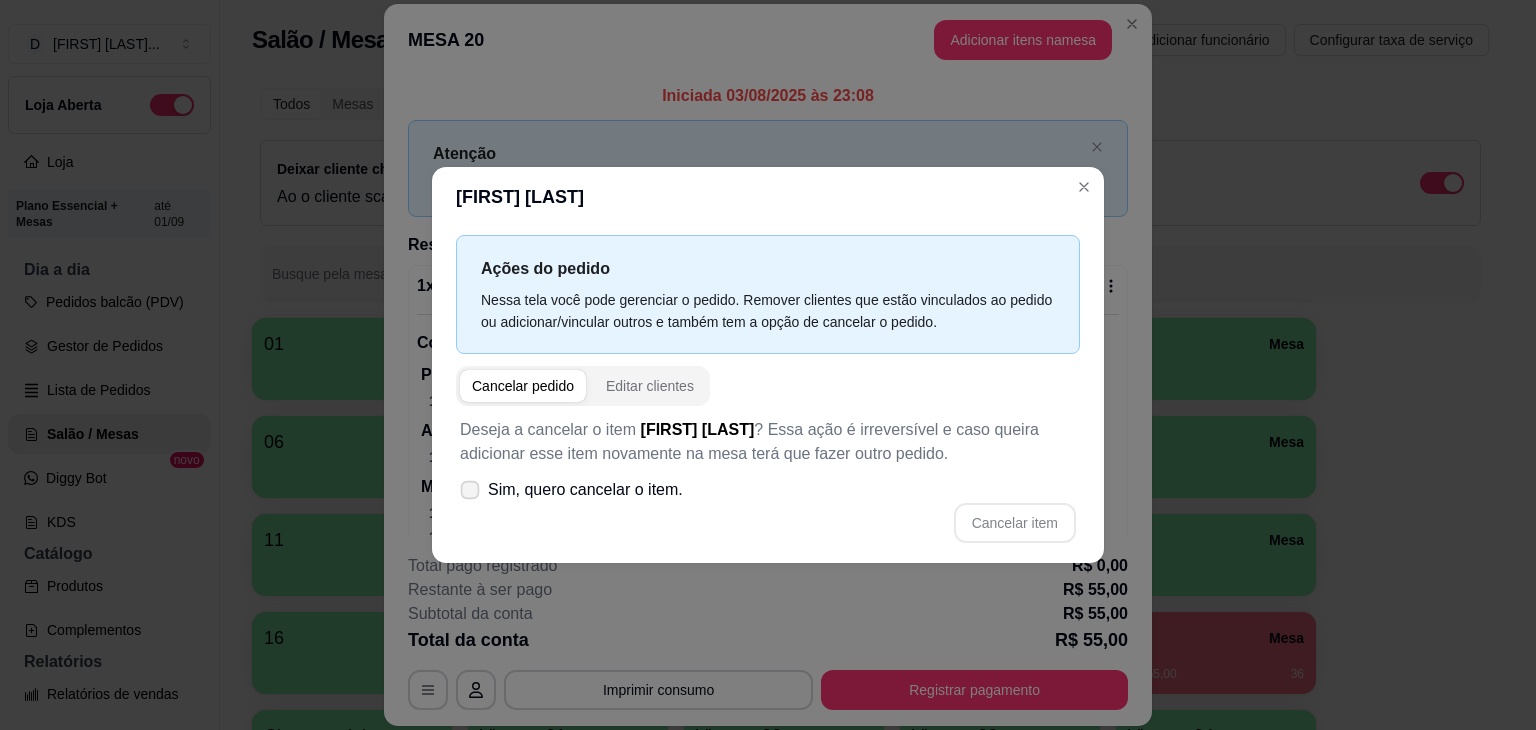 click on "Sim, quero cancelar o item." at bounding box center (585, 490) 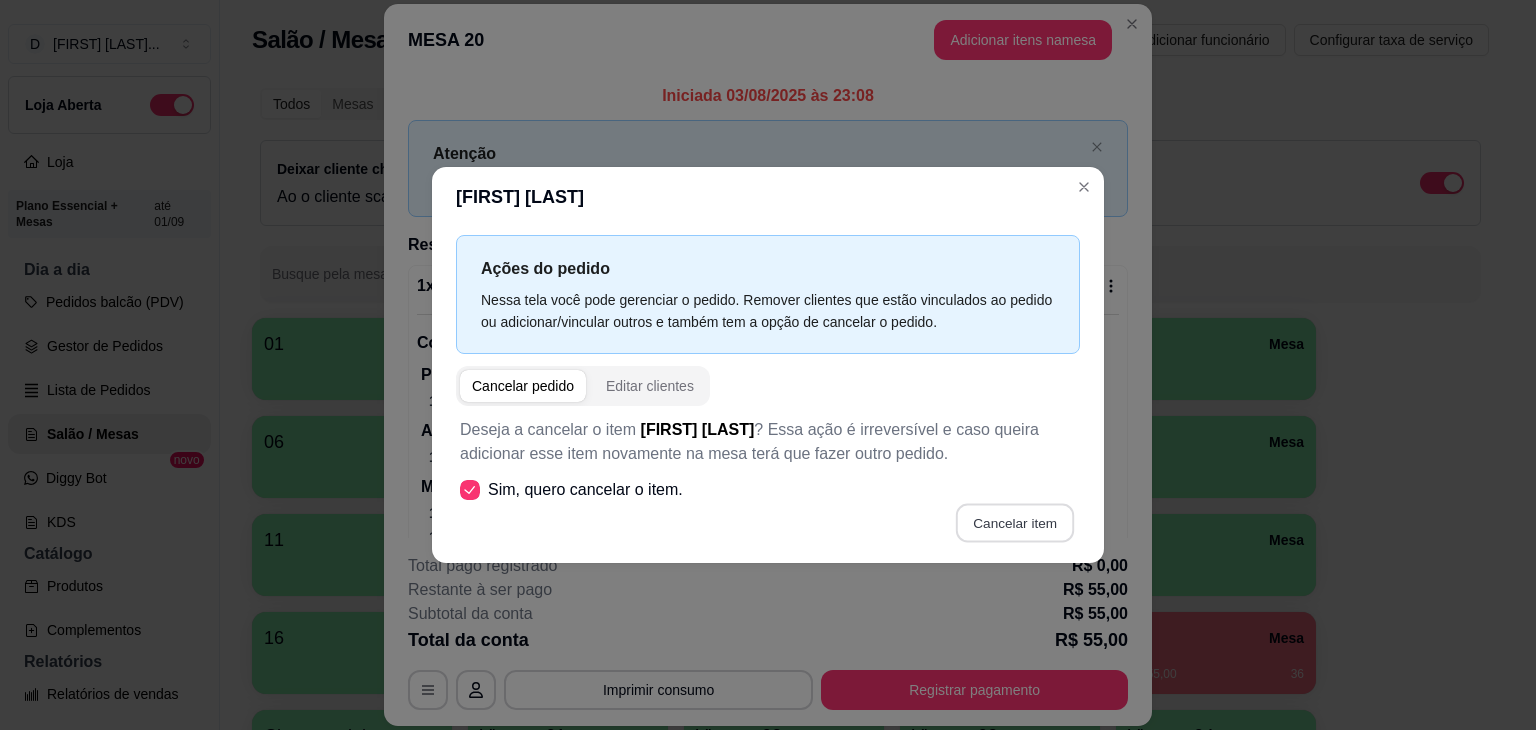 click on "Cancelar item" at bounding box center [1014, 523] 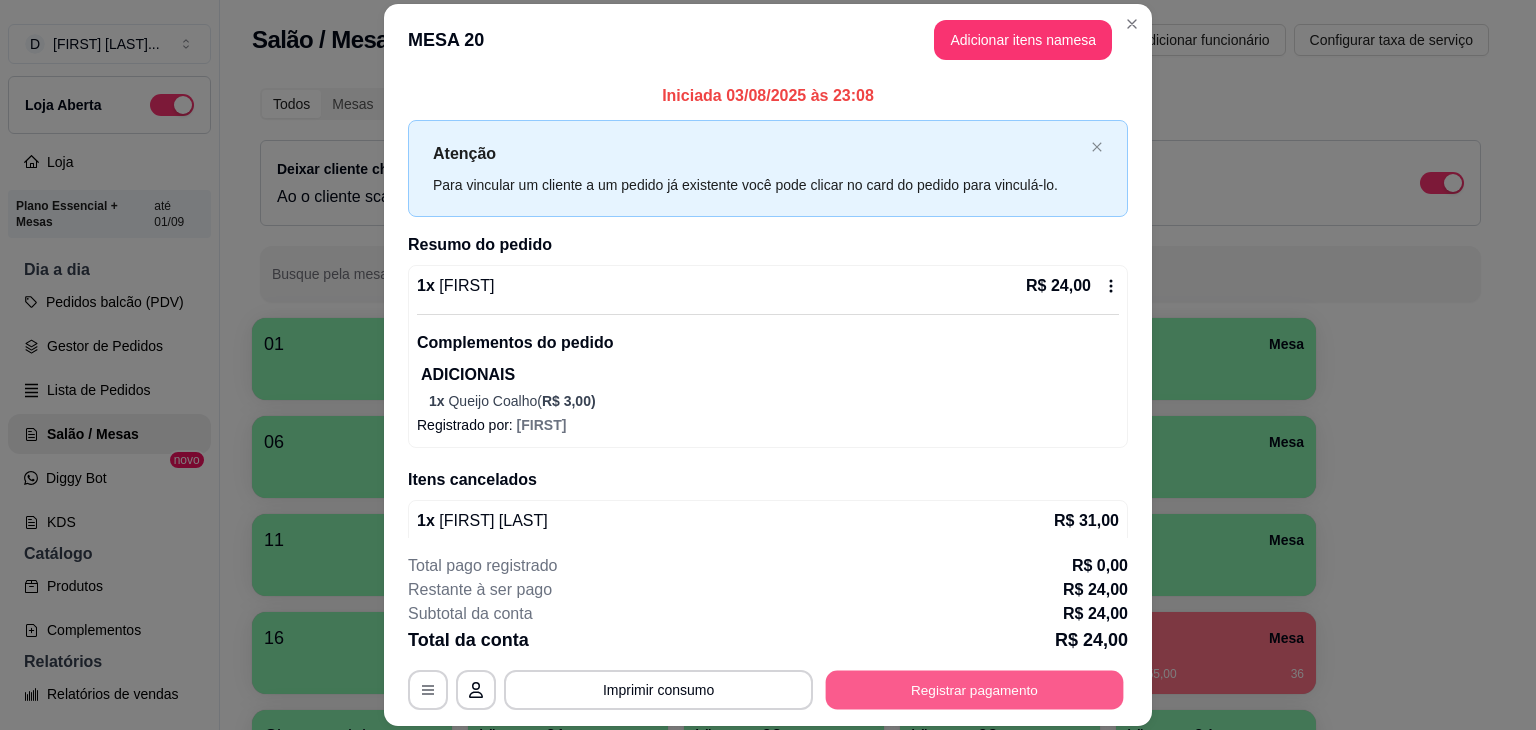 click on "Registrar pagamento" at bounding box center (975, 690) 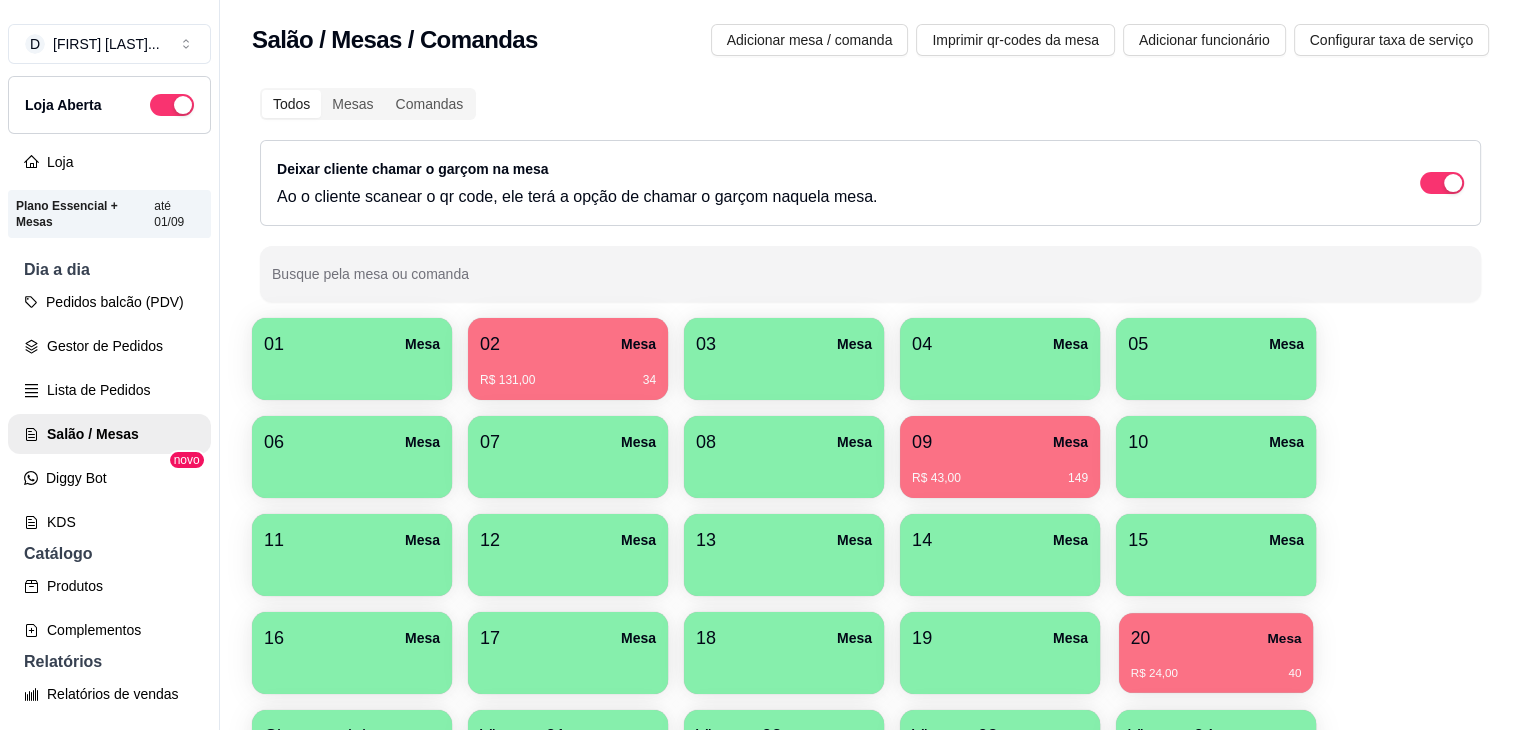 click on "20 Mesa" at bounding box center [1216, 638] 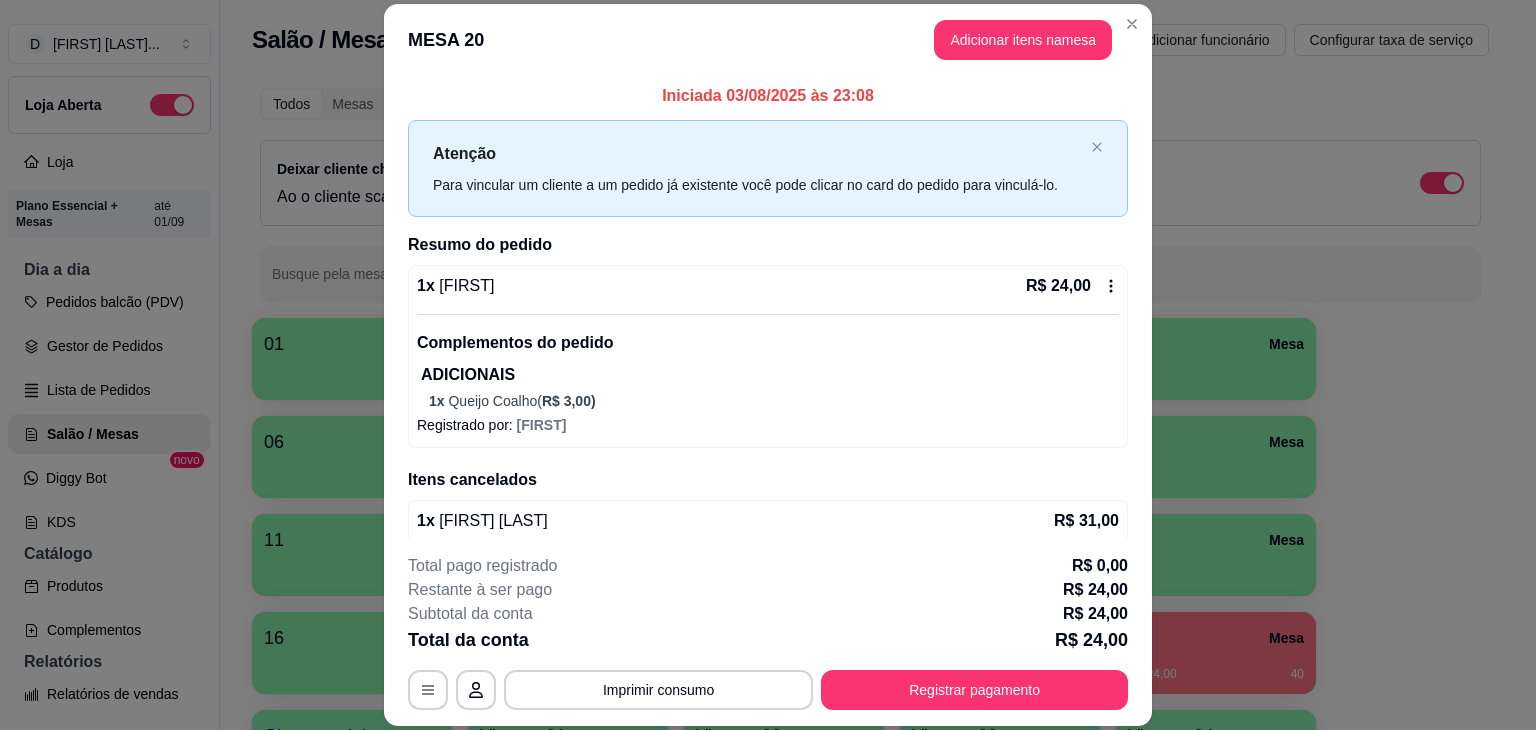 click on "Complementos do pedido ADICIONAIS 1 x   Queijo Coalho  ( R$ 3,00 )" at bounding box center [768, 362] 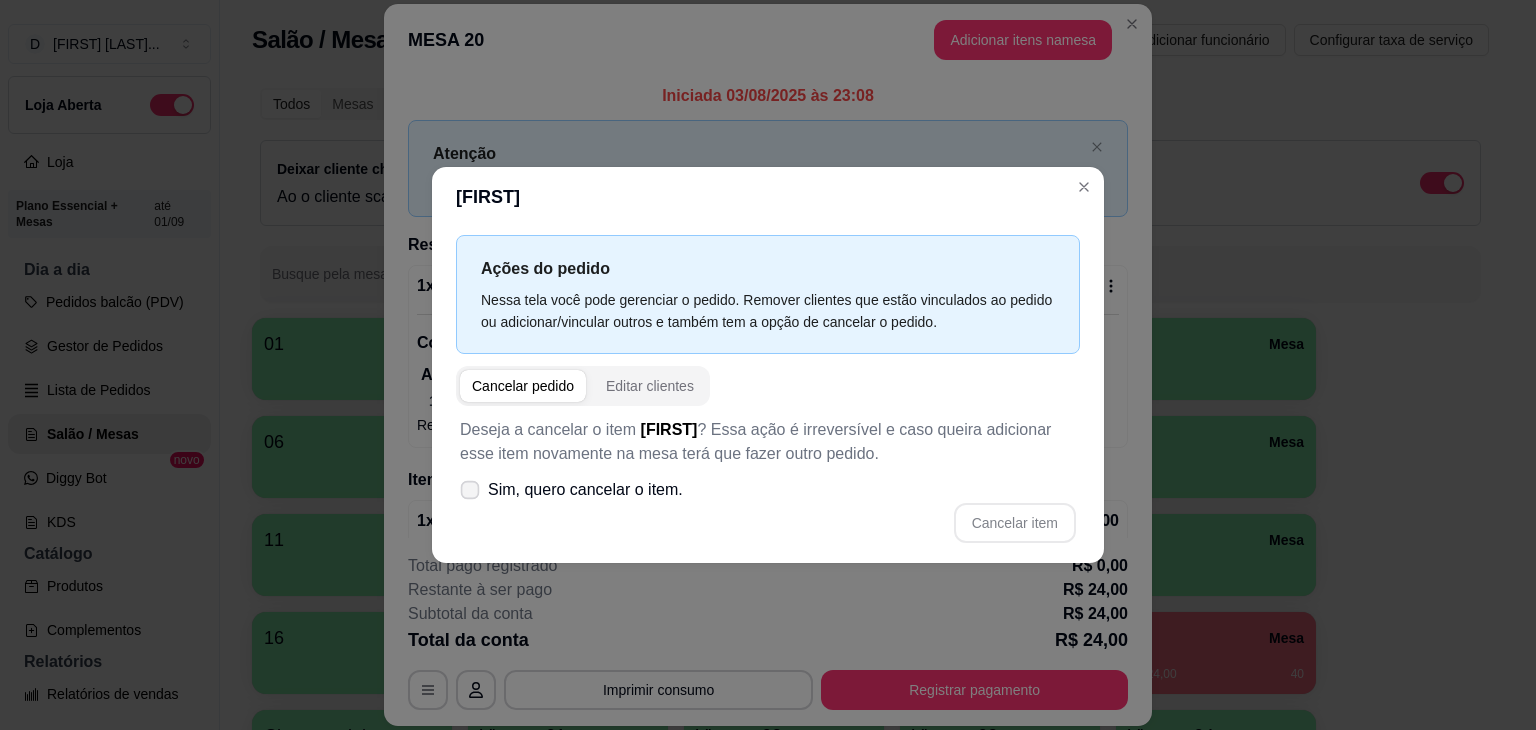 click on "Sim, quero cancelar o item." at bounding box center [585, 490] 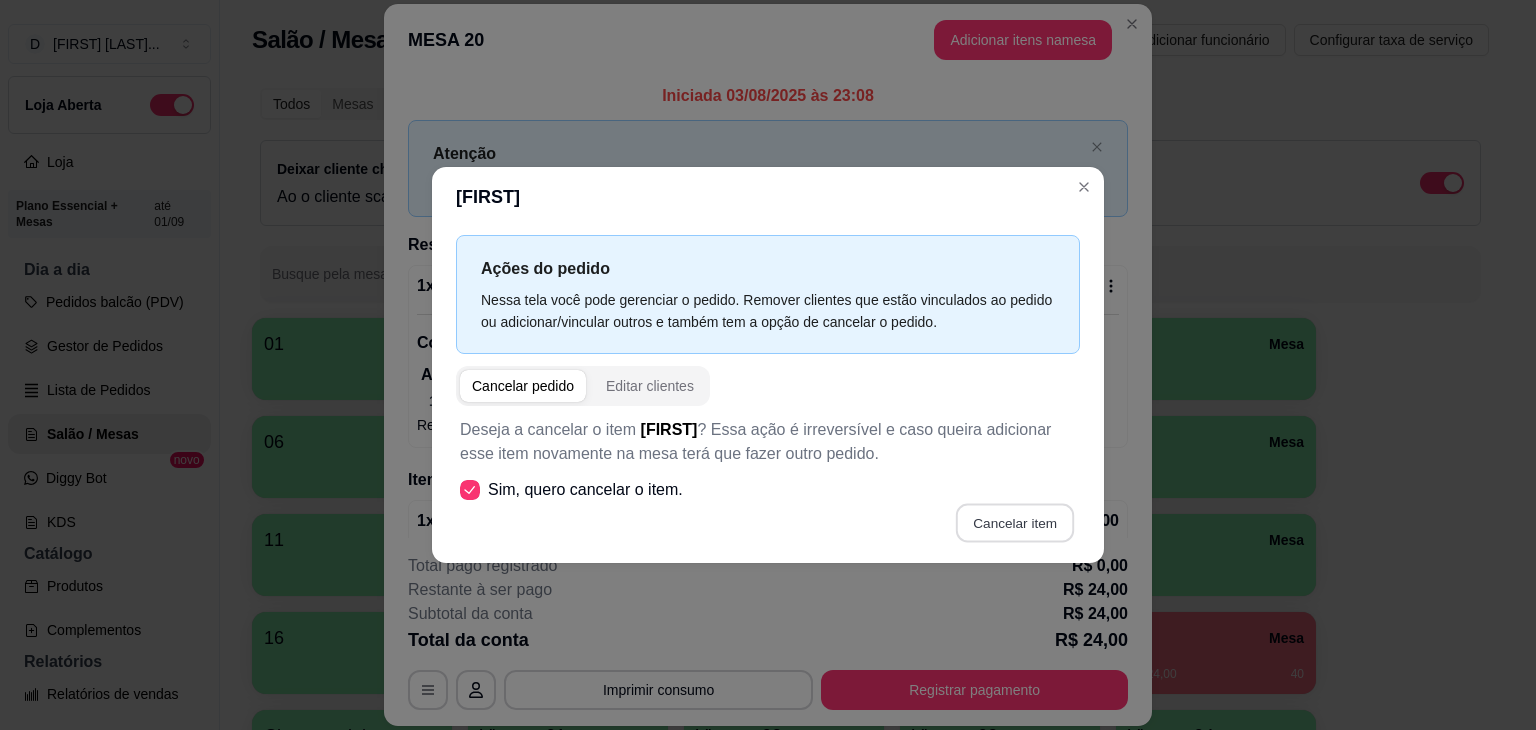 click on "Cancelar item" at bounding box center [1014, 523] 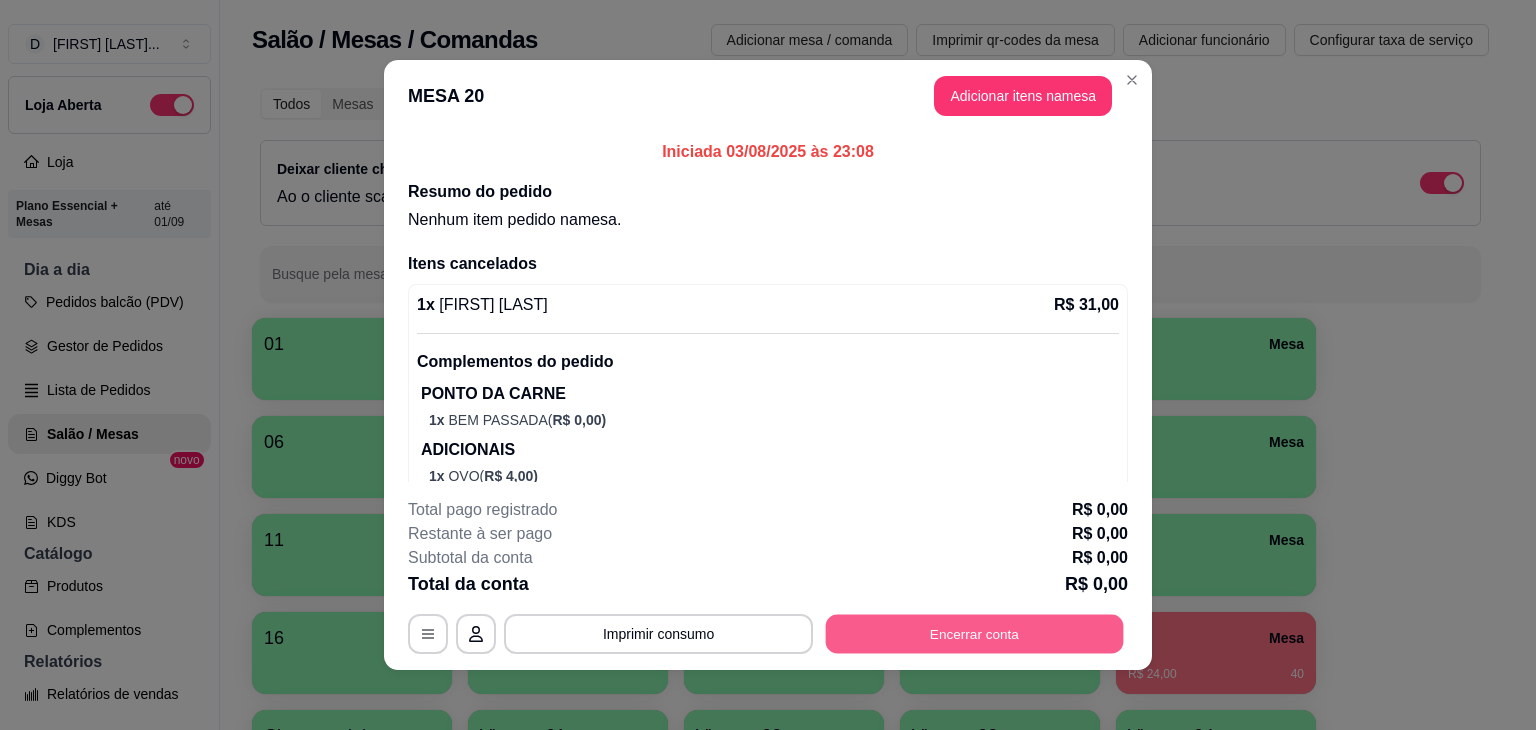 click on "Encerrar conta" at bounding box center [975, 634] 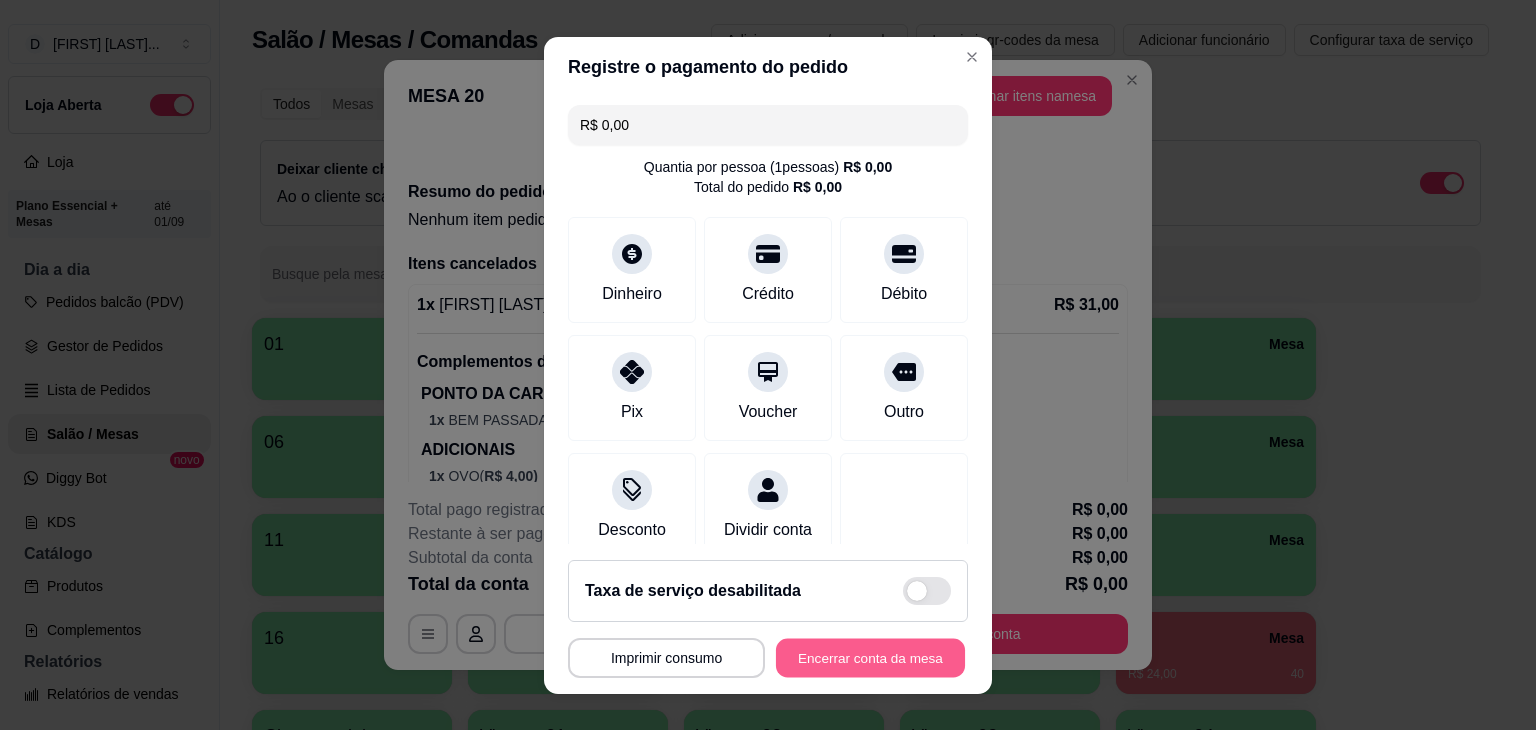 click on "Encerrar conta da mesa" at bounding box center [870, 657] 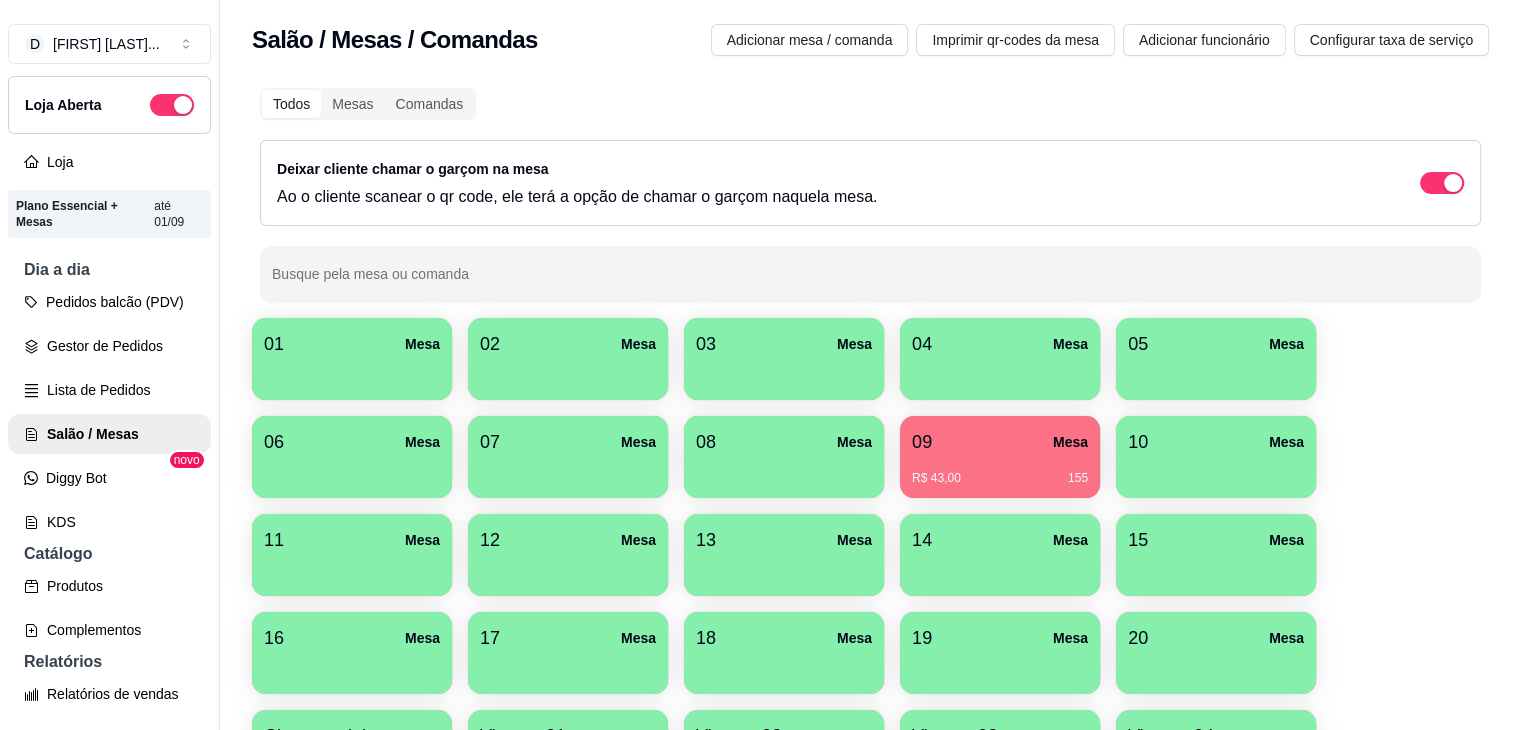 drag, startPoint x: 968, startPoint y: 497, endPoint x: 965, endPoint y: 481, distance: 16.27882 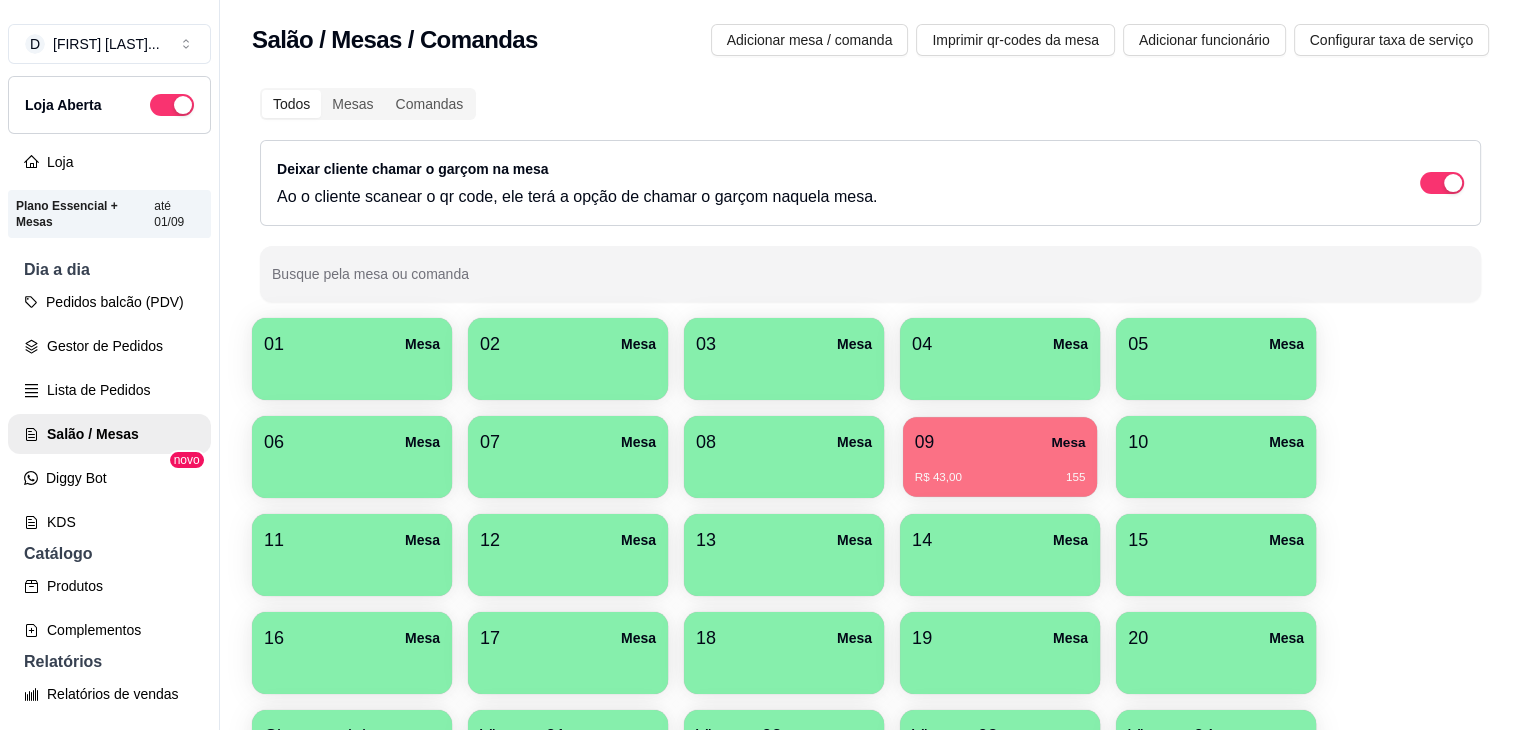 click on "R$ 43,00 155" at bounding box center [1000, 478] 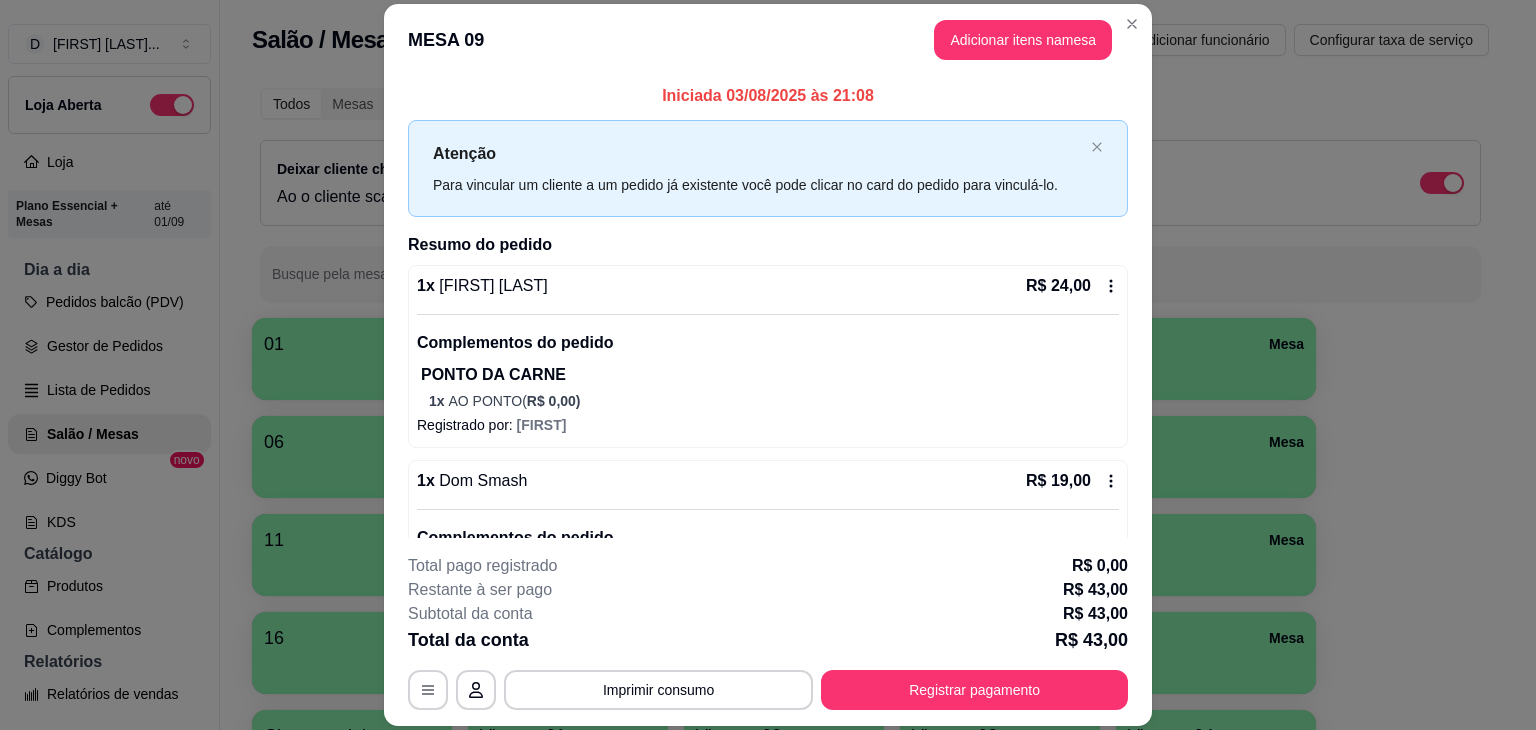 click on "1 x   Dom Bacon R$ 24,00" at bounding box center [768, 286] 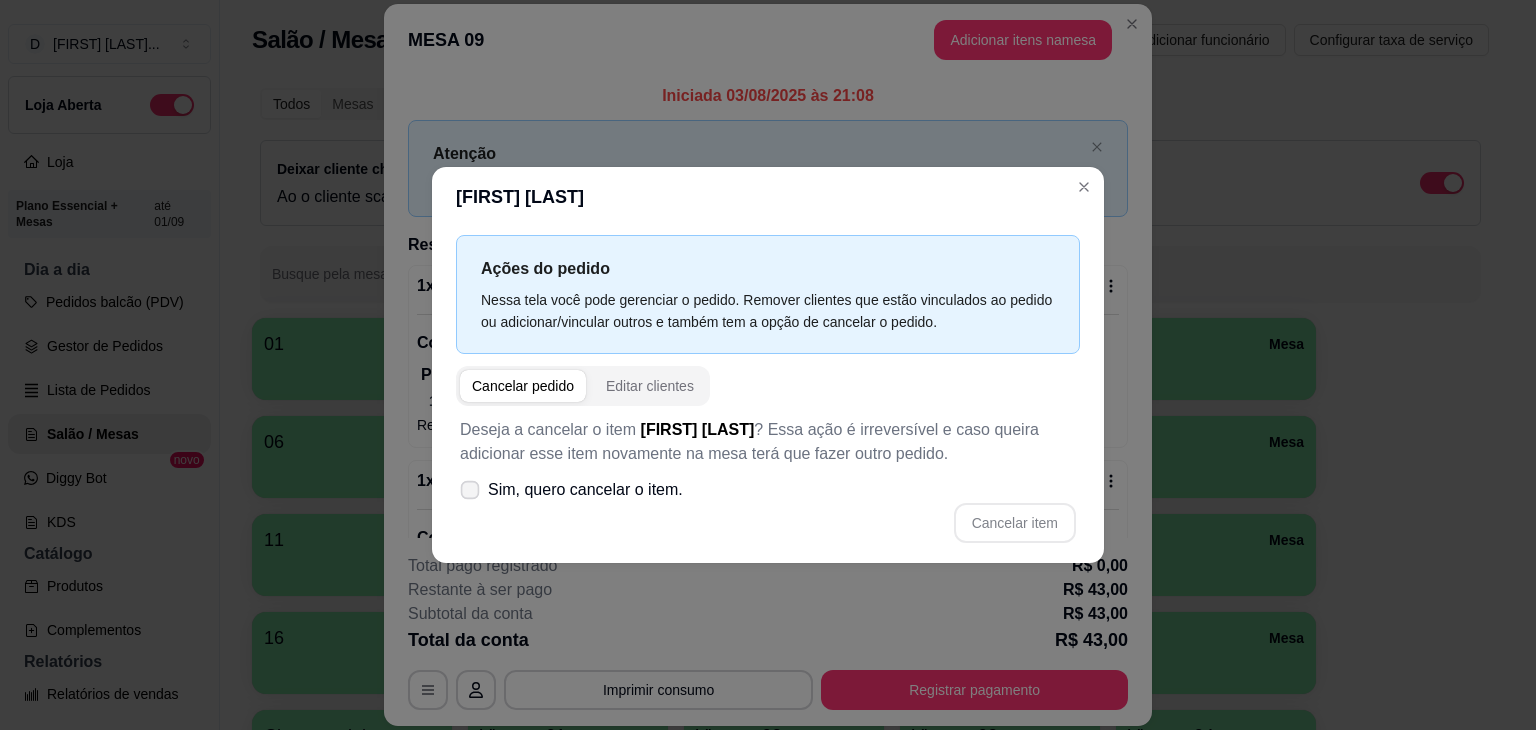 click on "Sim, quero cancelar o item." at bounding box center (585, 490) 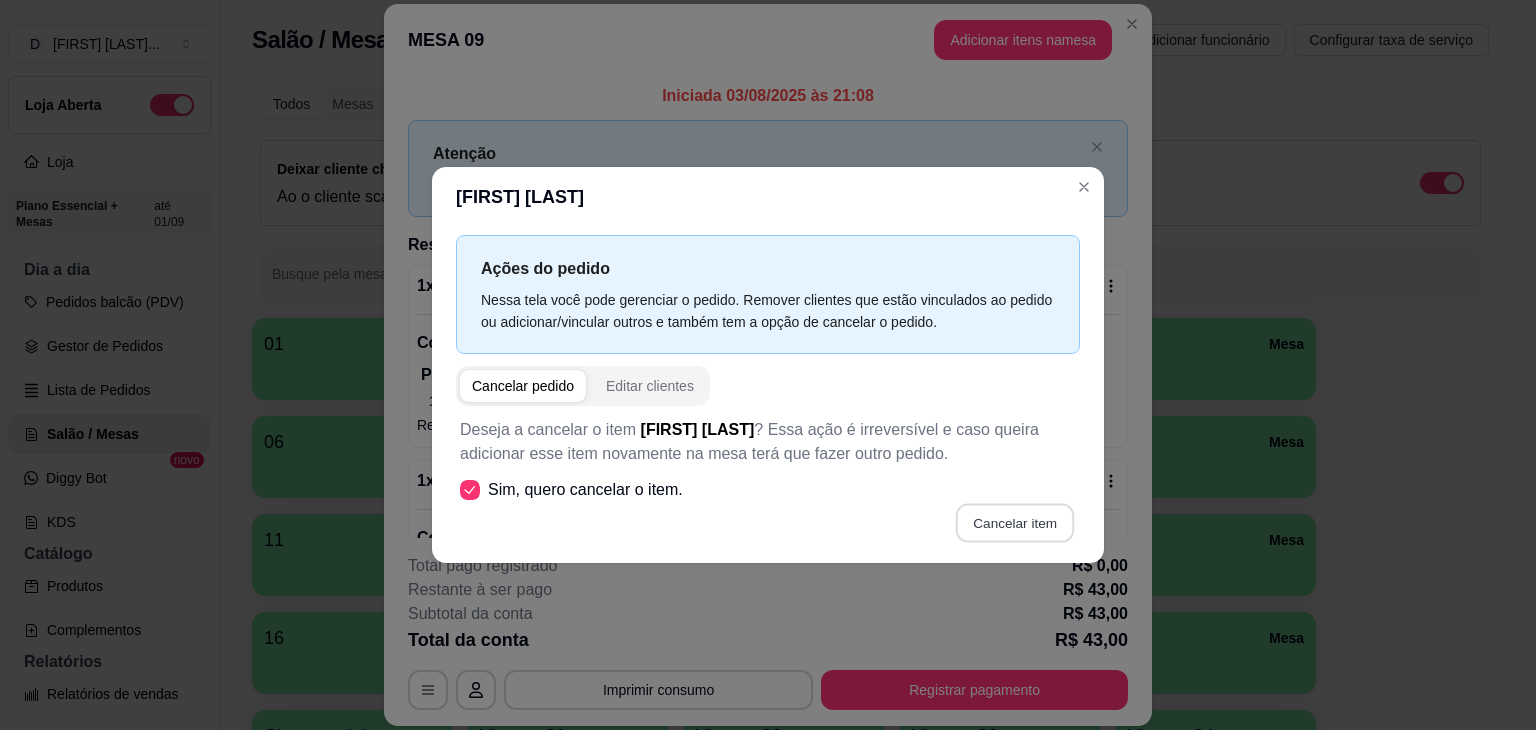 click on "Cancelar item" at bounding box center (1014, 523) 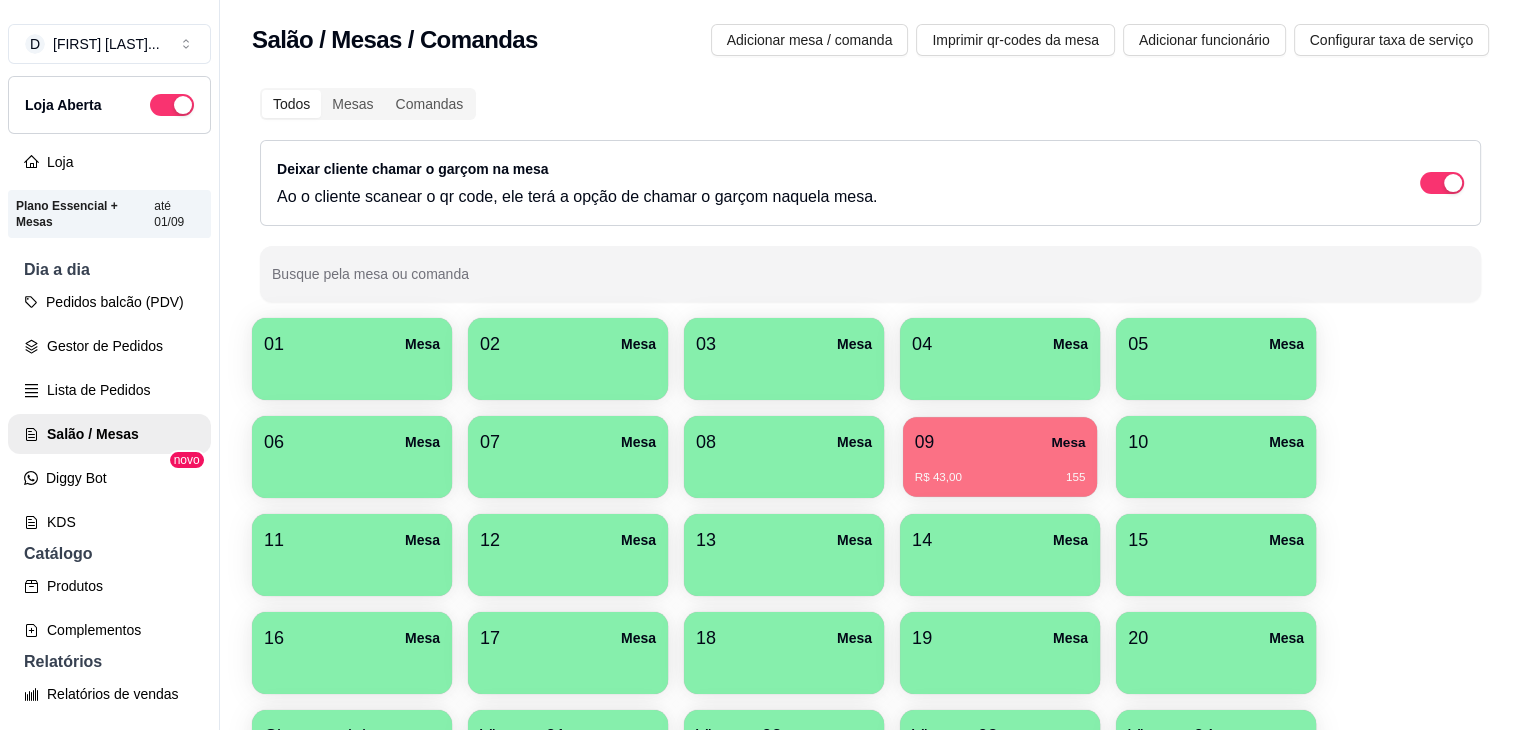 click on "09 Mesa R$ 43,00 155" at bounding box center (1000, 457) 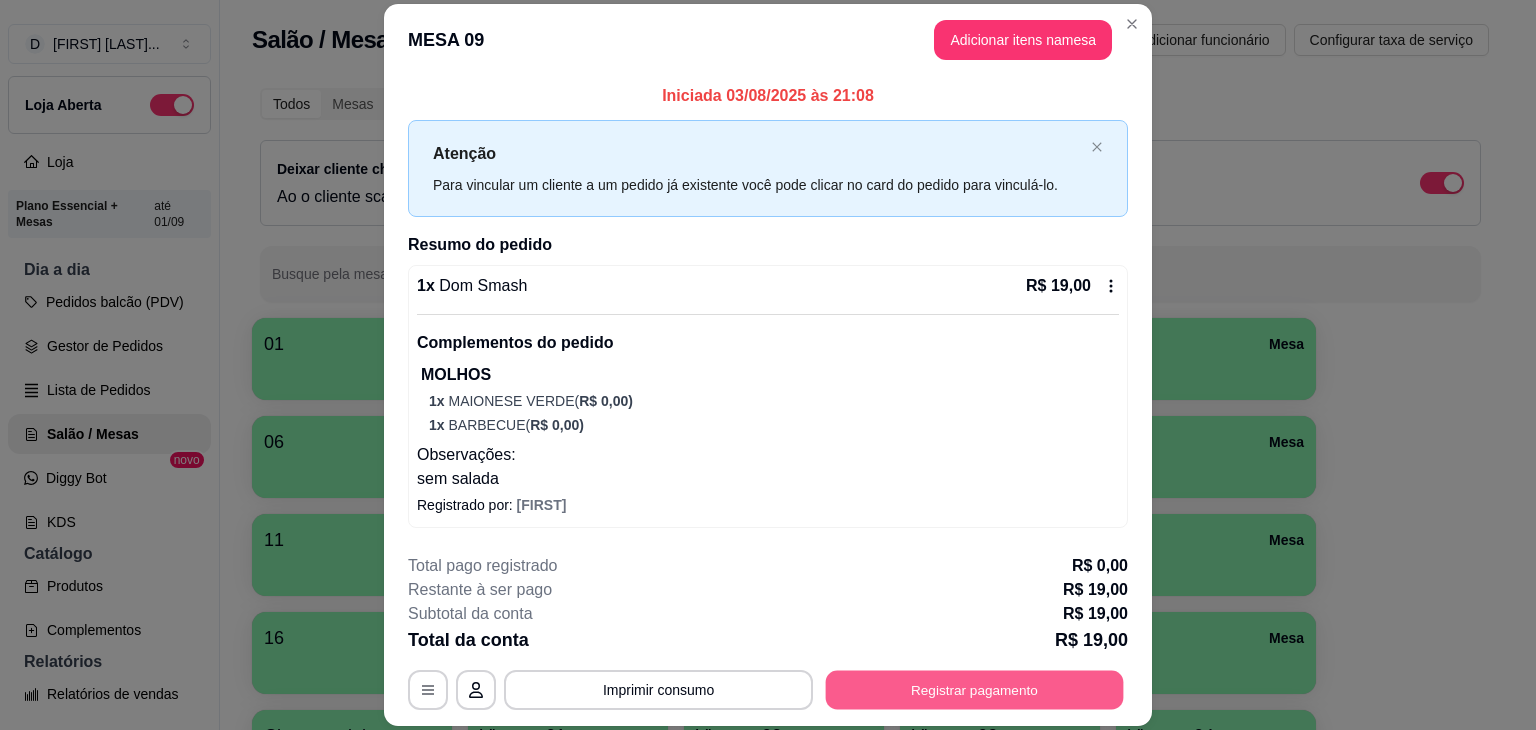 click on "Registrar pagamento" at bounding box center (975, 690) 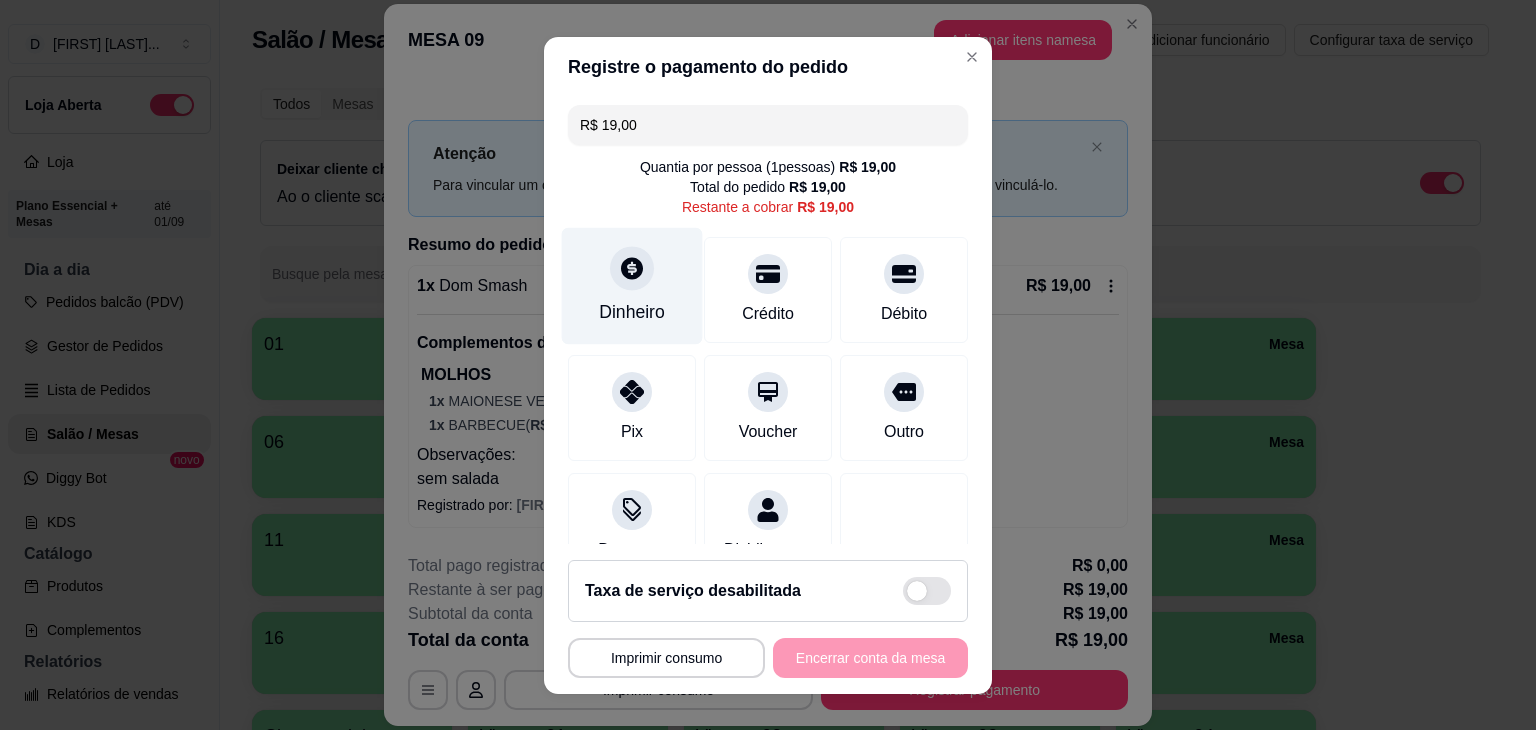 click at bounding box center (632, 268) 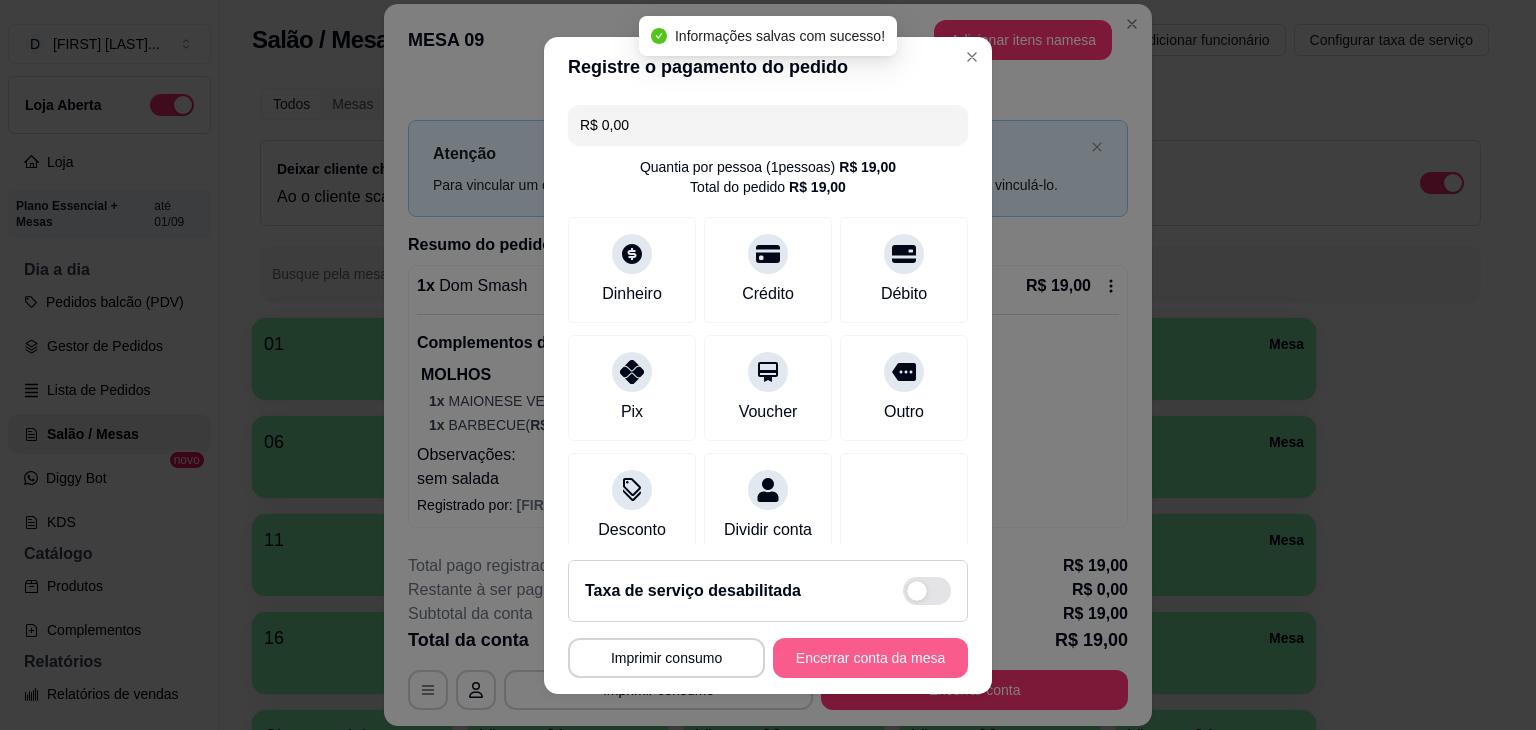 type on "R$ 0,00" 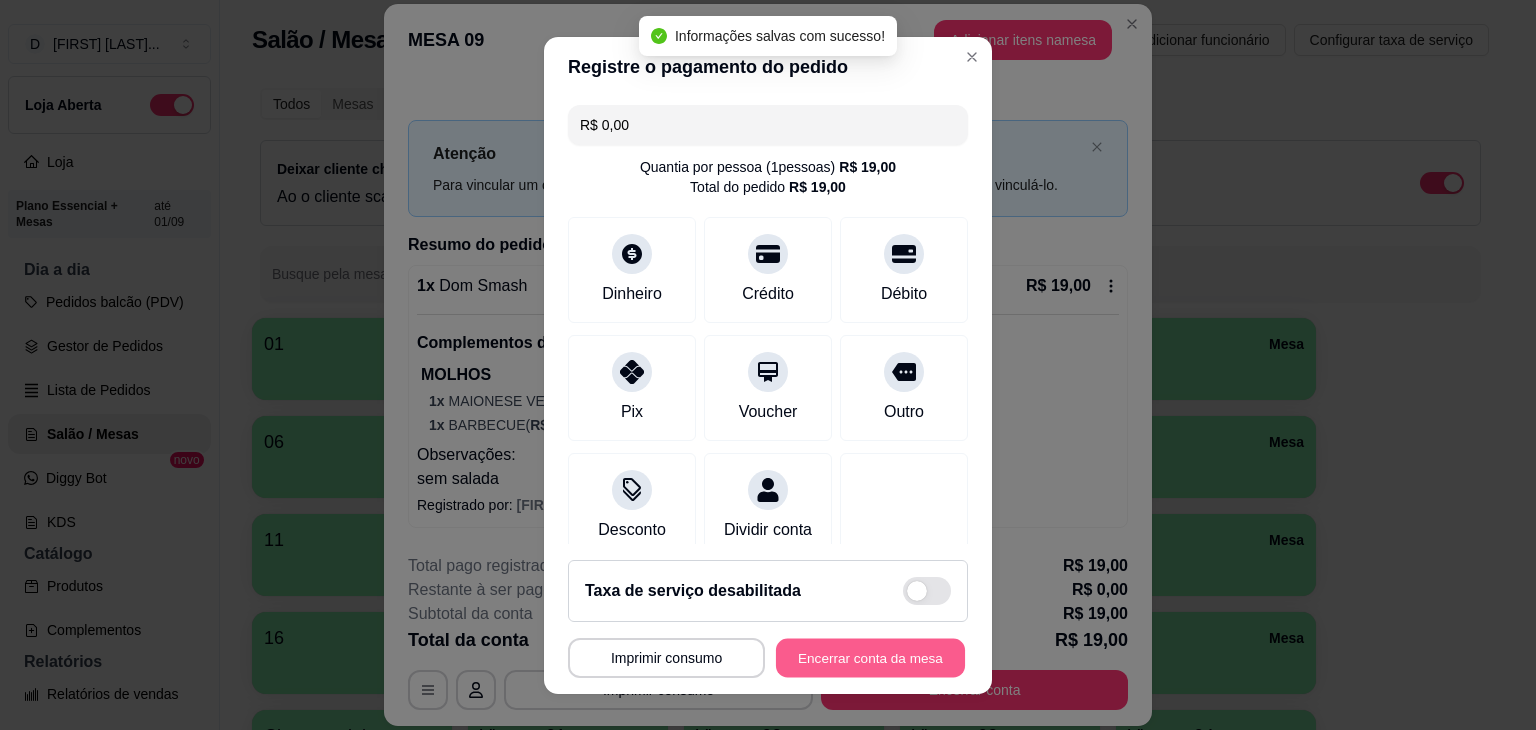 click on "Encerrar conta da mesa" at bounding box center (870, 657) 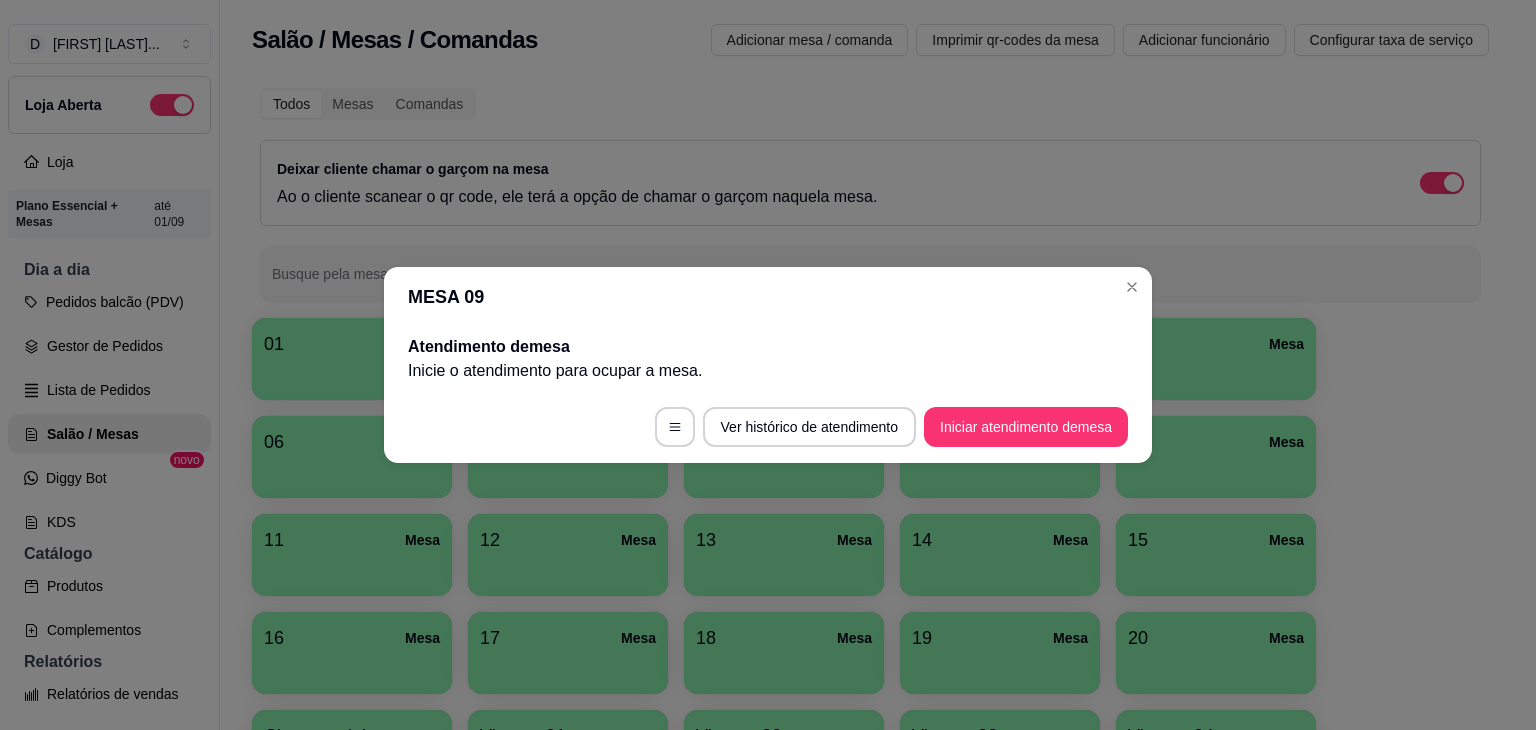 click on "Ver histórico de atendimento Iniciar atendimento de  mesa" at bounding box center (768, 427) 